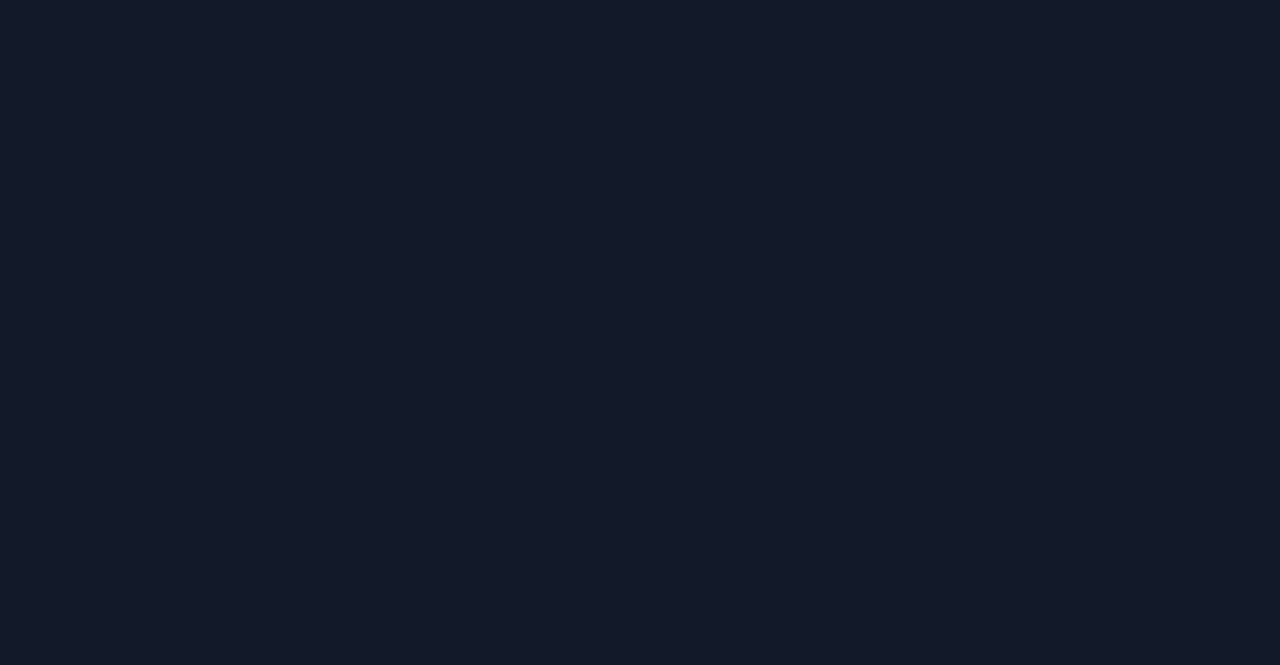 scroll, scrollTop: 0, scrollLeft: 0, axis: both 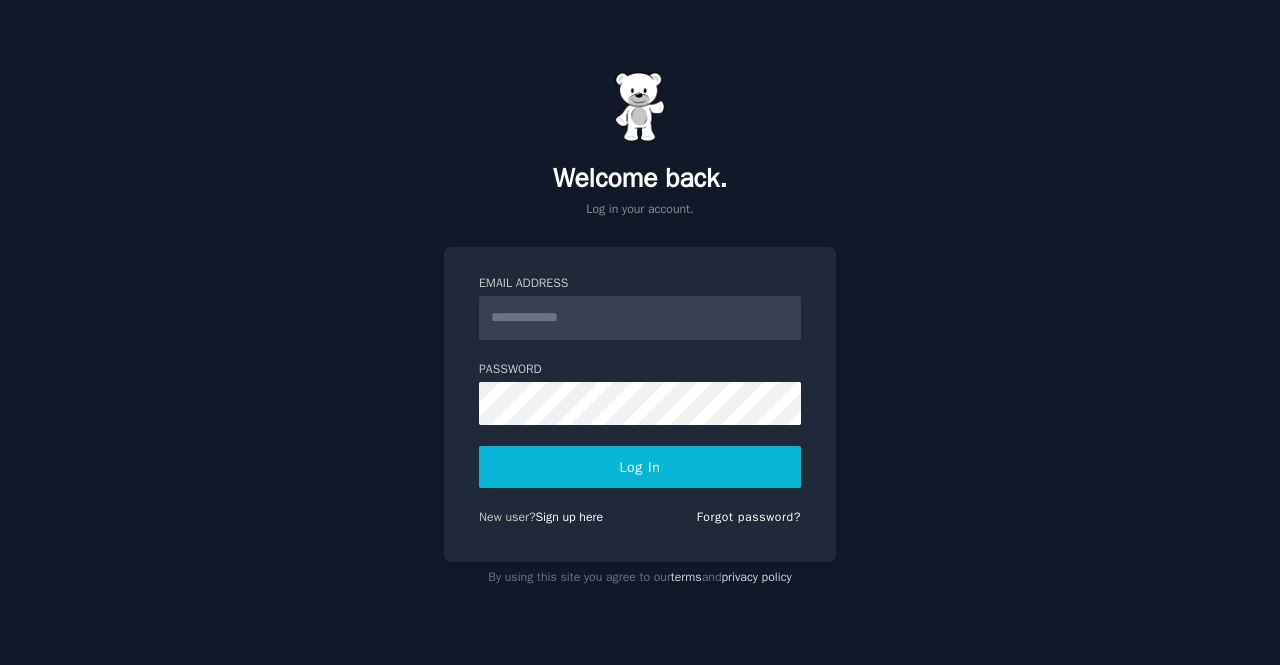 click on "Email Address" at bounding box center (640, 318) 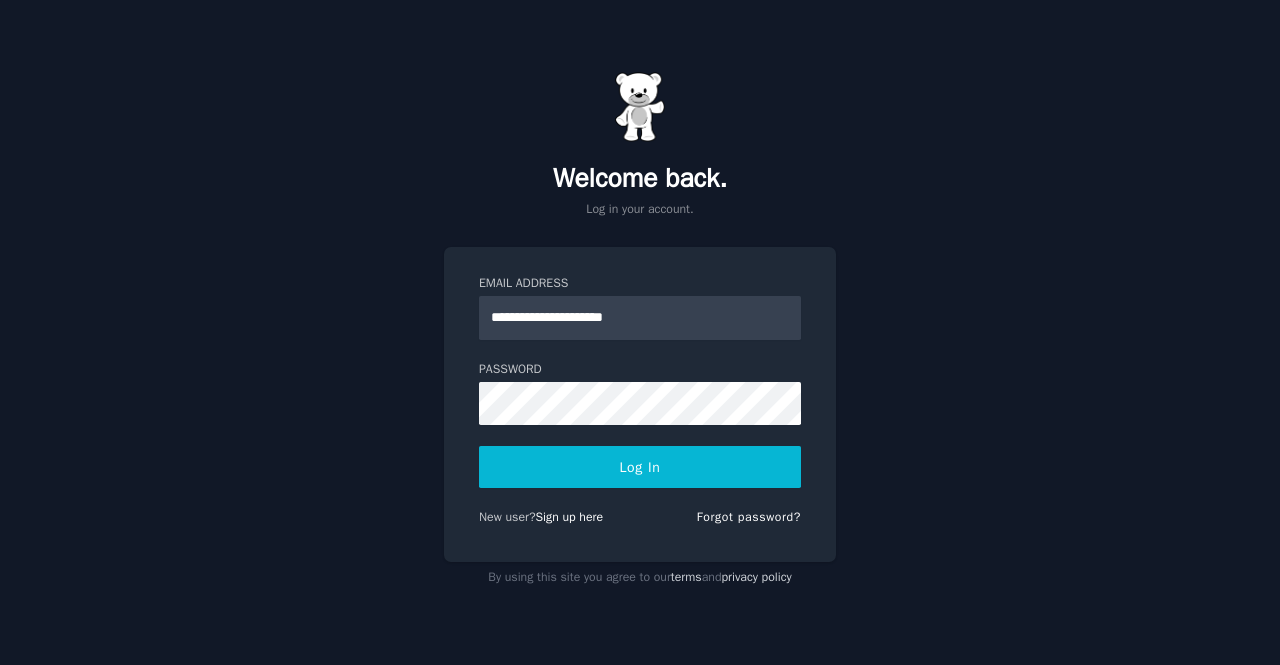 click on "**********" at bounding box center (640, 318) 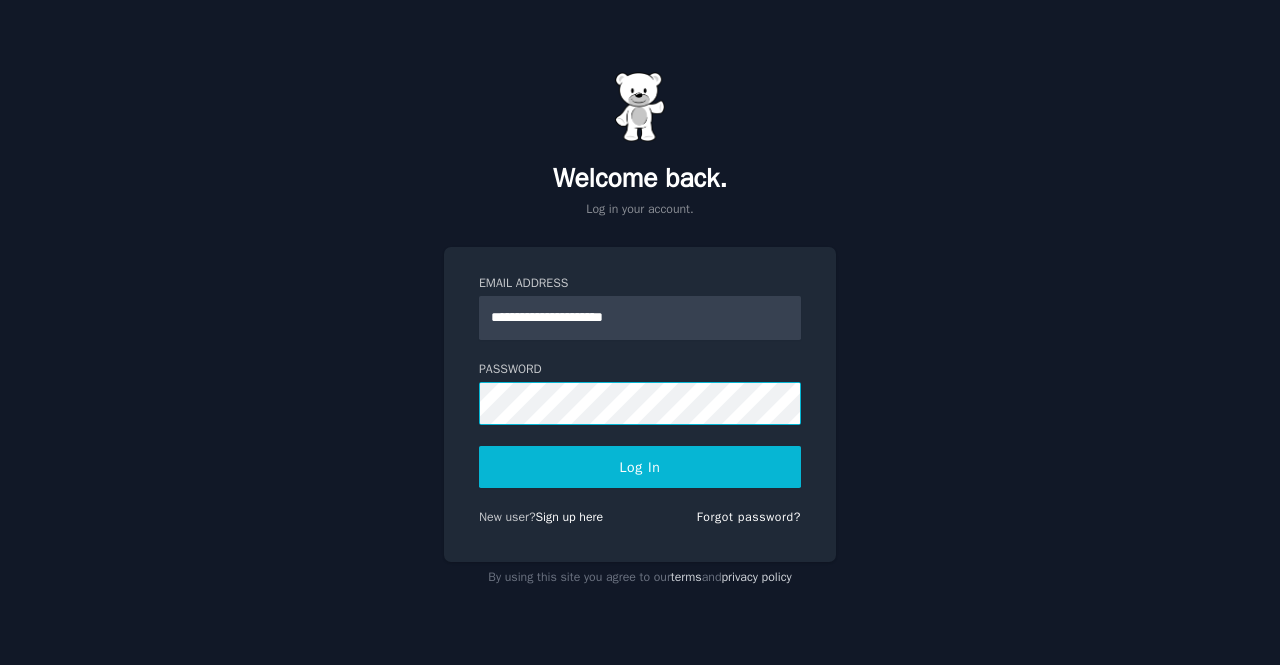 click on "Log In" at bounding box center (640, 467) 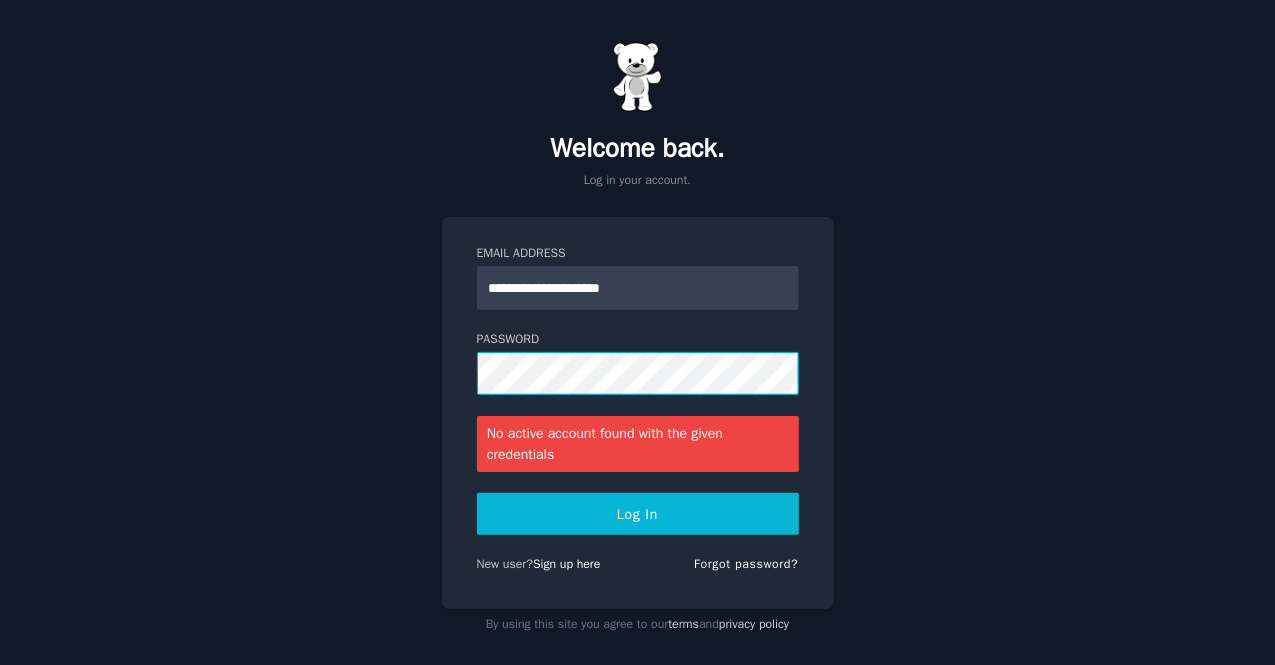 click on "**********" at bounding box center (637, 341) 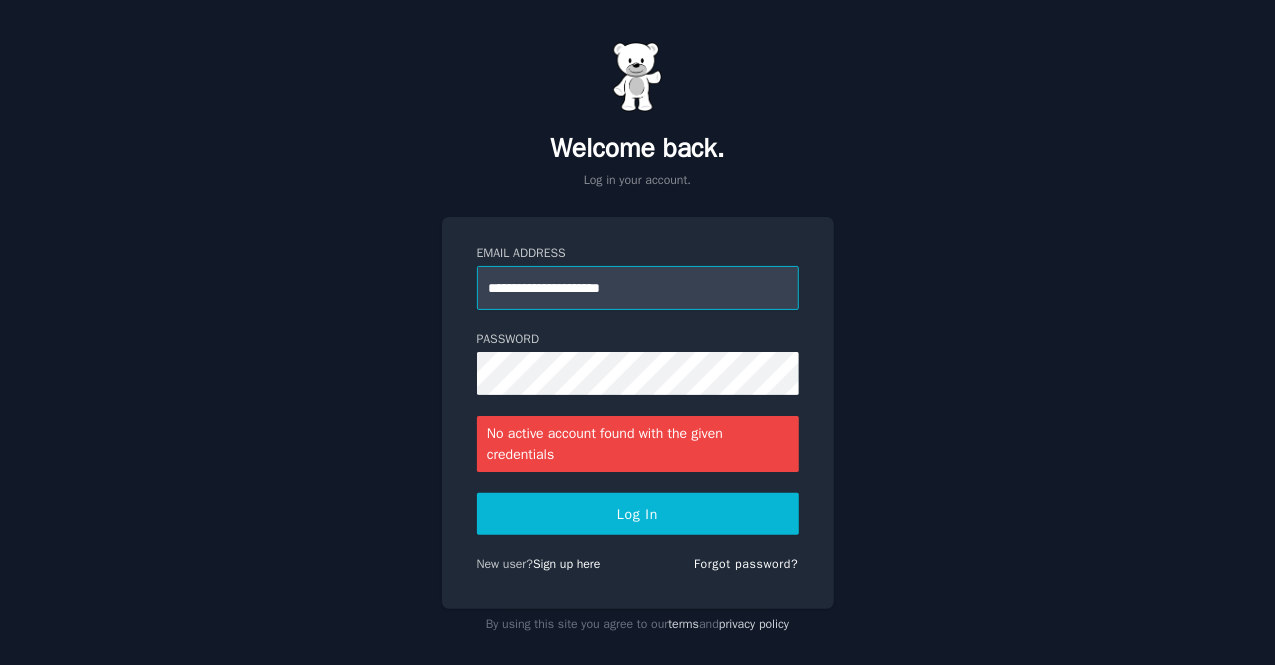 drag, startPoint x: 652, startPoint y: 289, endPoint x: 440, endPoint y: 300, distance: 212.28519 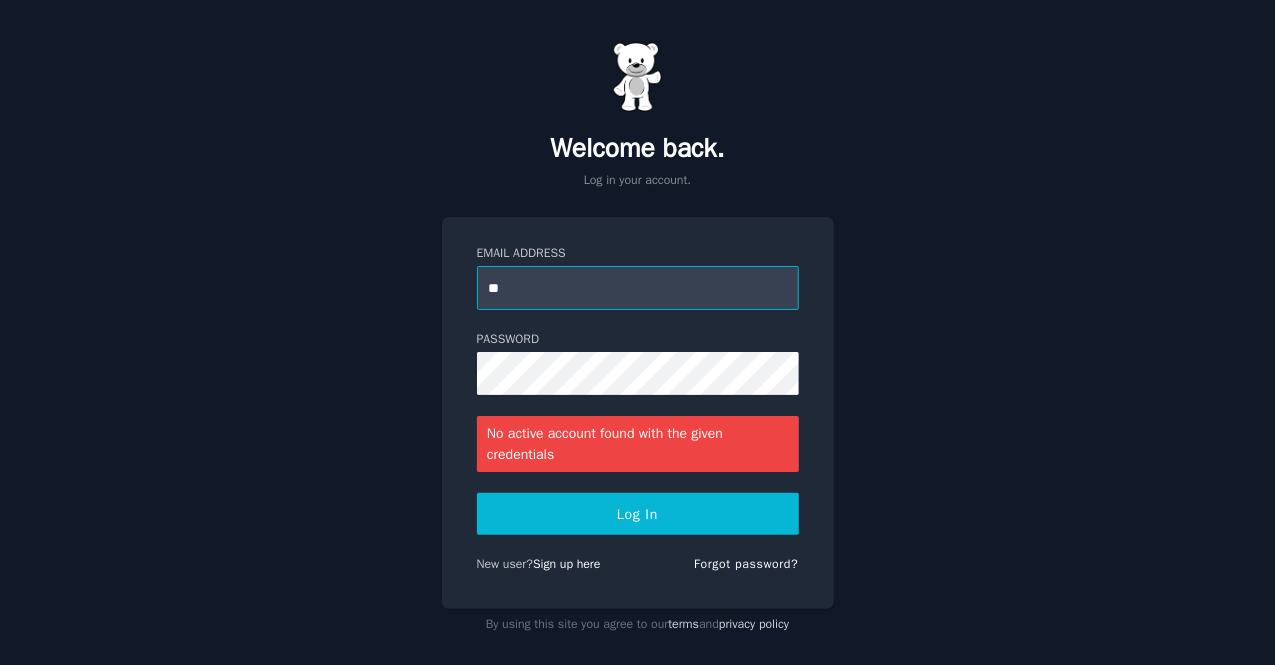 type on "**********" 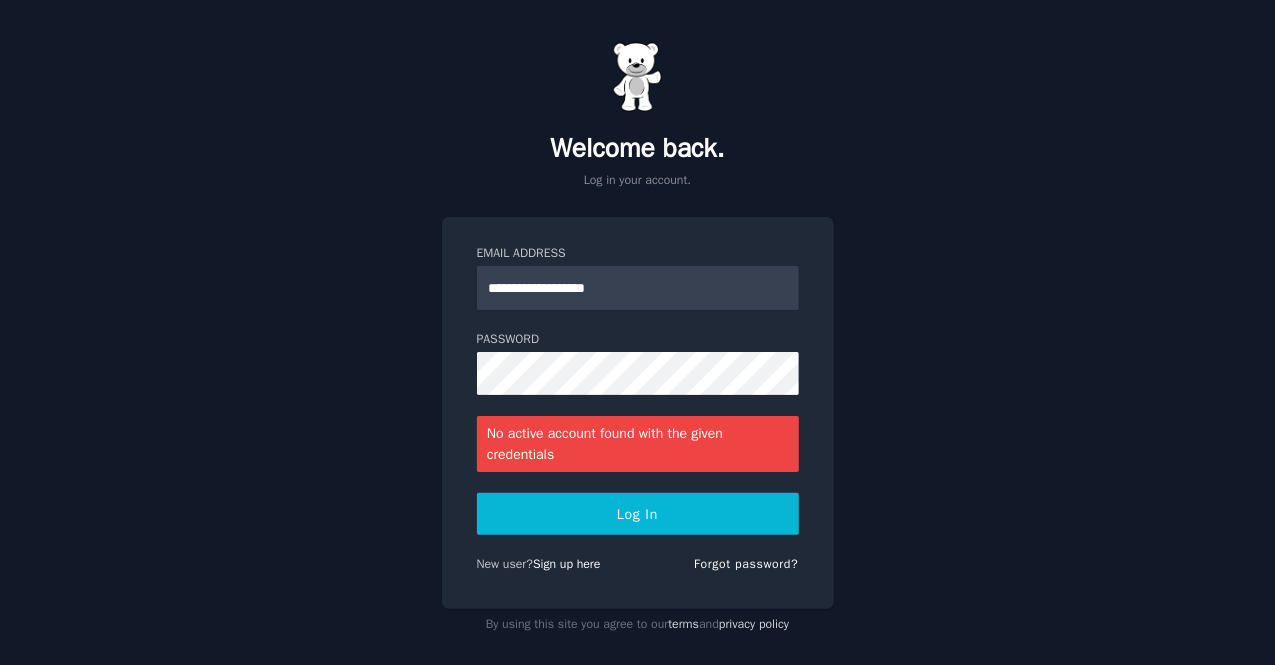 click on "Log In" at bounding box center [638, 514] 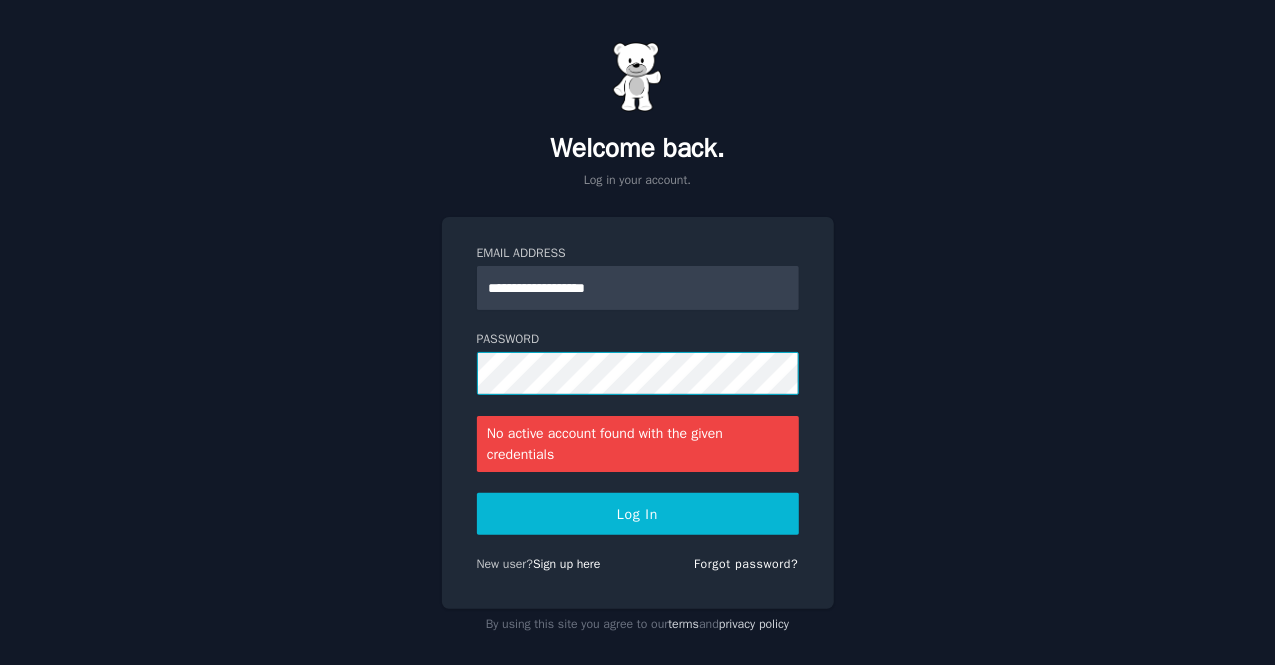 click on "**********" at bounding box center (637, 341) 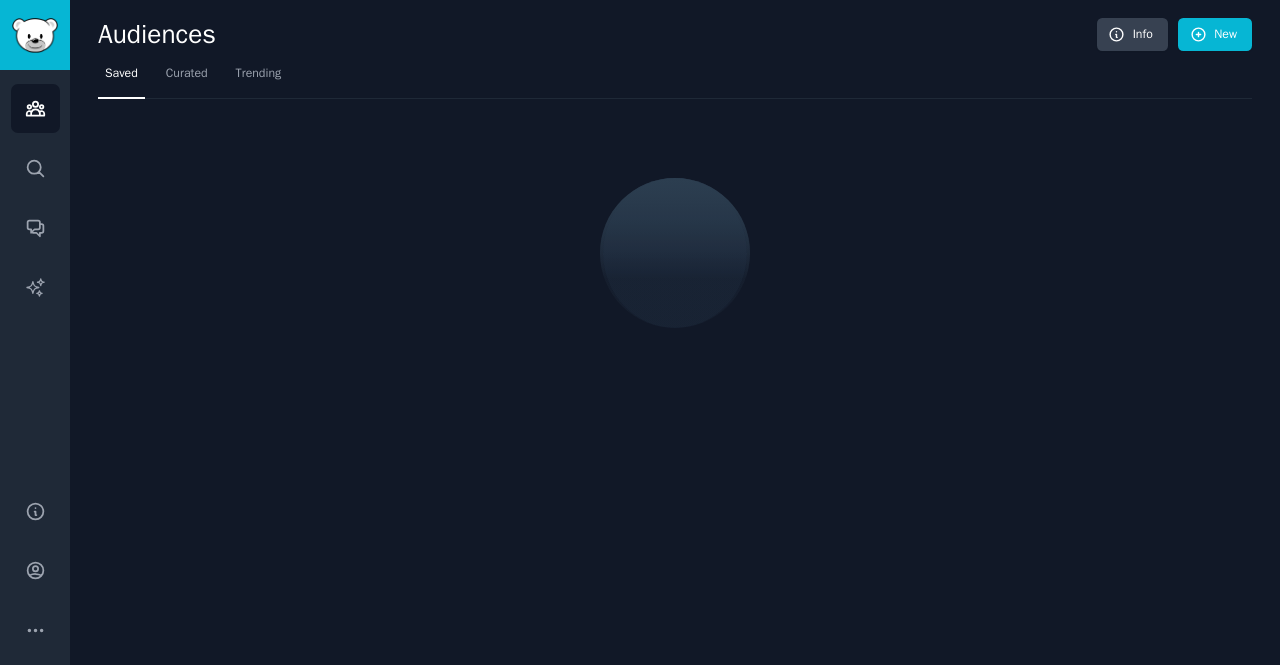 scroll, scrollTop: 0, scrollLeft: 0, axis: both 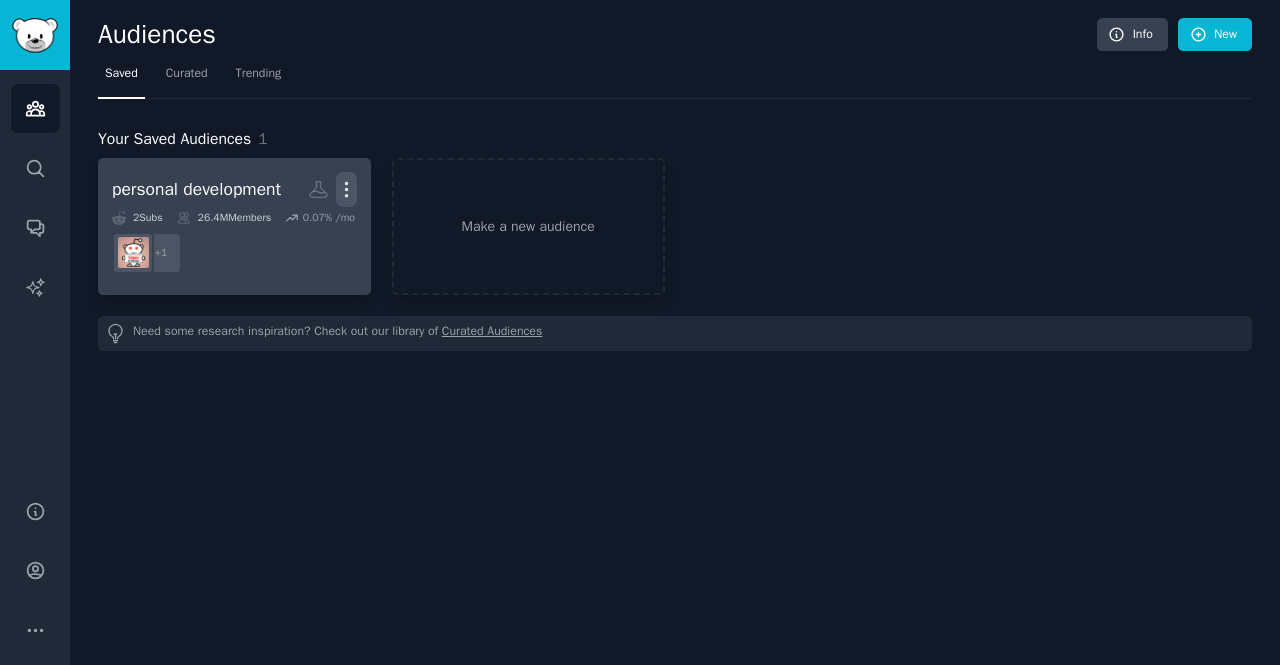 click 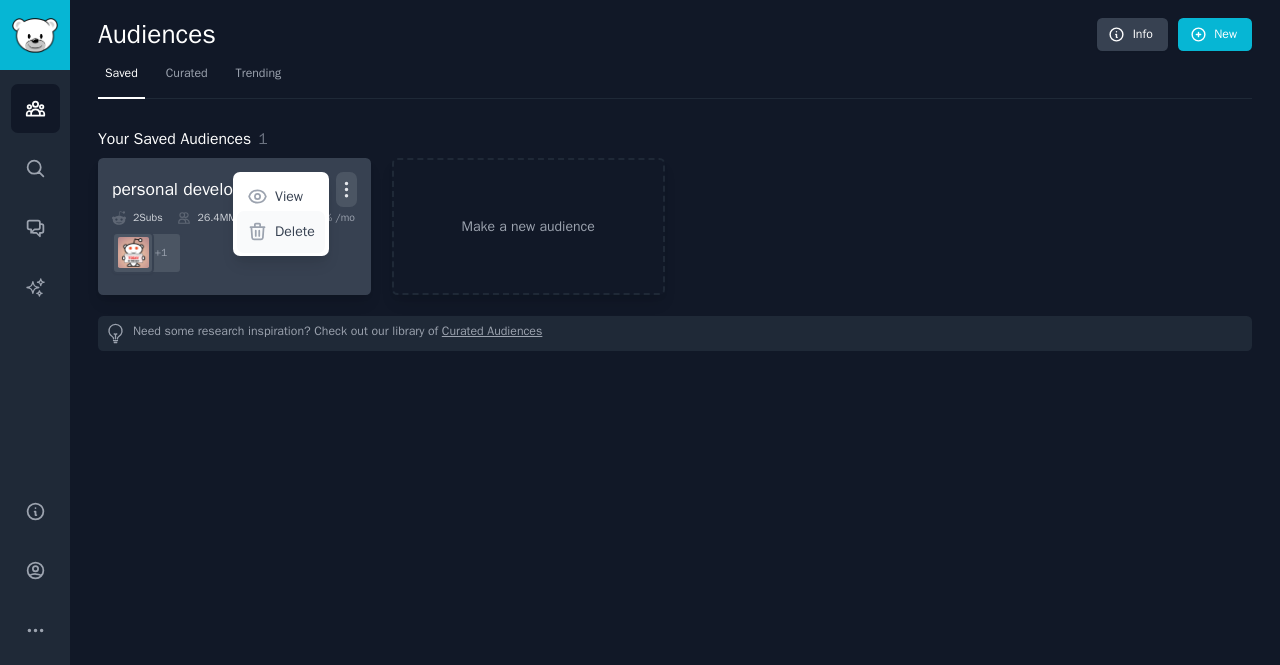 click on "Delete" at bounding box center [295, 231] 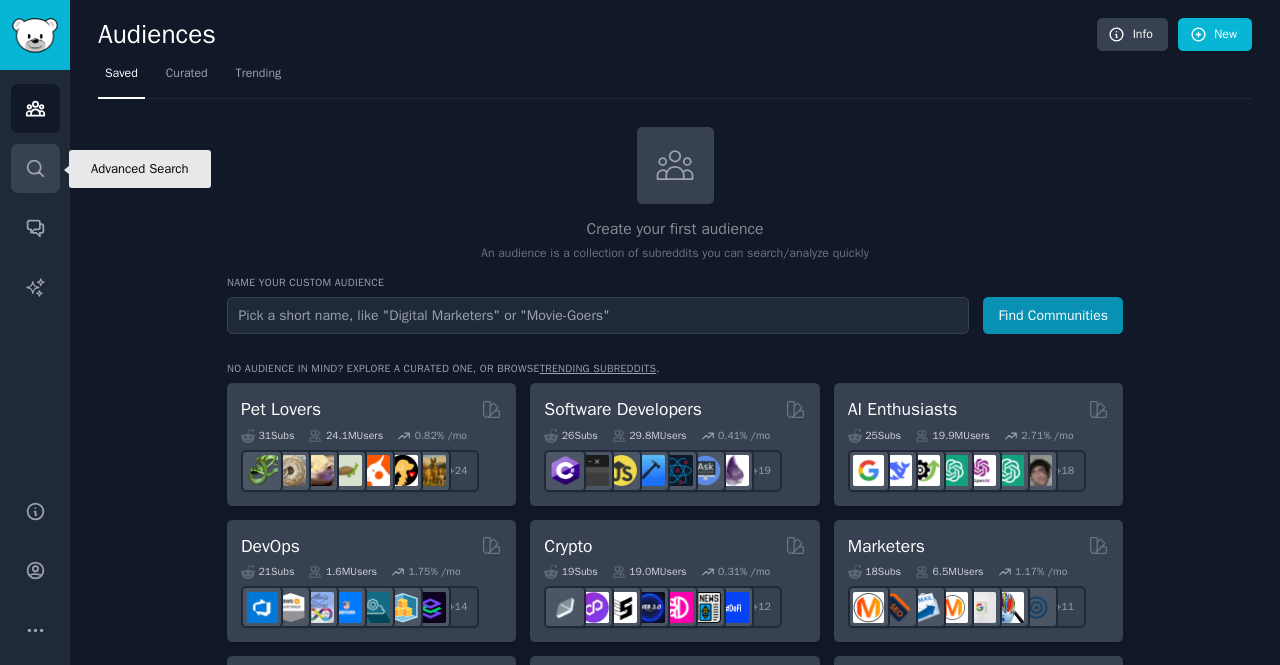 click 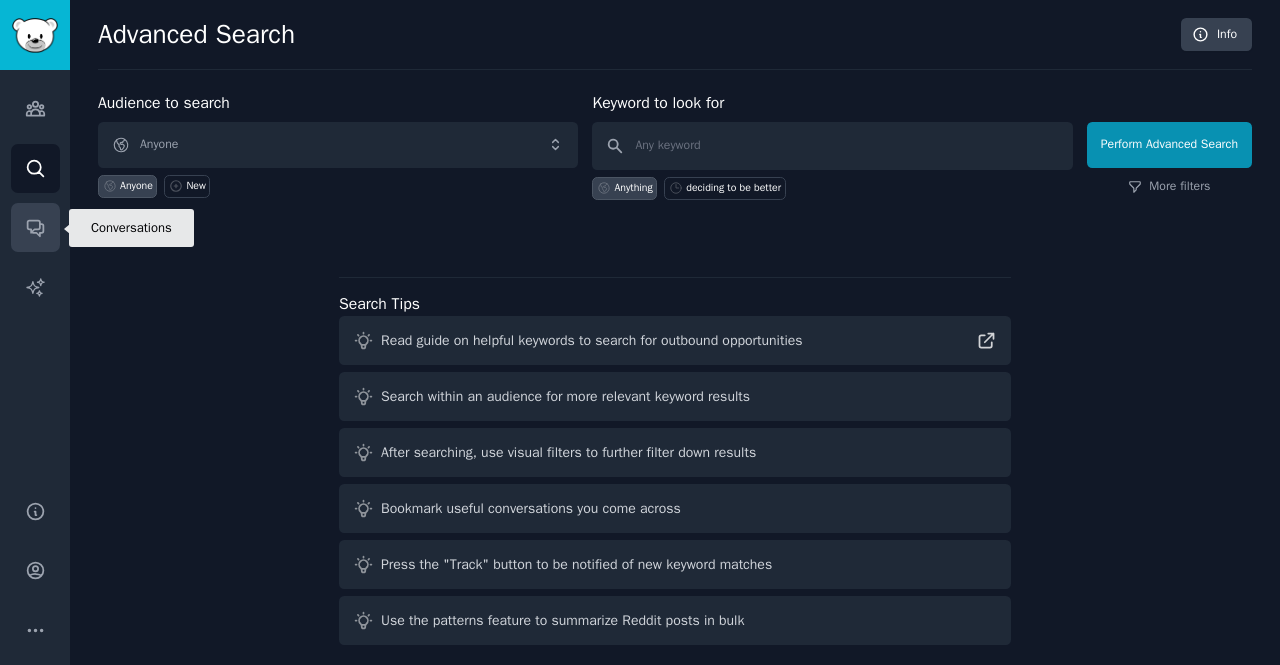 click on "Conversations" at bounding box center (35, 227) 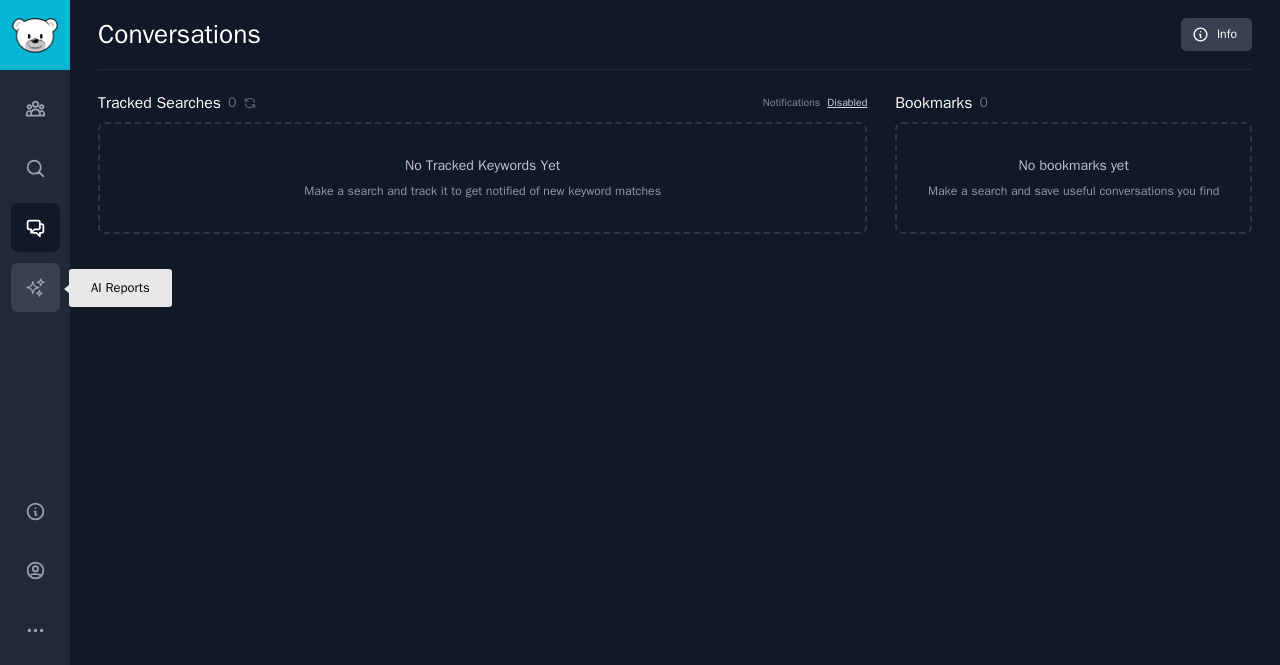 click 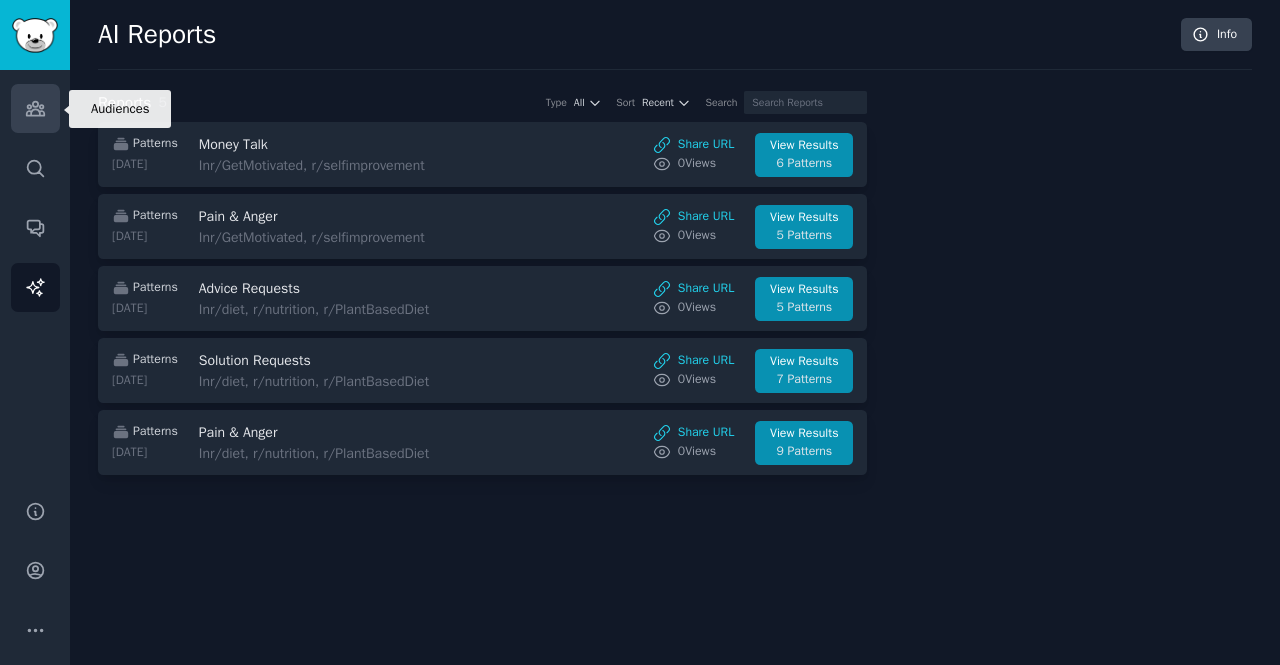 click 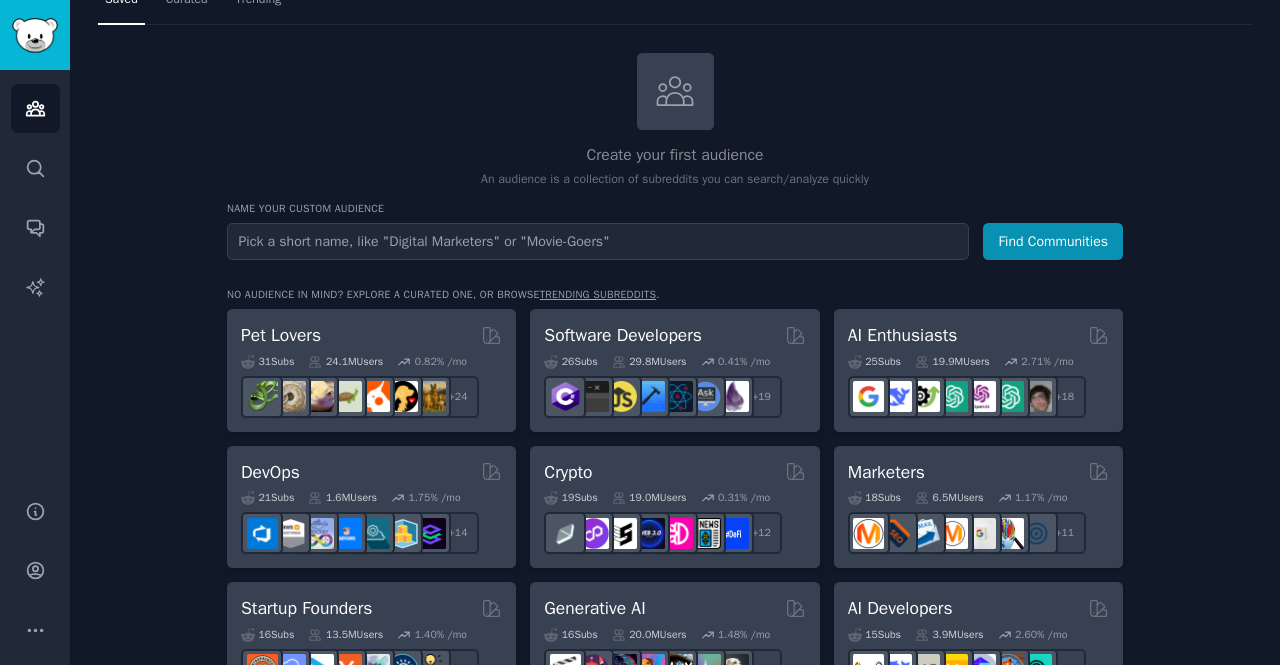 scroll, scrollTop: 100, scrollLeft: 0, axis: vertical 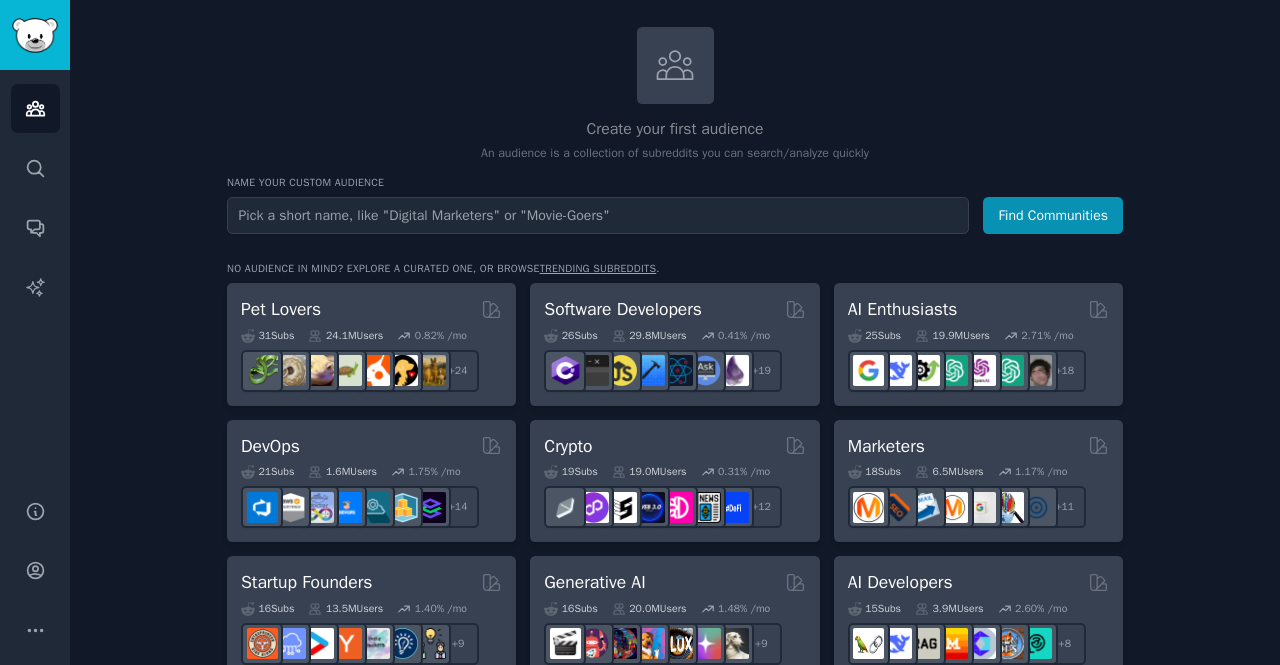 click at bounding box center (598, 215) 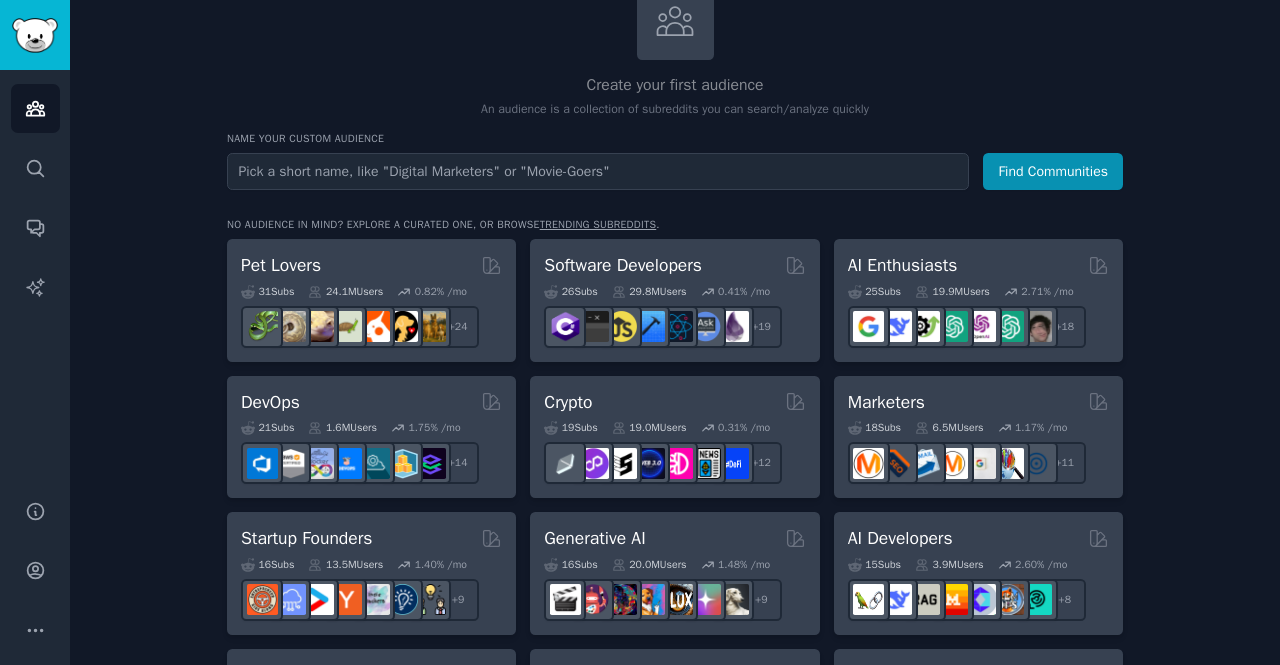 scroll, scrollTop: 0, scrollLeft: 0, axis: both 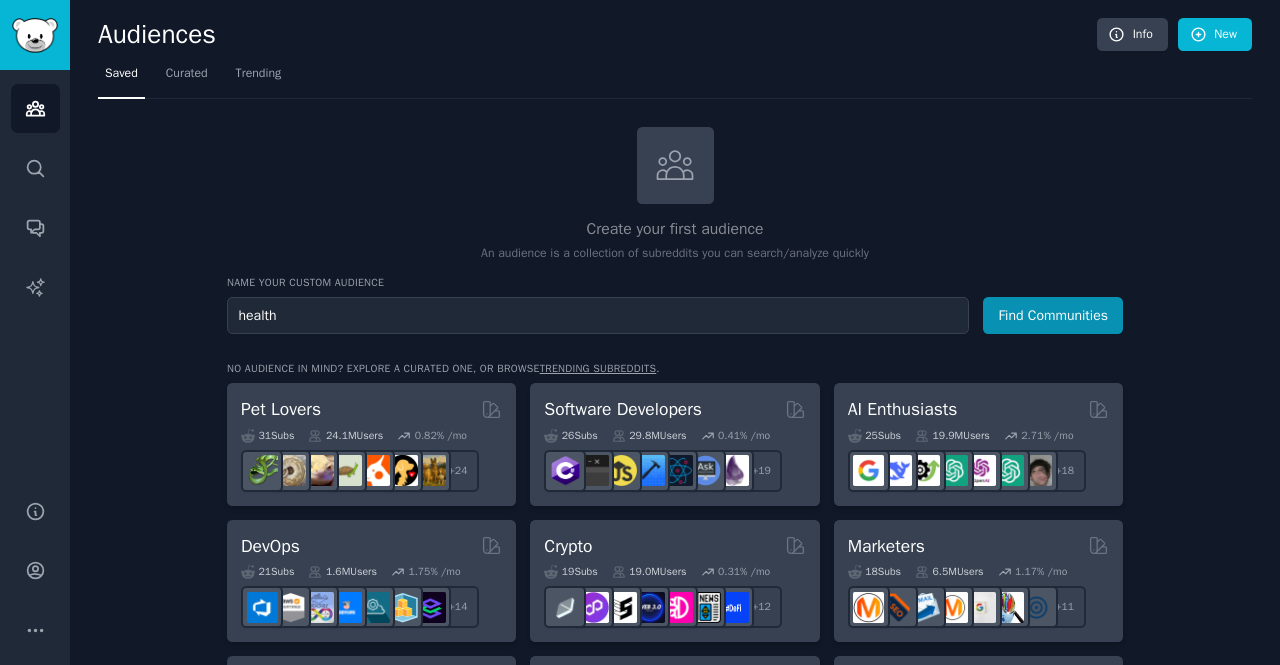 type on "health" 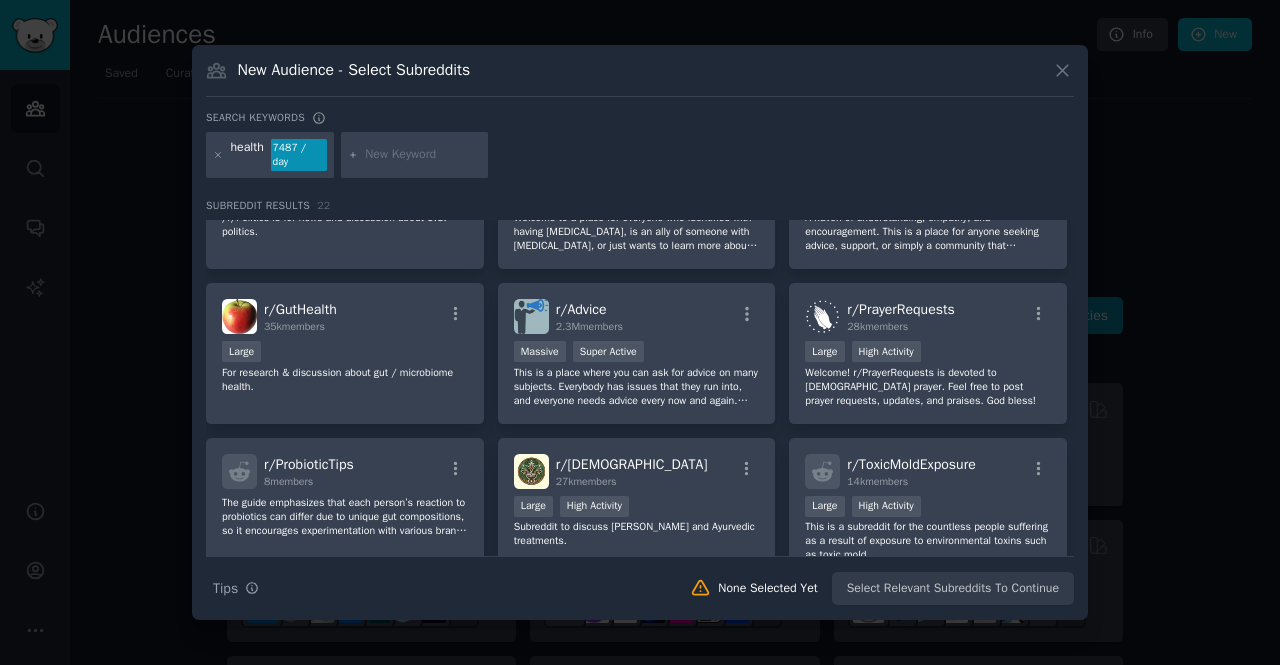 scroll, scrollTop: 500, scrollLeft: 0, axis: vertical 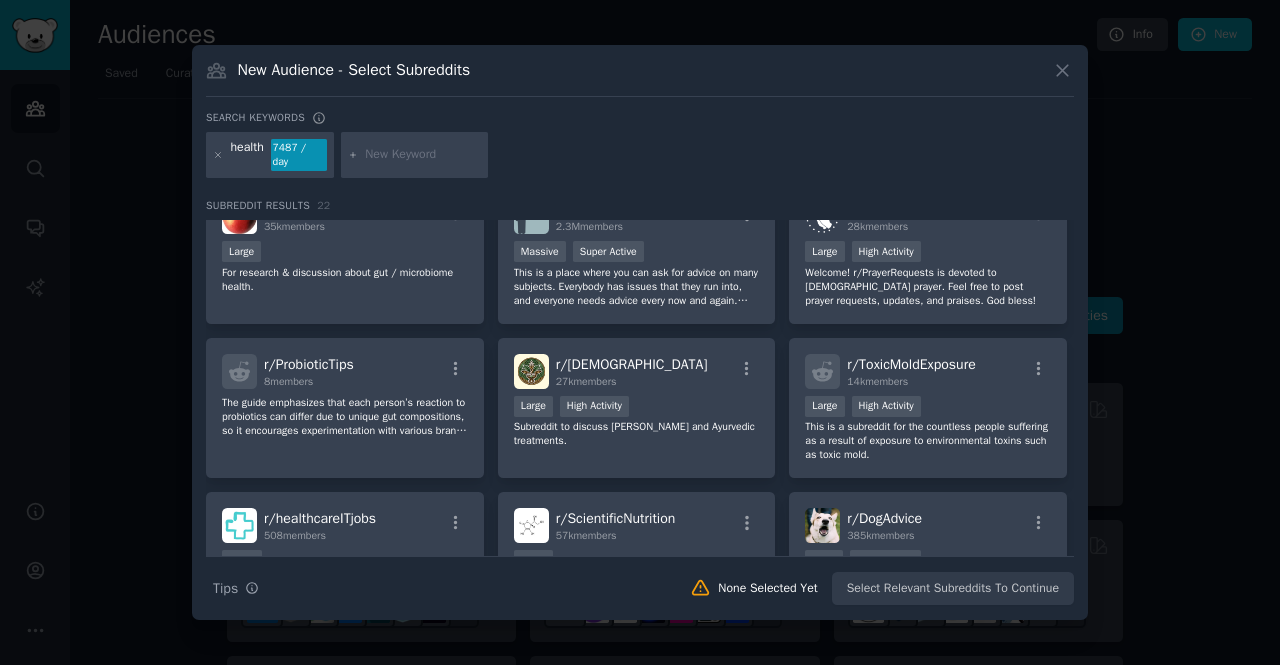 click 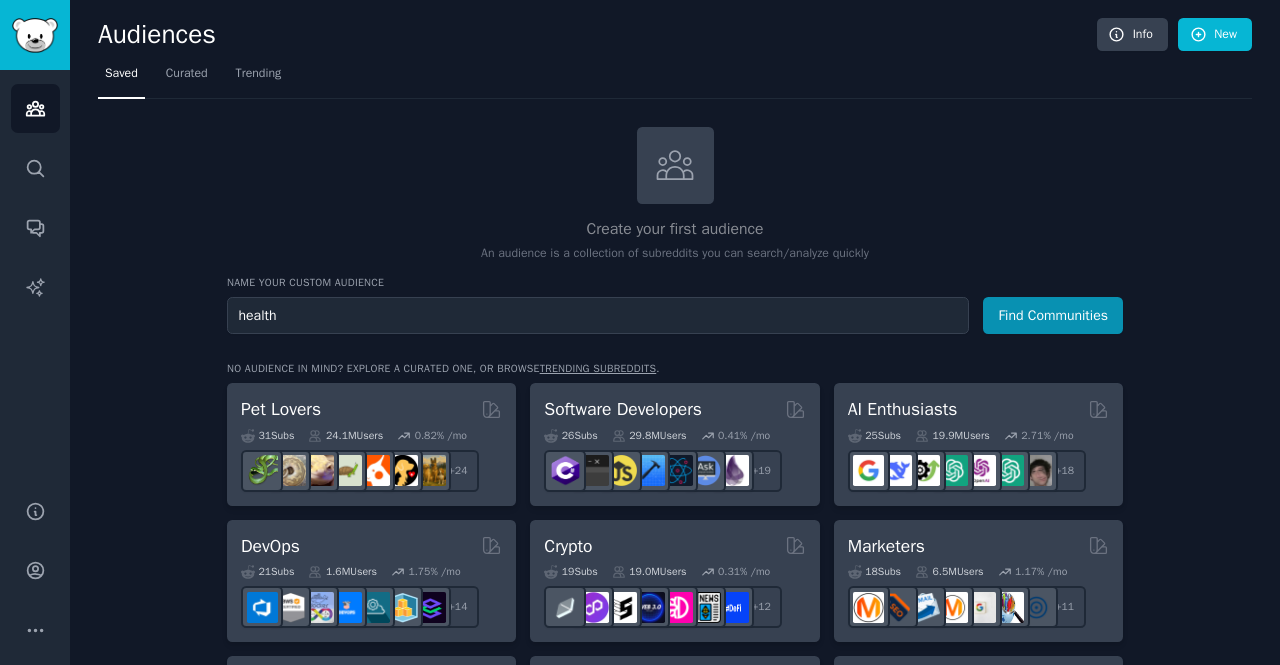 click on "Saved Curated Trending" at bounding box center [675, 78] 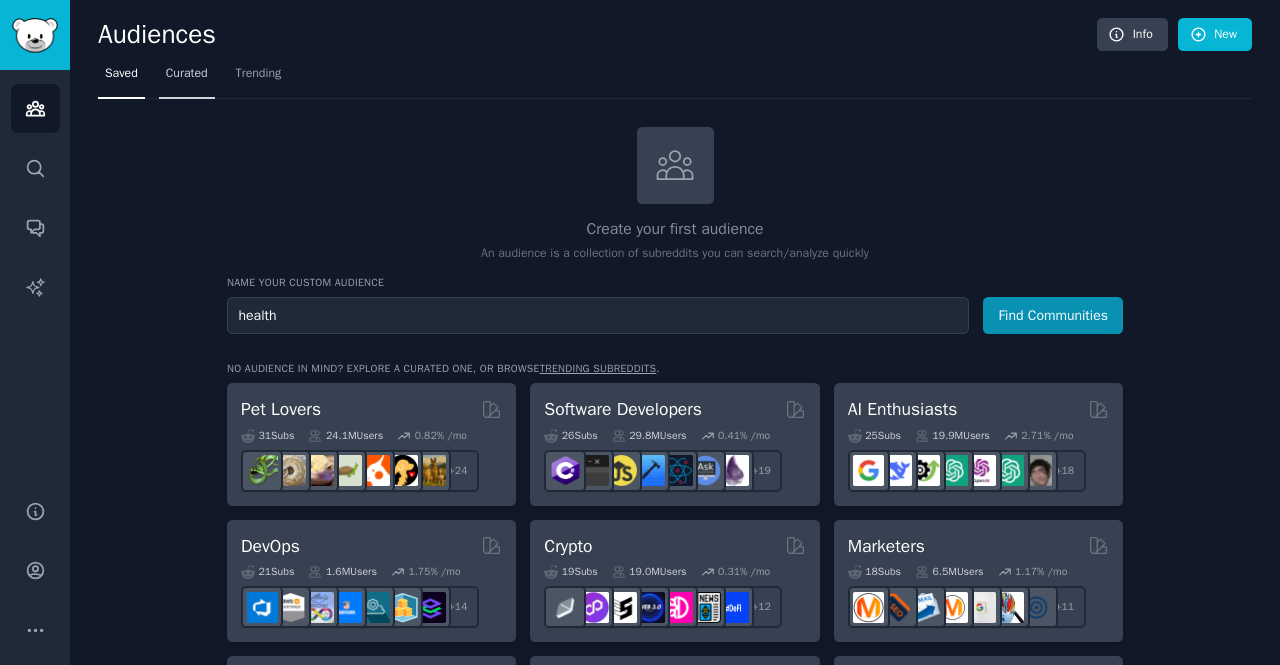 click on "Curated" at bounding box center (187, 74) 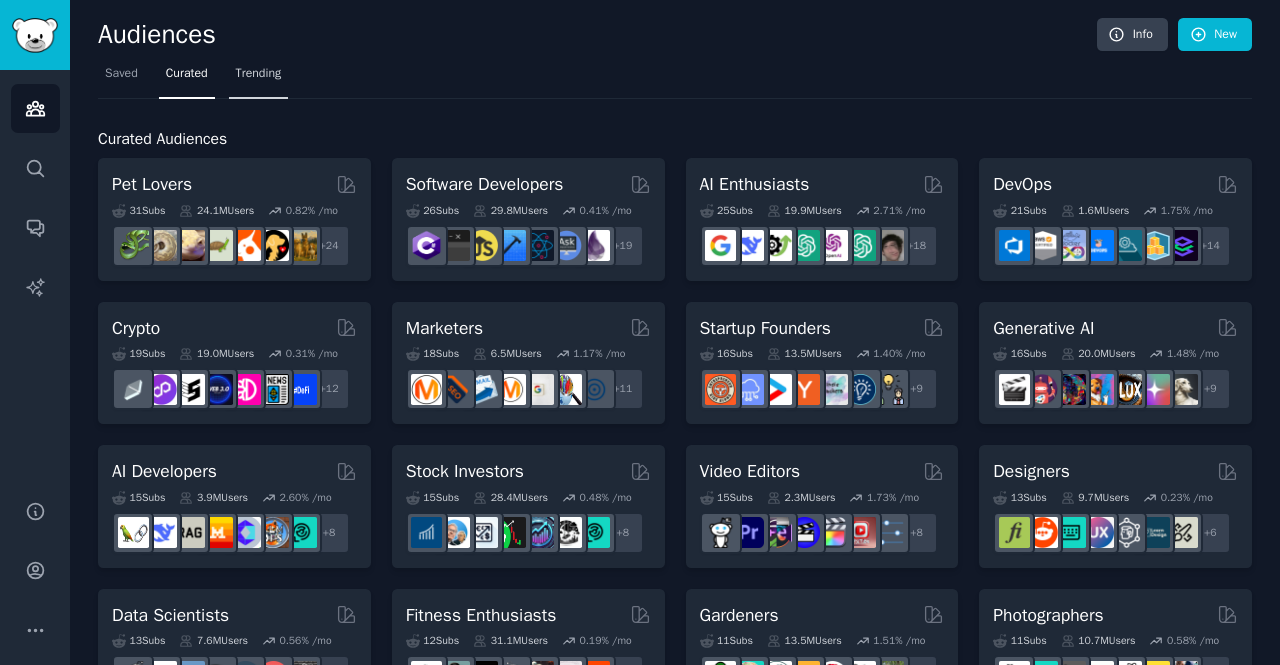 click on "Trending" at bounding box center (259, 74) 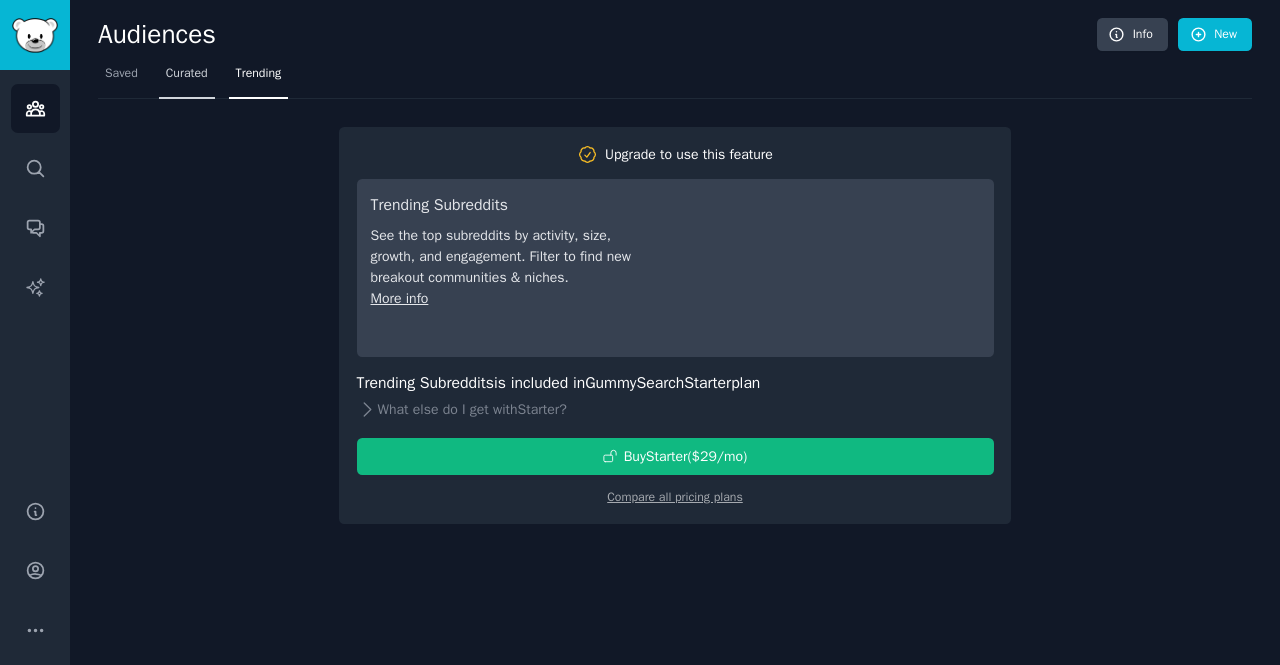 click on "Curated" at bounding box center [187, 74] 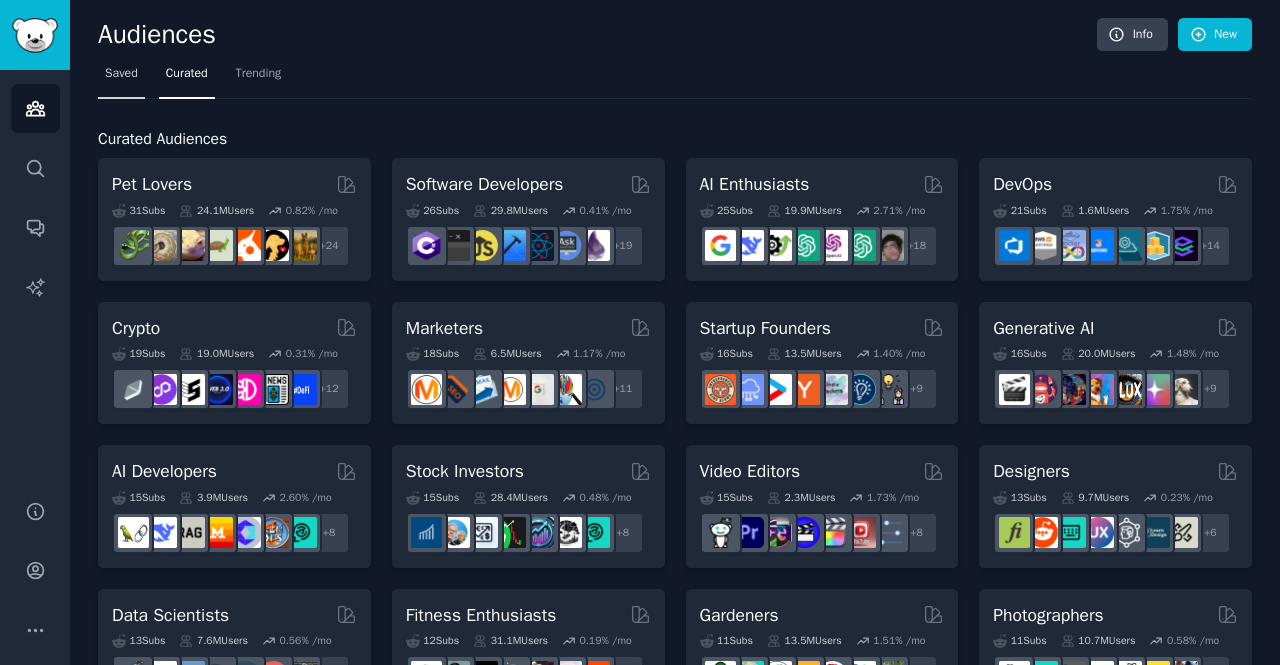 click on "Saved" at bounding box center [121, 74] 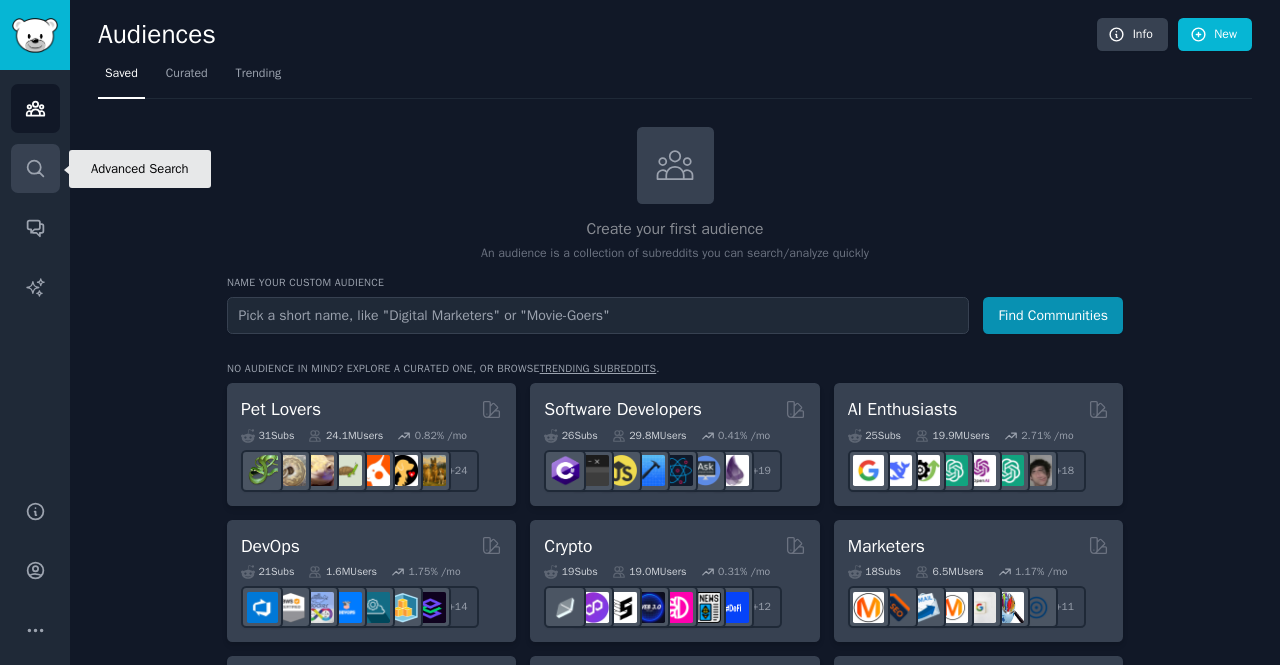 click 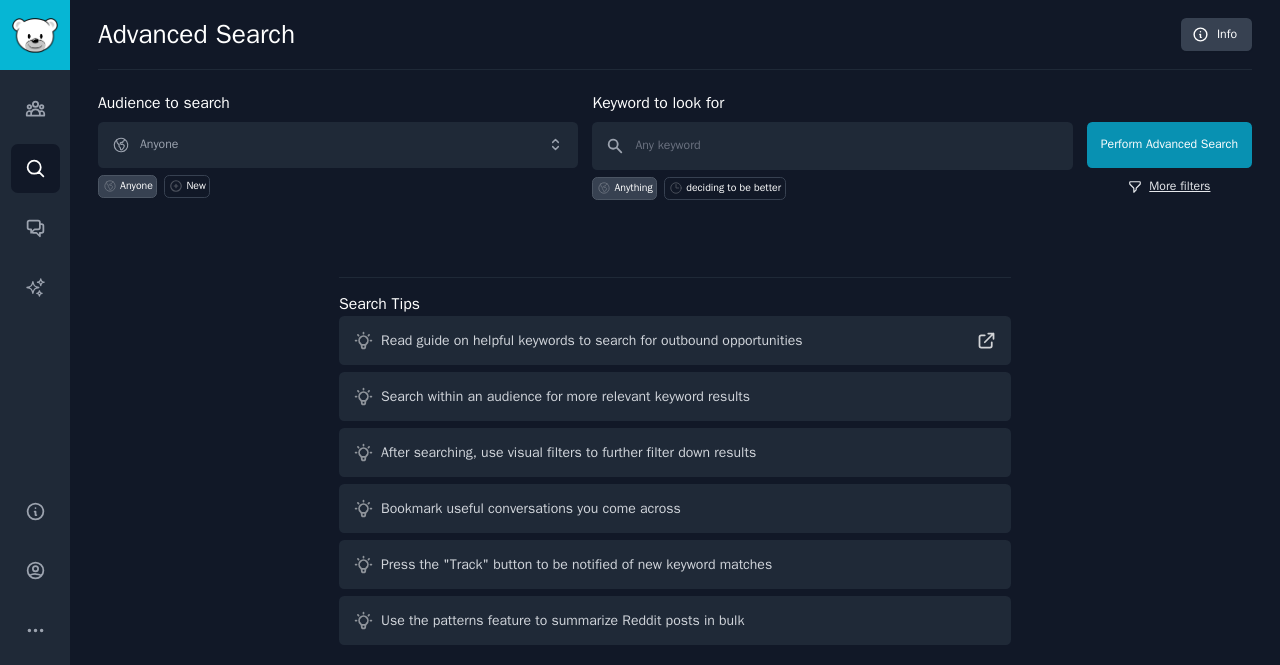 click on "More filters" at bounding box center (1169, 187) 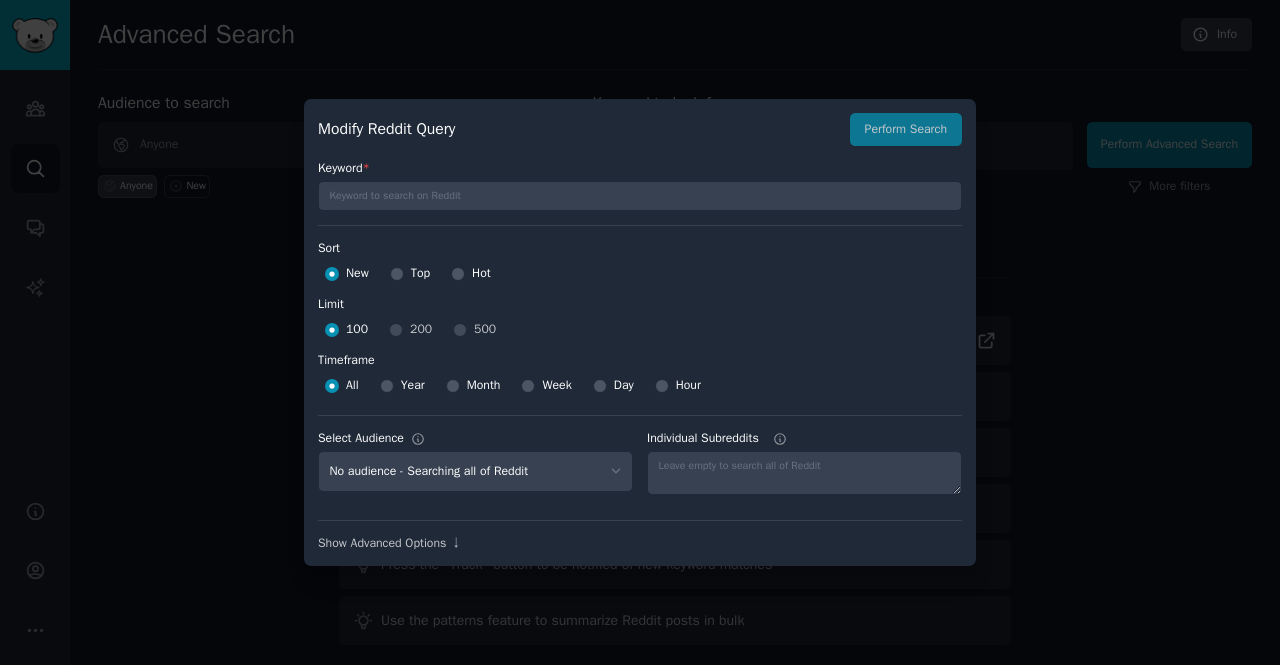 click at bounding box center (640, 332) 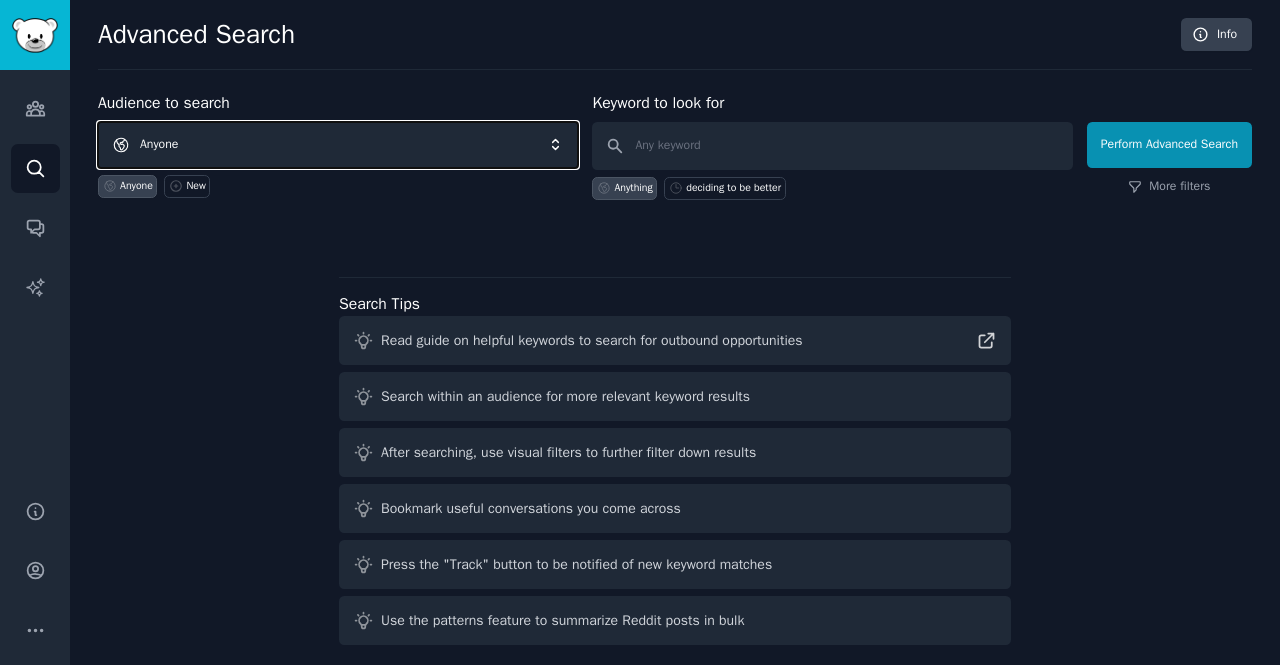 click on "Anyone" at bounding box center [338, 145] 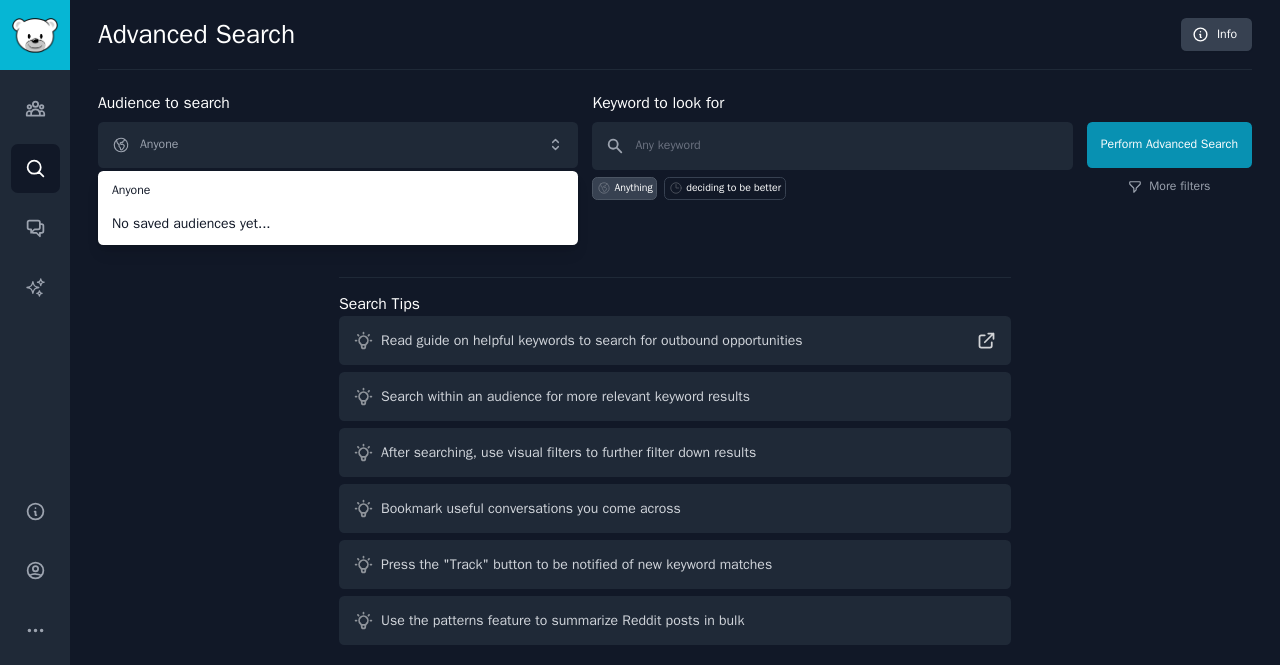 click on "Audience to search Anyone Anyone No saved audiences yet... Anyone New Keyword to look for Anything deciding to be better   Perform Advanced Search More filters Search Tips Read guide on helpful keywords to search for outbound opportunities Search within an audience for more relevant keyword results After searching, use visual filters to further filter down results Bookmark useful conversations you come across Press the "Track" button to be notified of new keyword matches Use the patterns feature to summarize Reddit posts in bulk" at bounding box center (675, 372) 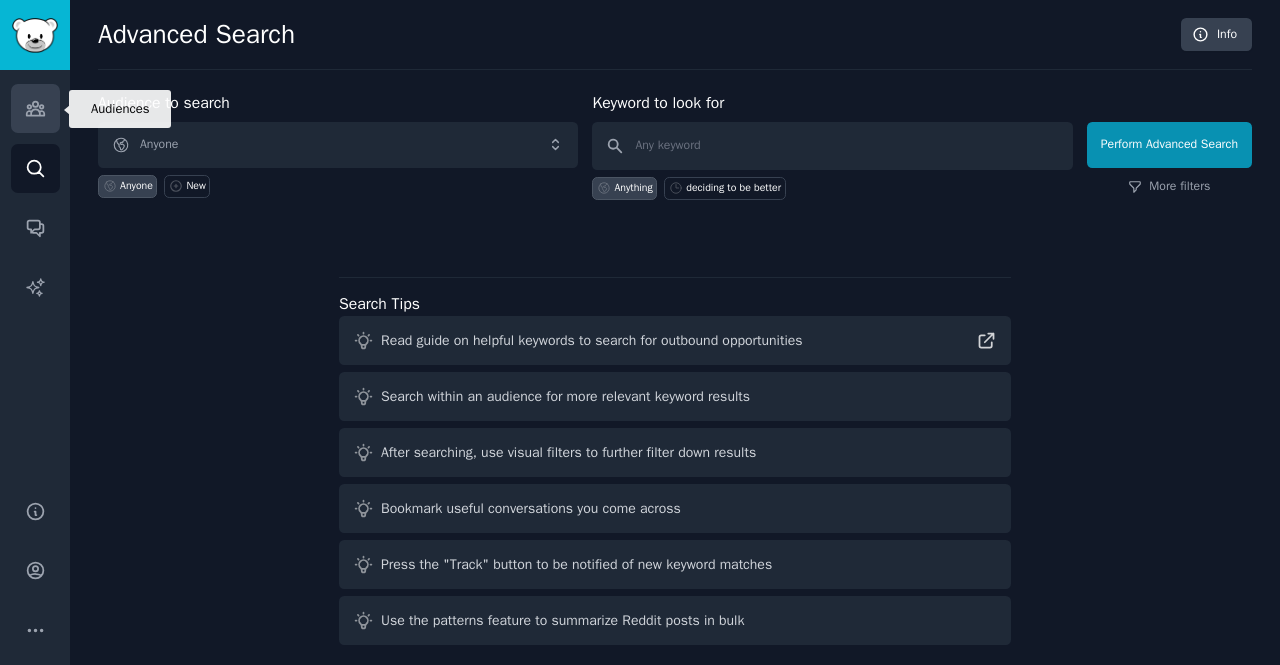 click 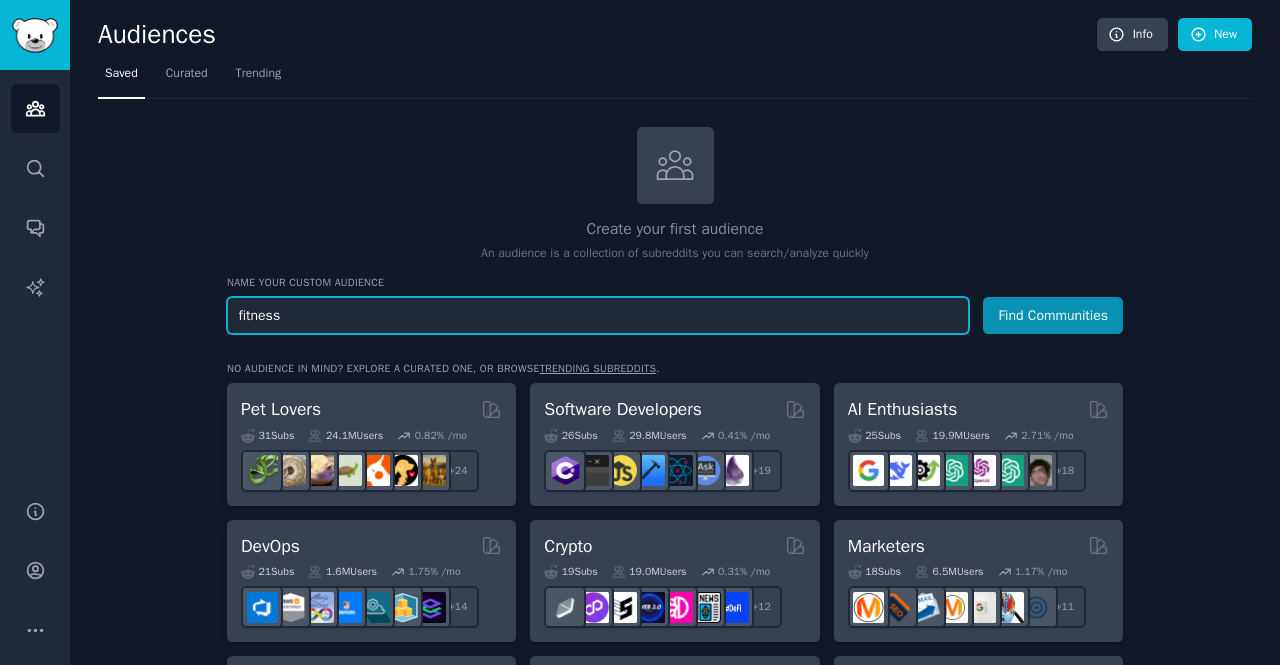 type on "fitness" 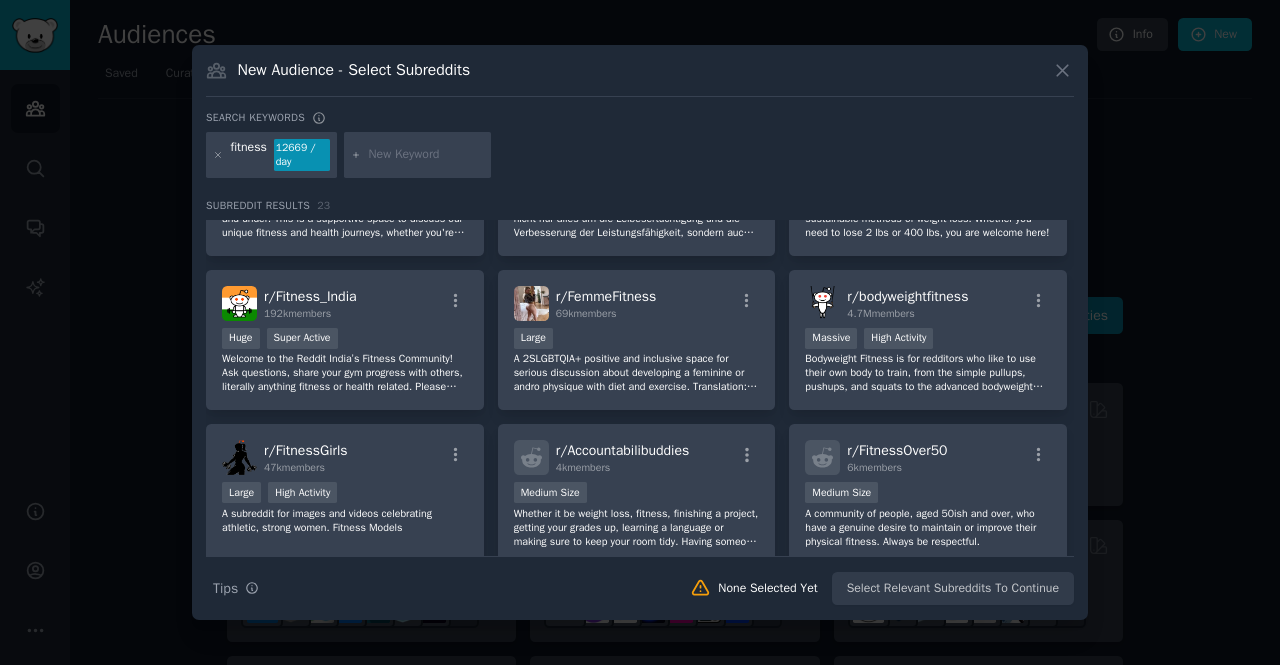 scroll, scrollTop: 300, scrollLeft: 0, axis: vertical 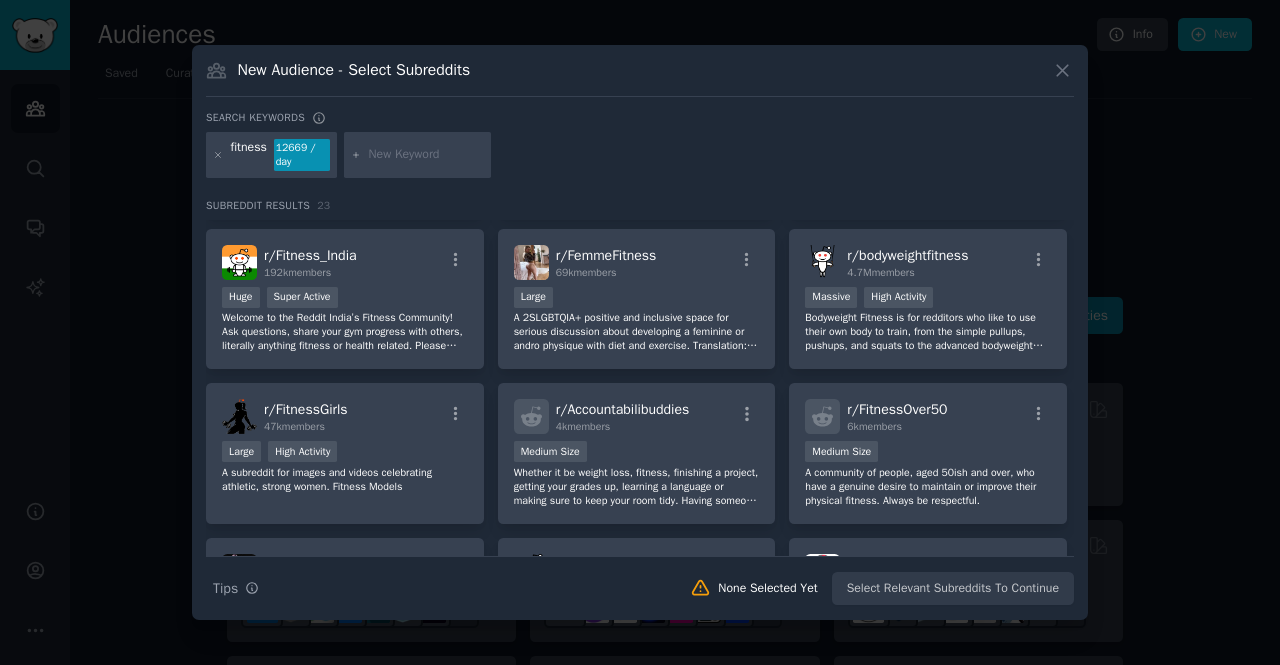 click 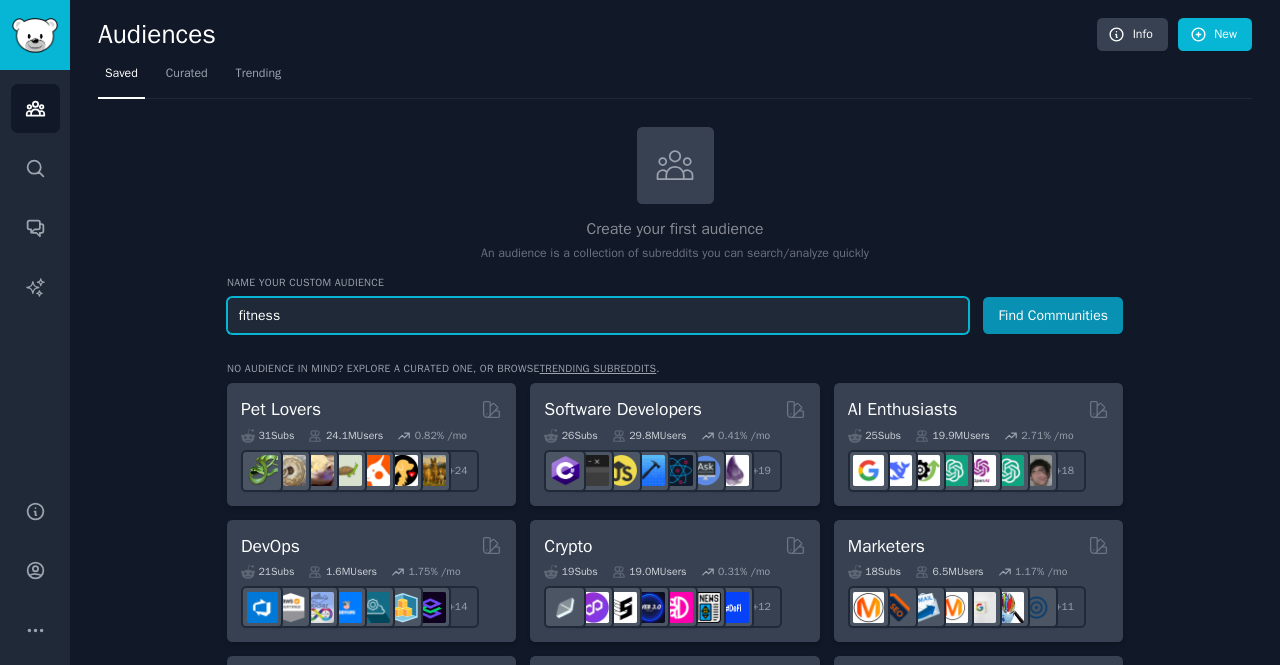 drag, startPoint x: 298, startPoint y: 318, endPoint x: 180, endPoint y: 309, distance: 118.34272 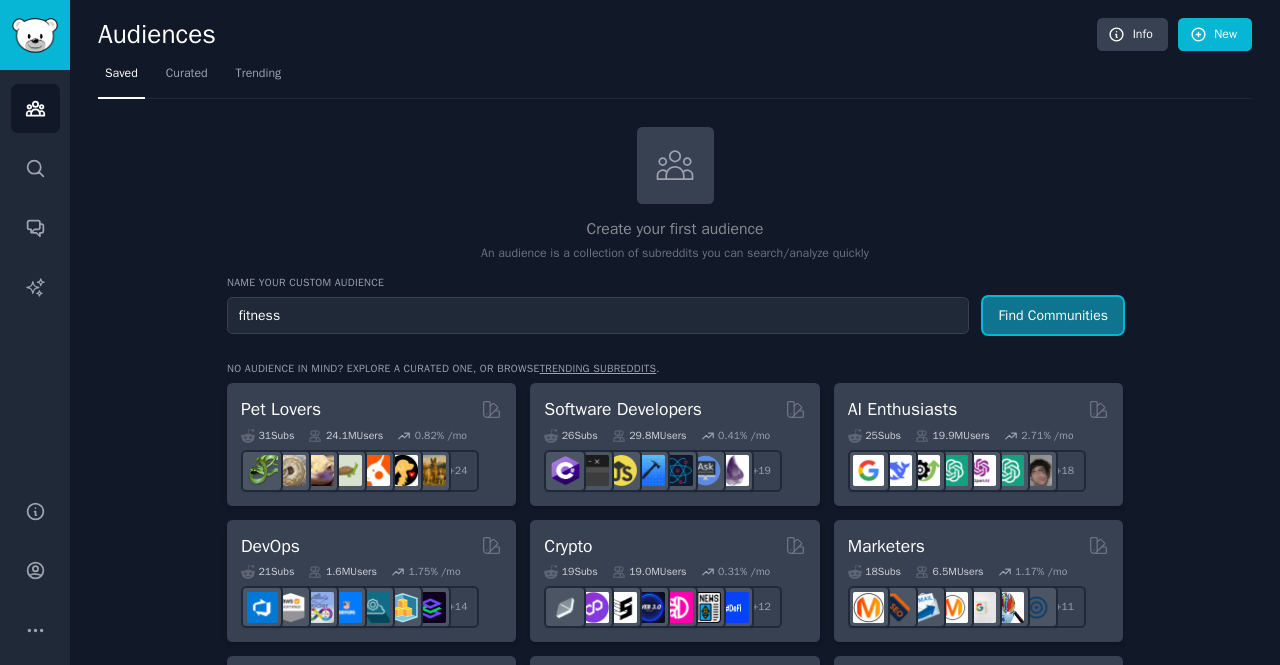 click on "Find Communities" at bounding box center (1053, 315) 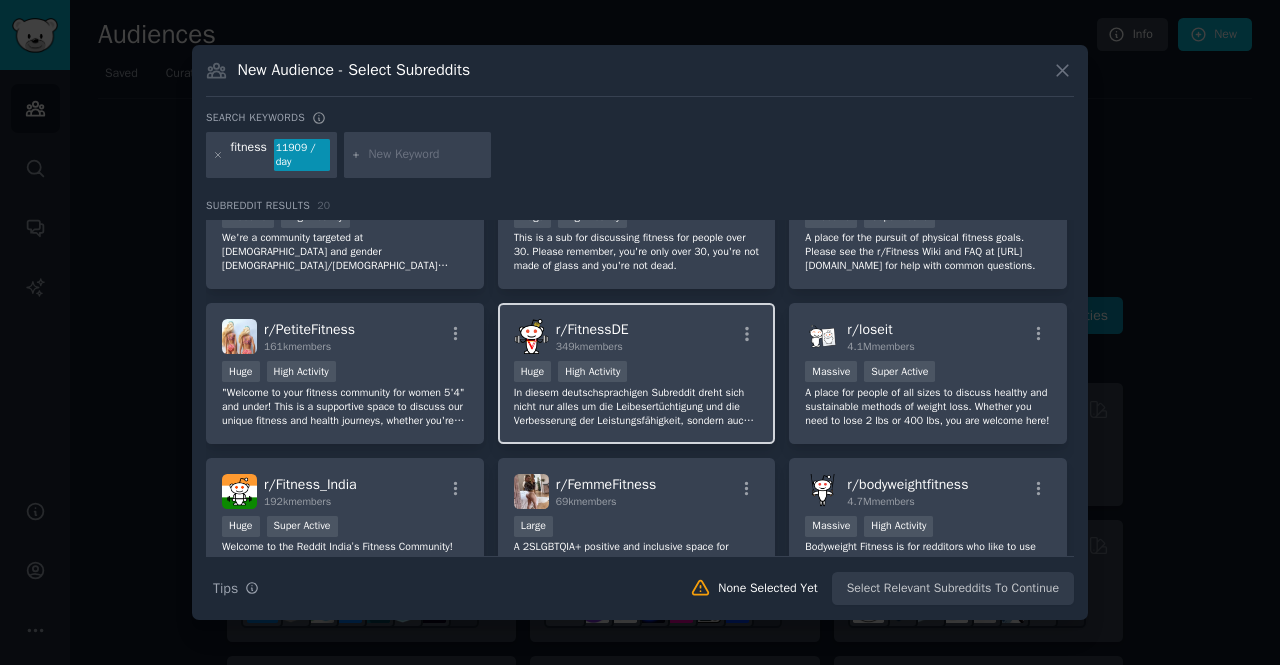 scroll, scrollTop: 0, scrollLeft: 0, axis: both 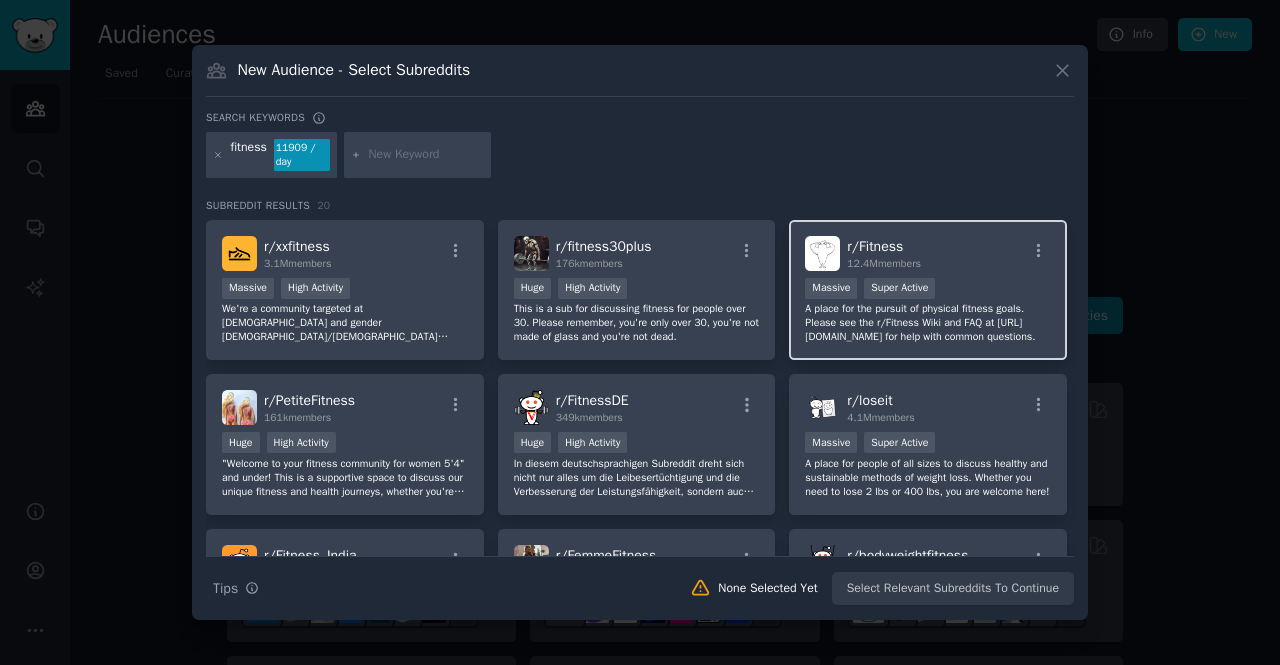 click on "r/ Fitness 12.4M  members" at bounding box center [928, 253] 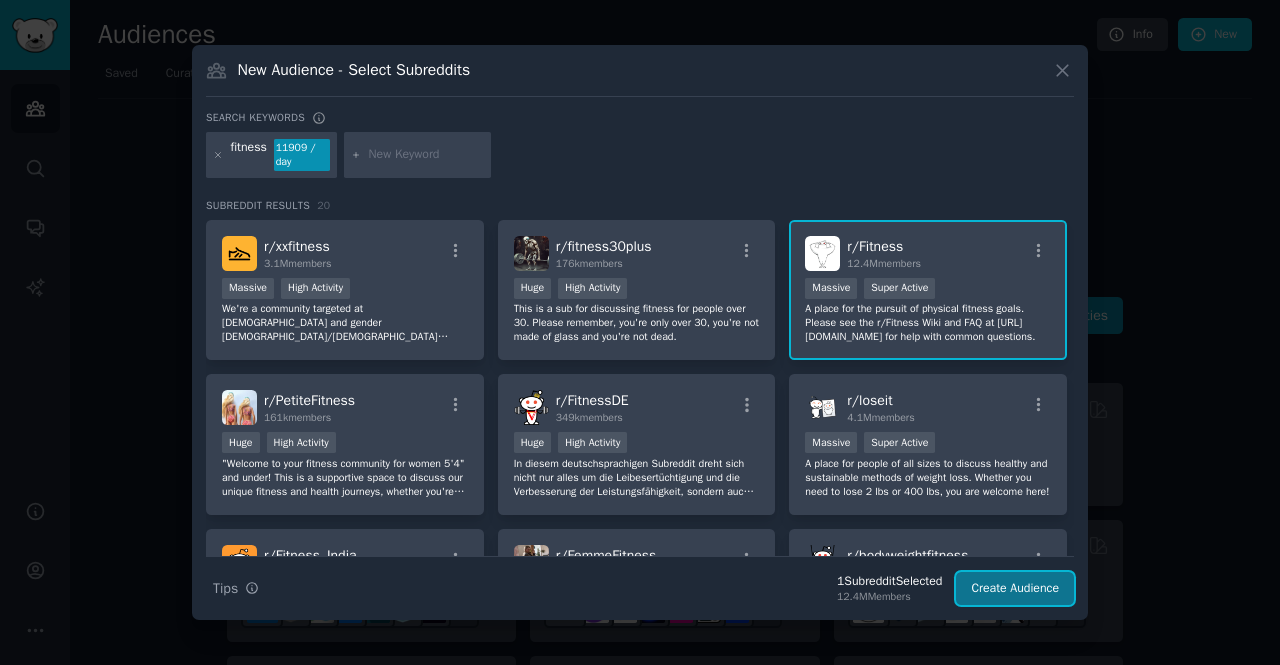 click on "Create Audience" at bounding box center (1015, 589) 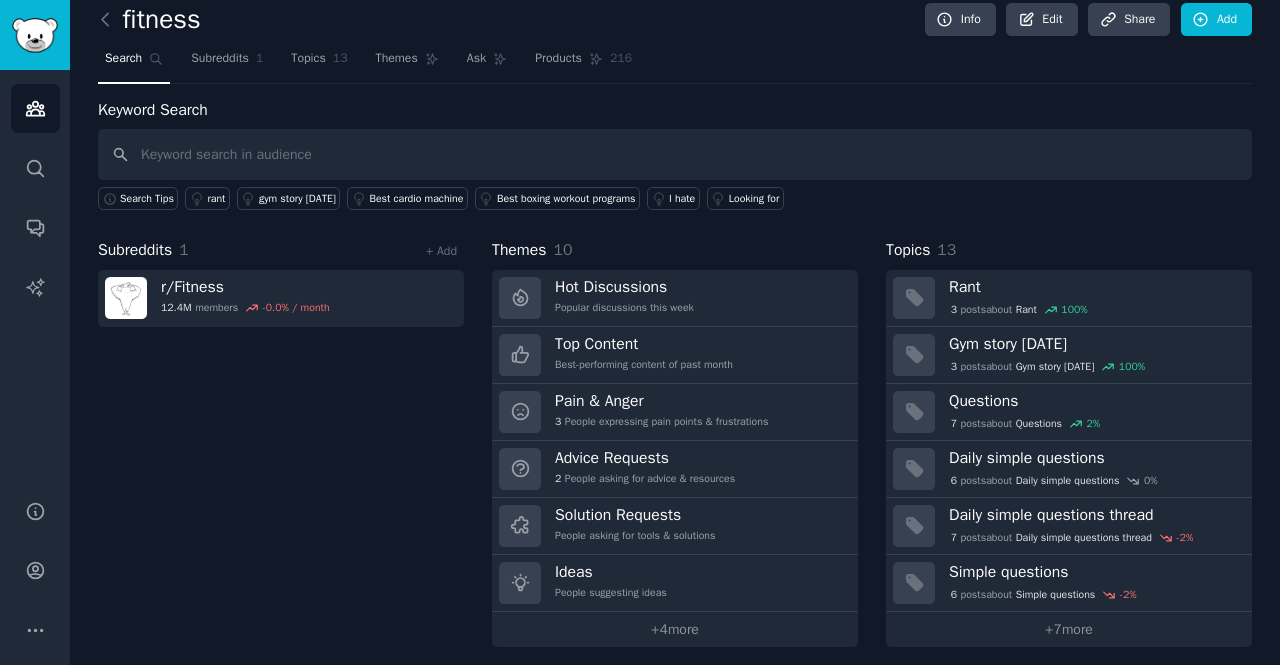 scroll, scrollTop: 20, scrollLeft: 0, axis: vertical 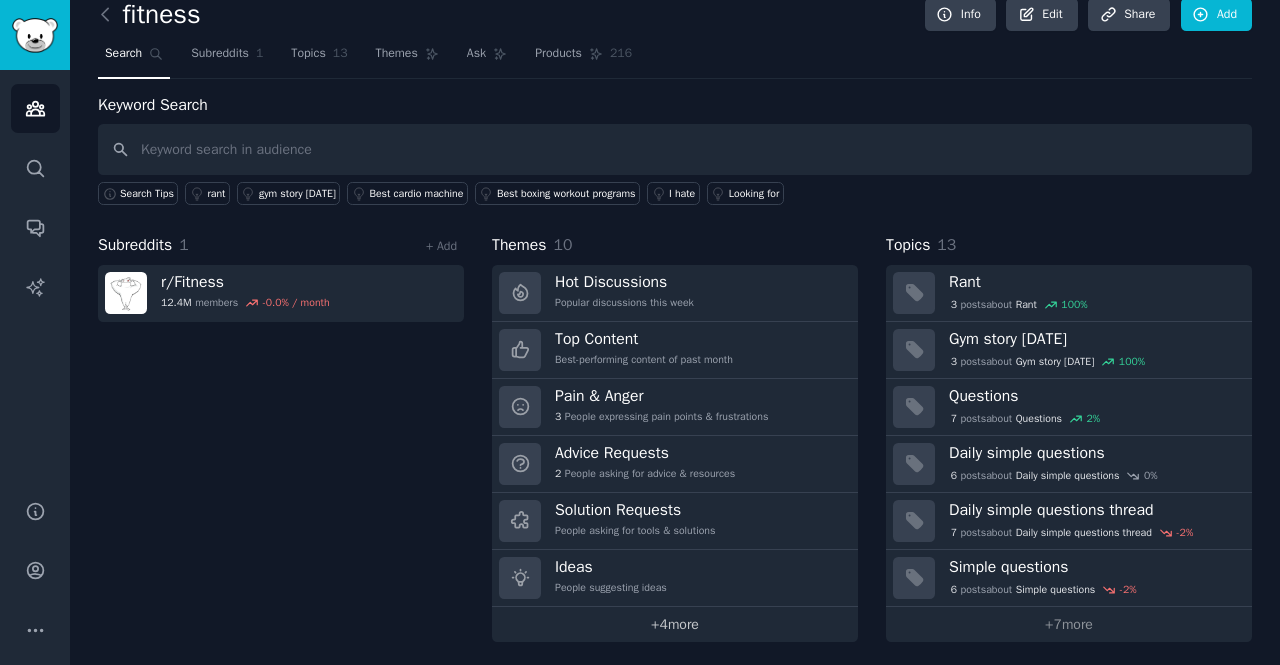 click on "+  4  more" at bounding box center [675, 624] 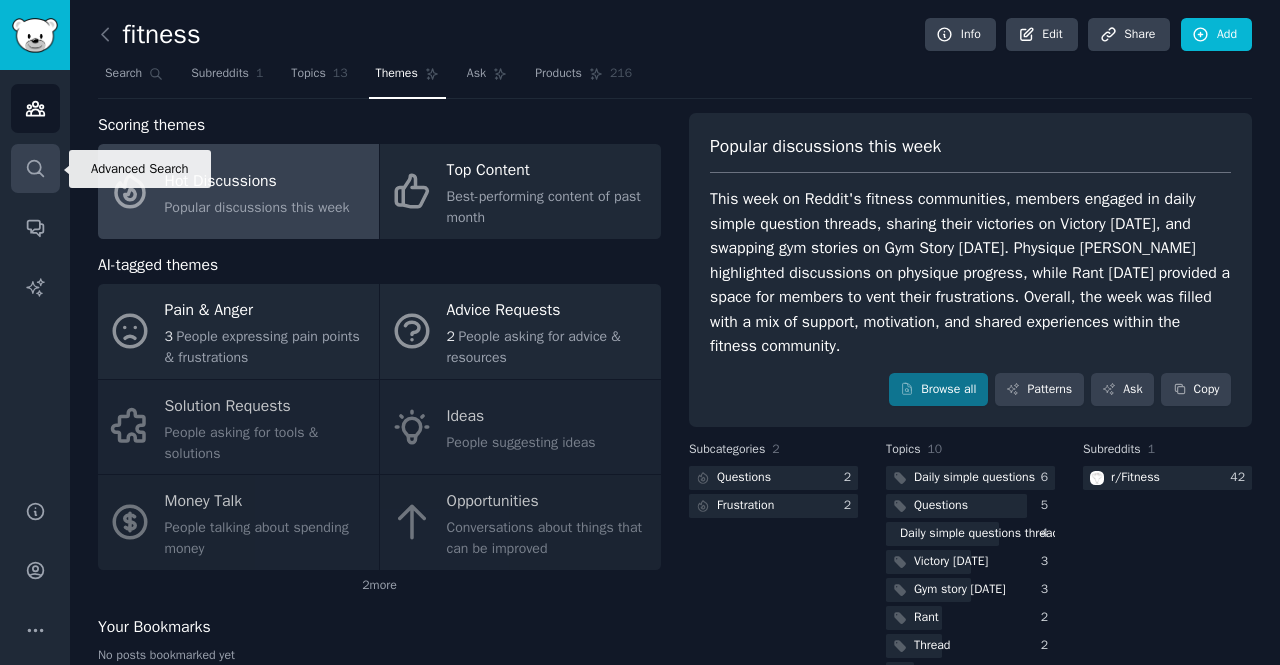 click 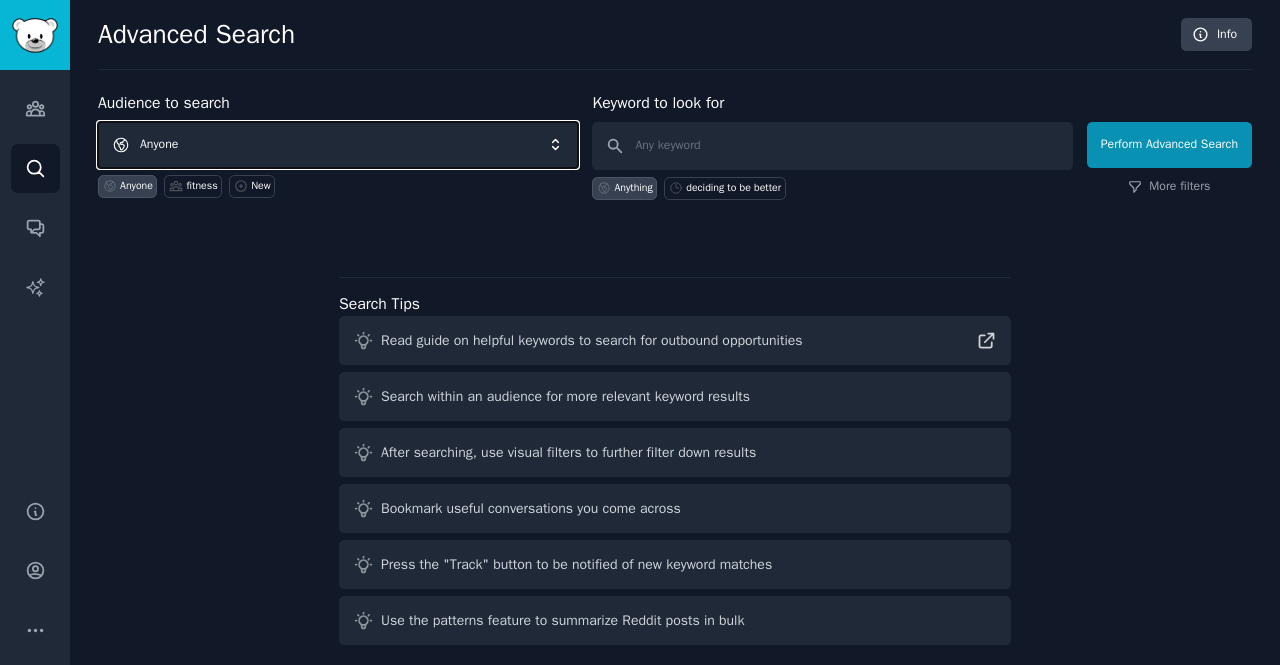 click on "Anyone" at bounding box center [338, 145] 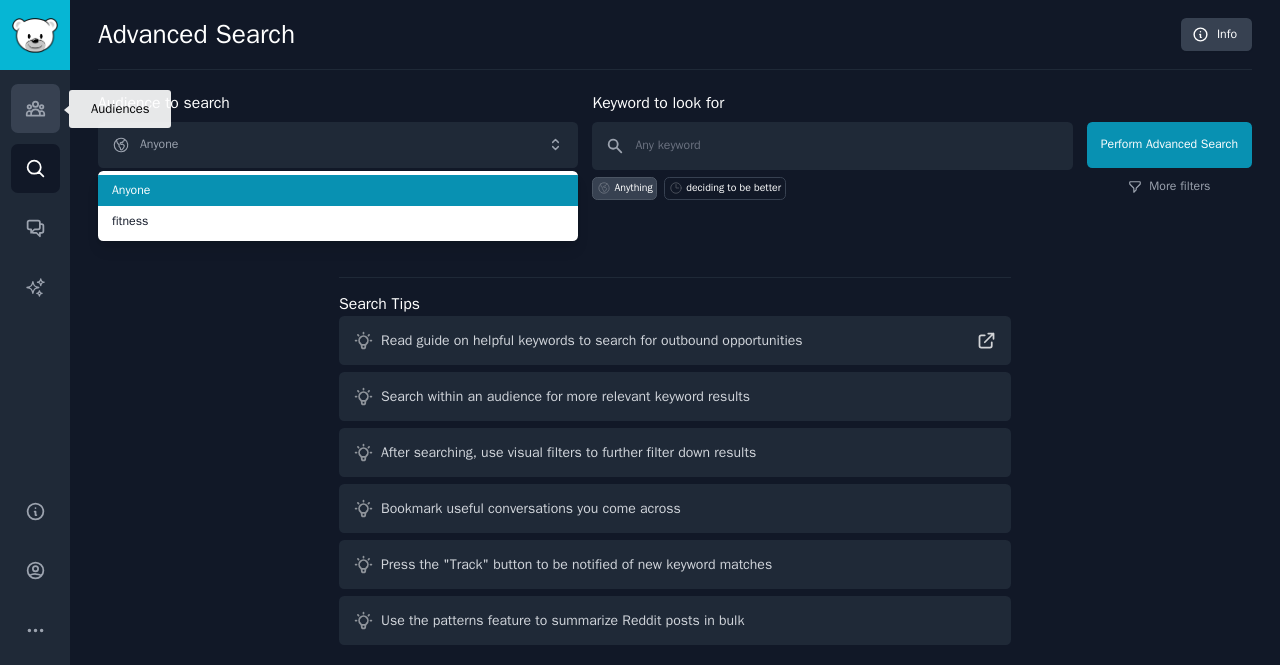 click on "Audiences" at bounding box center [35, 108] 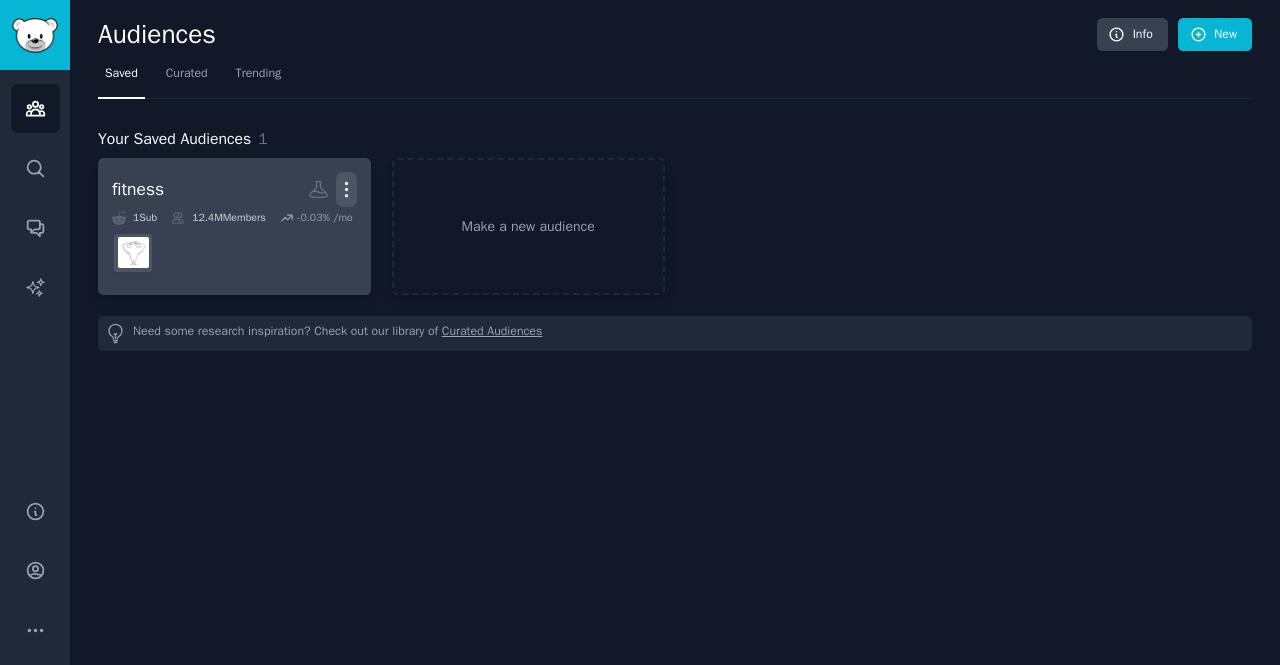 click 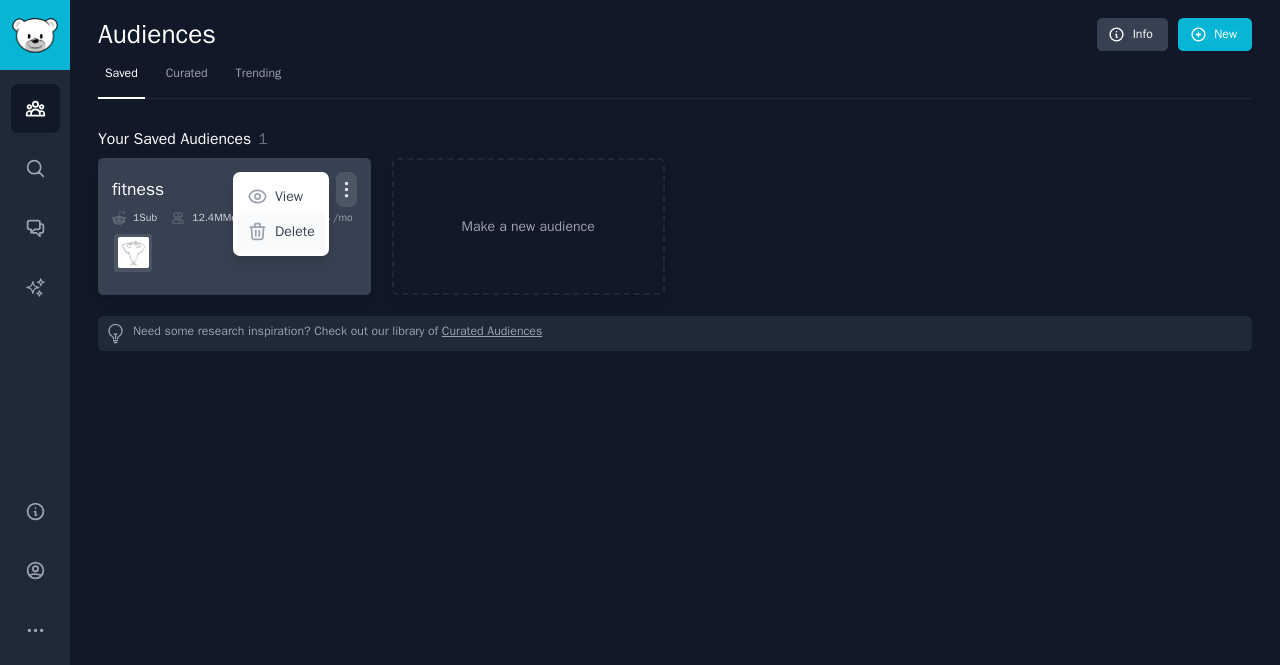 click on "Delete" at bounding box center [295, 231] 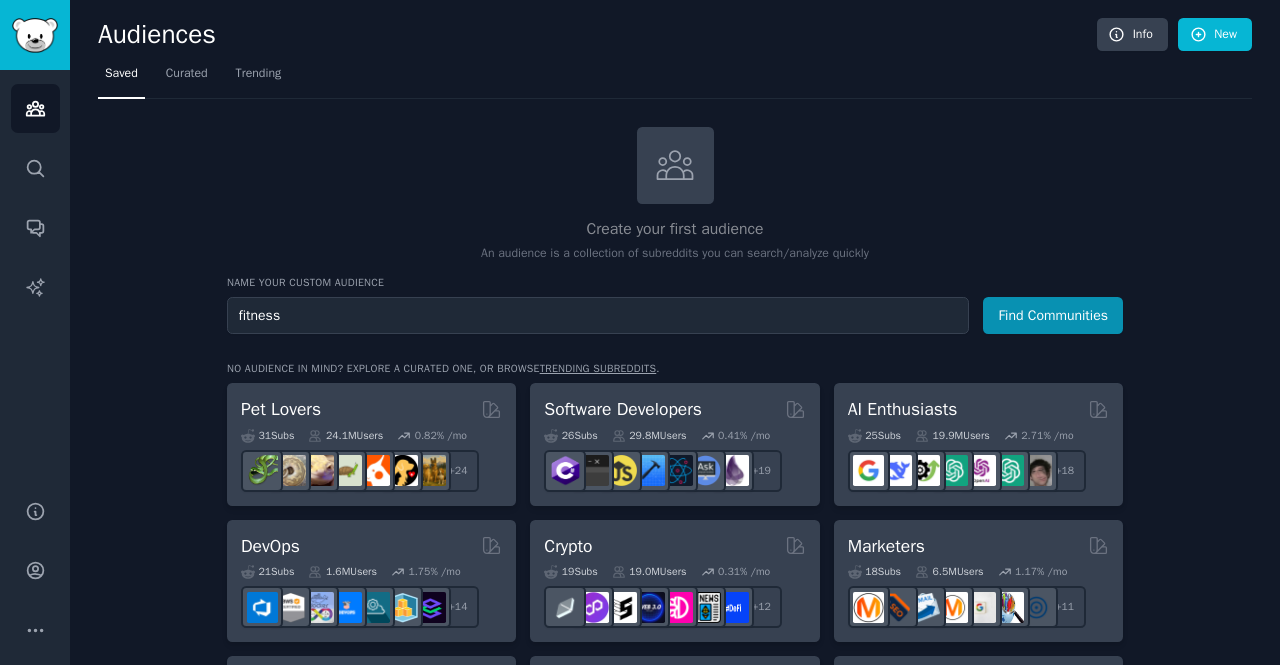 type on "fitness" 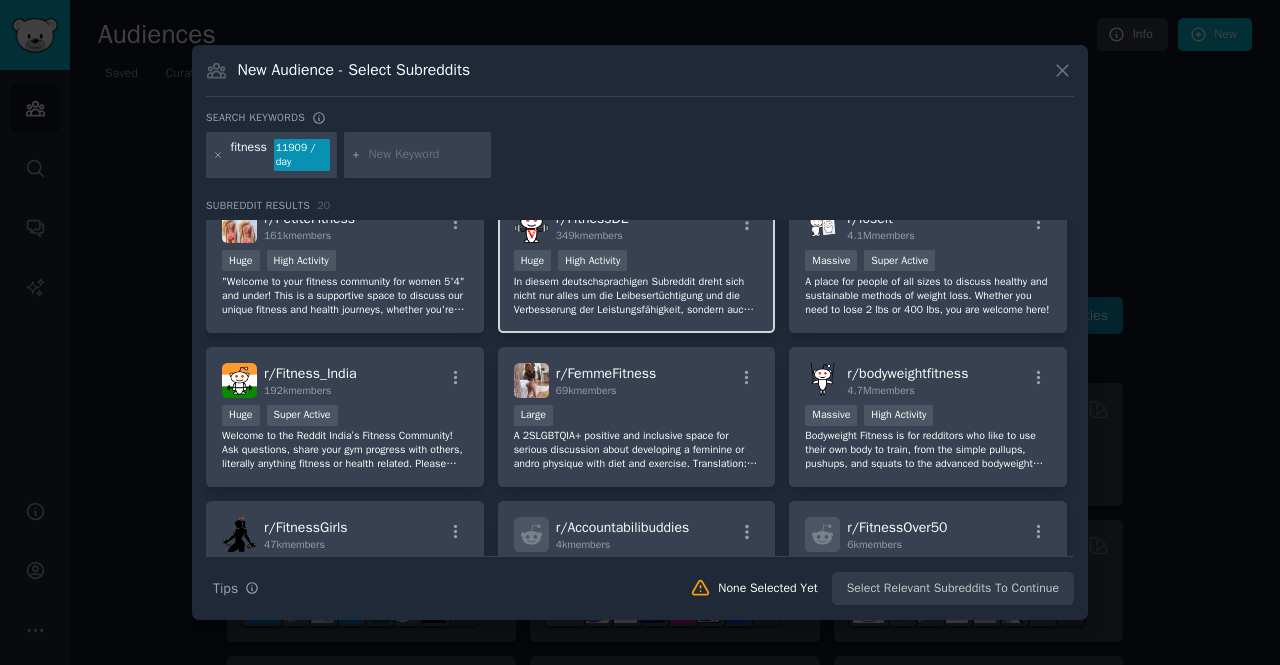 scroll, scrollTop: 200, scrollLeft: 0, axis: vertical 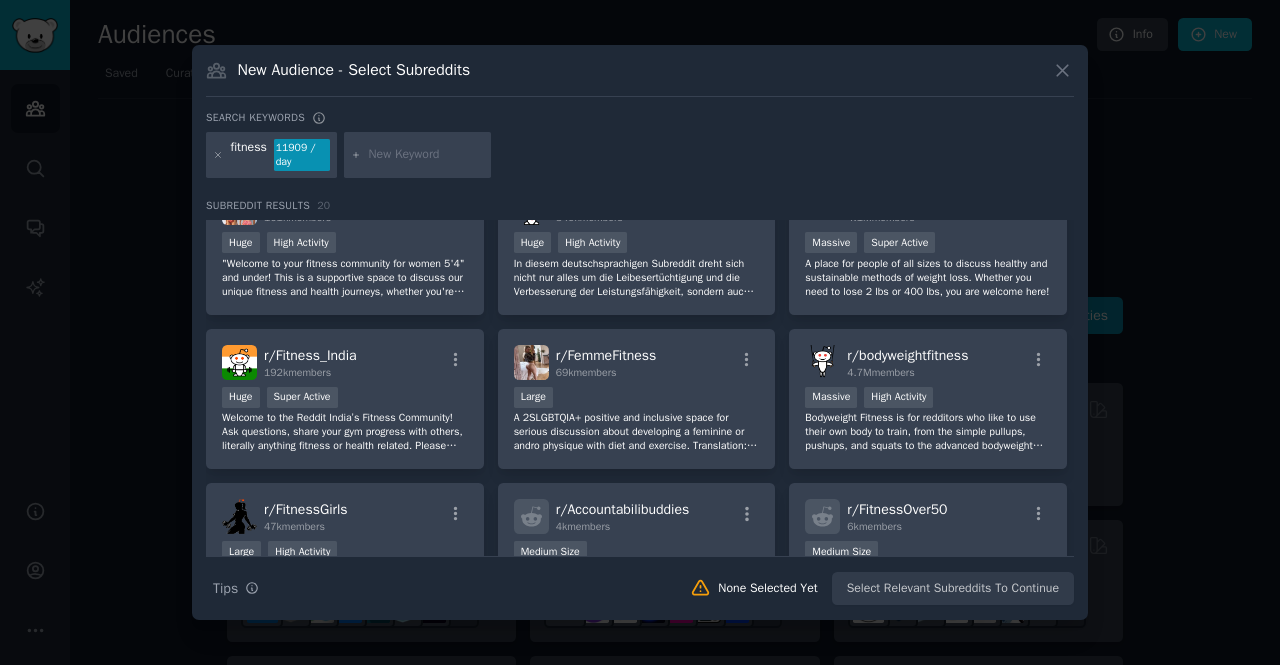 click 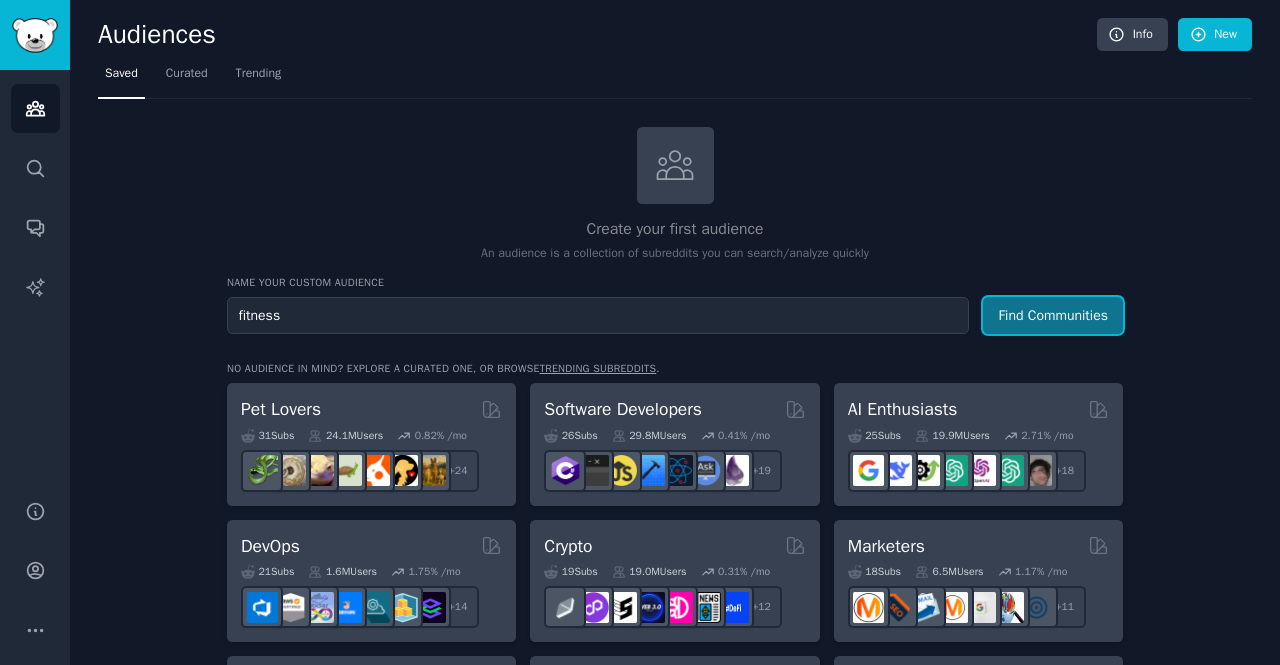 click on "Find Communities" at bounding box center [1053, 315] 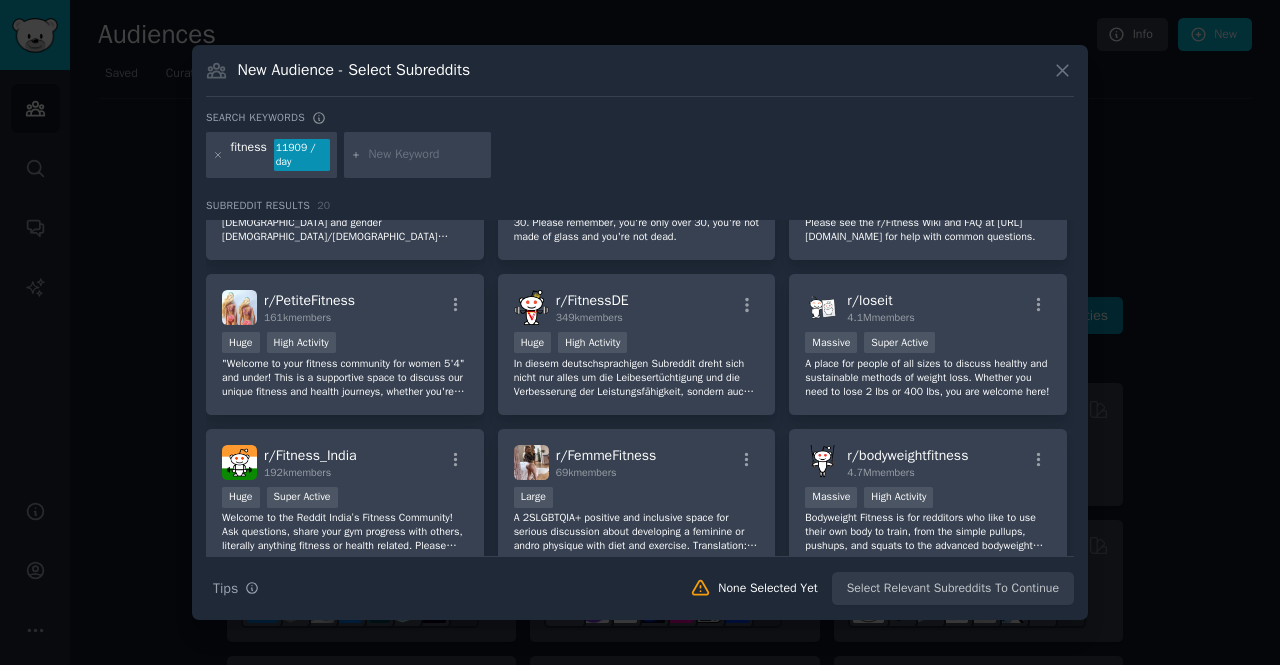 scroll, scrollTop: 200, scrollLeft: 0, axis: vertical 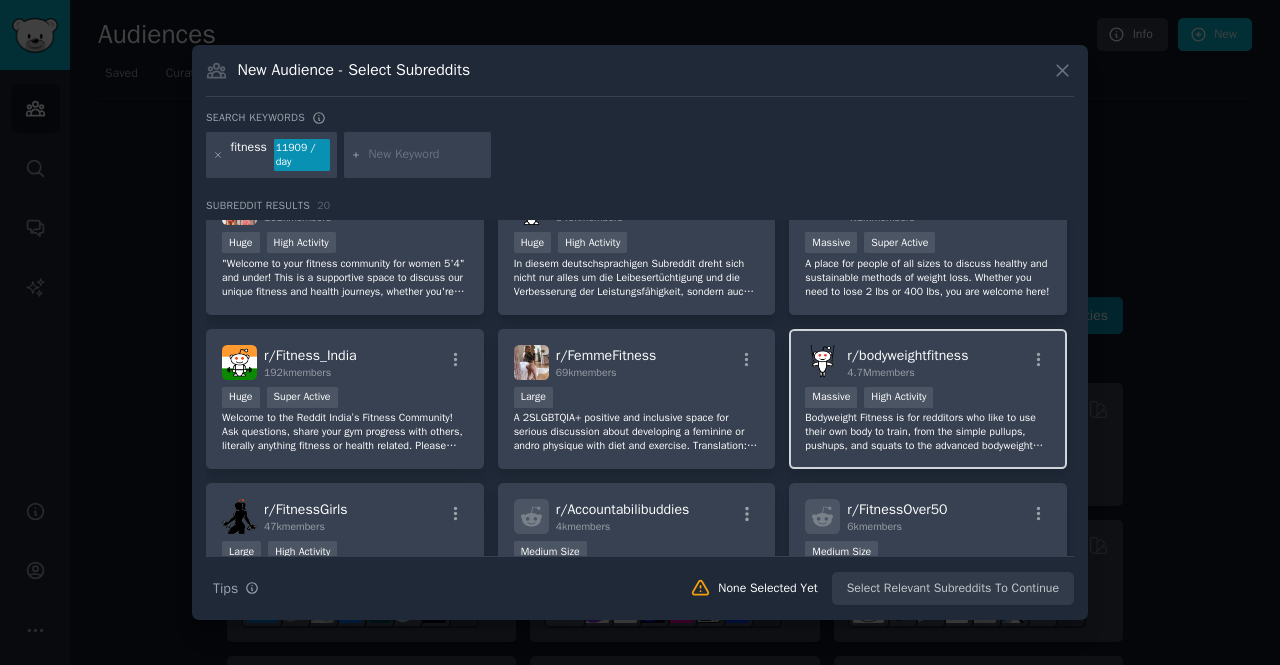 click on "r/ bodyweightfitness" at bounding box center [907, 355] 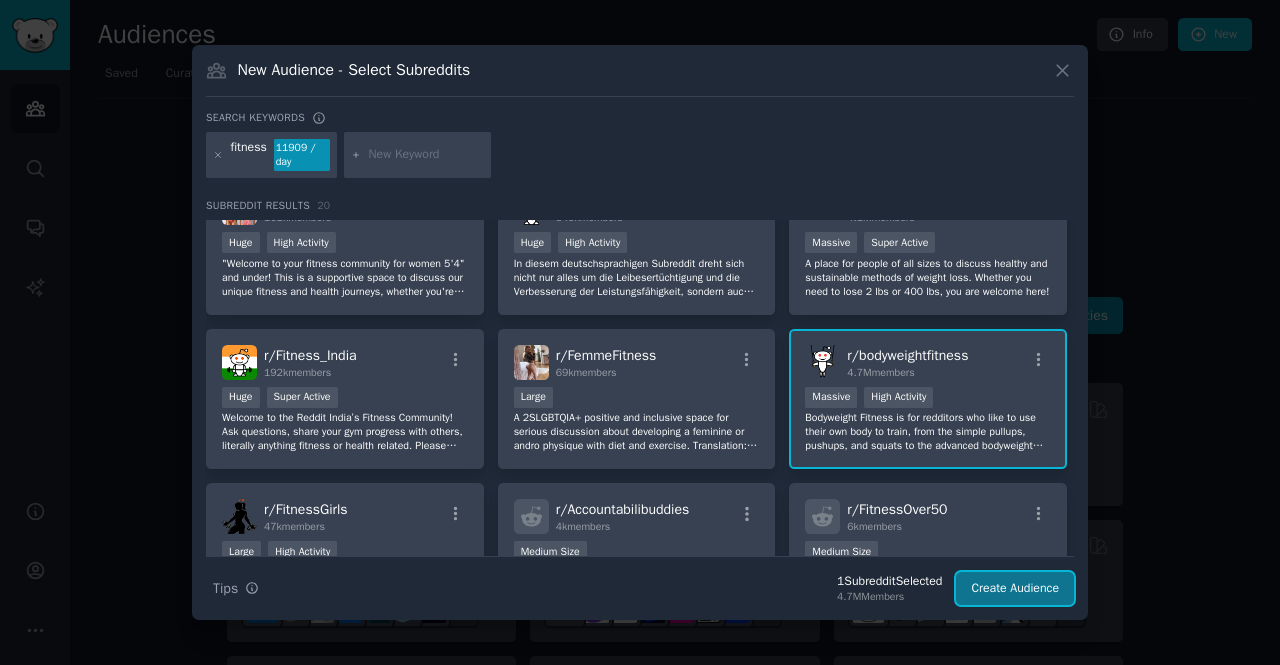 click on "Create Audience" at bounding box center (1015, 589) 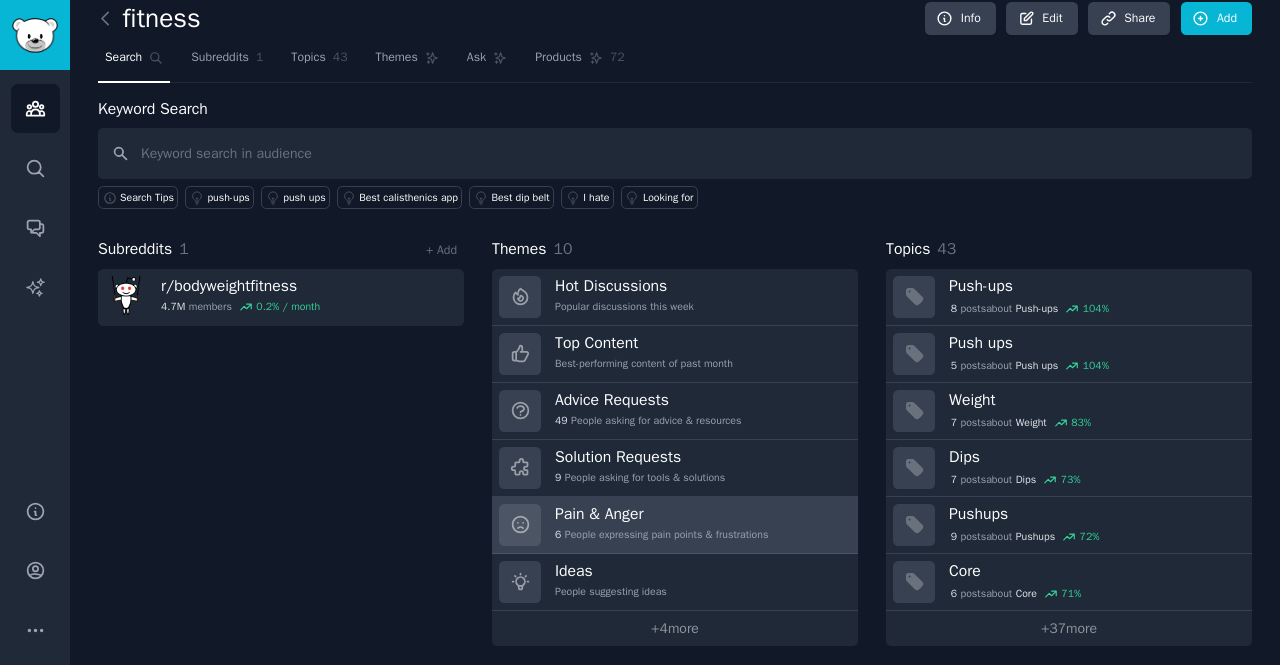scroll, scrollTop: 20, scrollLeft: 0, axis: vertical 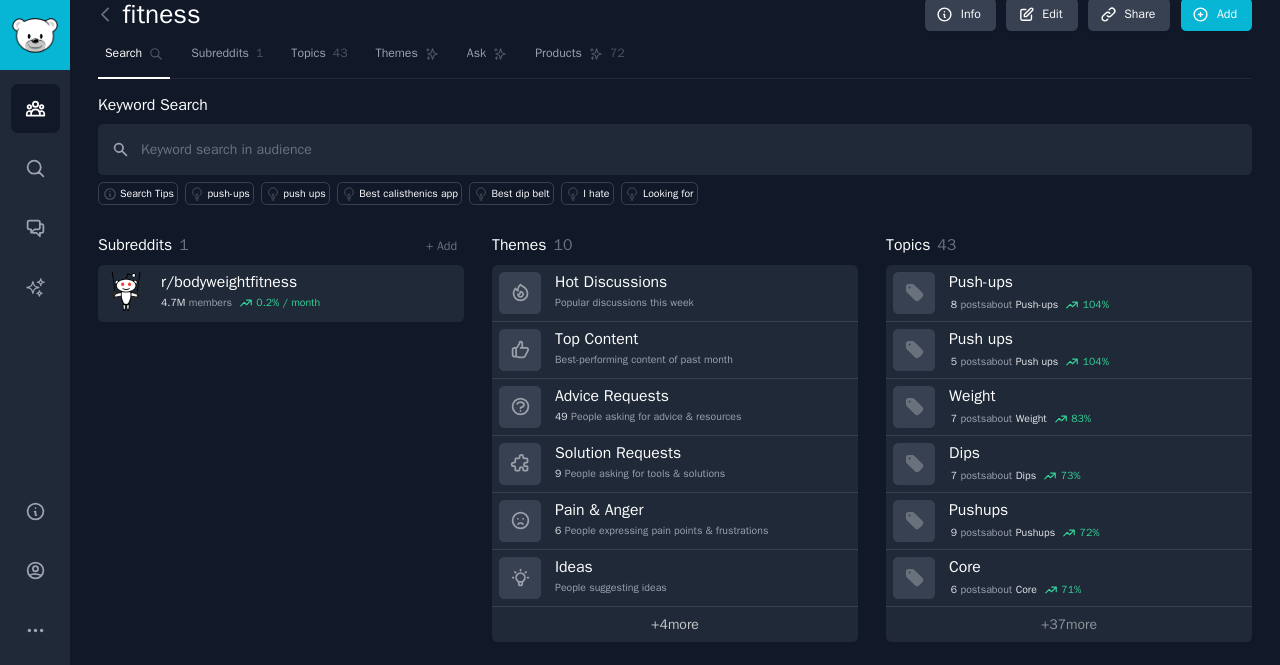 click on "+  4  more" at bounding box center [675, 624] 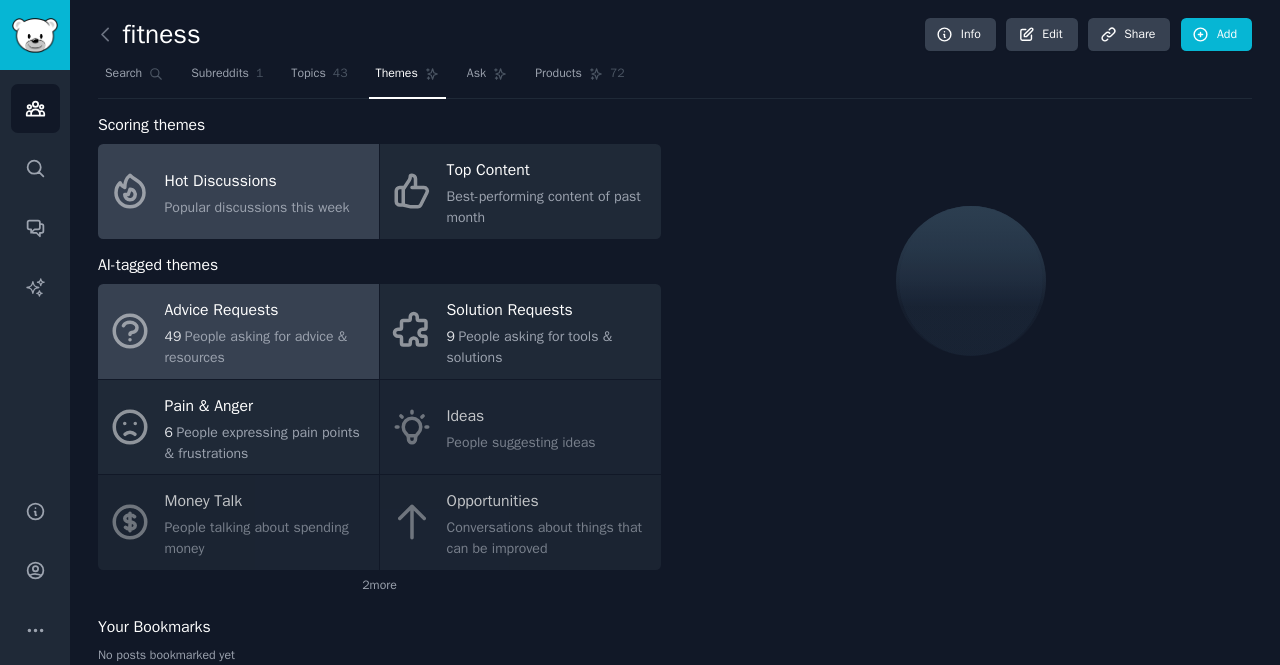 click on "People asking for advice & resources" at bounding box center (256, 347) 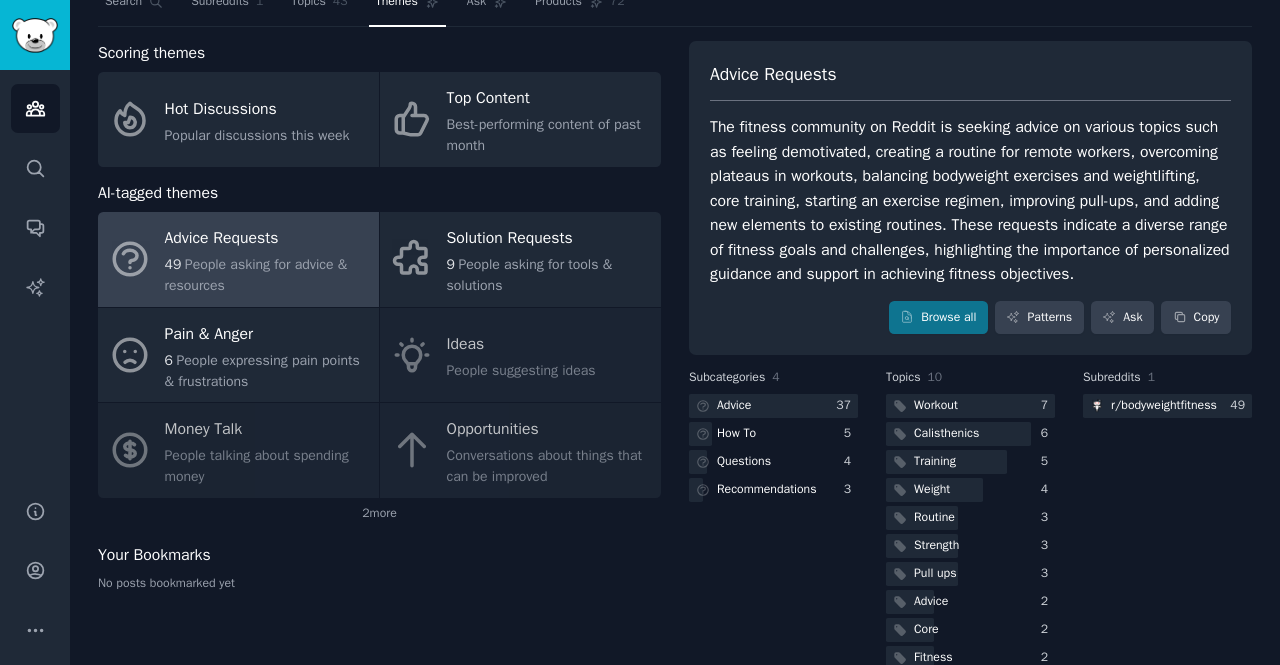 scroll, scrollTop: 100, scrollLeft: 0, axis: vertical 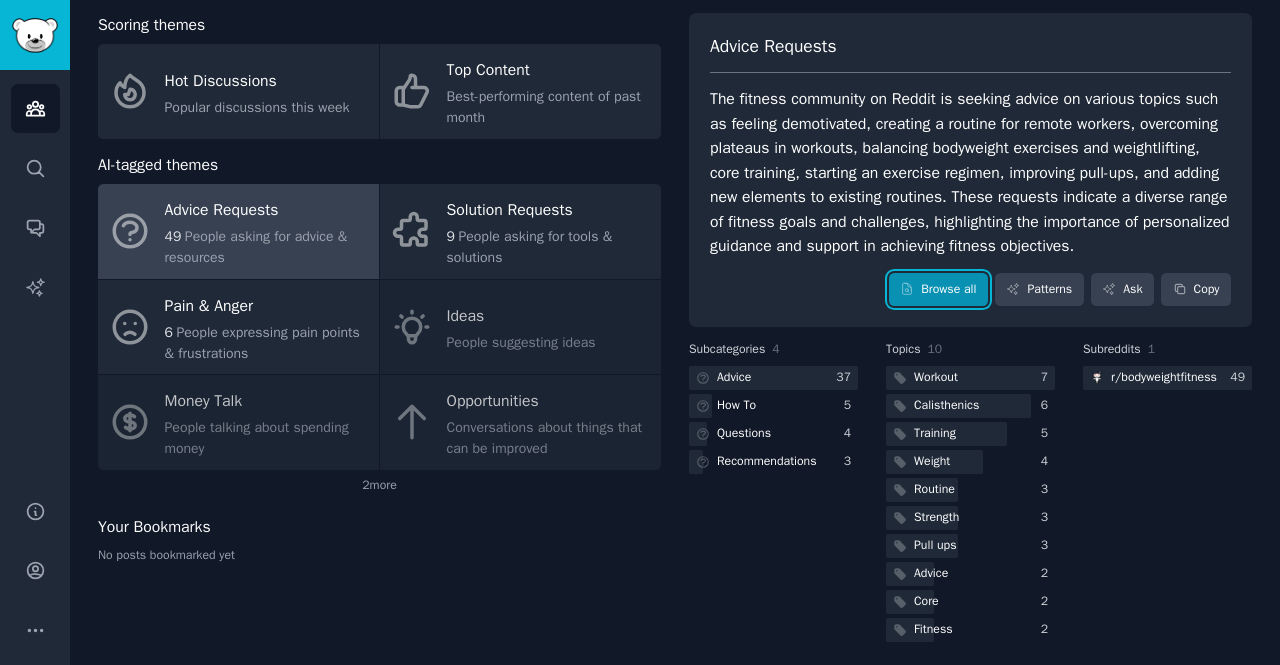 click 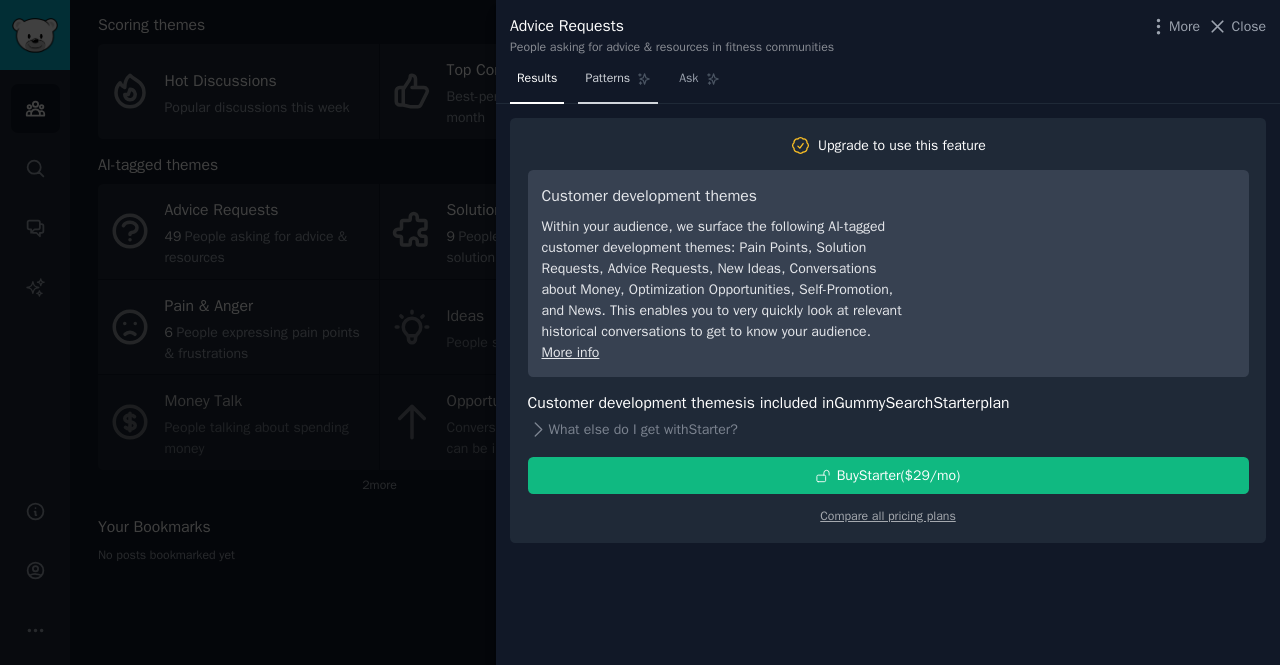 click on "Patterns" at bounding box center [607, 79] 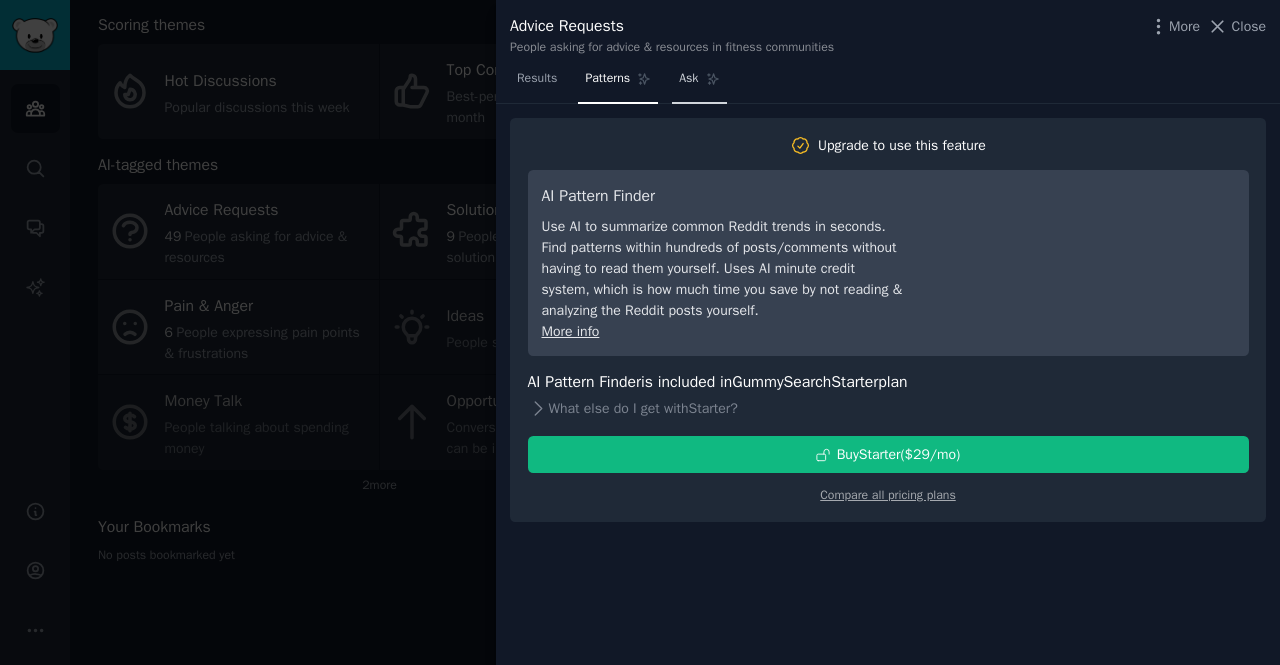 click on "Ask" at bounding box center [699, 83] 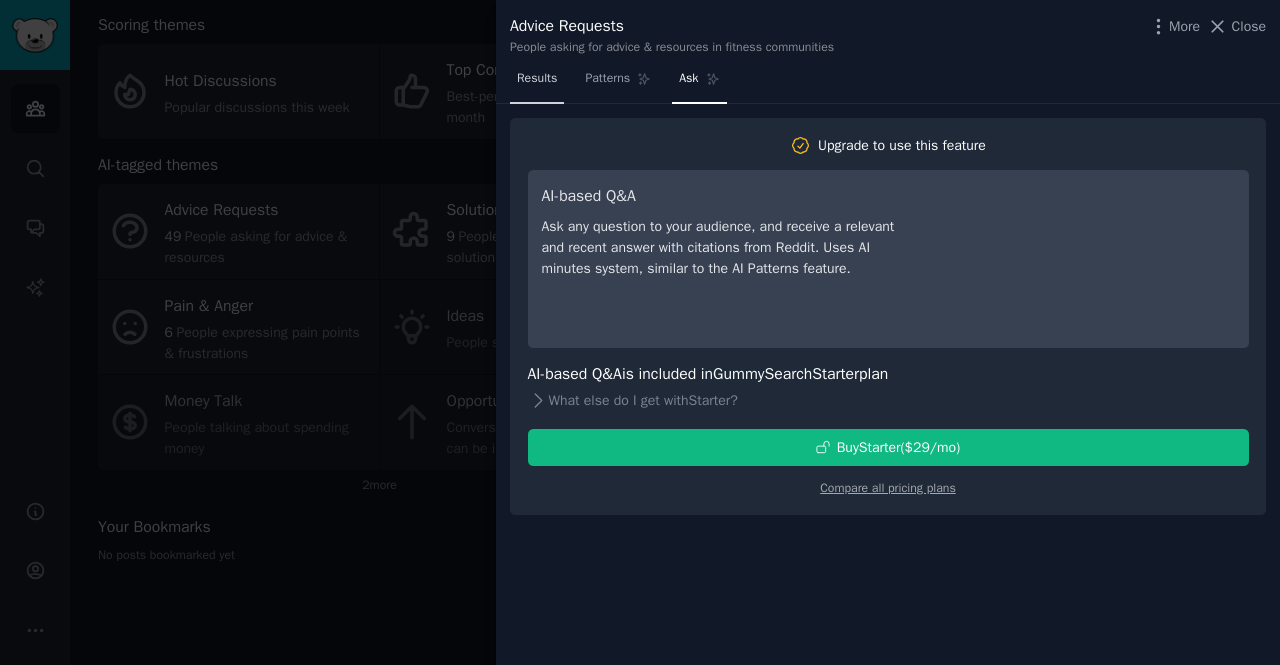 click on "Results" at bounding box center (537, 79) 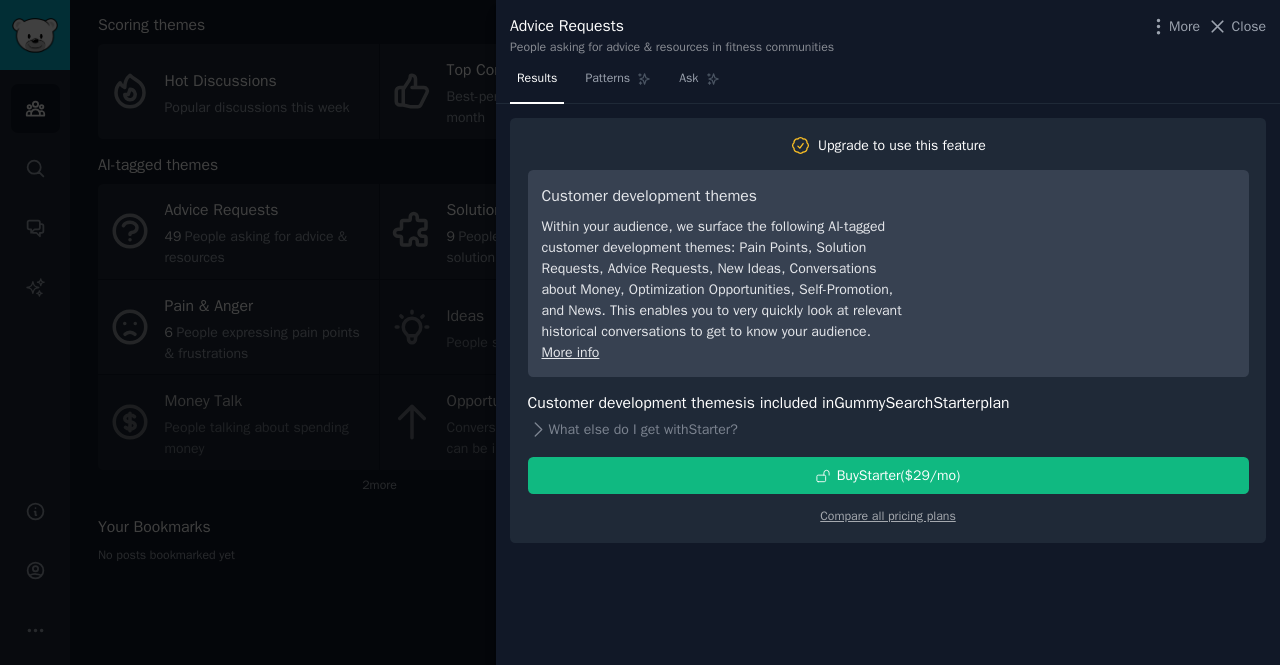 click at bounding box center [640, 332] 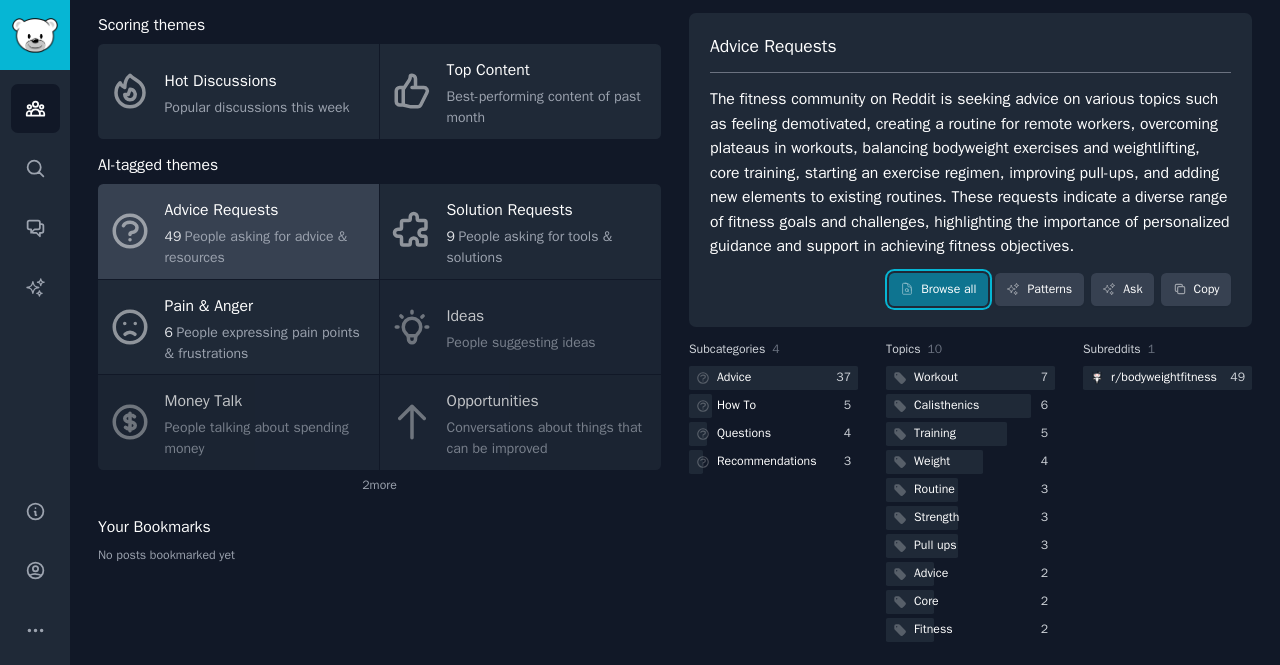 scroll, scrollTop: 106, scrollLeft: 0, axis: vertical 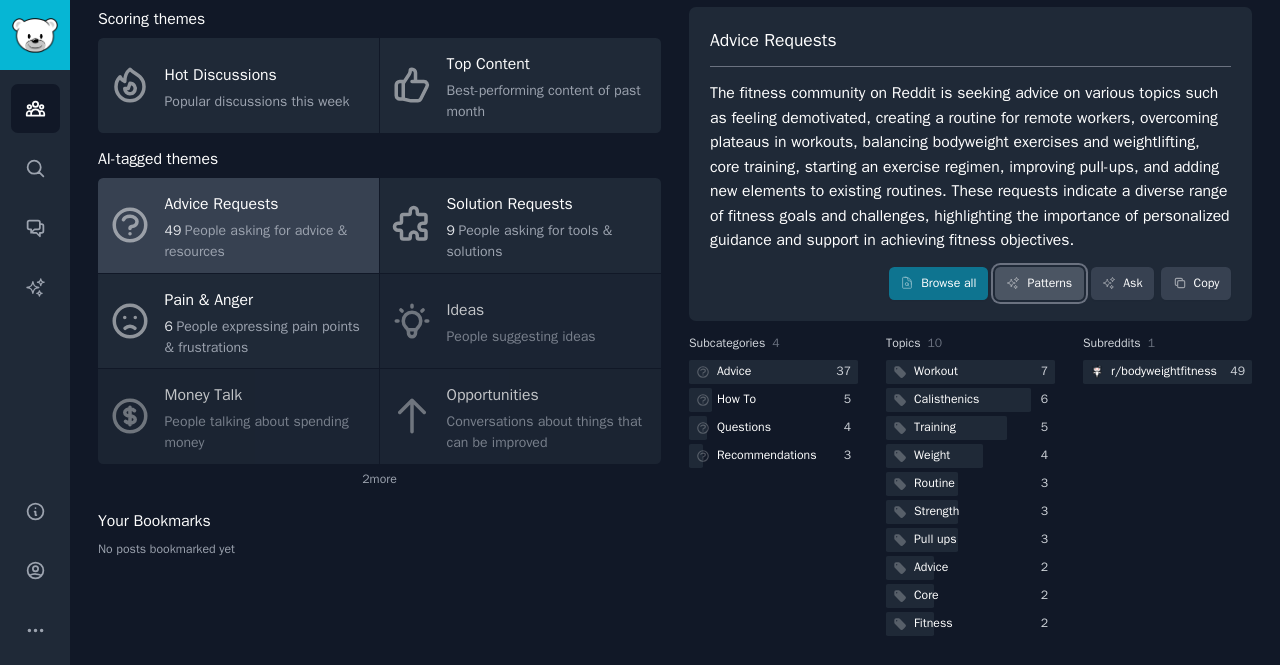 click on "Patterns" at bounding box center [1039, 284] 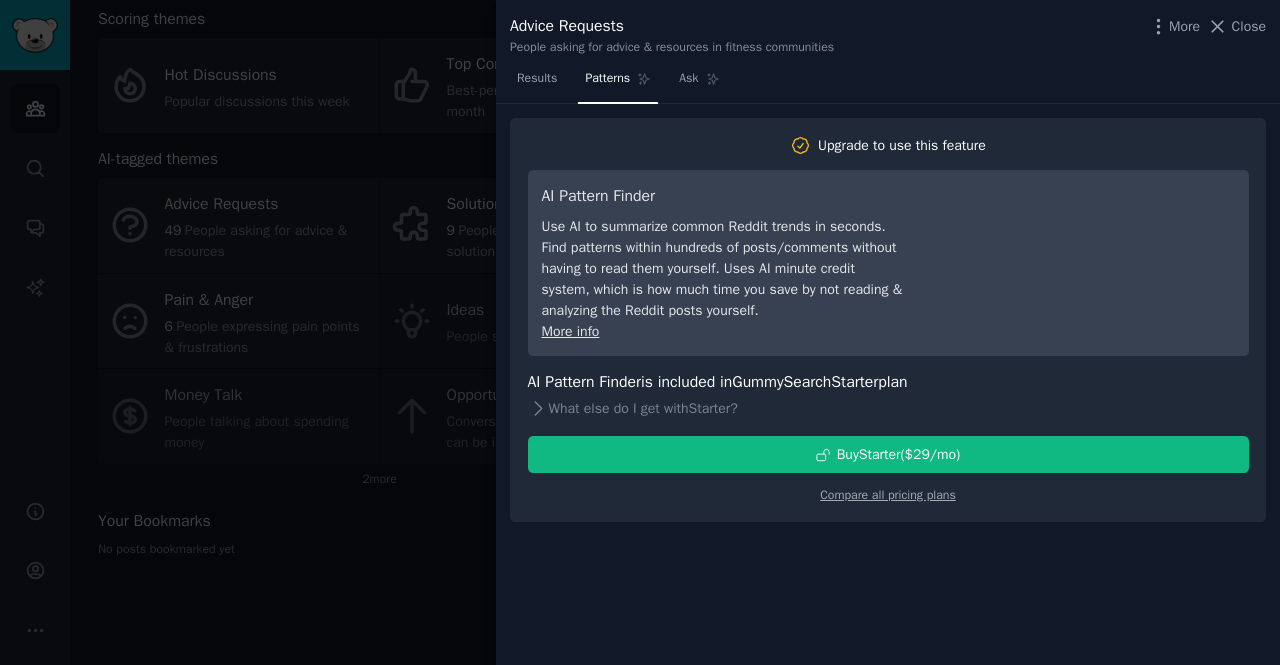 click at bounding box center [640, 332] 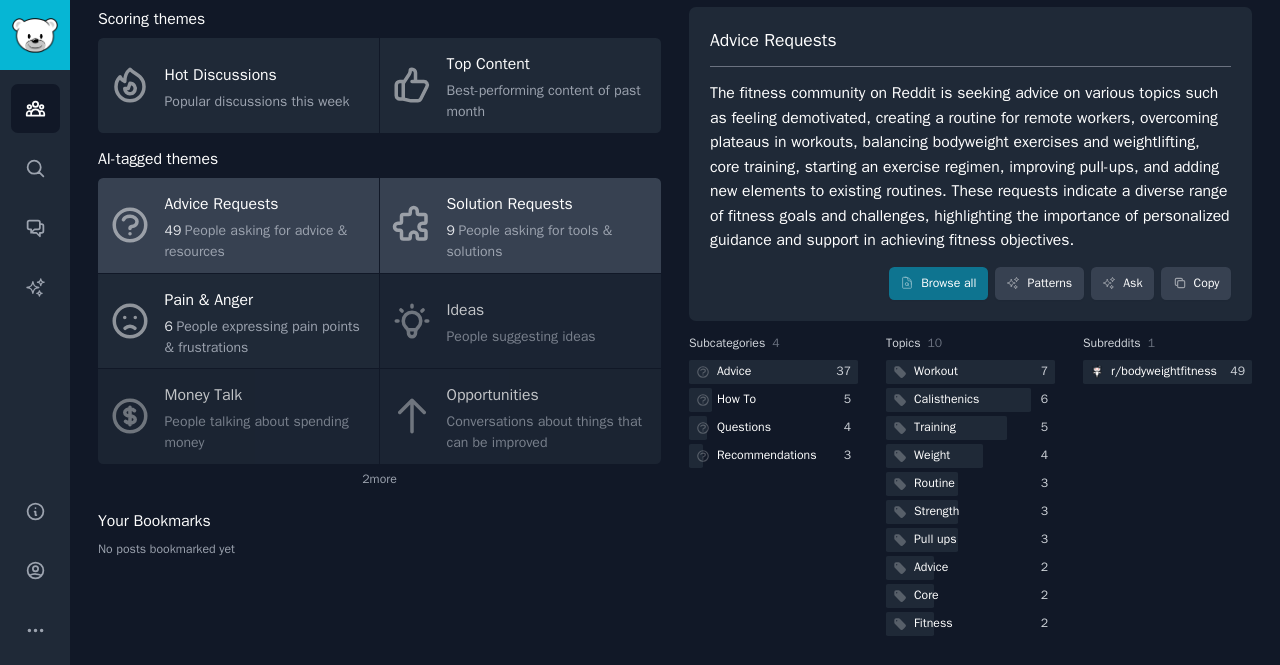 click on "People asking for tools & solutions" at bounding box center (530, 241) 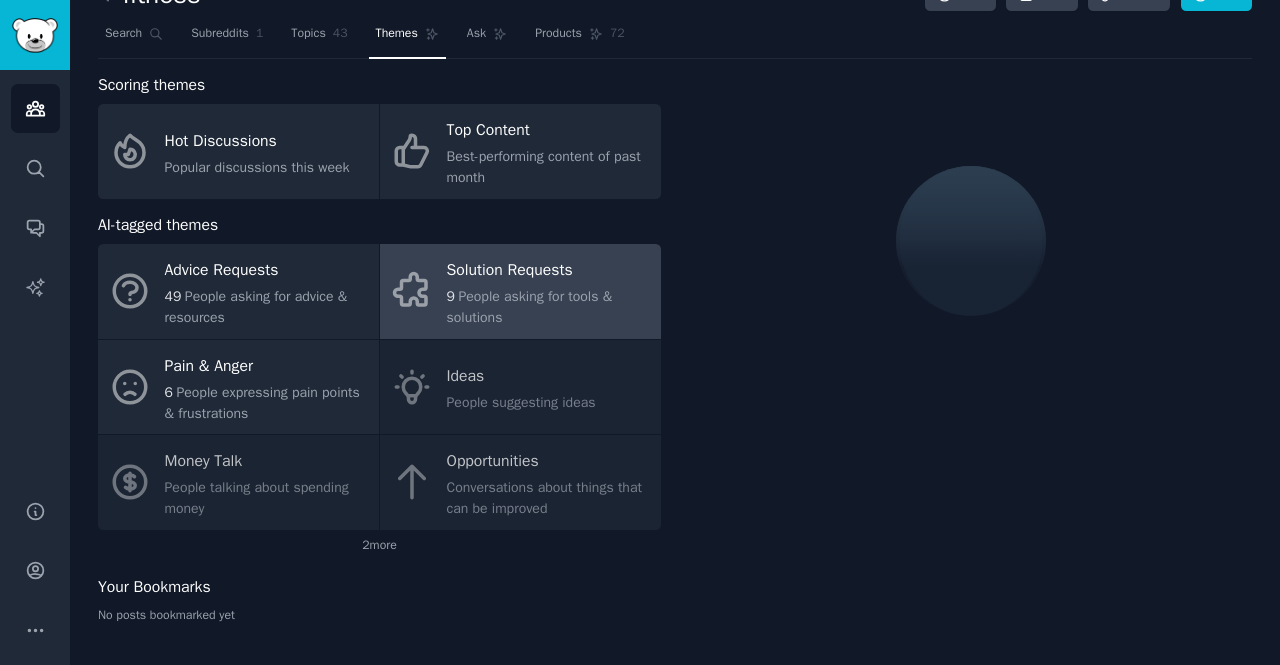 scroll, scrollTop: 54, scrollLeft: 0, axis: vertical 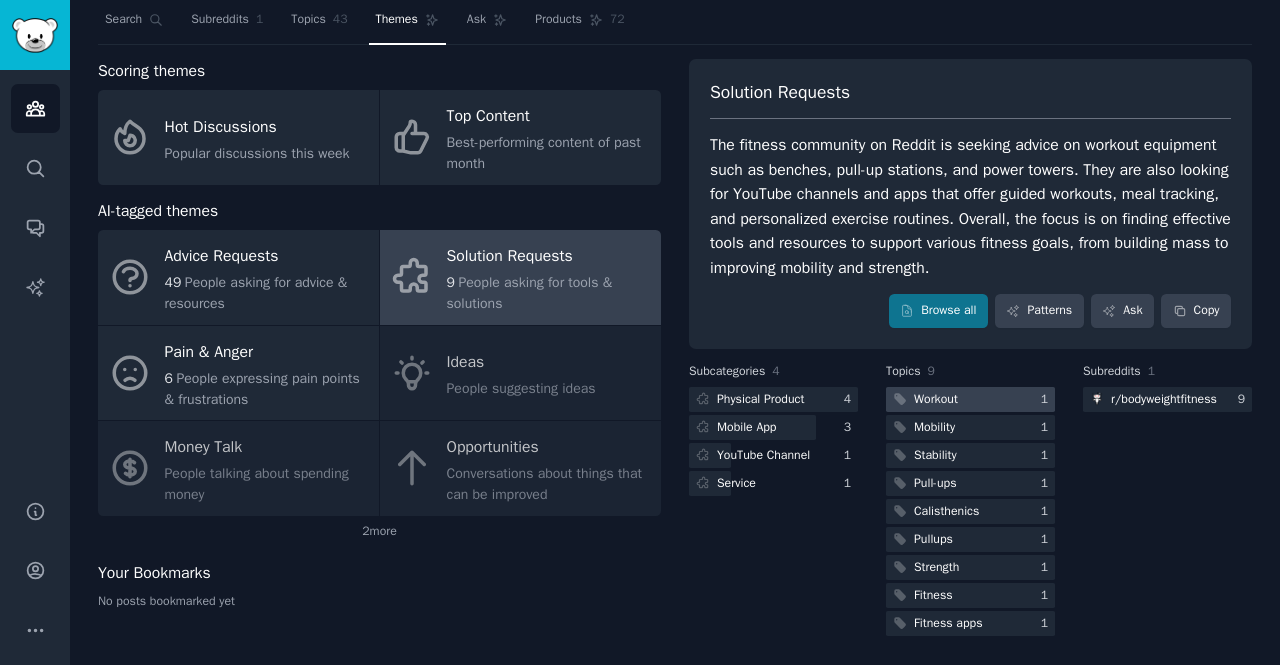 click on "Workout" at bounding box center [936, 400] 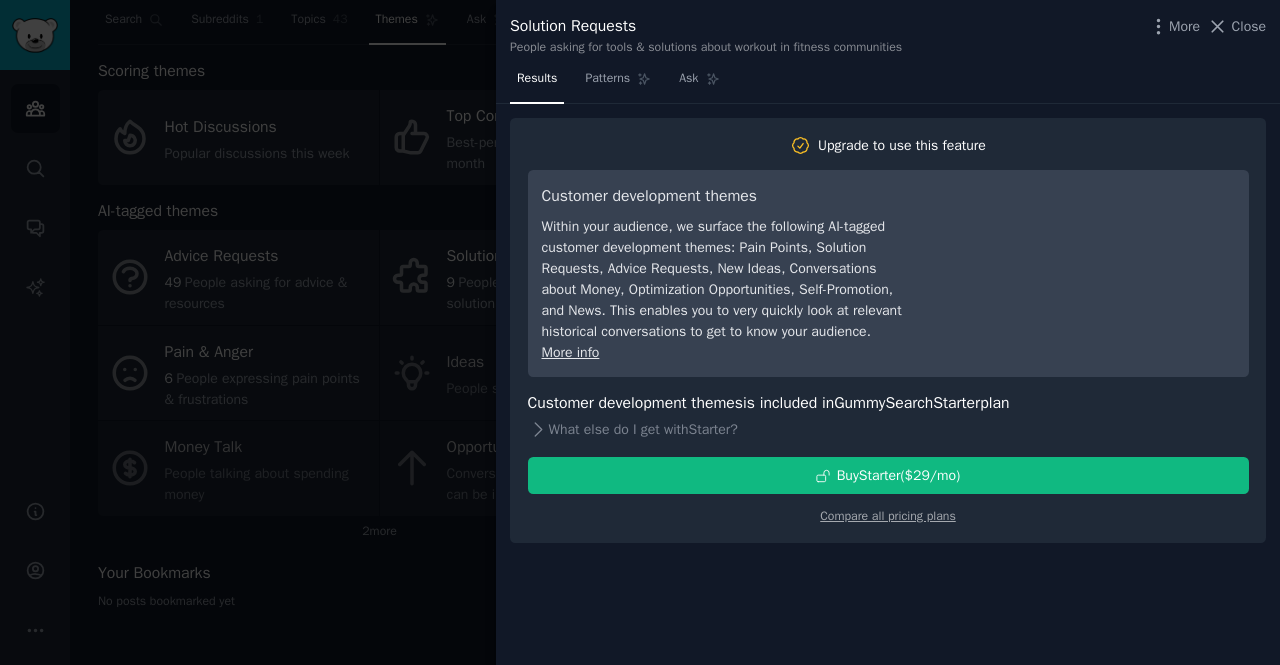 click at bounding box center (640, 332) 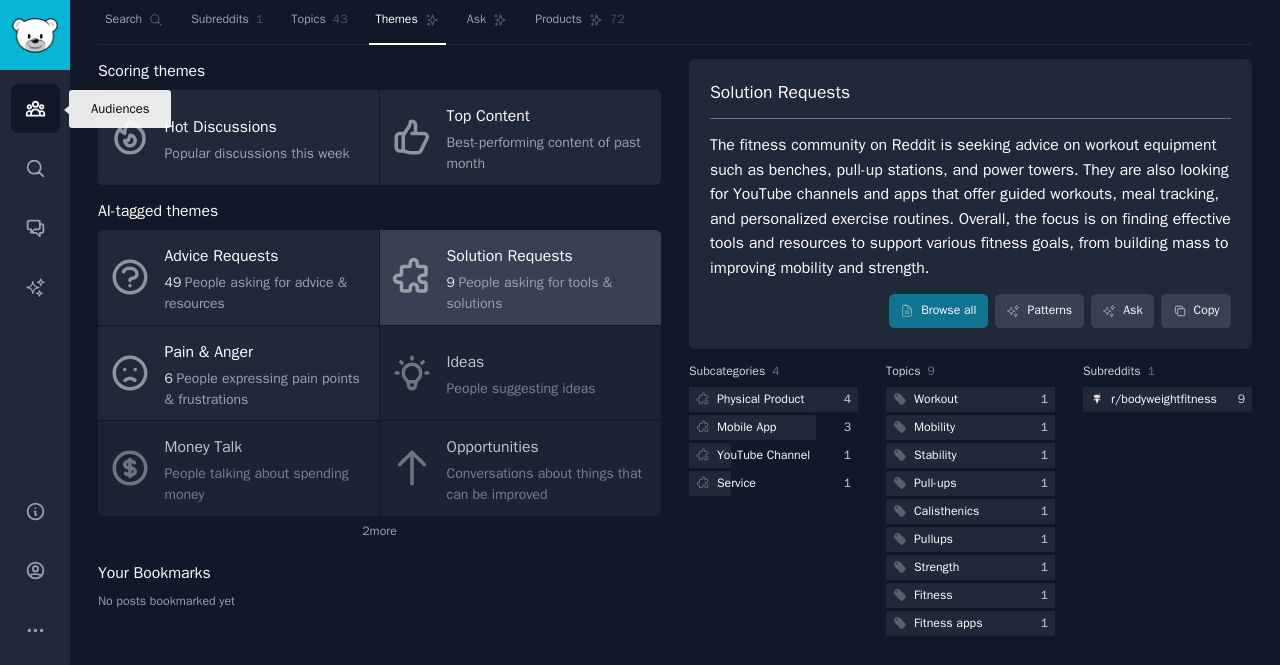 click 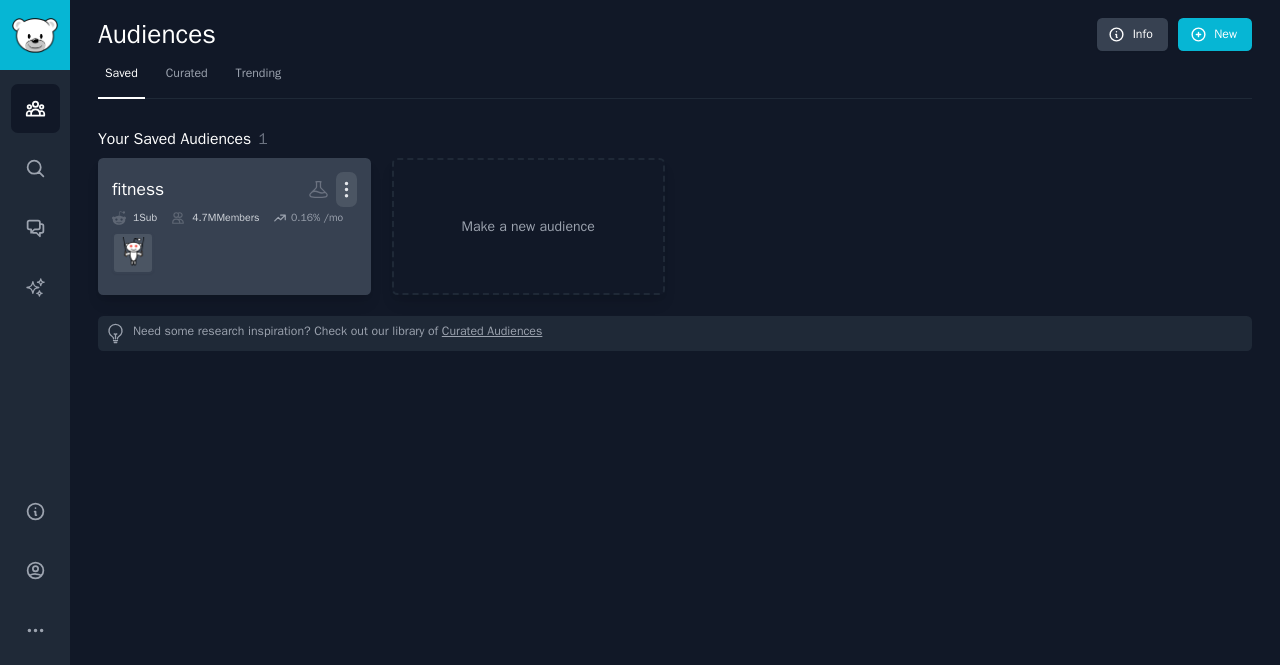 click 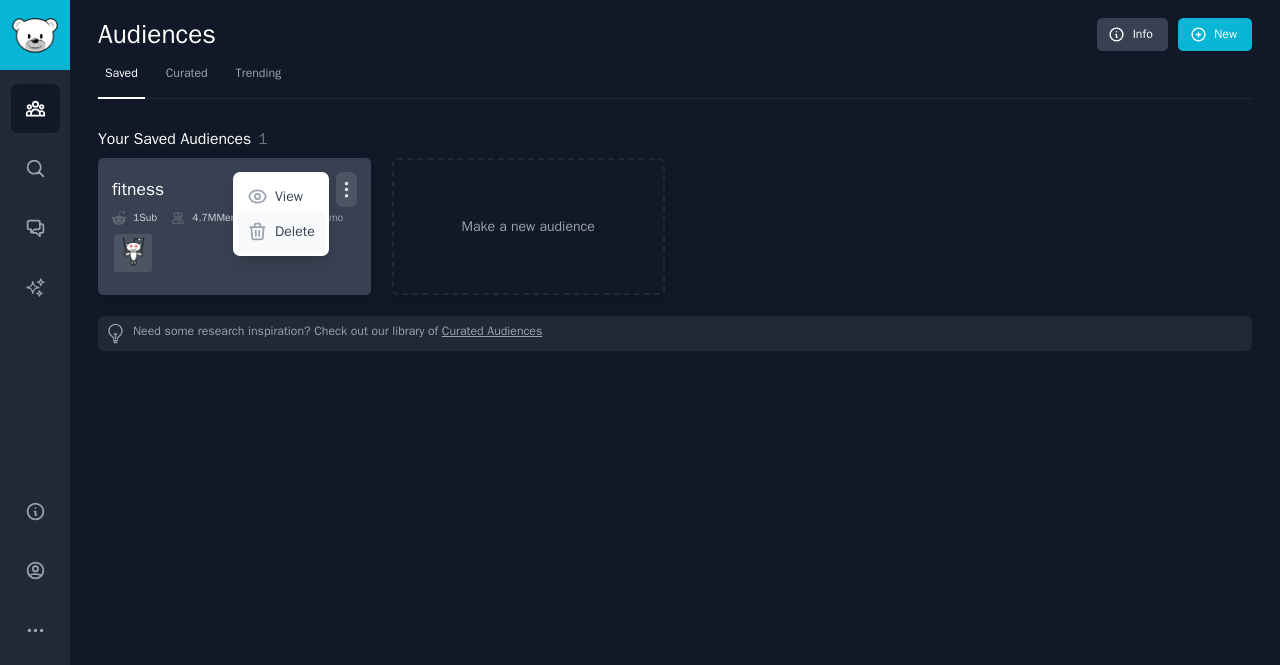 click on "Delete" at bounding box center [295, 231] 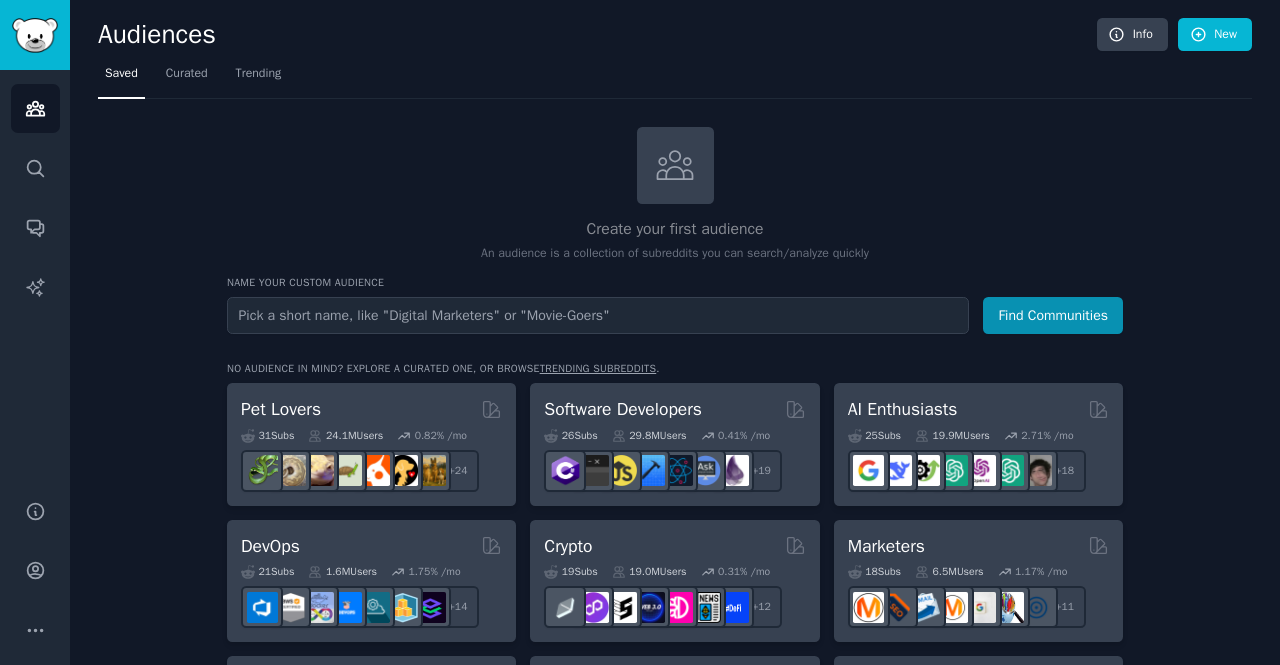 click at bounding box center (598, 315) 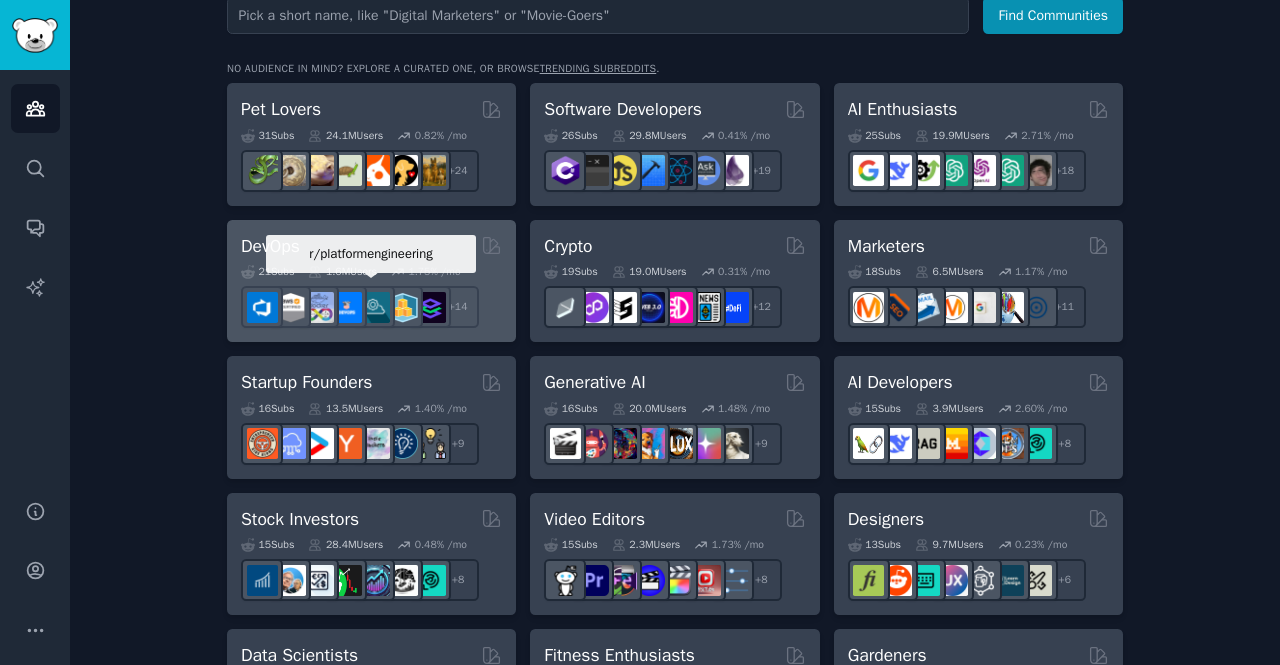 scroll, scrollTop: 400, scrollLeft: 0, axis: vertical 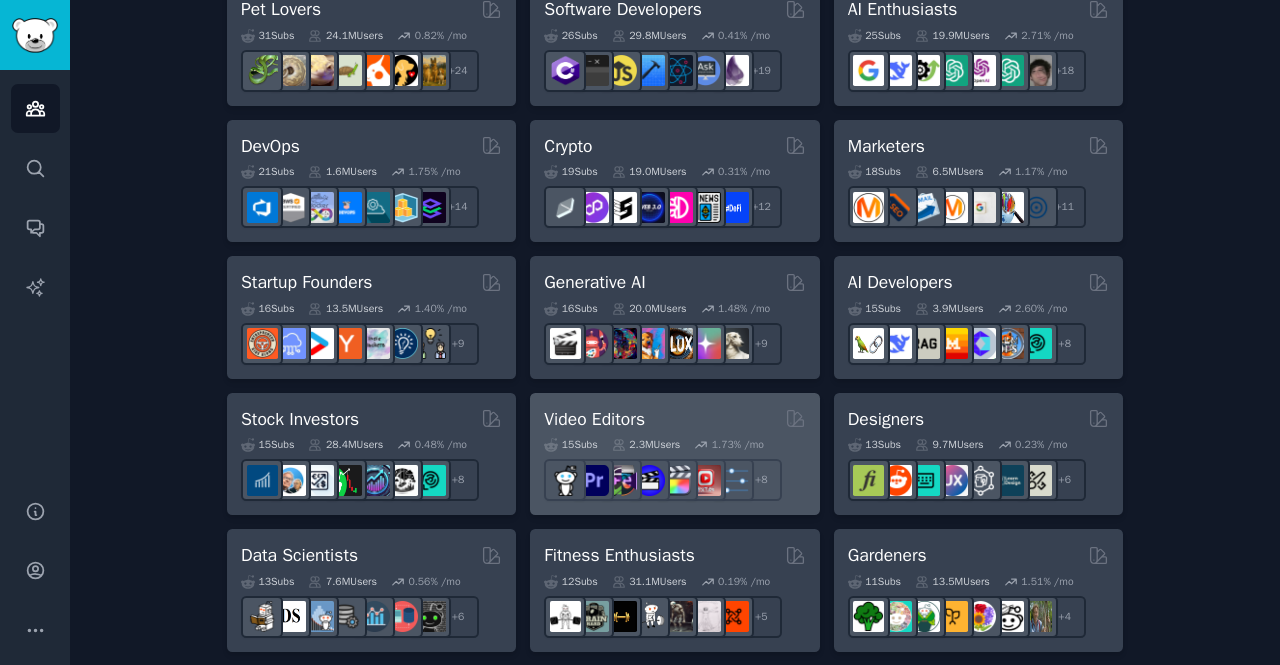 click on "Video Editors" at bounding box center (594, 419) 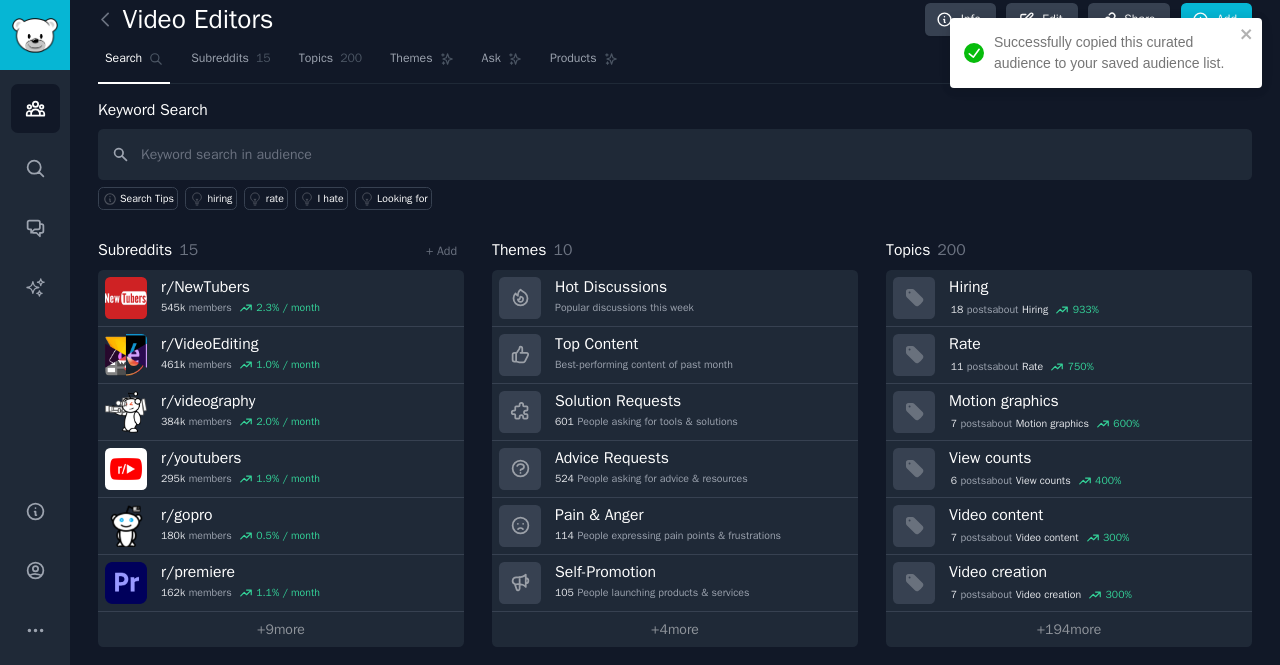 scroll, scrollTop: 20, scrollLeft: 0, axis: vertical 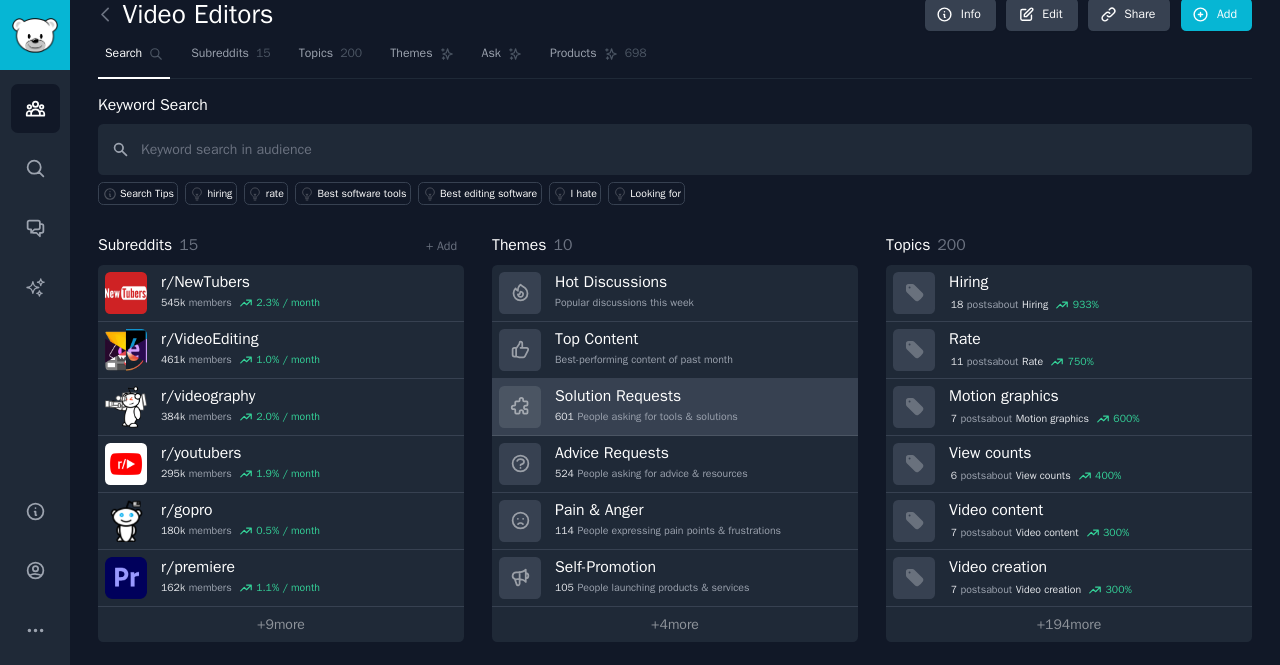 click on "Solution Requests" at bounding box center [646, 396] 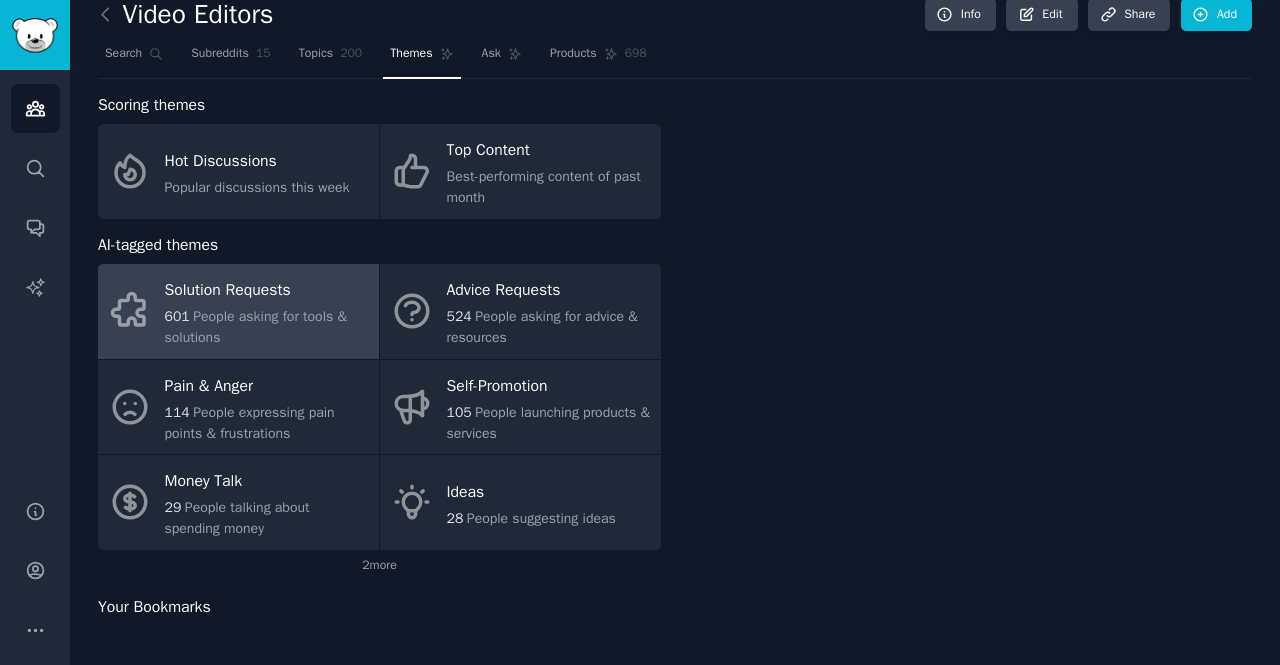 scroll, scrollTop: 0, scrollLeft: 0, axis: both 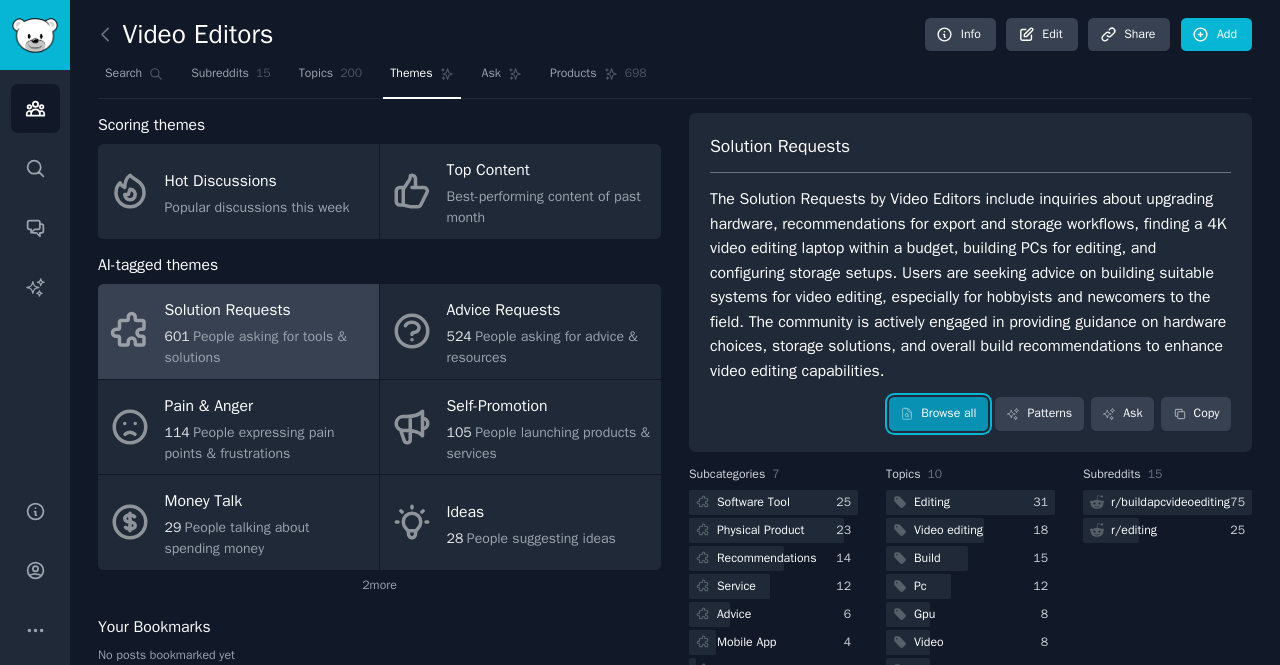 click on "Browse all" at bounding box center [938, 414] 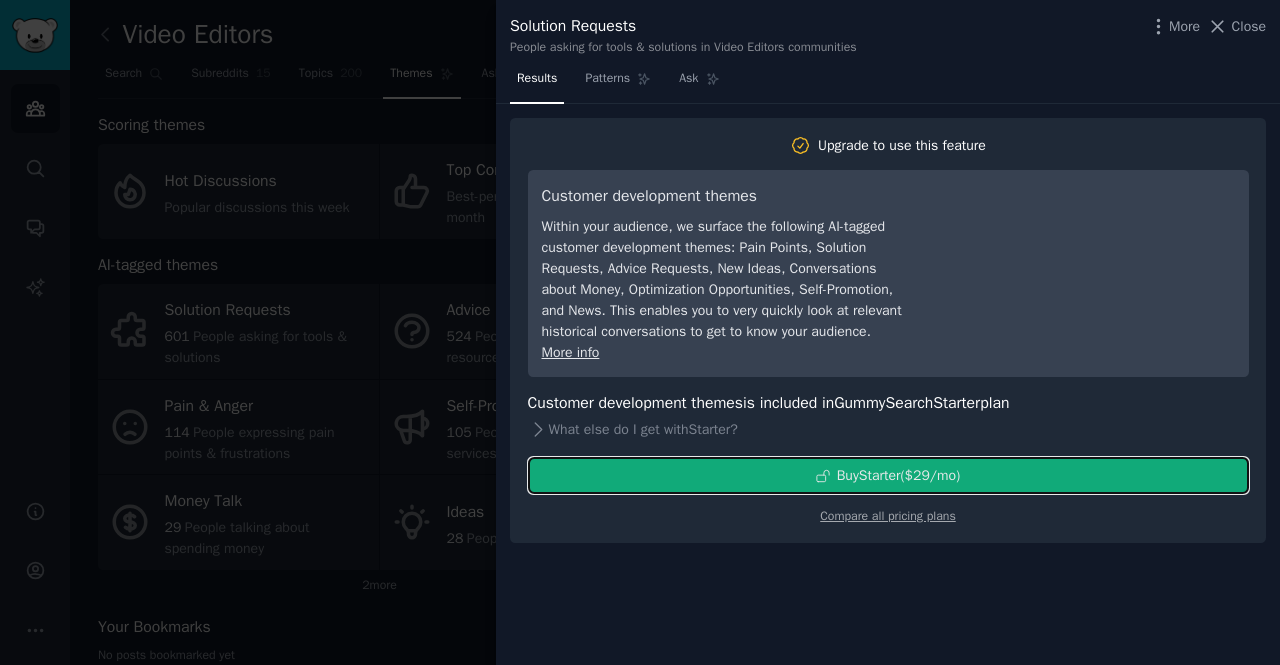 click on "Buy  Starter  ($ 29 /mo )" at bounding box center [899, 475] 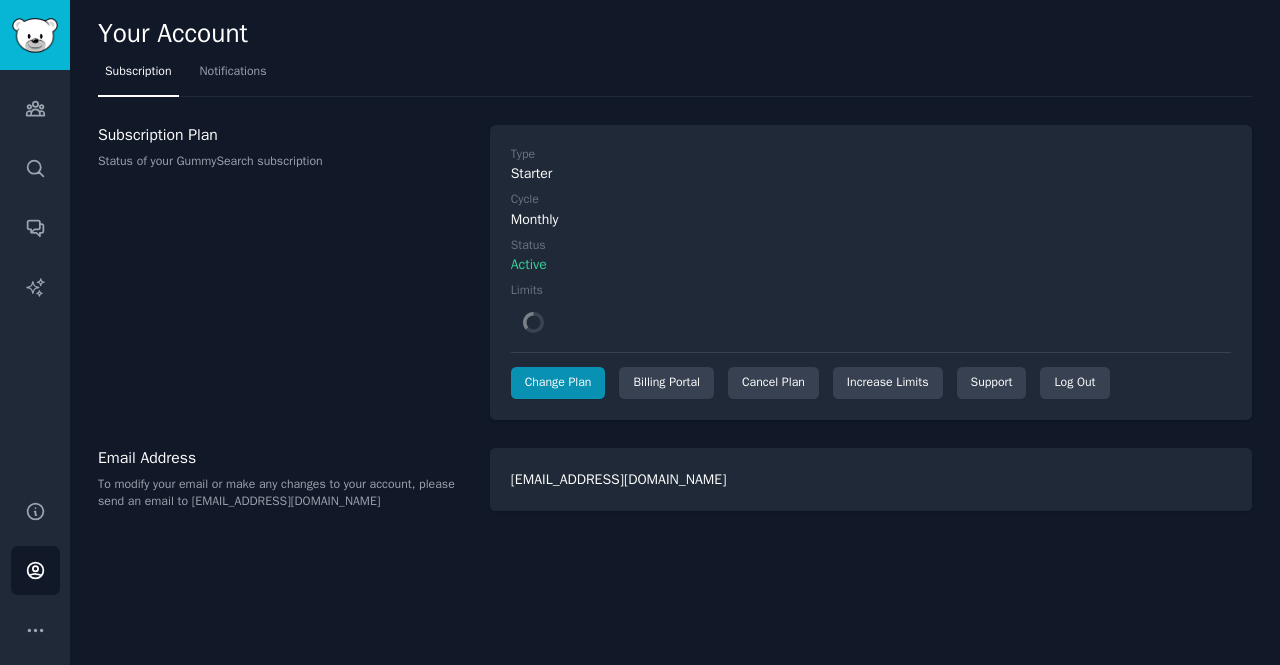 scroll, scrollTop: 0, scrollLeft: 0, axis: both 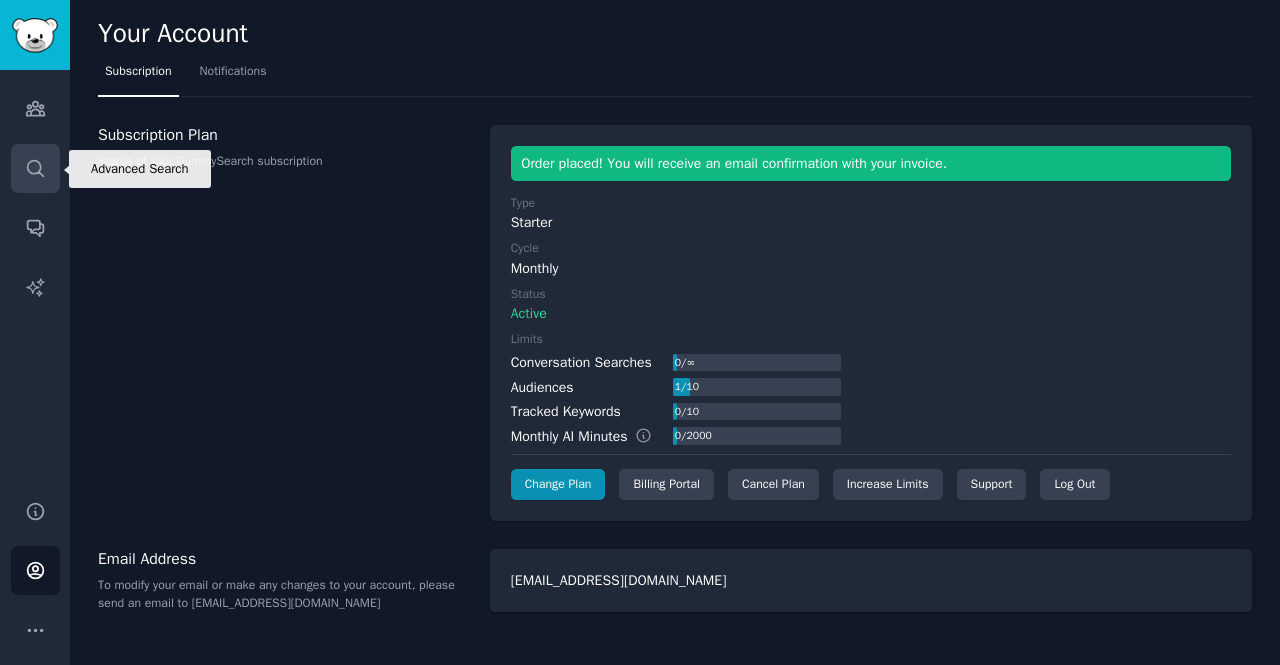 click 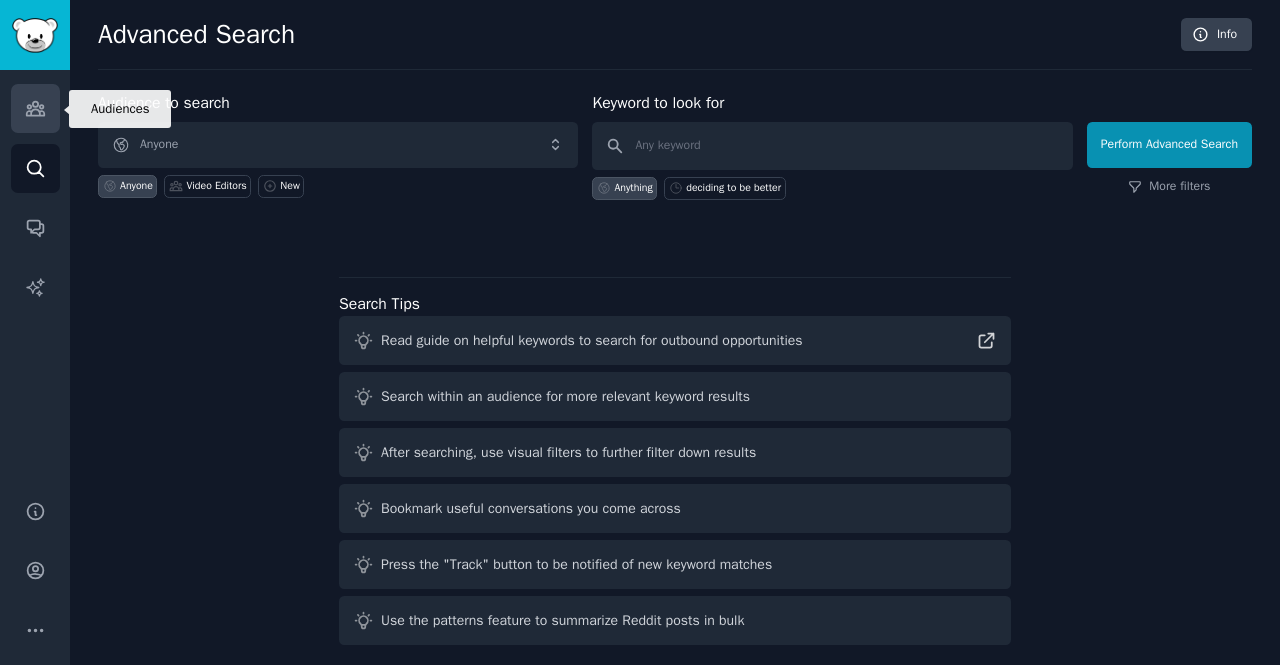 click on "Audiences" at bounding box center (35, 108) 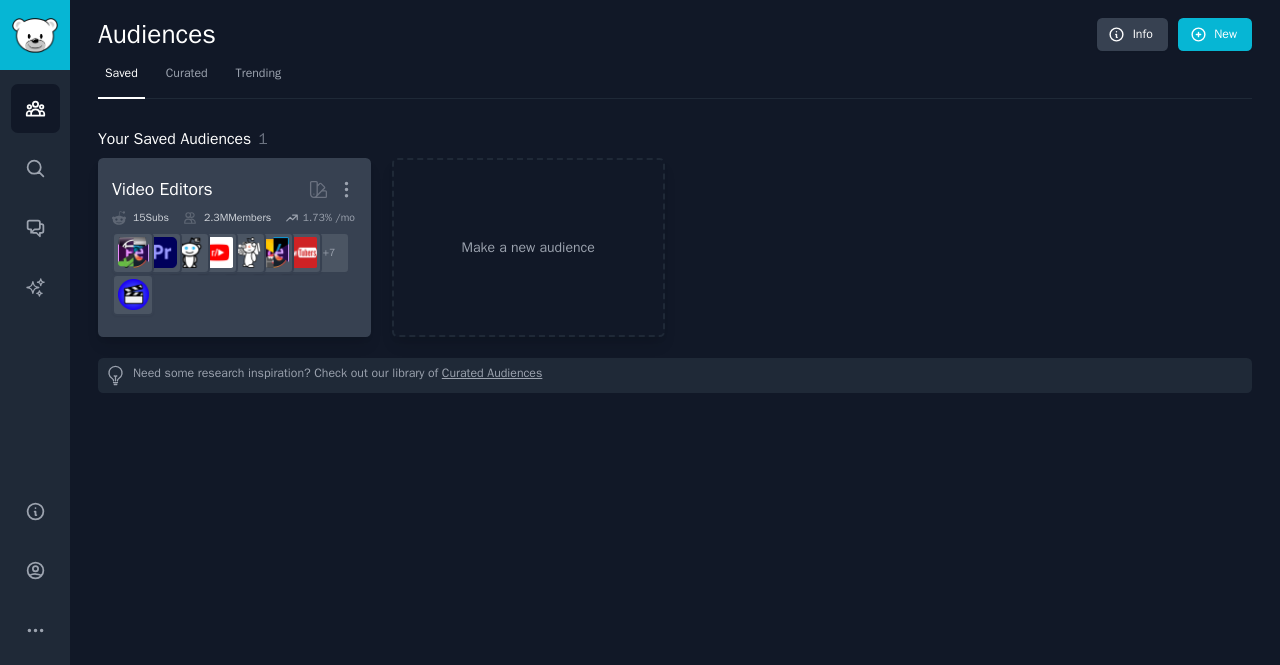 click on "Video Editors" at bounding box center [162, 189] 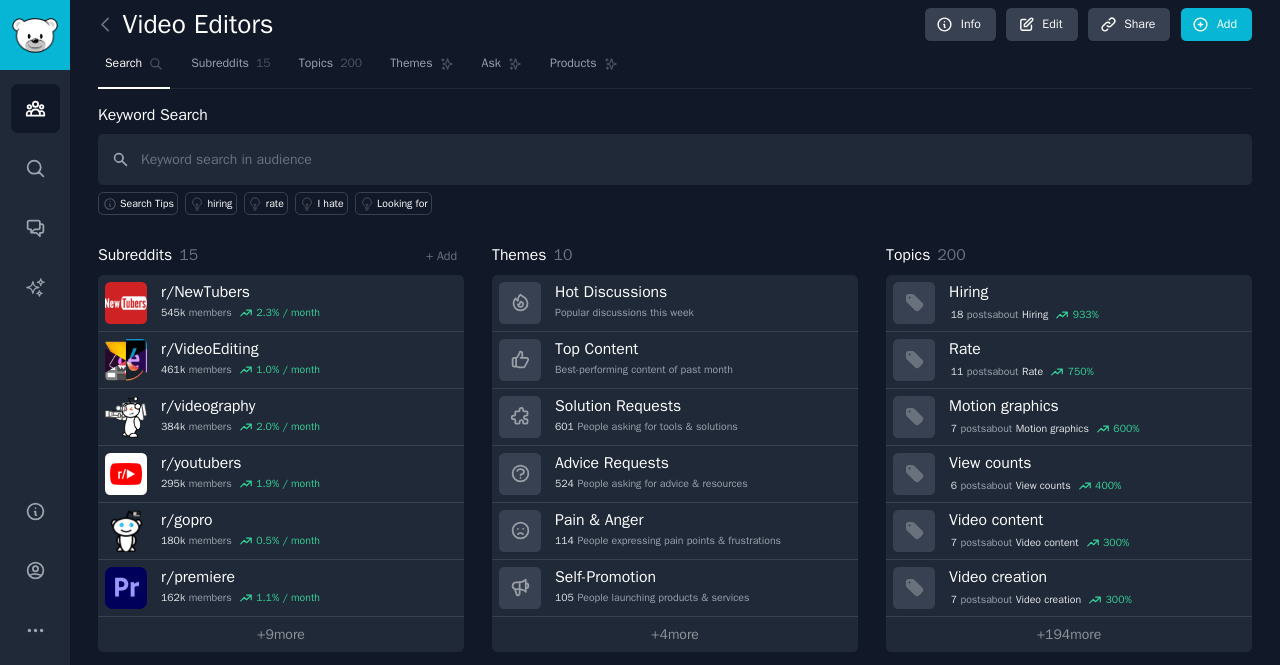 scroll, scrollTop: 20, scrollLeft: 0, axis: vertical 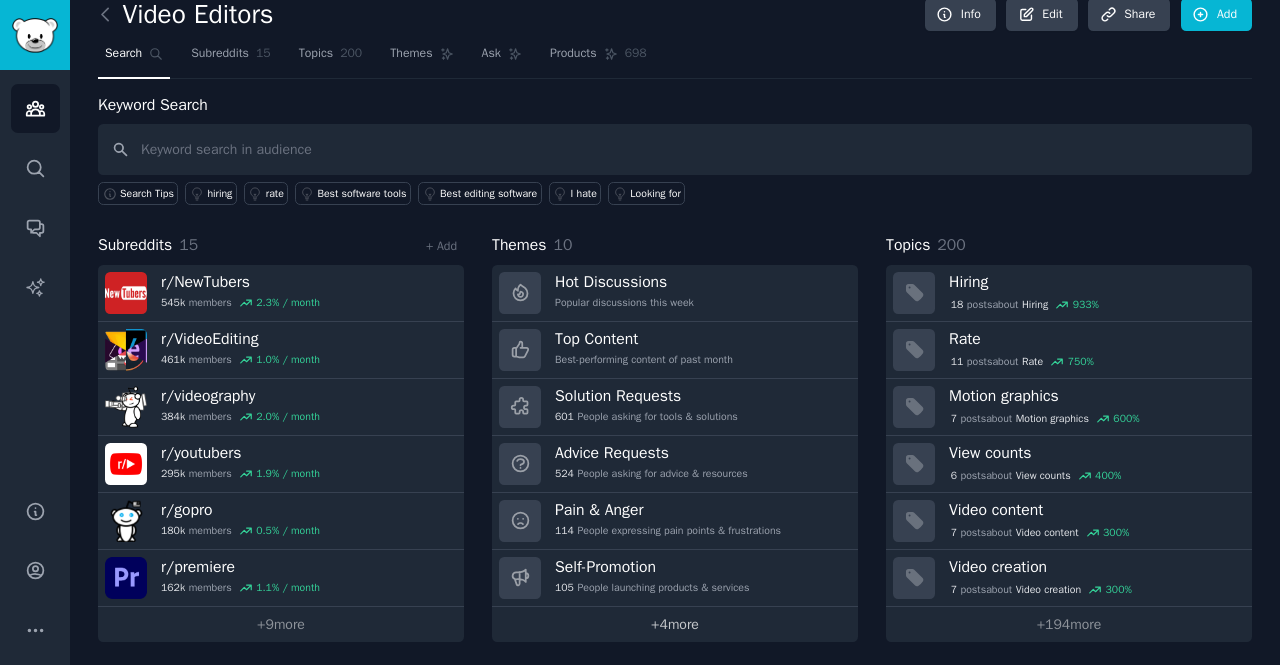 click on "+  4  more" at bounding box center (675, 624) 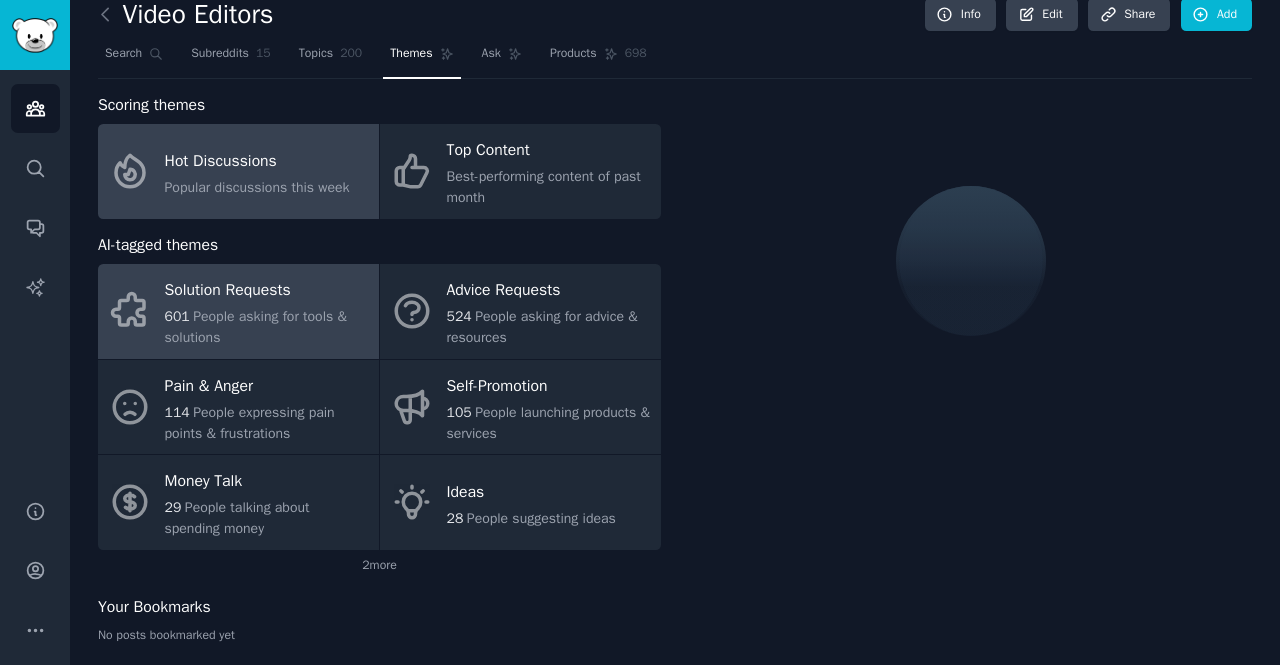 click on "People asking for tools & solutions" at bounding box center (256, 327) 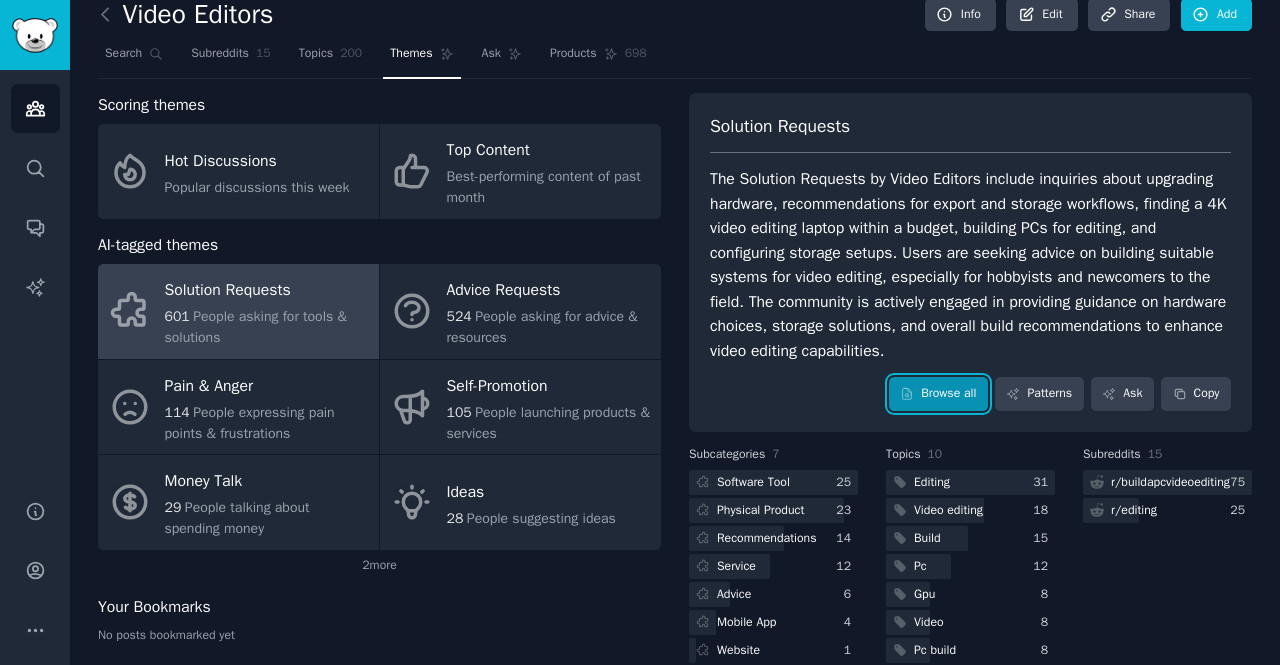click on "Browse all" at bounding box center [938, 394] 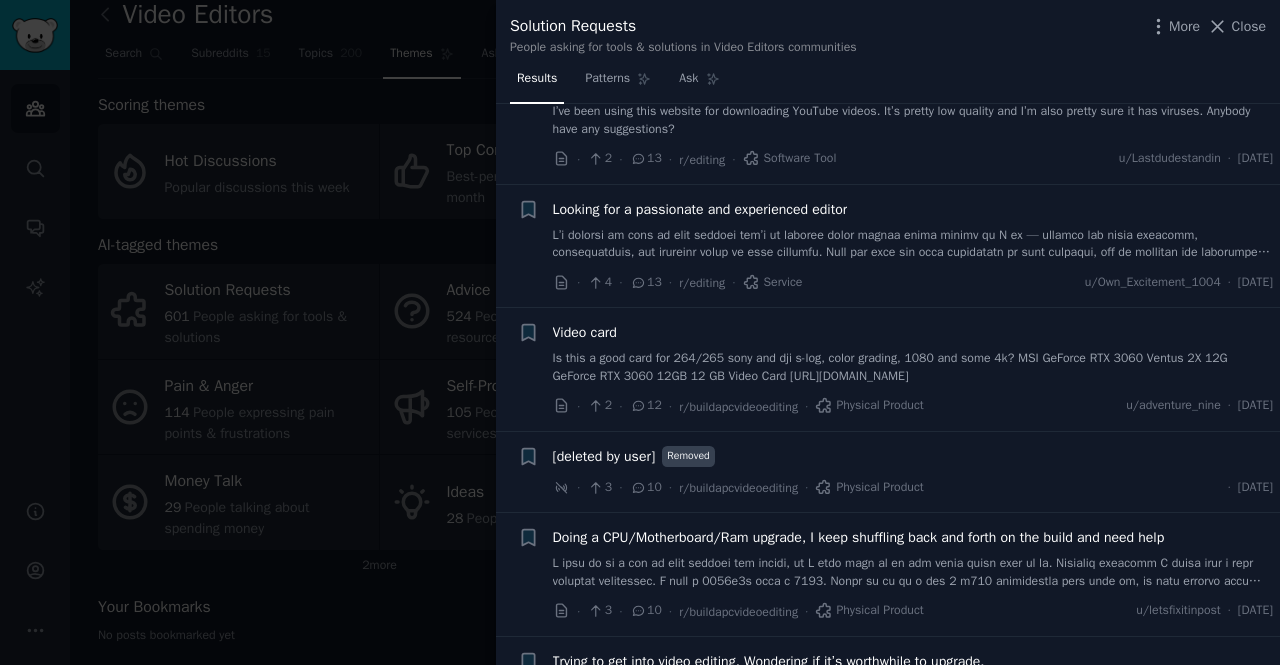 scroll, scrollTop: 600, scrollLeft: 0, axis: vertical 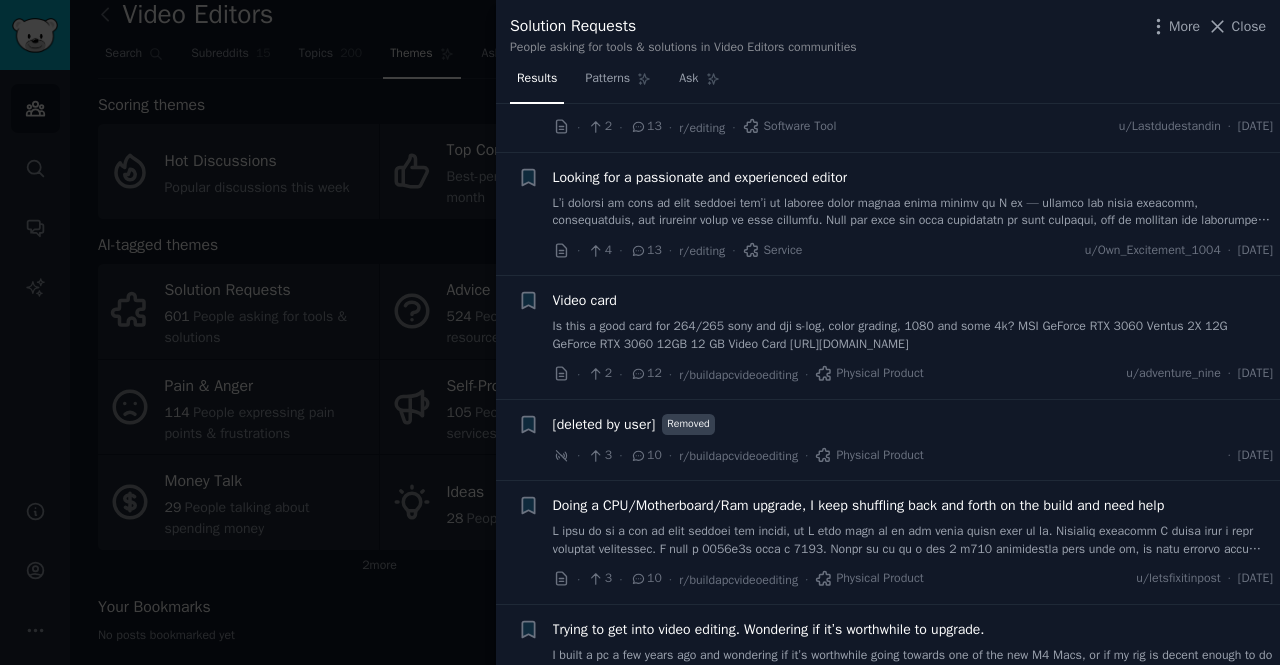 click at bounding box center (640, 332) 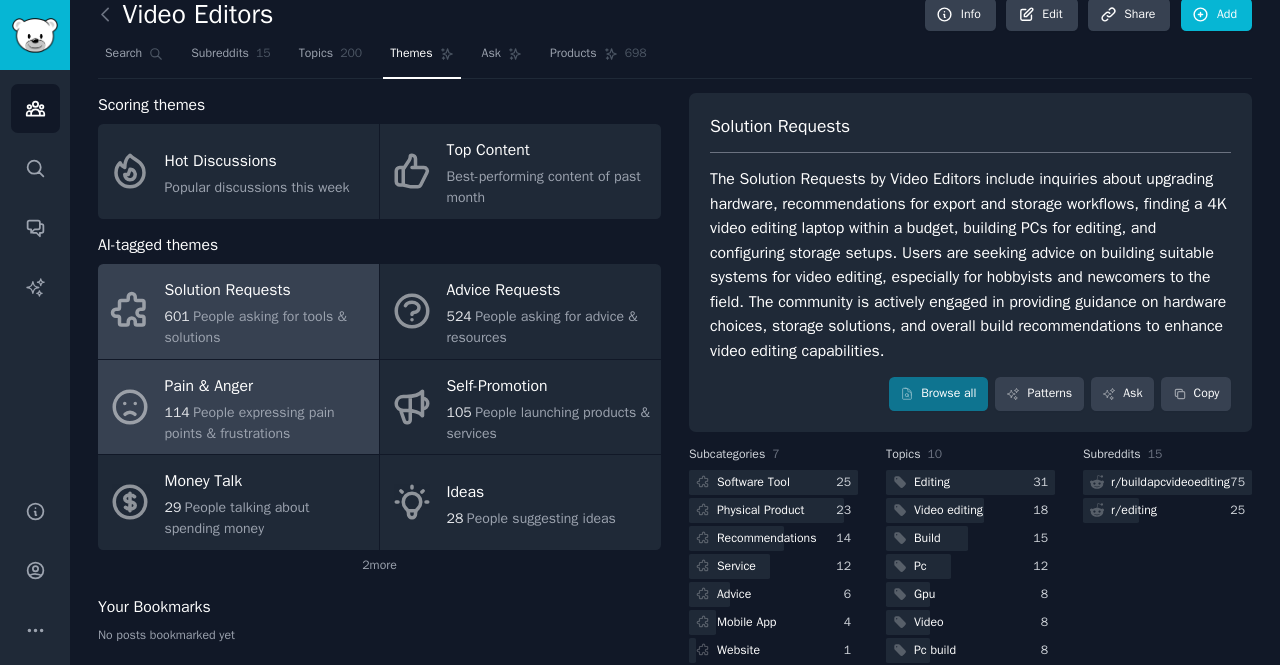 click on "People expressing pain points & frustrations" at bounding box center [250, 423] 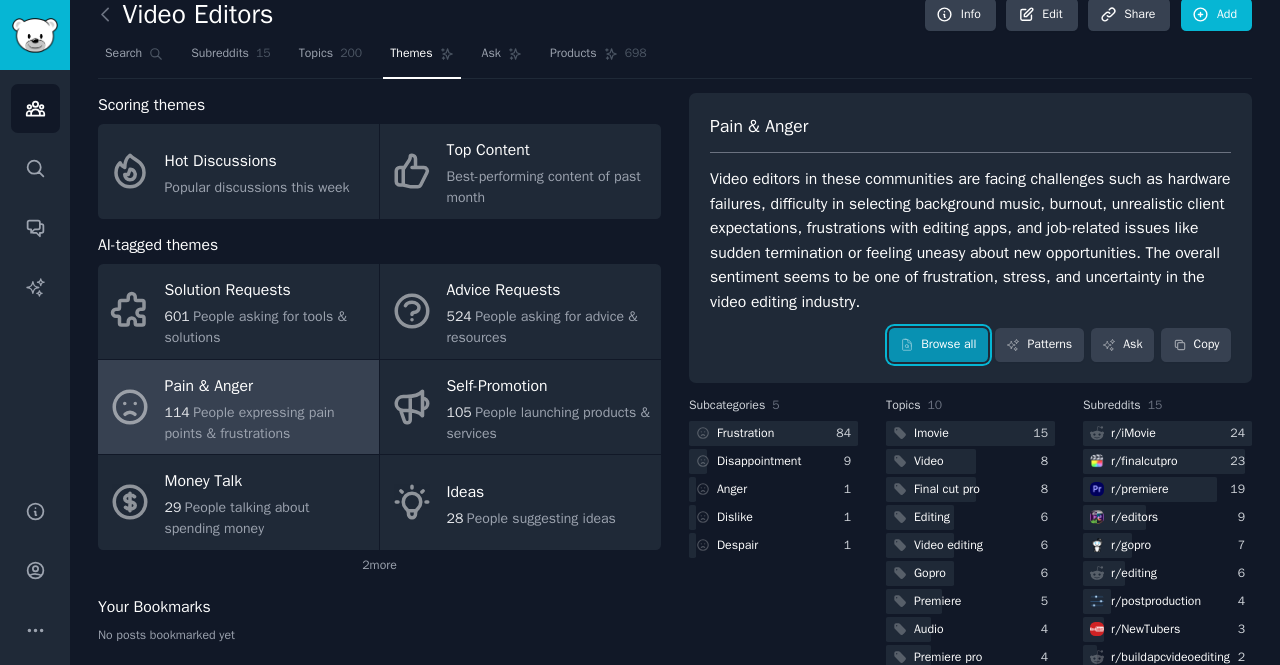 click on "Browse all" at bounding box center (938, 345) 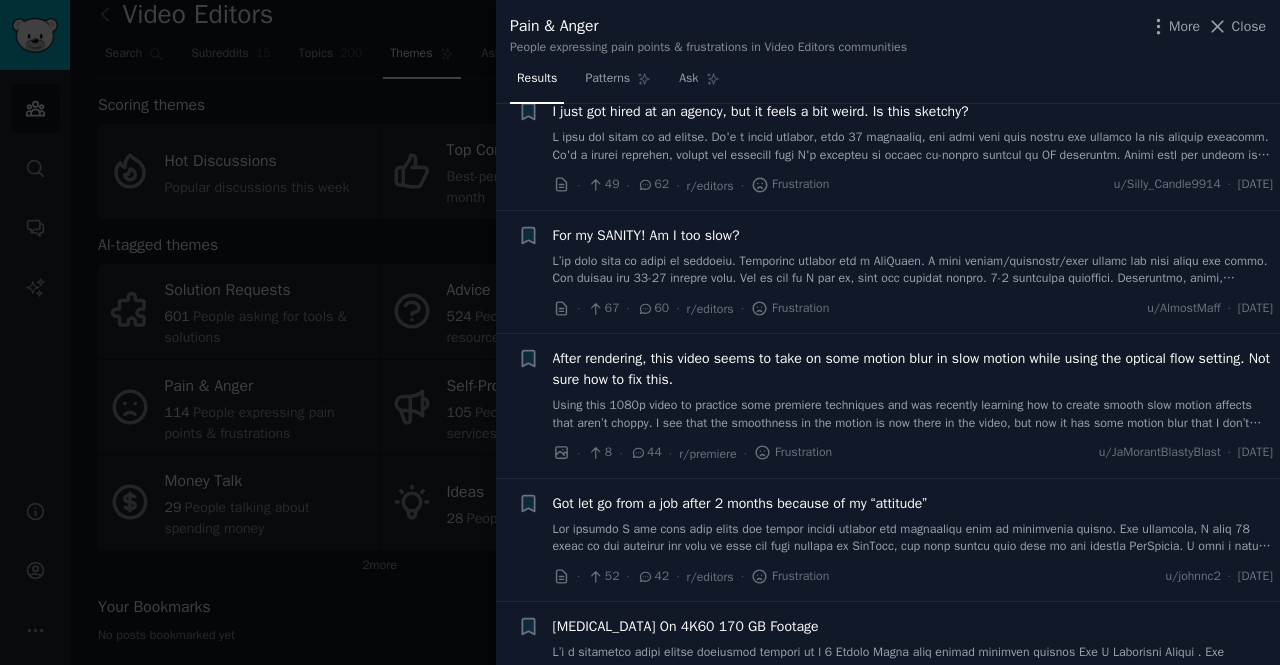 scroll, scrollTop: 600, scrollLeft: 0, axis: vertical 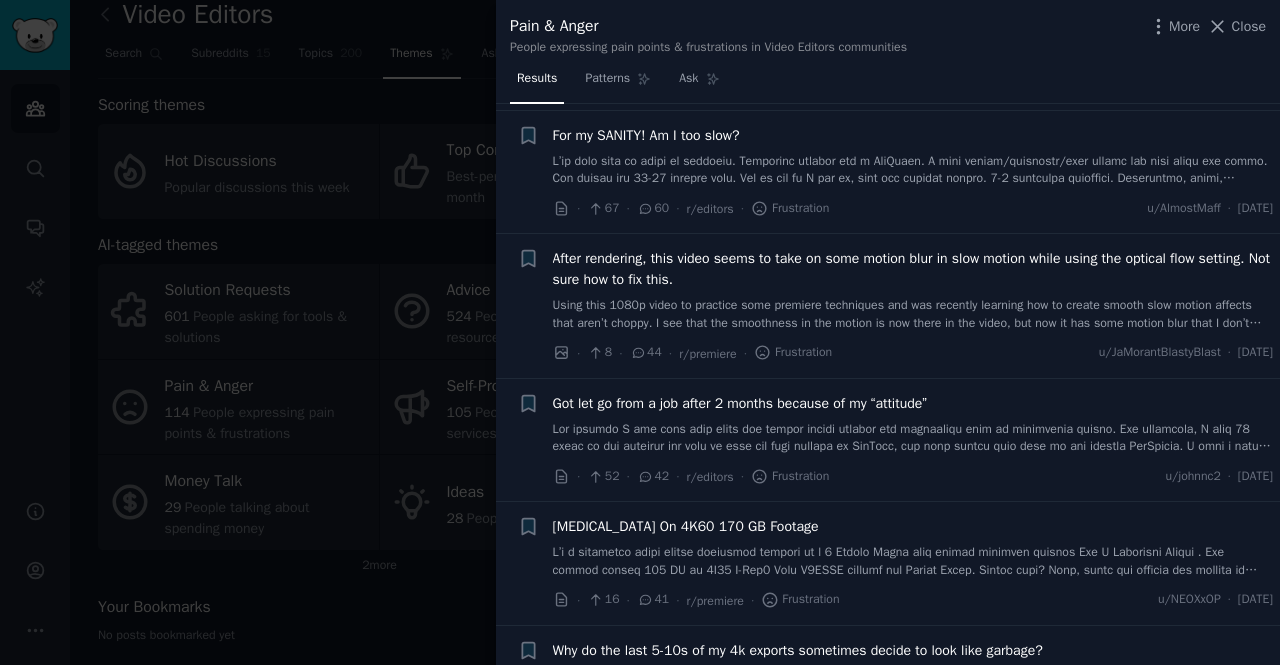 click at bounding box center (640, 332) 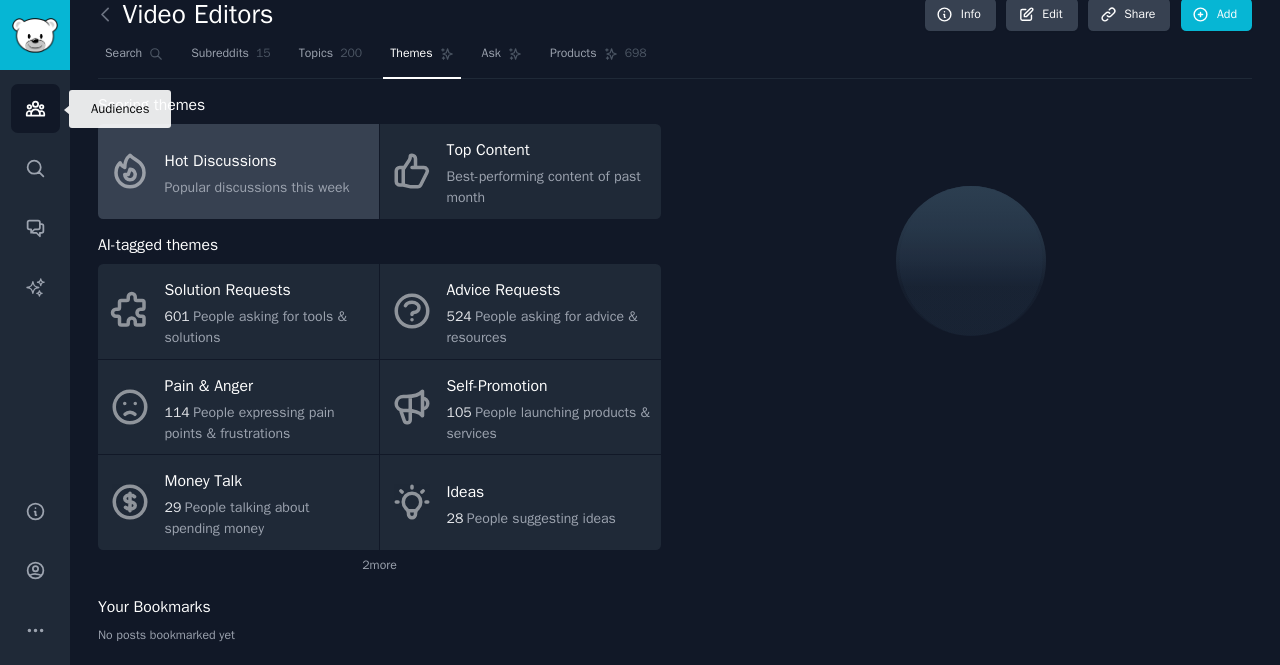 click 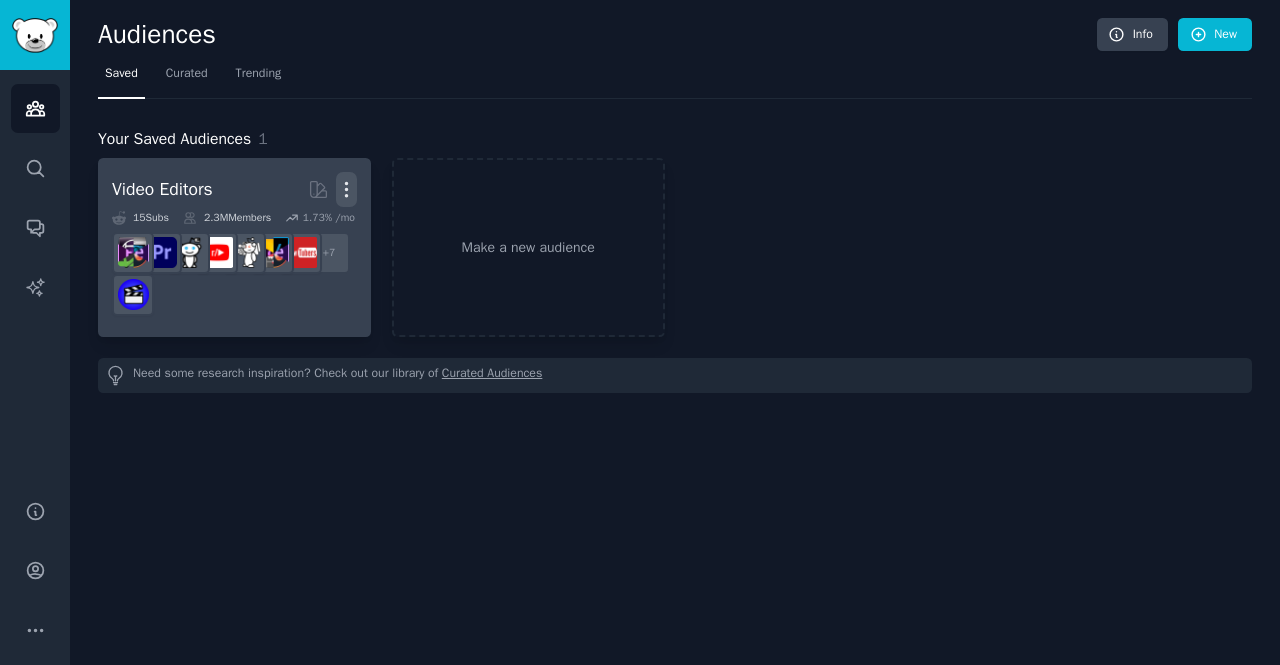 click 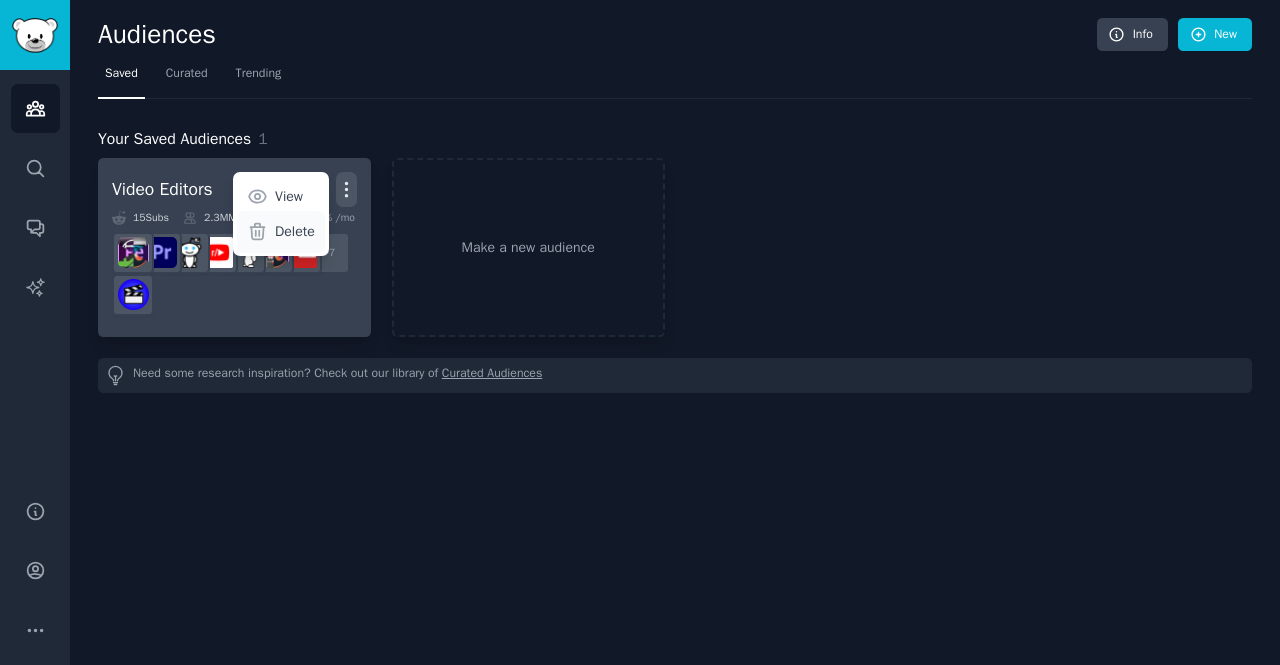 click on "Delete" at bounding box center [295, 231] 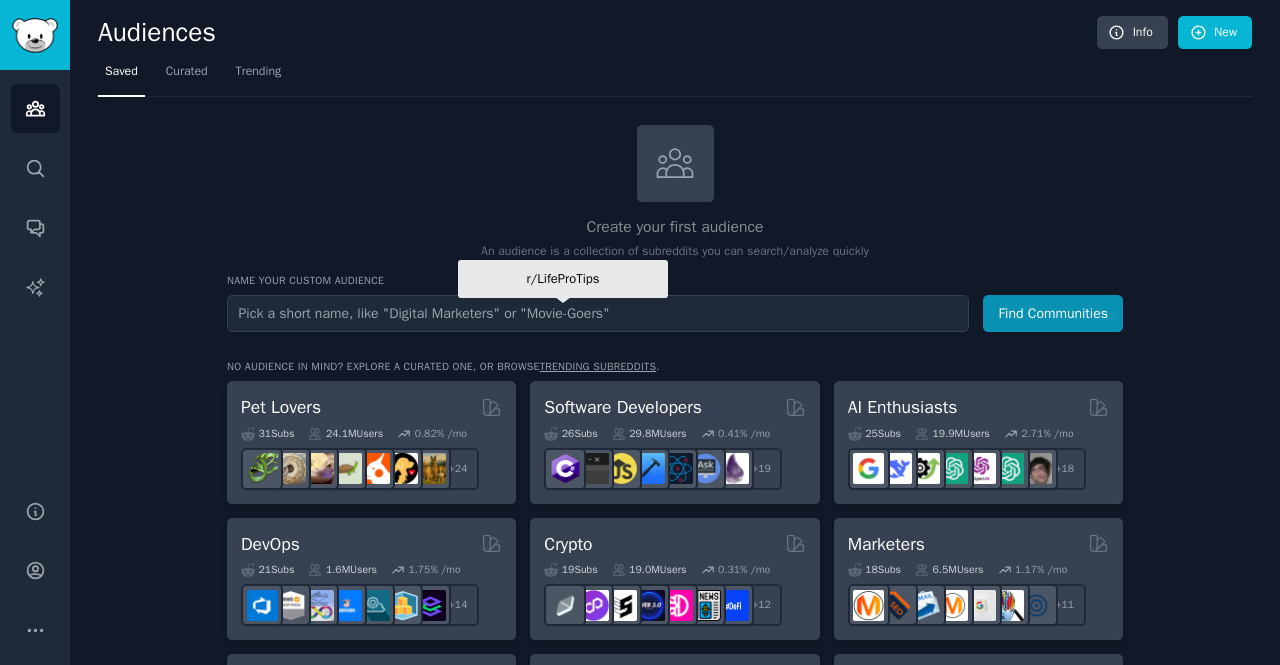 scroll, scrollTop: 0, scrollLeft: 0, axis: both 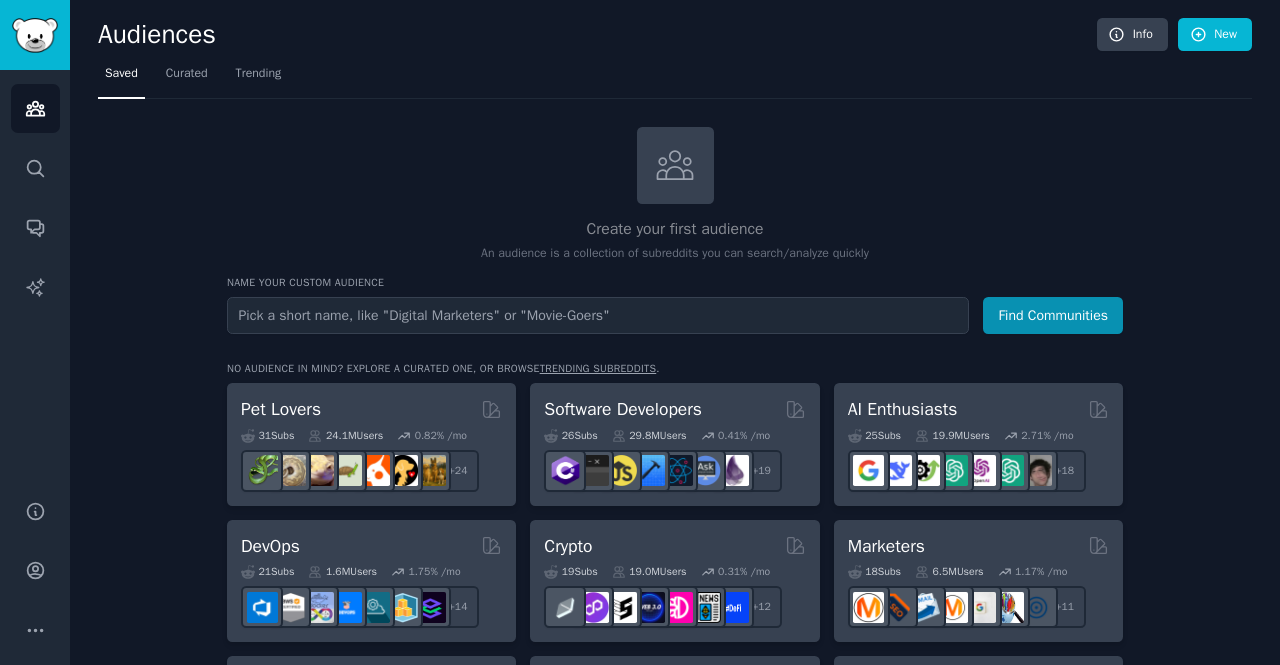 click at bounding box center [598, 315] 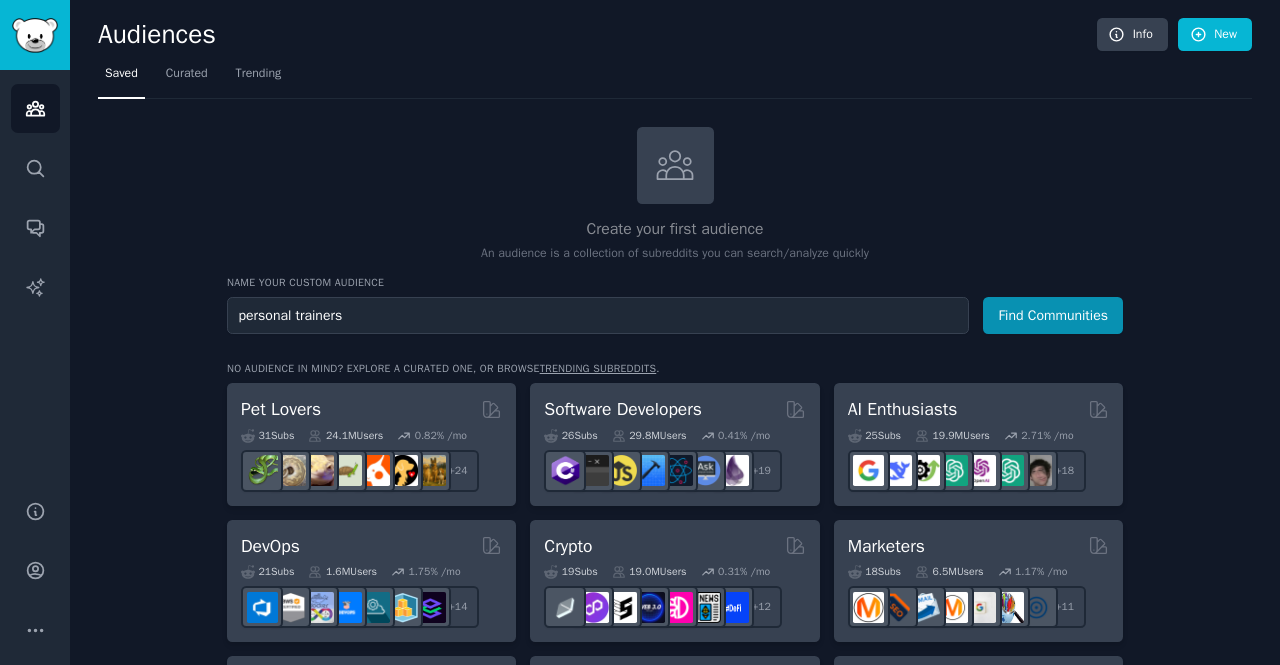 type on "personal trainers" 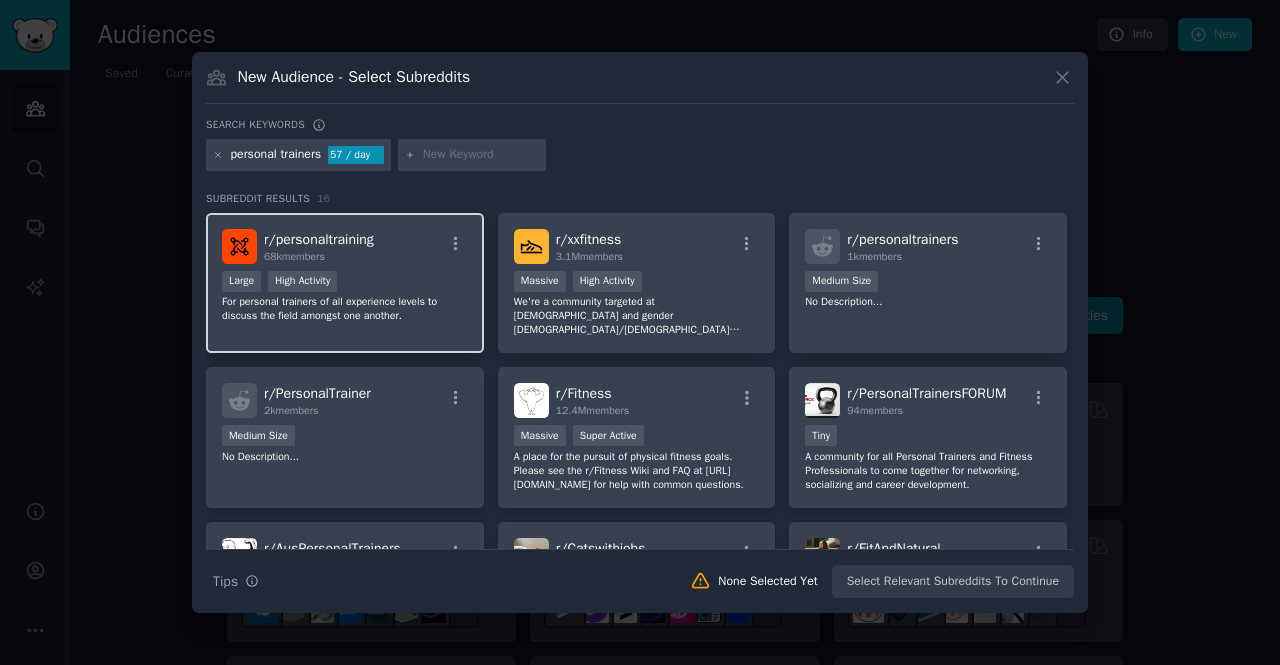 click on ">= 80th percentile for submissions / day Large High Activity" at bounding box center (345, 283) 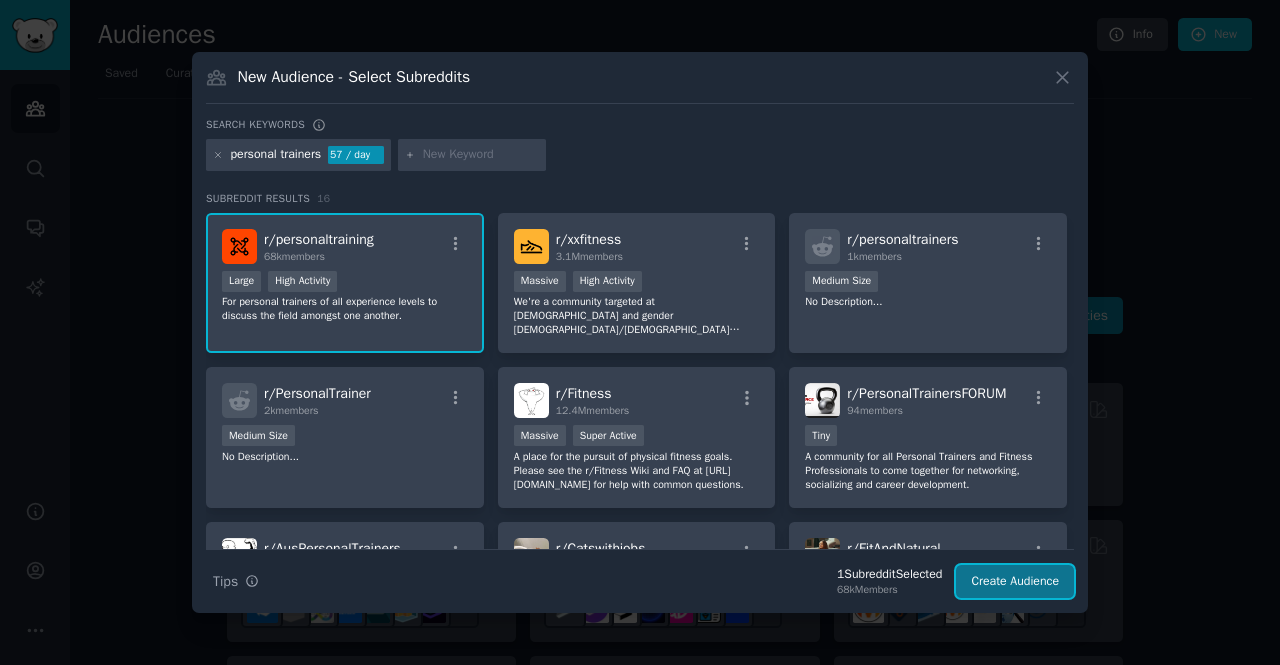click on "Create Audience" at bounding box center [1015, 582] 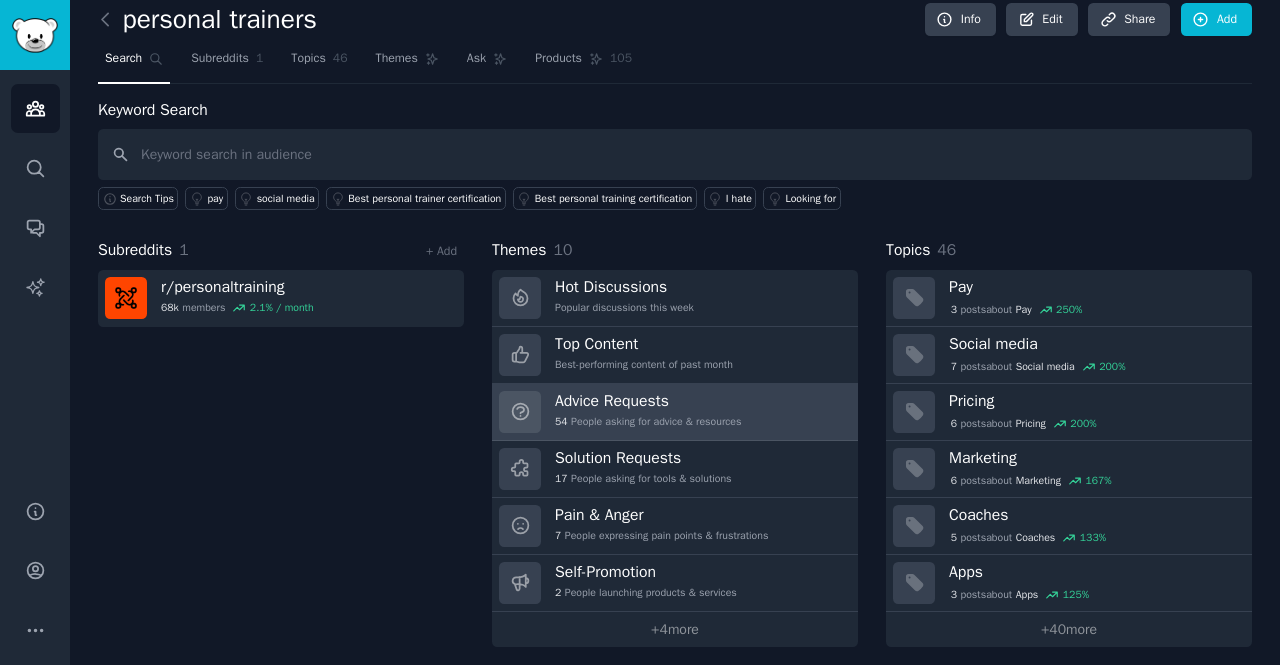 scroll, scrollTop: 20, scrollLeft: 0, axis: vertical 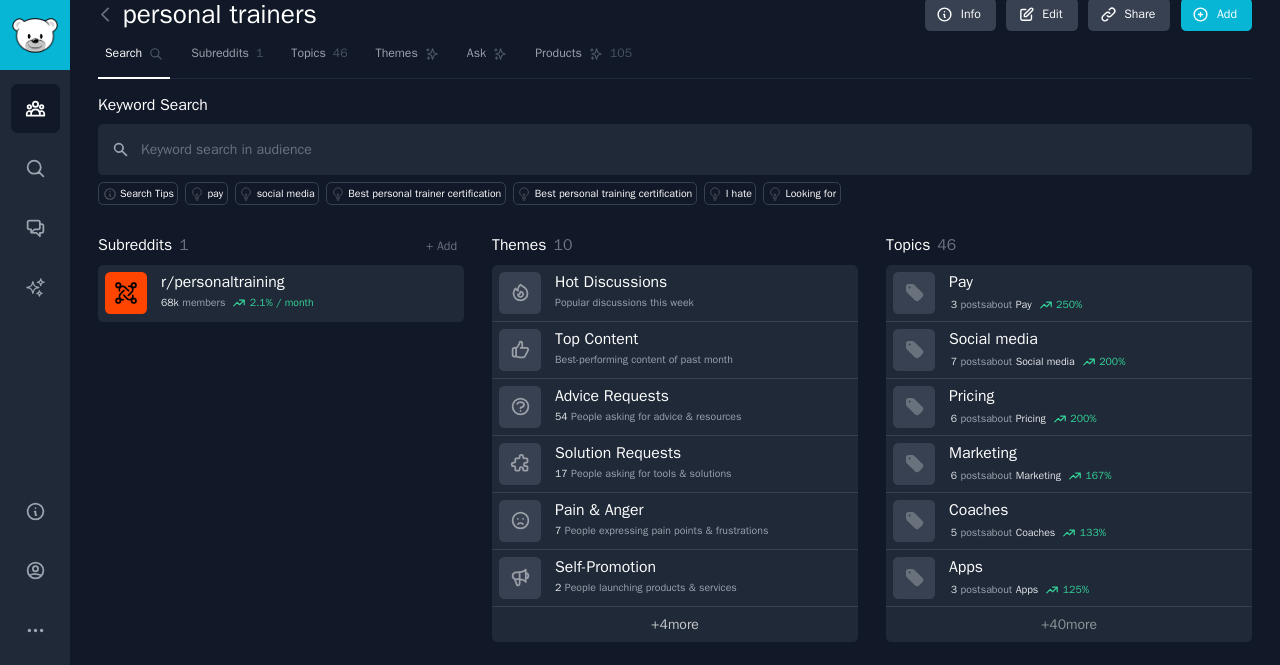 click on "+  4  more" at bounding box center (675, 624) 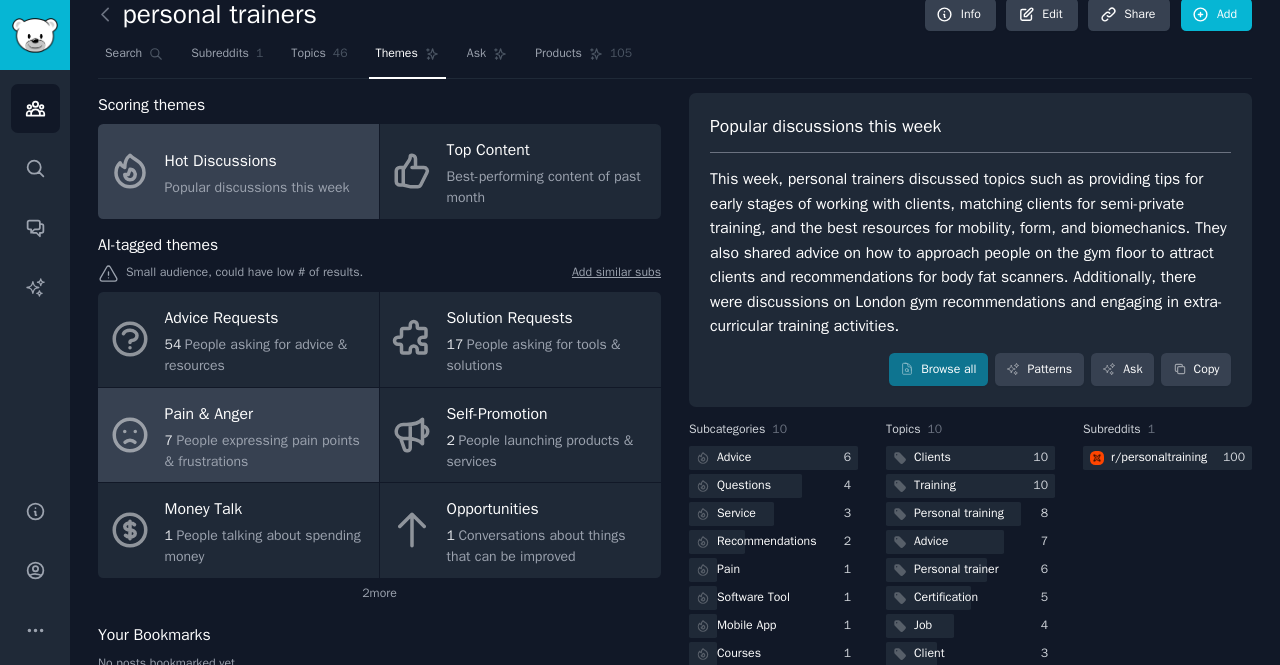 click on "Pain & Anger" at bounding box center (267, 414) 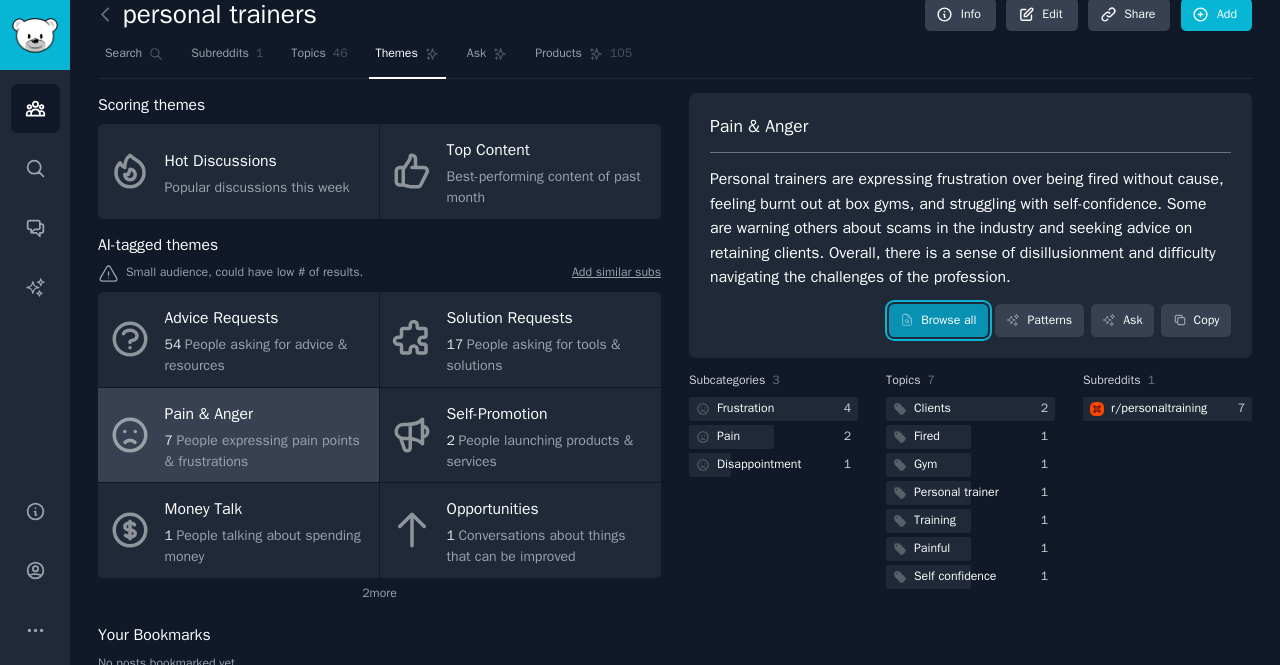 click on "Browse all" at bounding box center (938, 321) 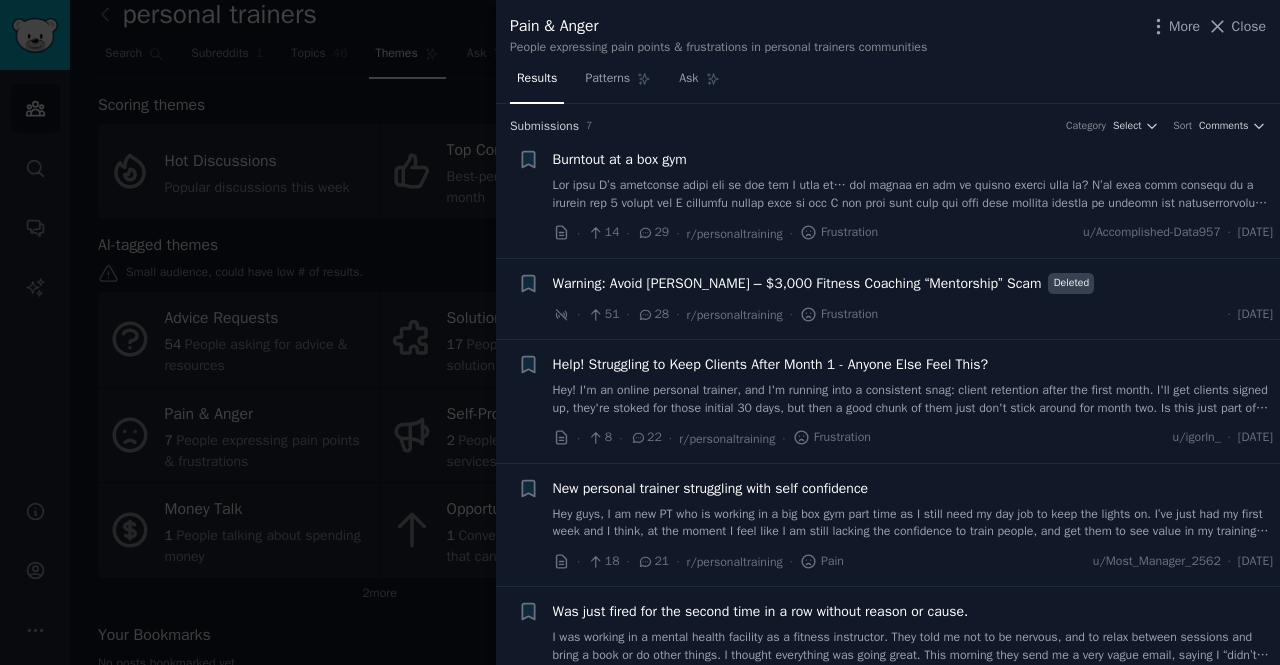 drag, startPoint x: 352, startPoint y: 357, endPoint x: 314, endPoint y: 359, distance: 38.052597 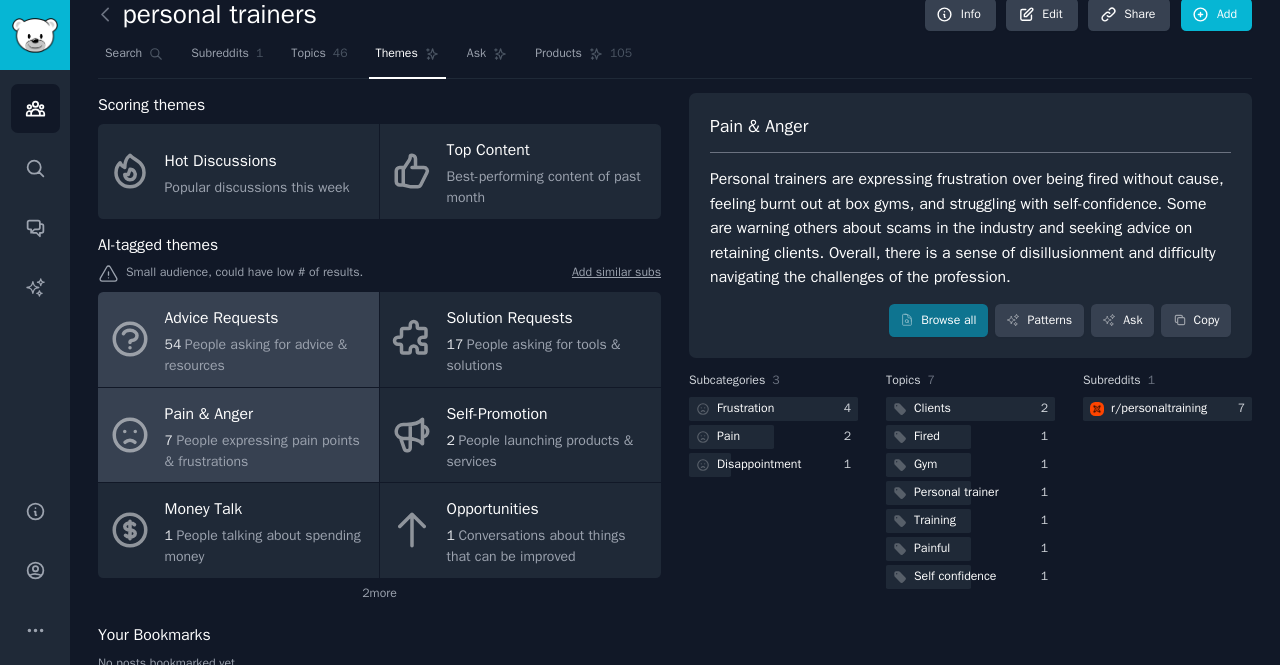 click on "People asking for advice & resources" at bounding box center (256, 355) 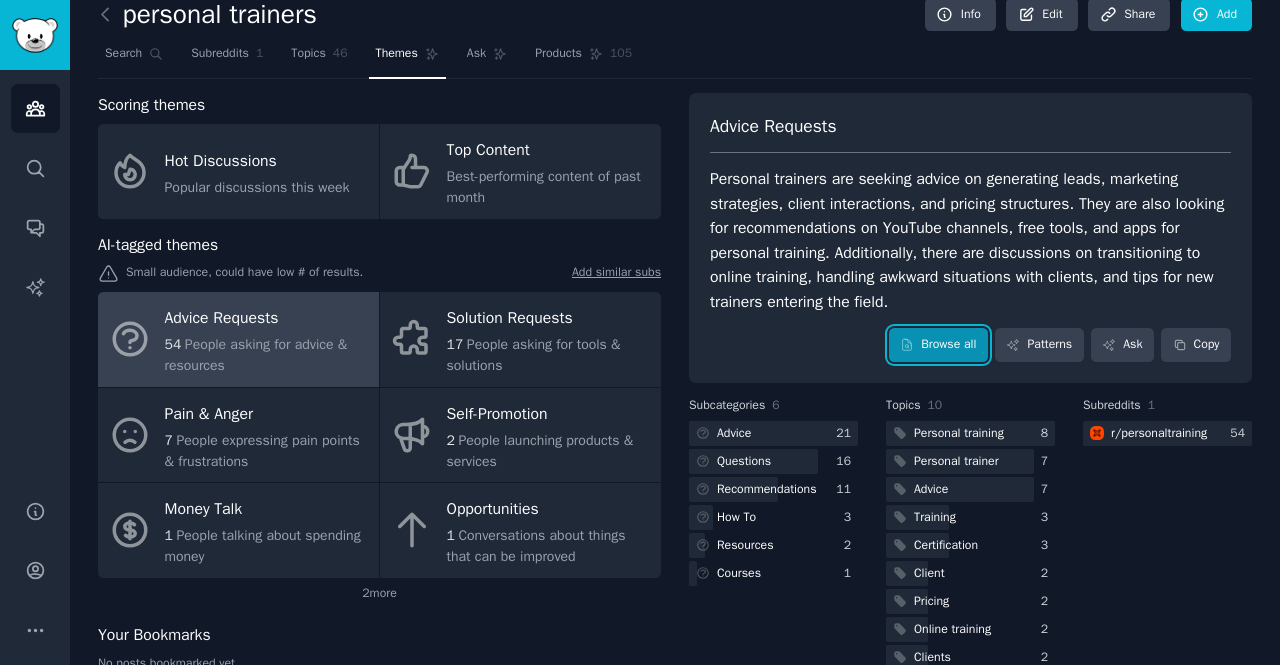 click on "Browse all" at bounding box center (938, 345) 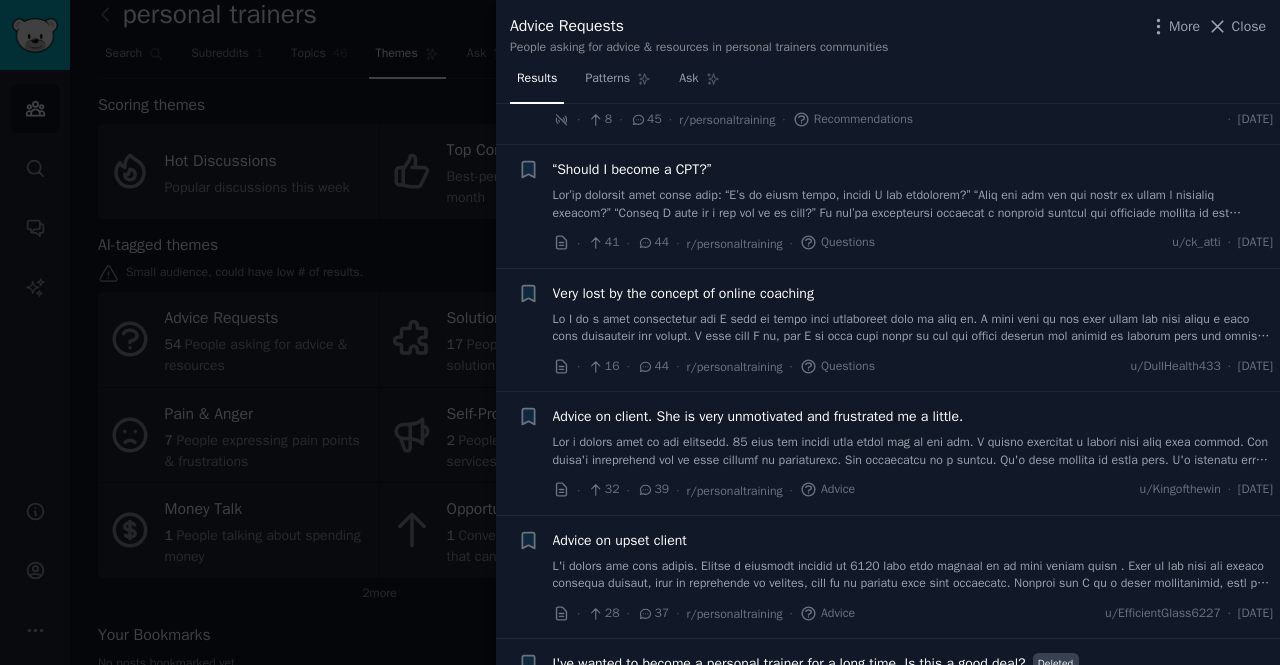scroll, scrollTop: 0, scrollLeft: 0, axis: both 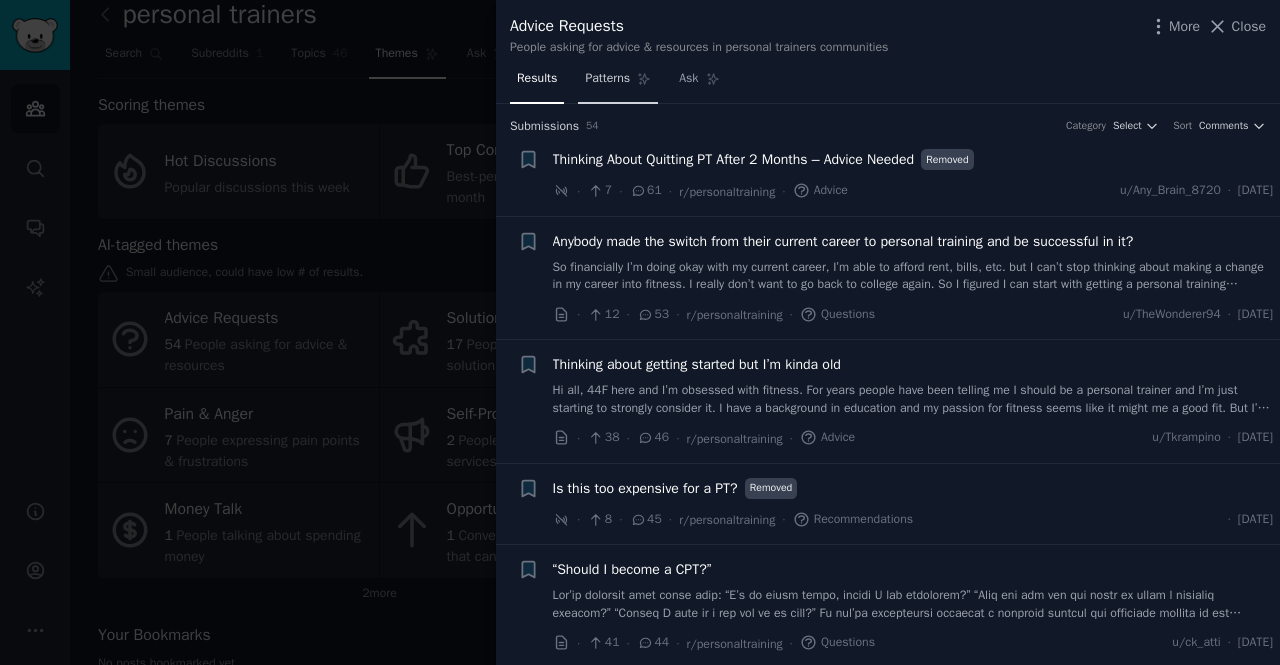 click on "Patterns" at bounding box center (618, 83) 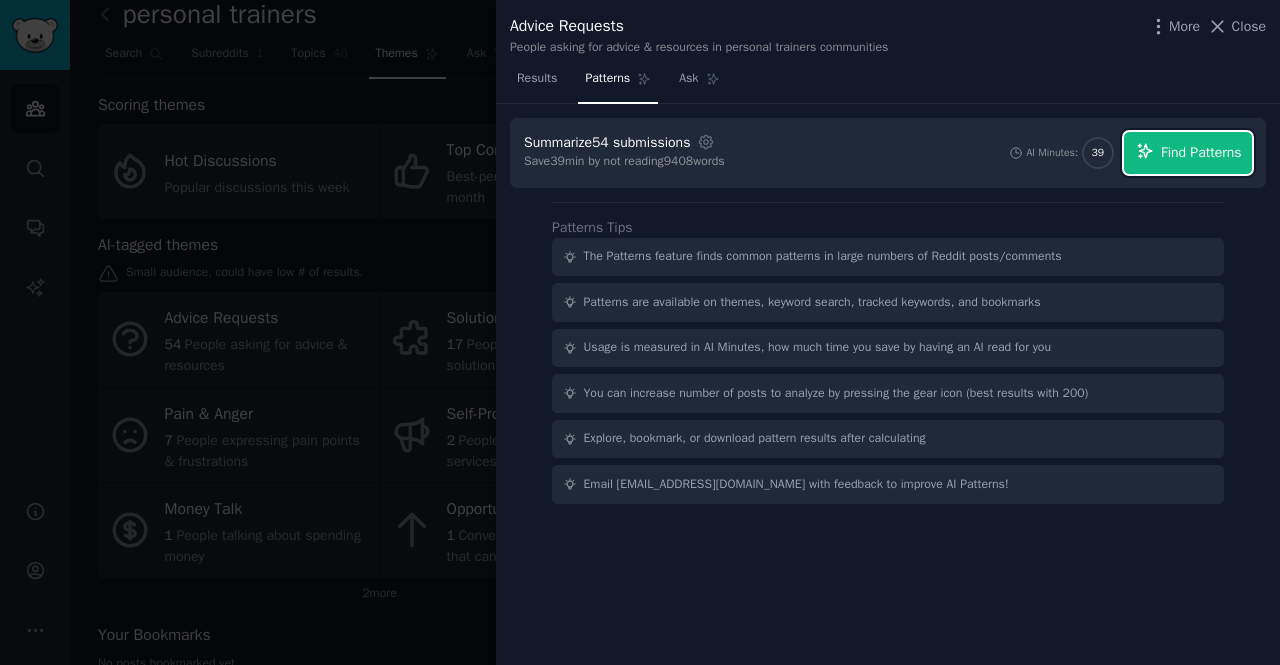click on "Find Patterns" at bounding box center [1201, 152] 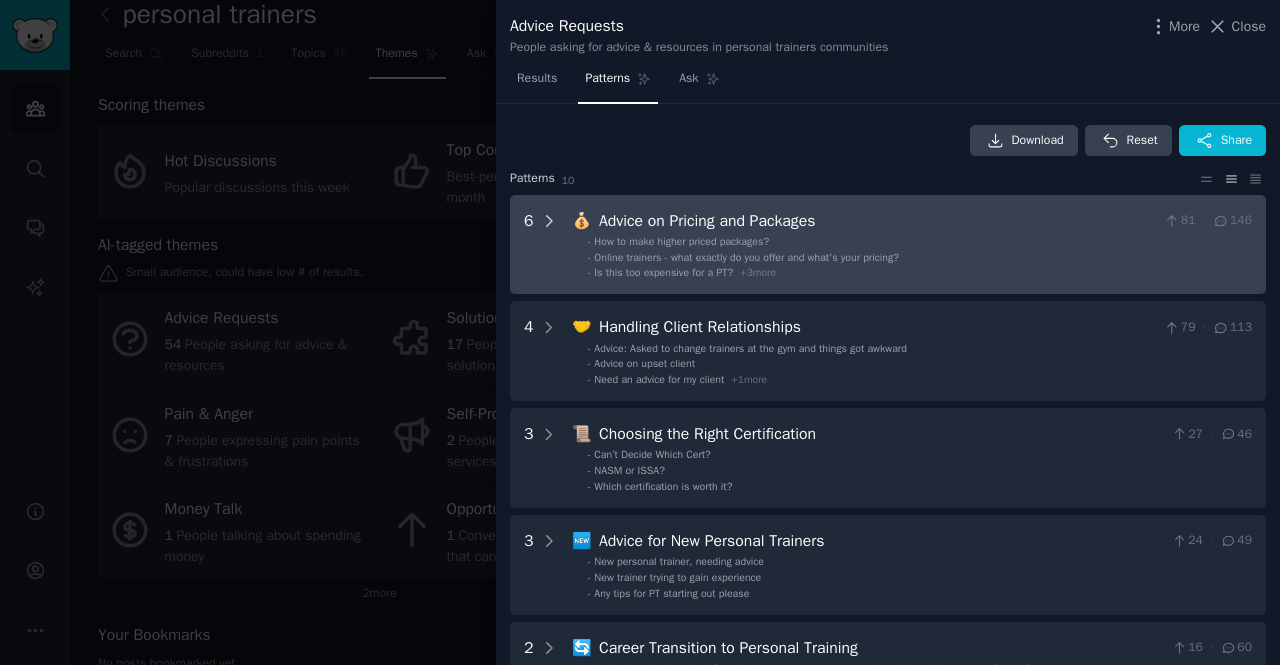 click 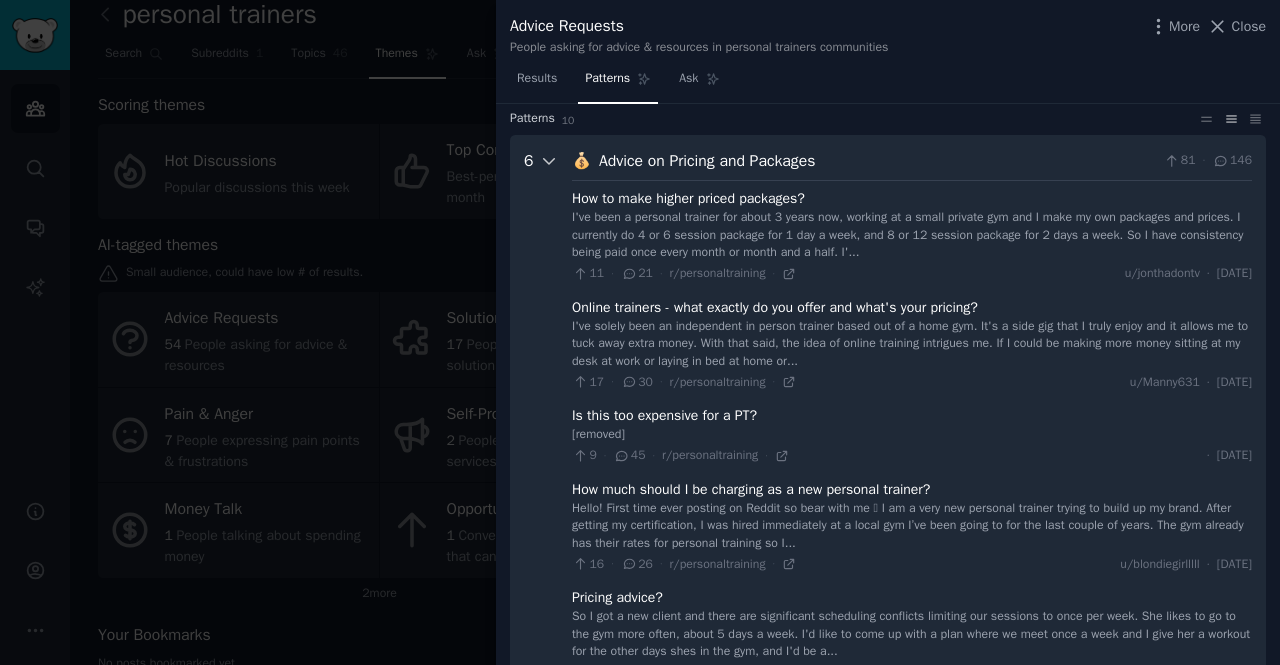 scroll, scrollTop: 91, scrollLeft: 0, axis: vertical 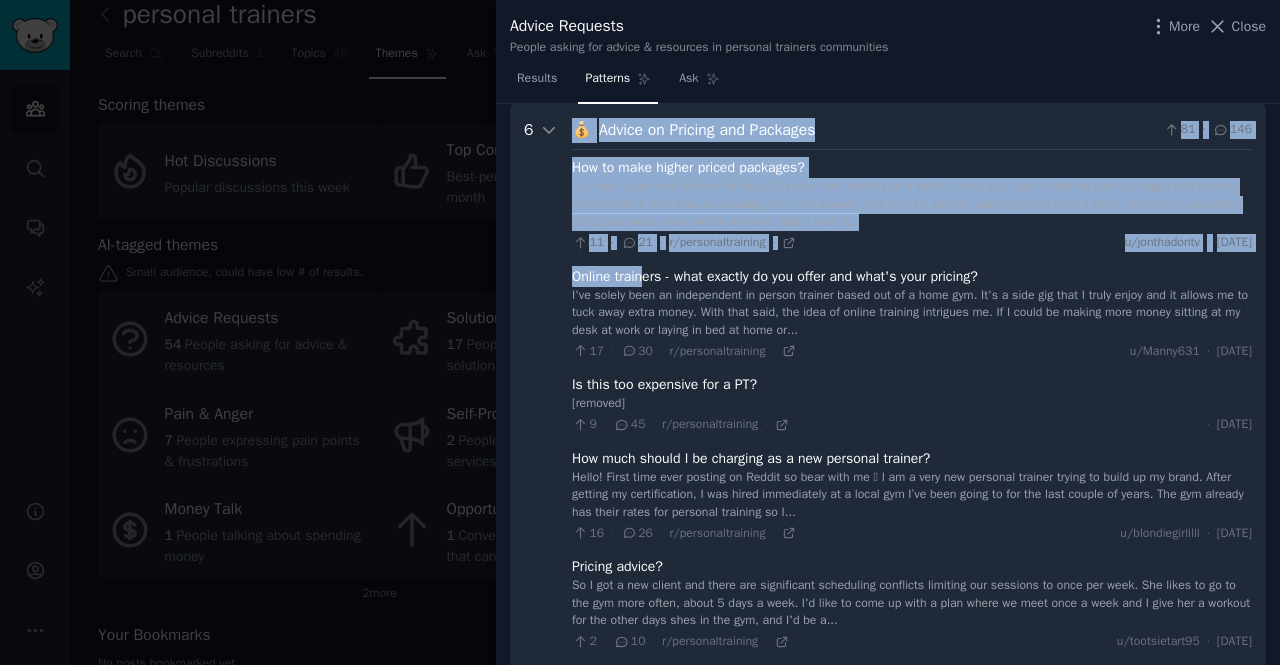 drag, startPoint x: 561, startPoint y: 274, endPoint x: 643, endPoint y: 274, distance: 82 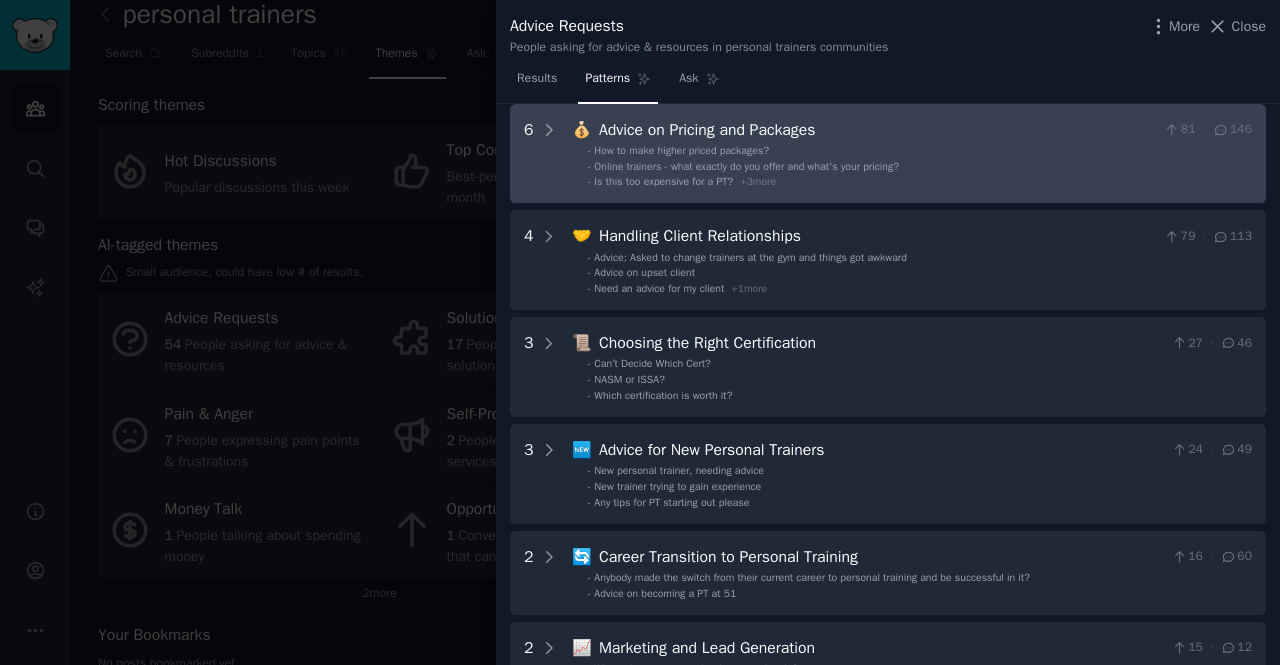 click on "Advice on Pricing and Packages" at bounding box center [877, 130] 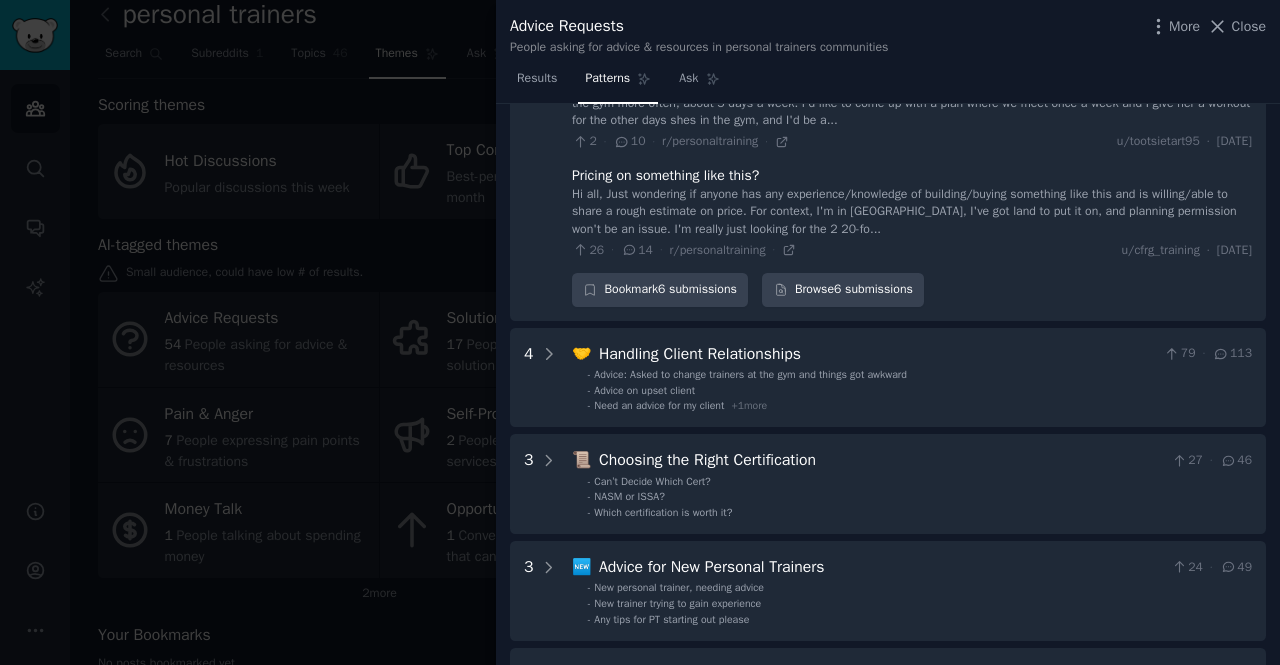 scroll, scrollTop: 691, scrollLeft: 0, axis: vertical 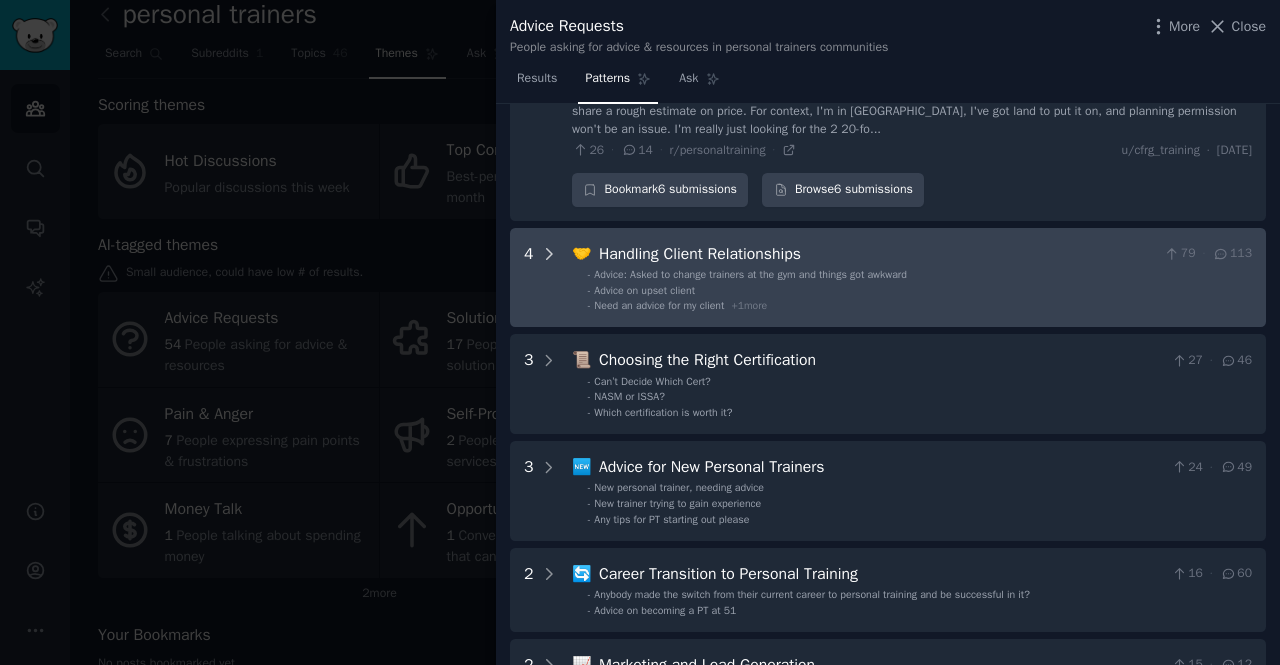 click 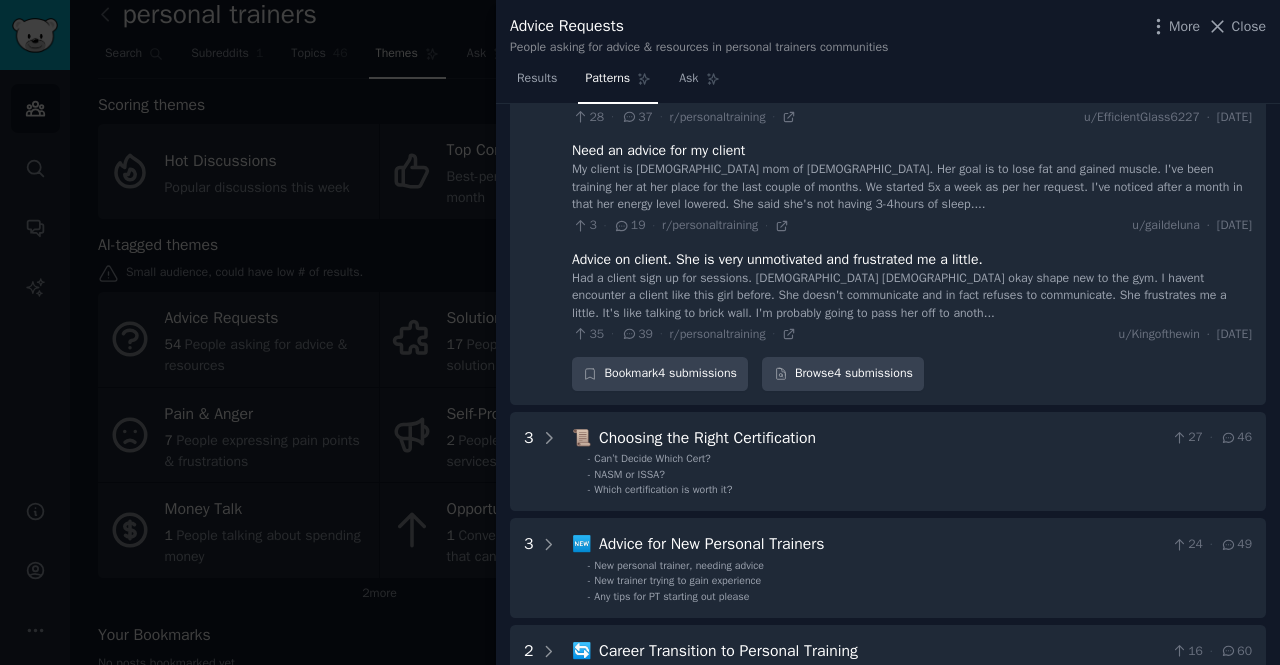 scroll, scrollTop: 1114, scrollLeft: 0, axis: vertical 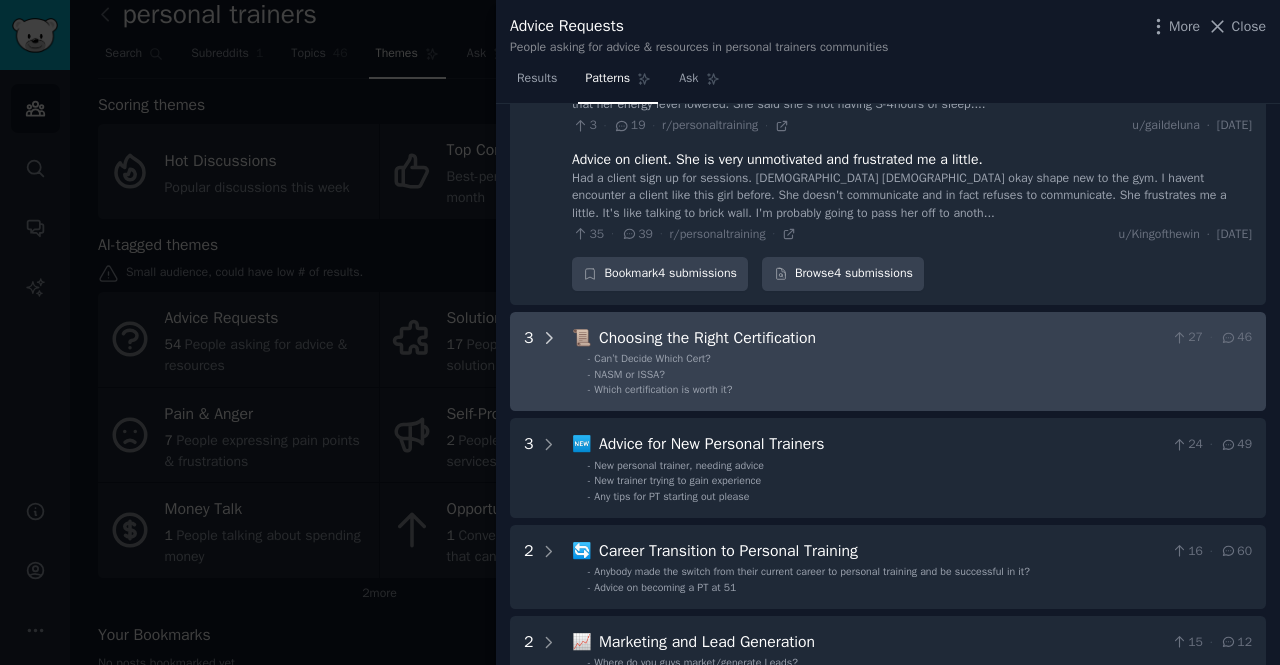 click 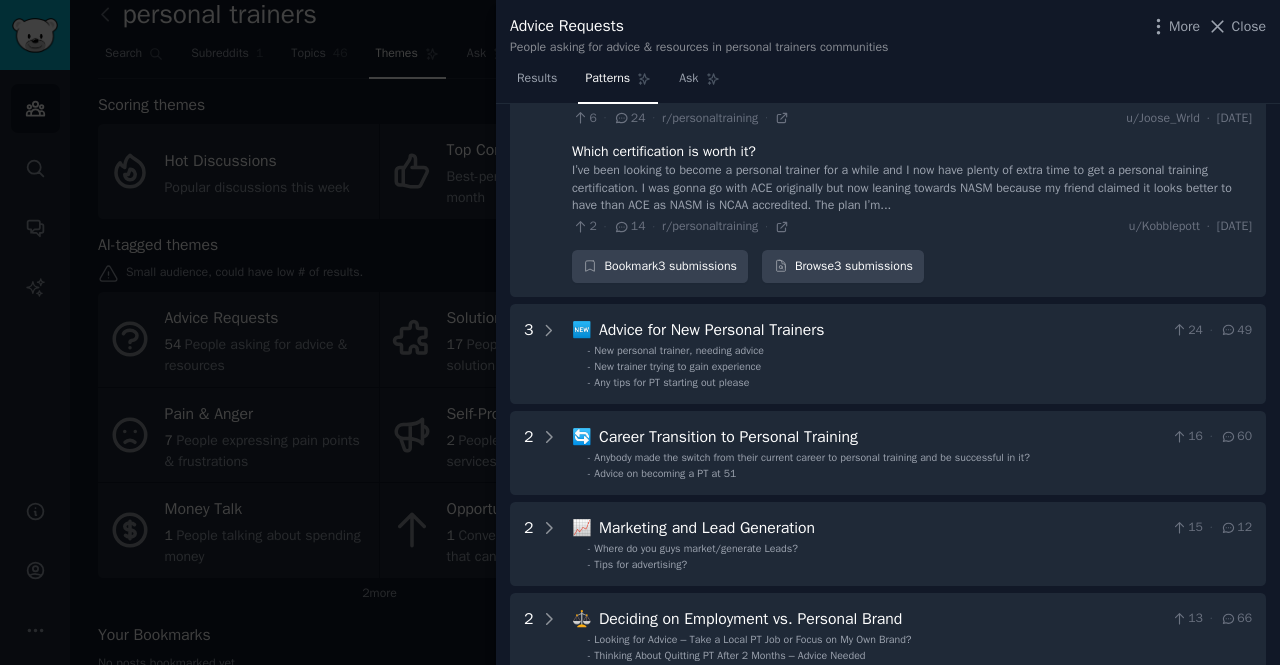scroll, scrollTop: 1620, scrollLeft: 0, axis: vertical 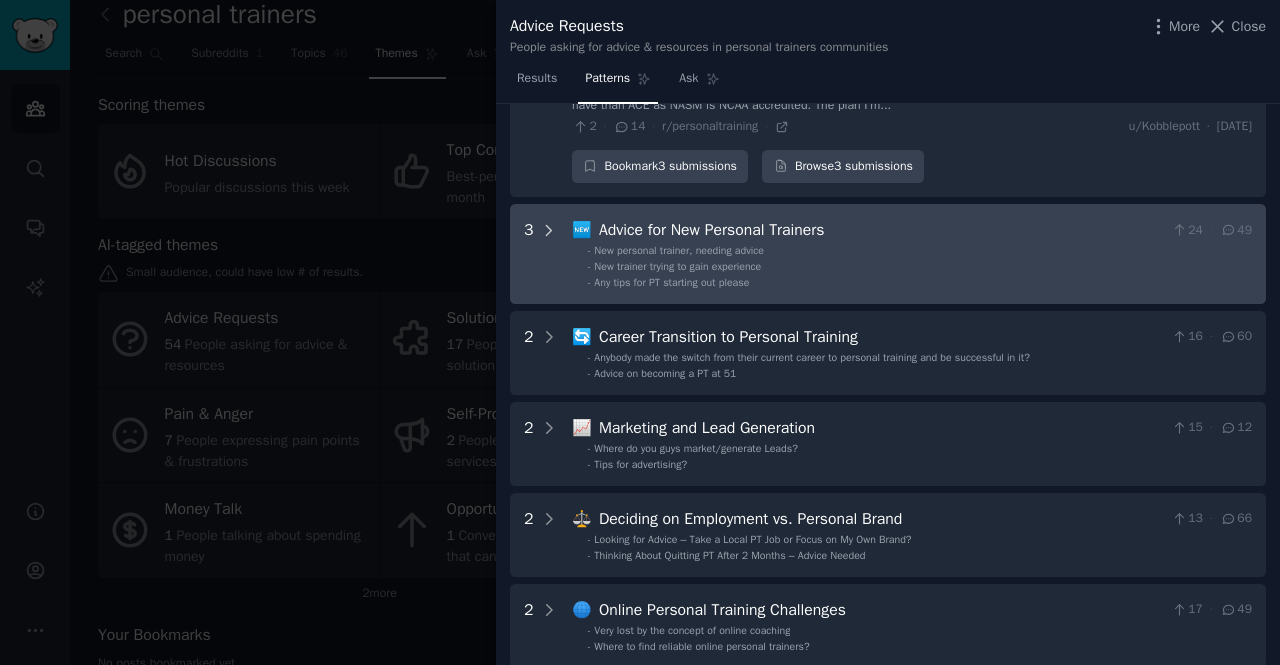 click 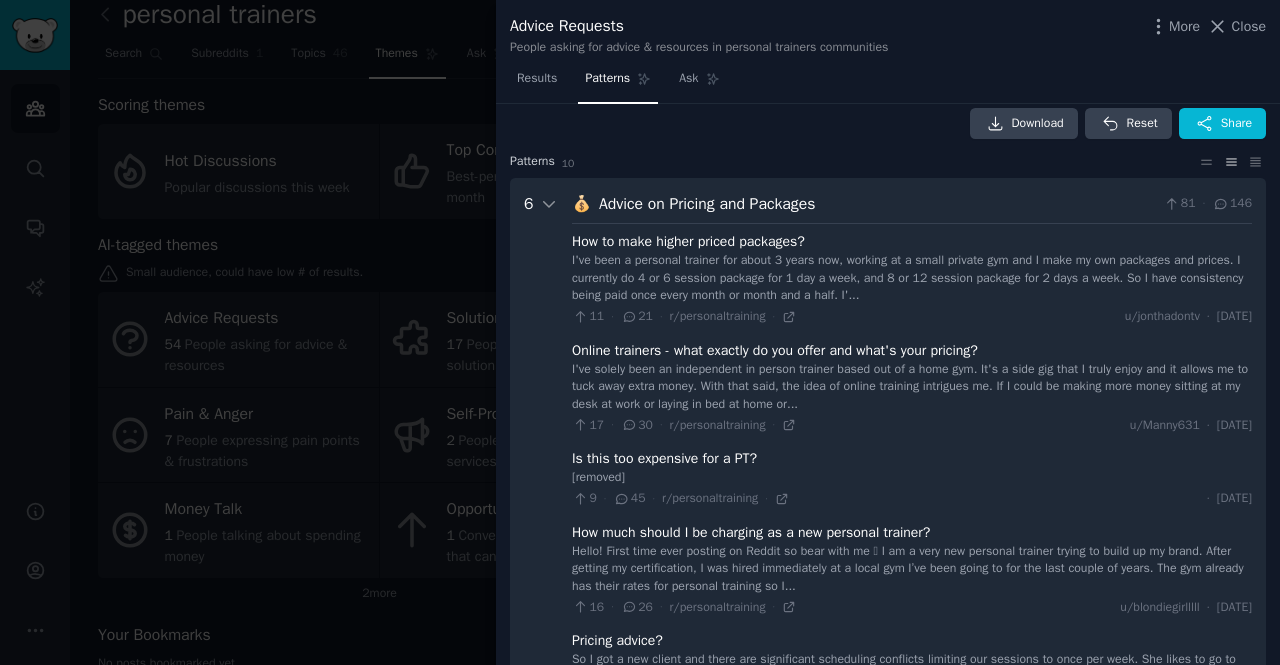 scroll, scrollTop: 0, scrollLeft: 0, axis: both 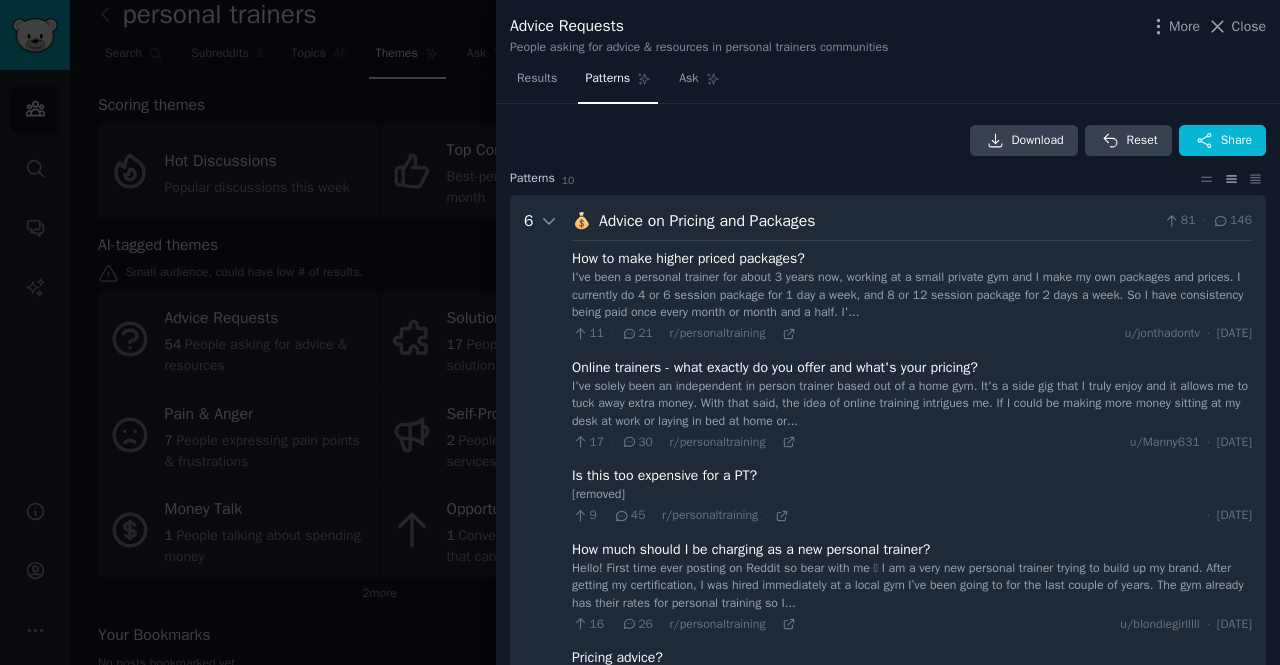 click at bounding box center [640, 332] 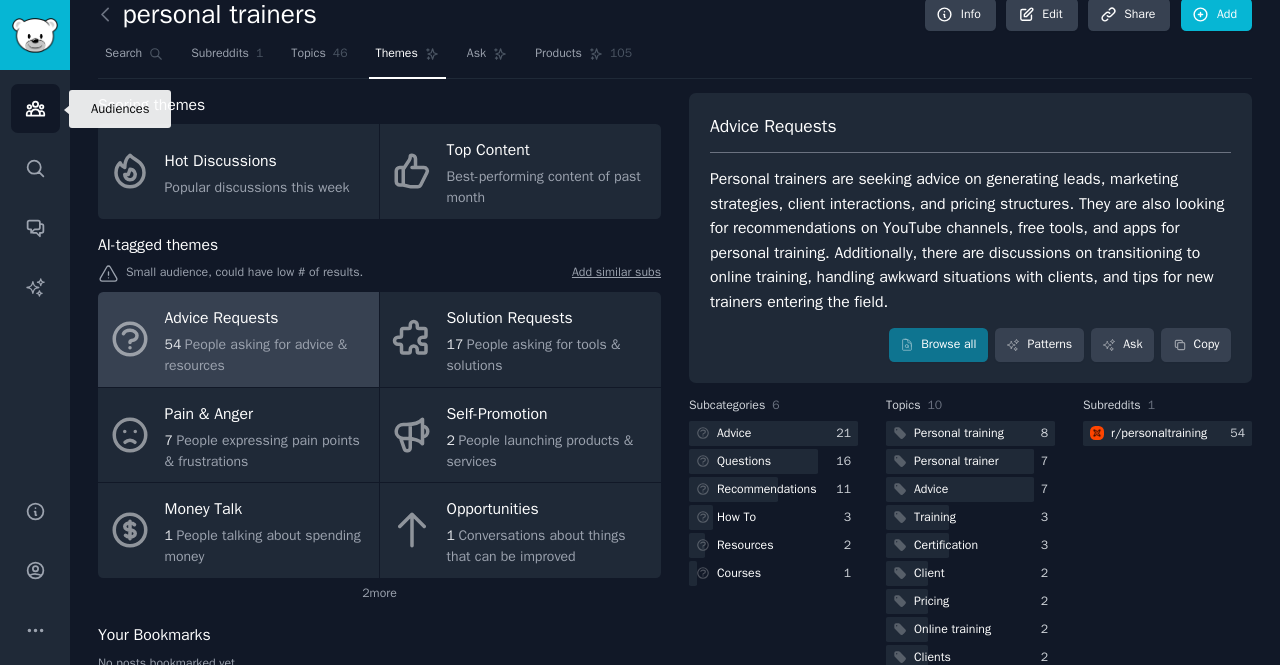 click 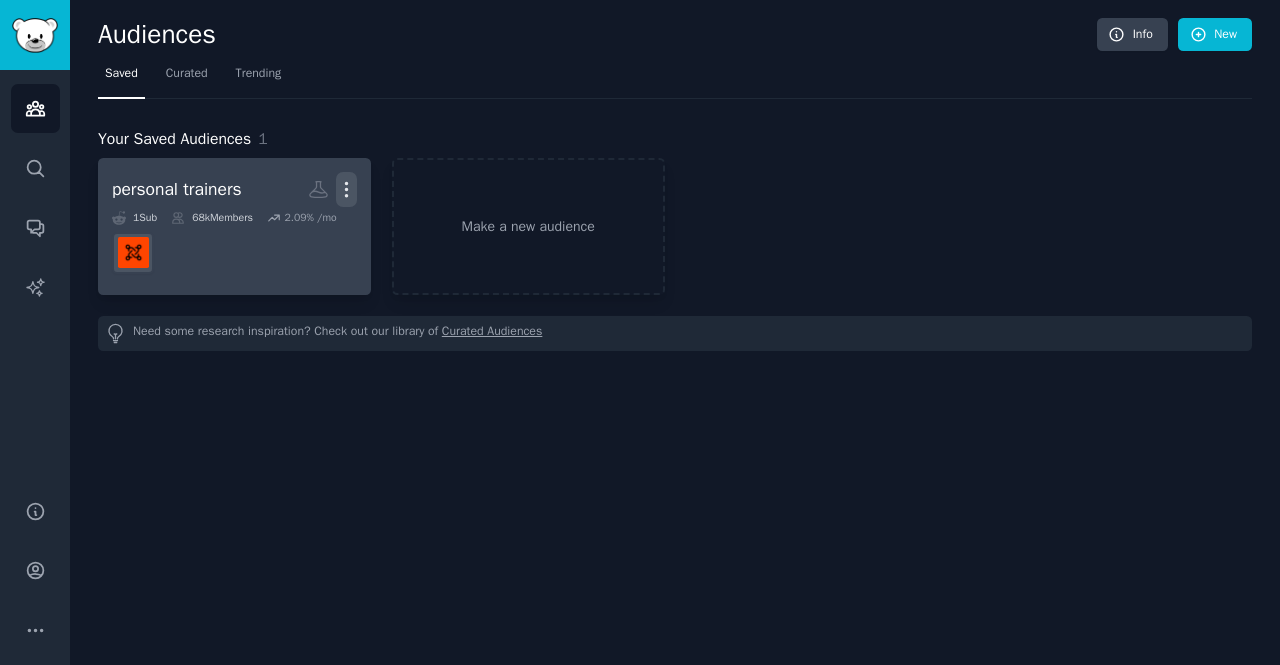 click 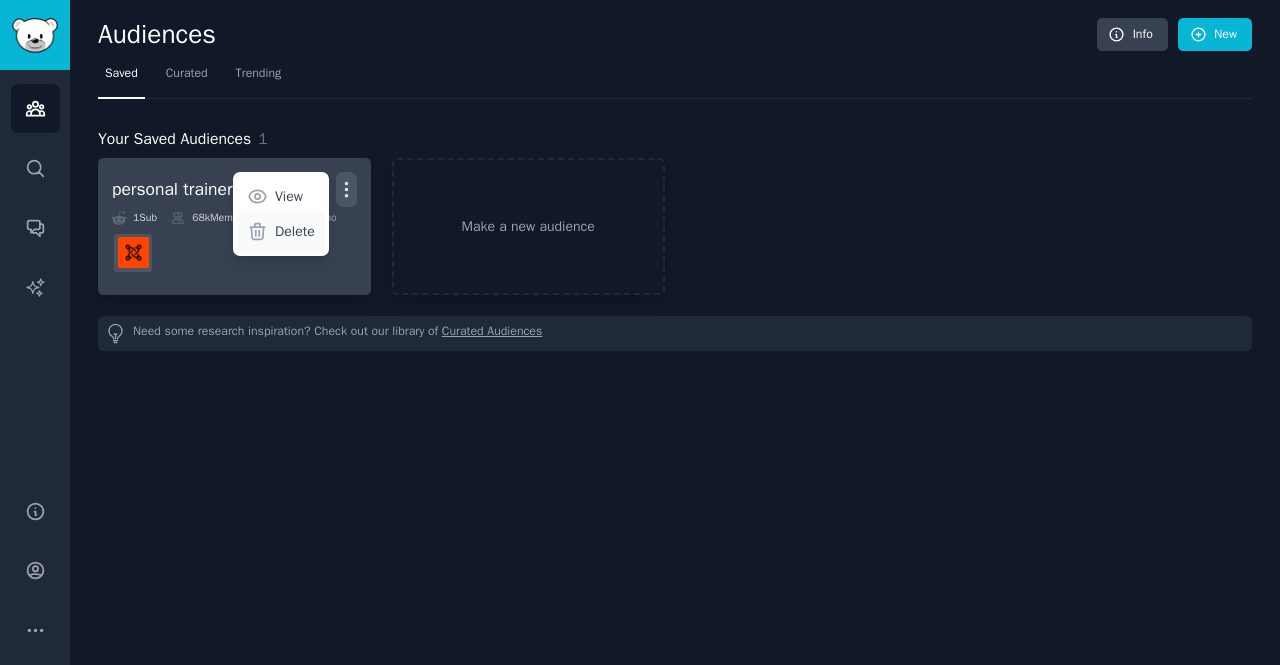 click on "Delete" at bounding box center [295, 231] 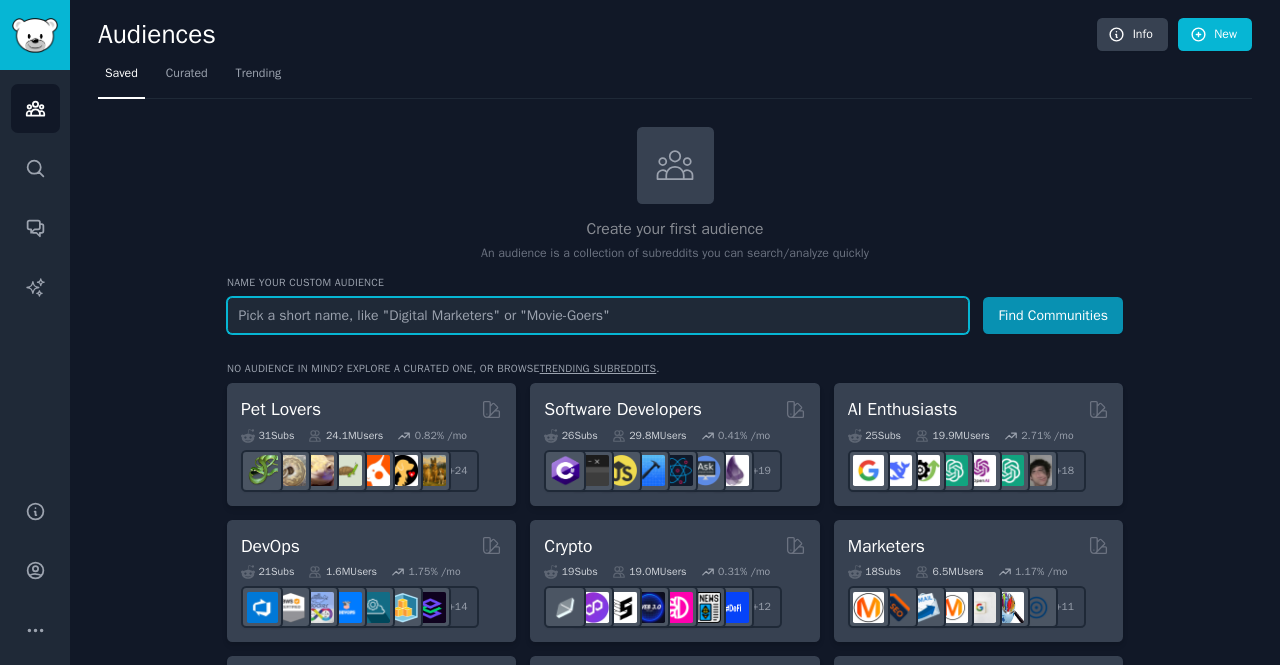 scroll, scrollTop: 200, scrollLeft: 0, axis: vertical 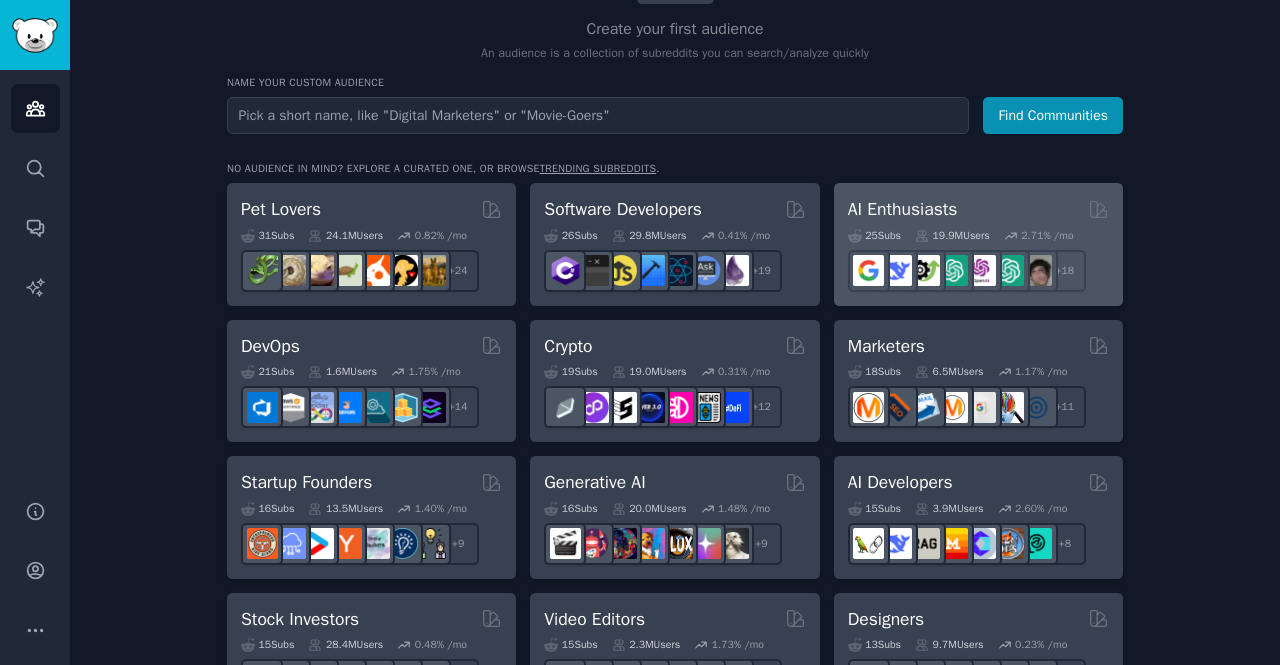 click on "25  Sub s 19.9M  Users 2.71 % /mo + 18" at bounding box center [978, 257] 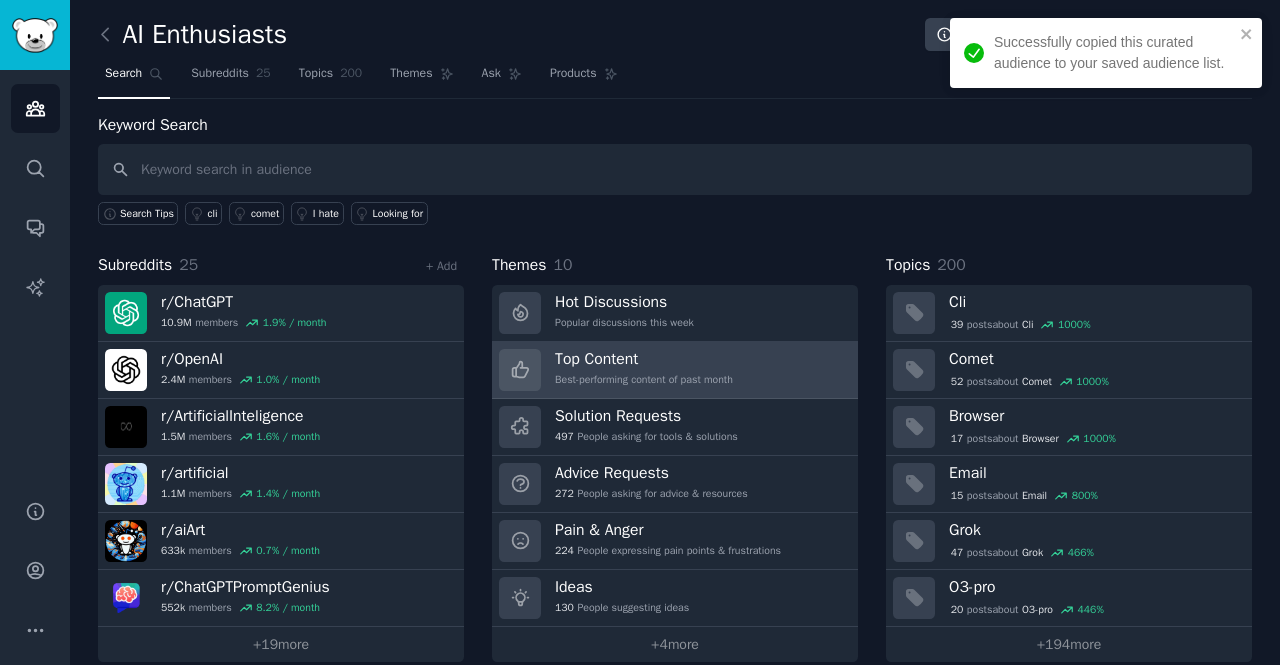 scroll, scrollTop: 20, scrollLeft: 0, axis: vertical 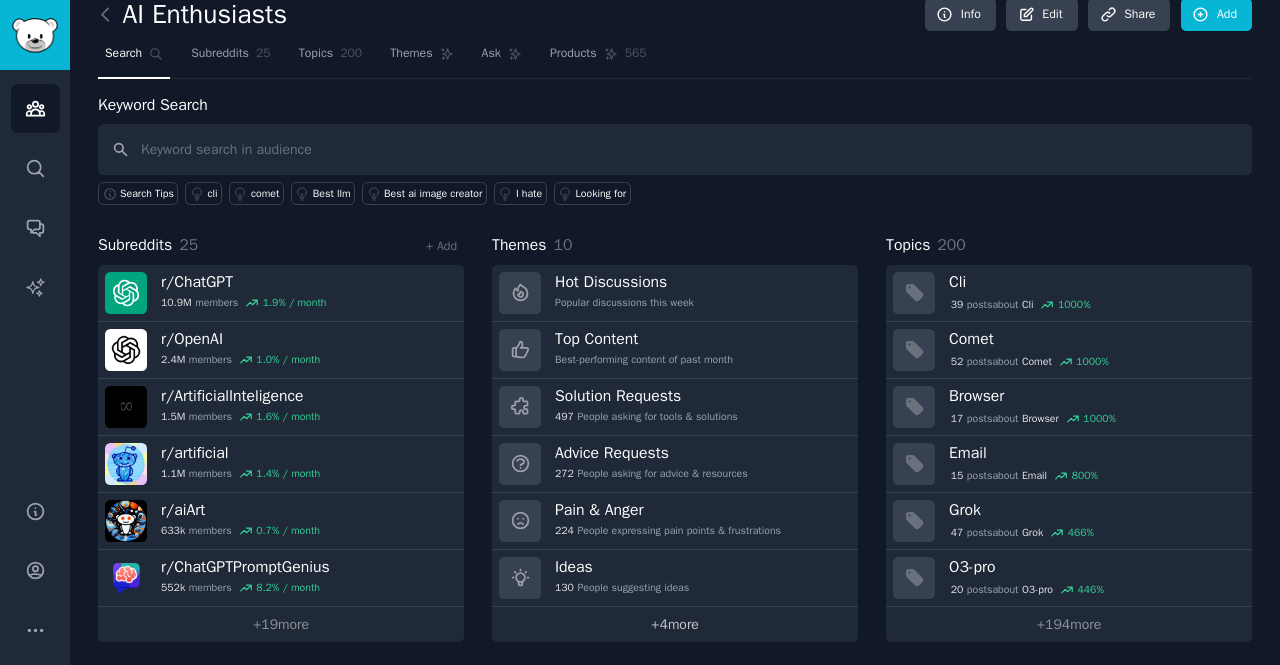 click on "+  4  more" at bounding box center (675, 624) 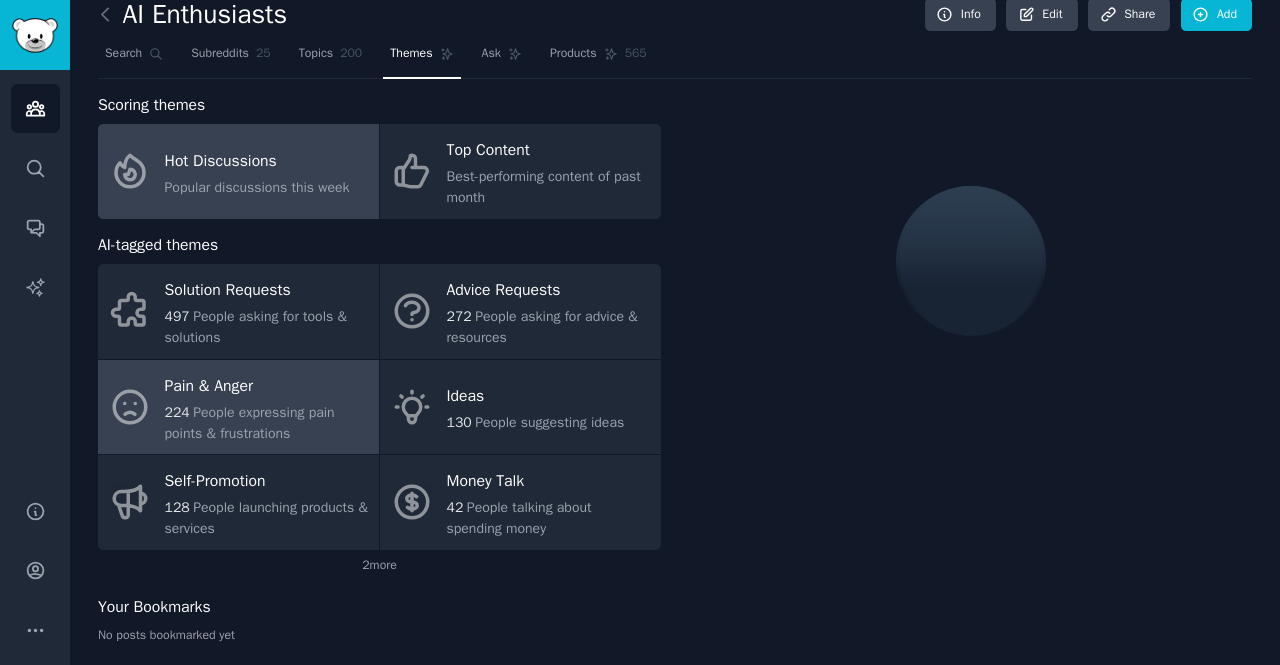 click on "Pain & Anger" at bounding box center [267, 386] 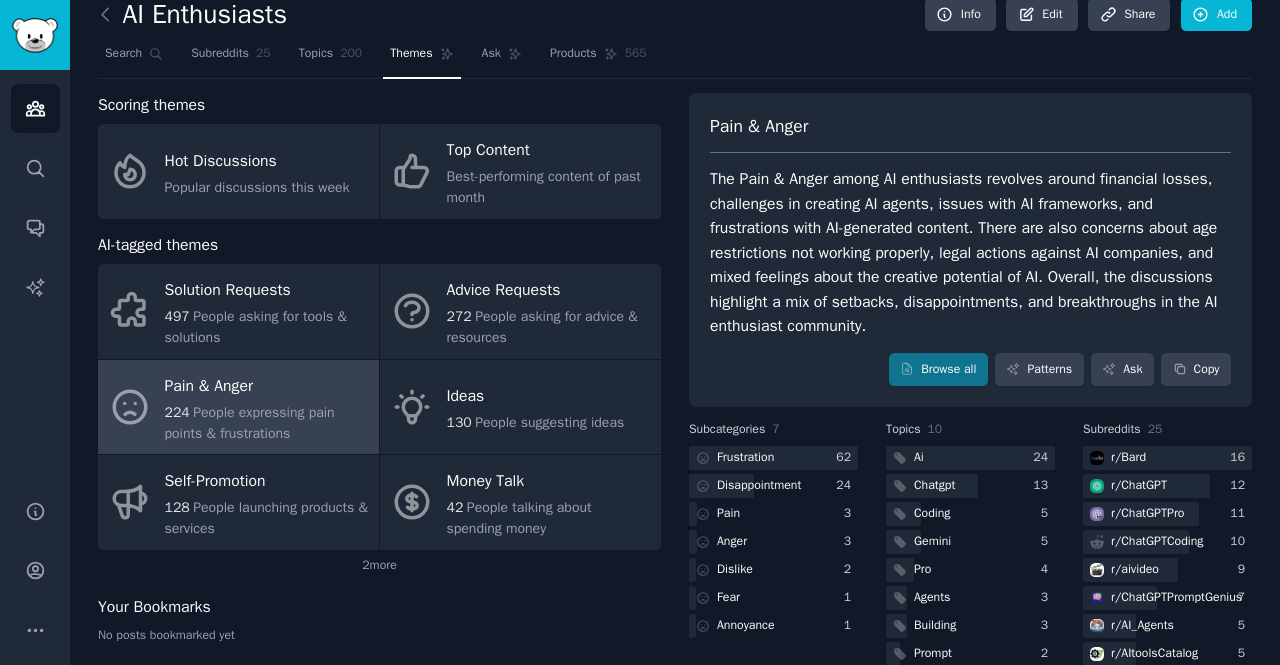 click on "Pain & Anger The Pain & Anger among AI enthusiasts revolves around financial losses, challenges in creating AI agents, issues with AI frameworks, and frustrations with AI-generated content. There are also concerns about age restrictions not working properly, legal actions against AI companies, and mixed feelings about the creative potential of AI. Overall, the discussions highlight a mix of setbacks, disappointments, and breakthroughs in the AI enthusiast community. Browse all Patterns Ask Copy" at bounding box center [970, 250] 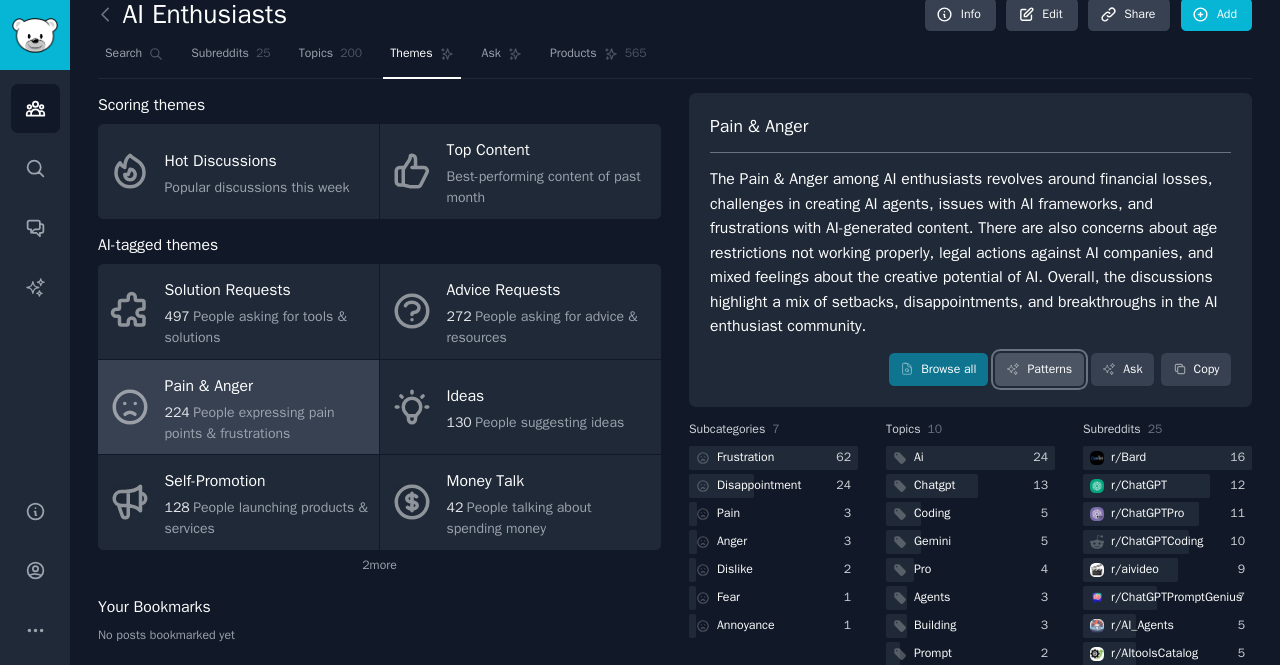 click on "Patterns" at bounding box center (1039, 370) 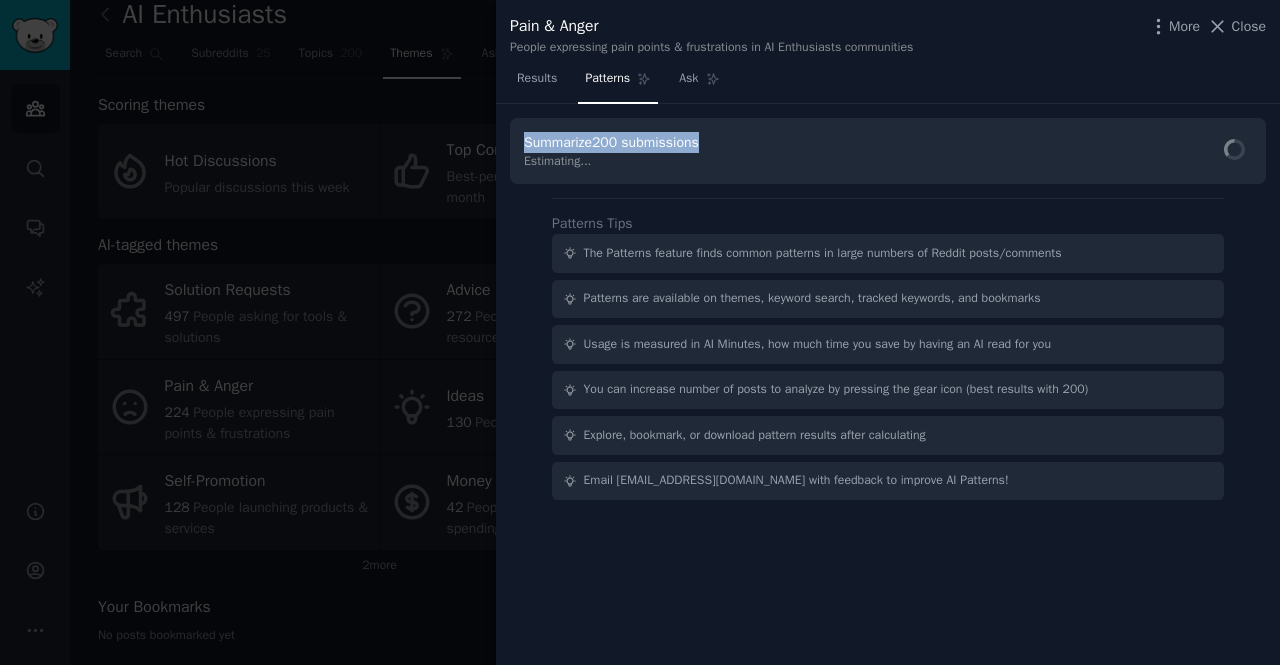 drag, startPoint x: 676, startPoint y: 138, endPoint x: 496, endPoint y: 138, distance: 180 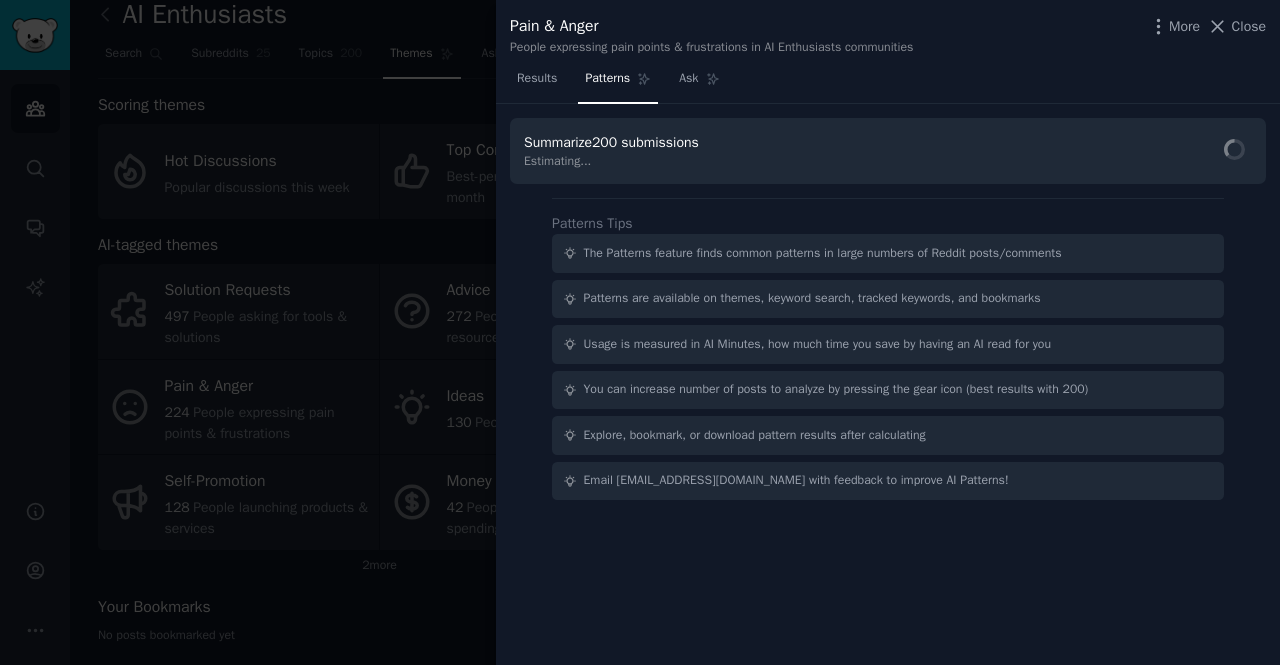 click on "Estimating..." at bounding box center (615, 162) 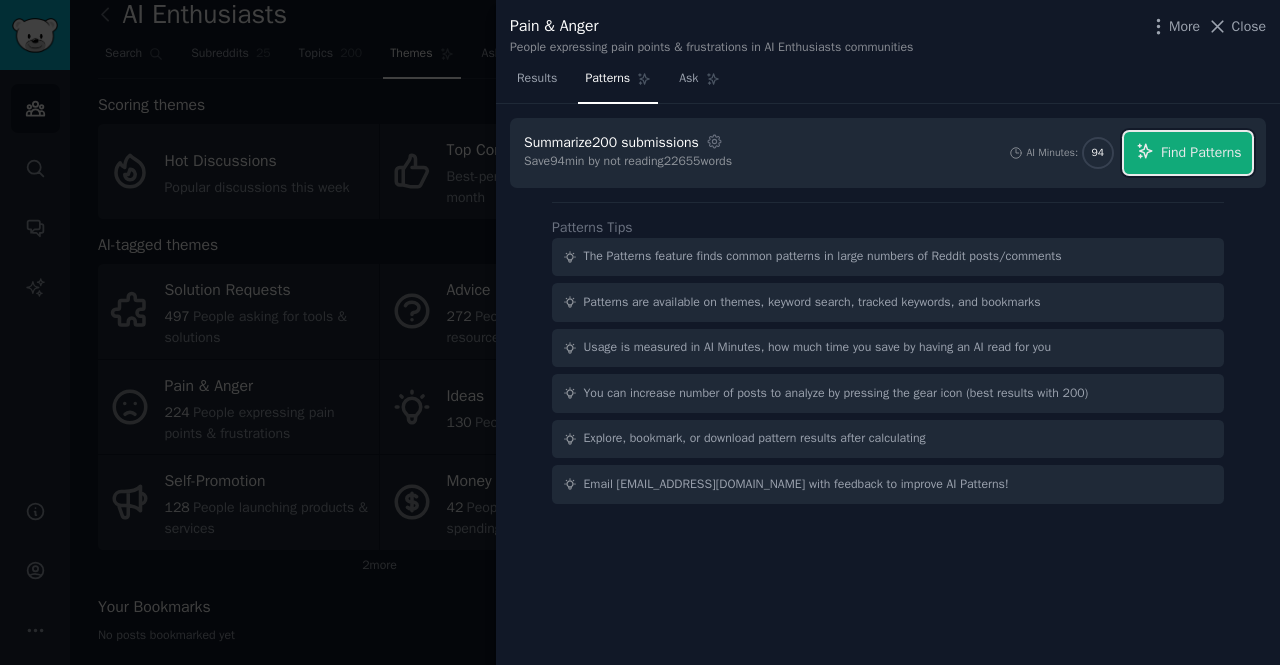 click on "Find Patterns" at bounding box center [1201, 152] 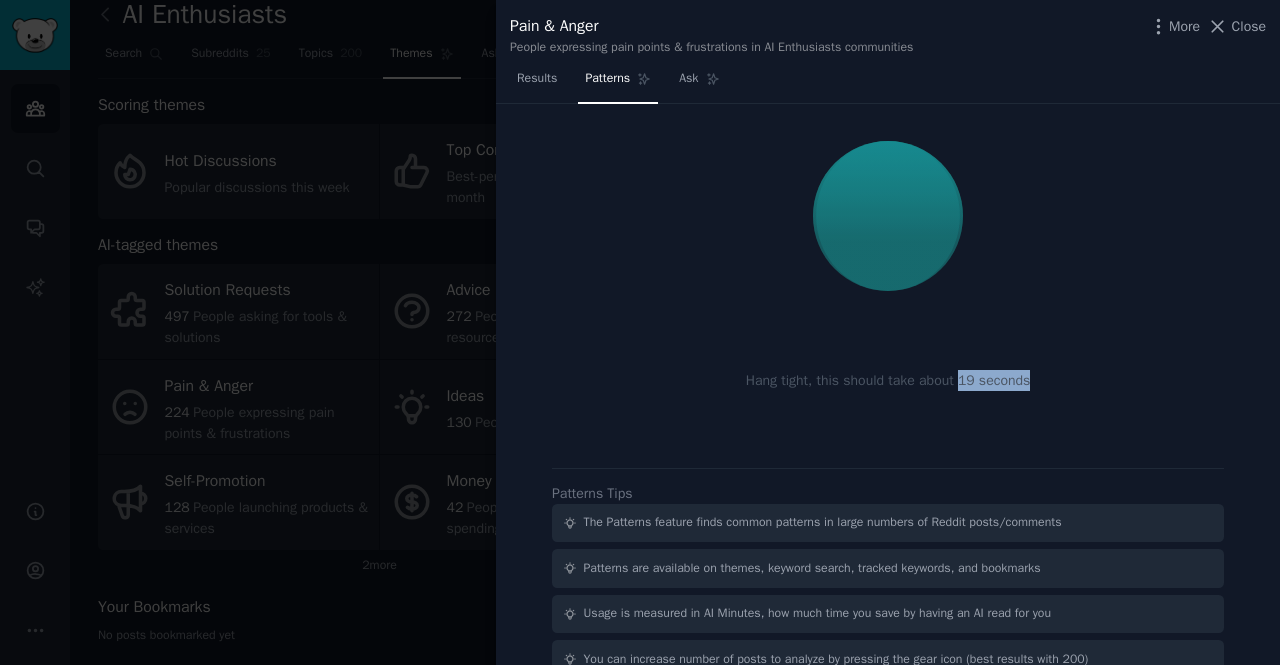 drag, startPoint x: 962, startPoint y: 380, endPoint x: 1040, endPoint y: 383, distance: 78.05767 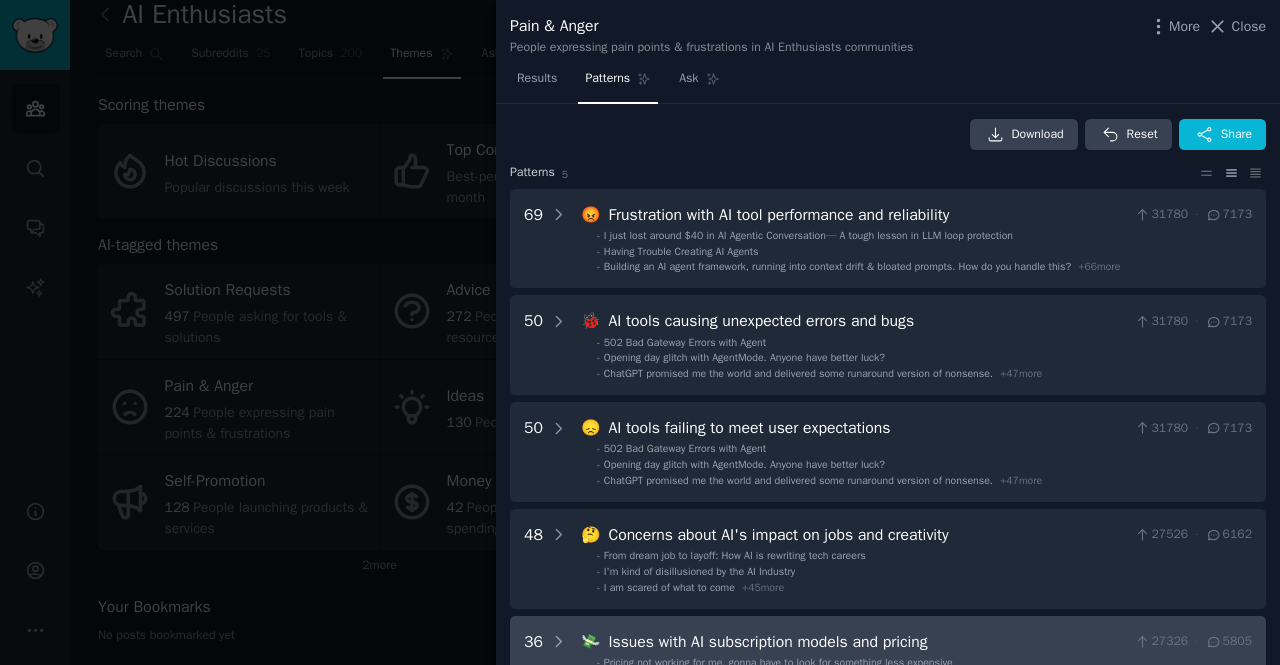 scroll, scrollTop: 0, scrollLeft: 0, axis: both 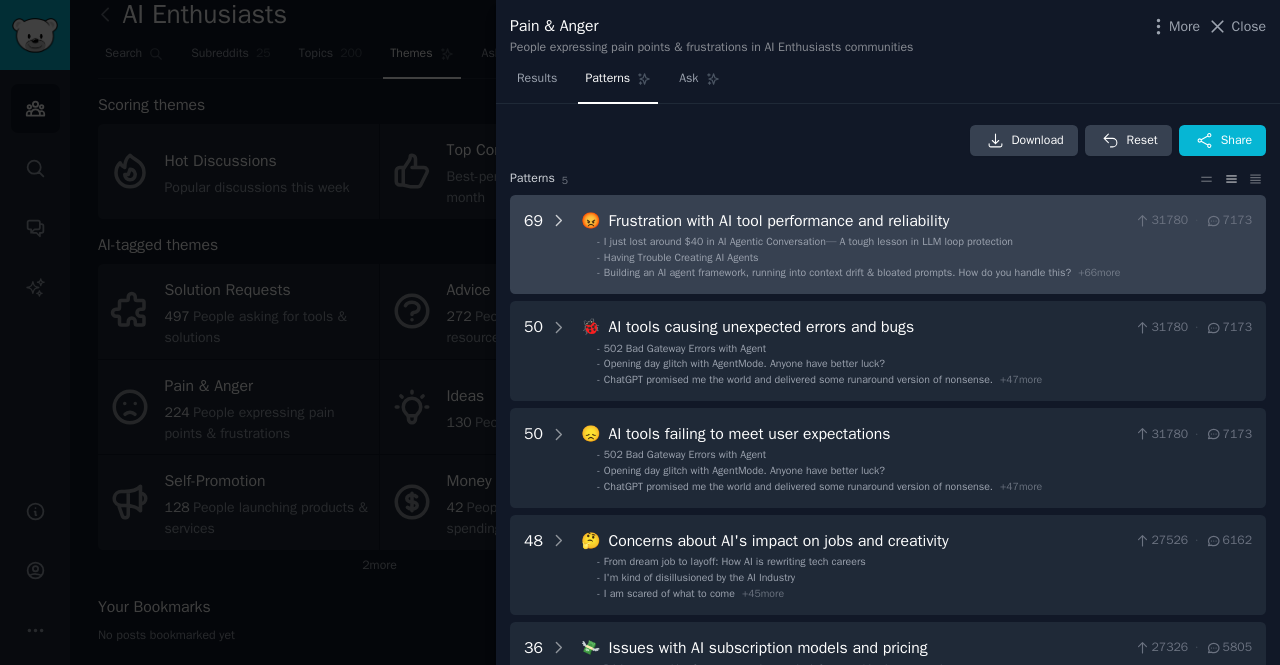 click 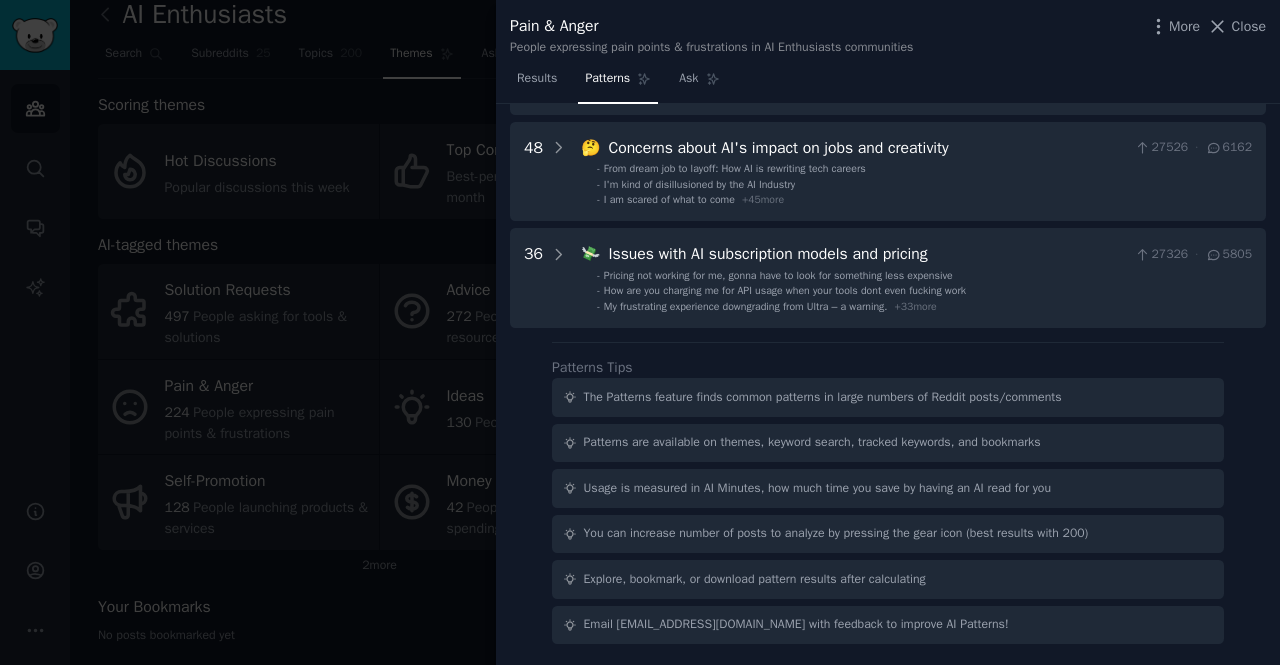 scroll, scrollTop: 6668, scrollLeft: 0, axis: vertical 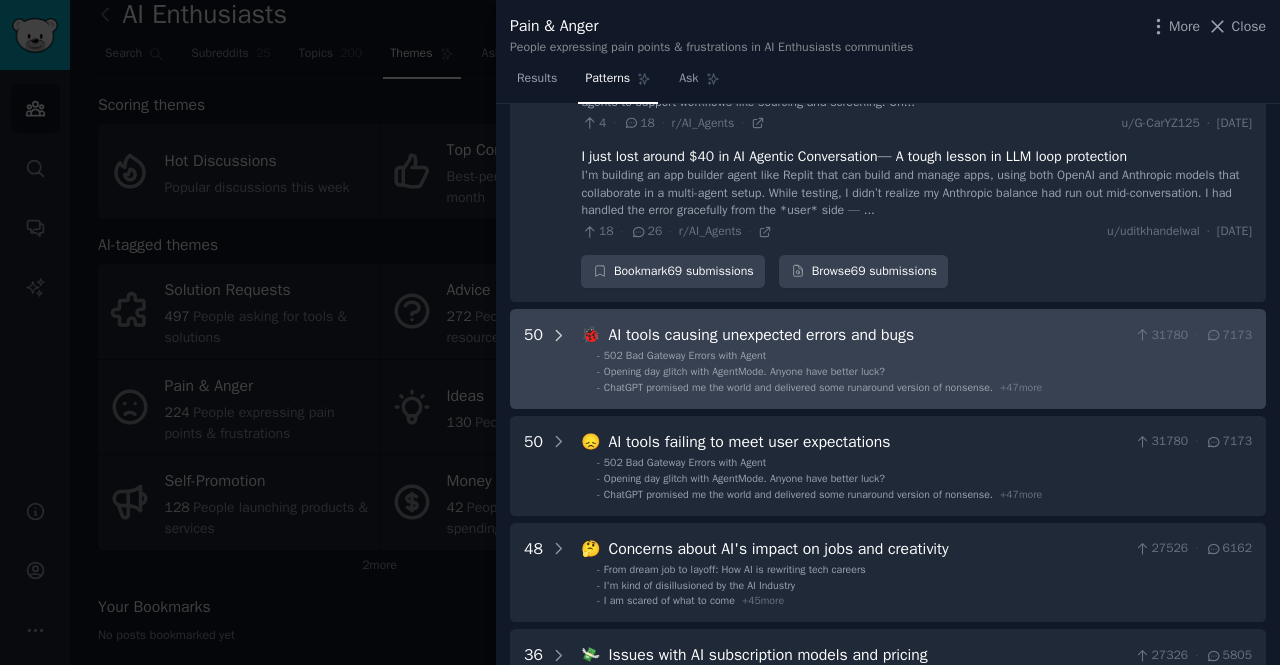 click 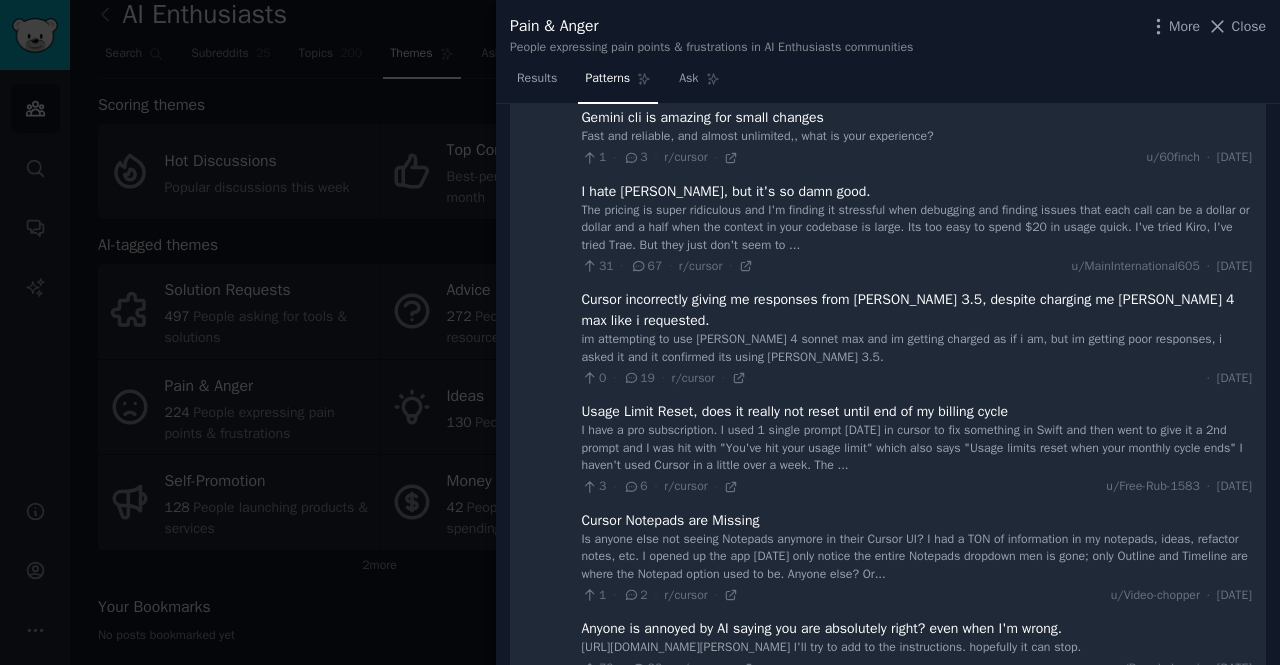 scroll, scrollTop: 7574, scrollLeft: 0, axis: vertical 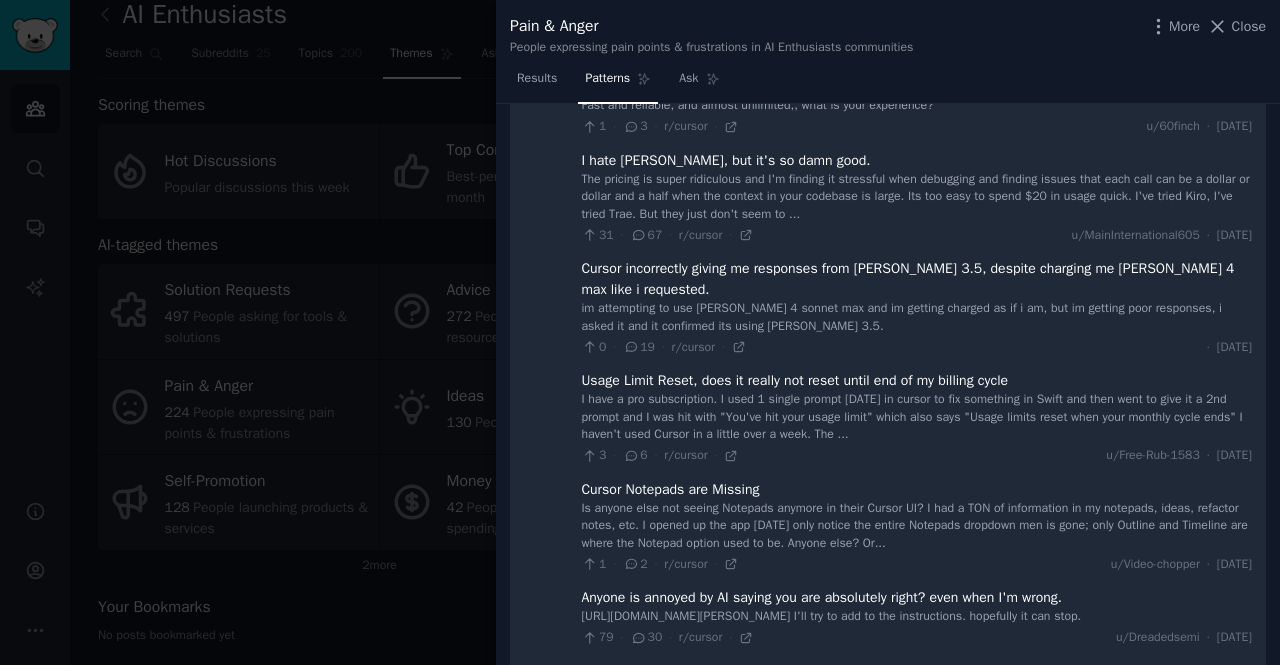 click at bounding box center (640, 332) 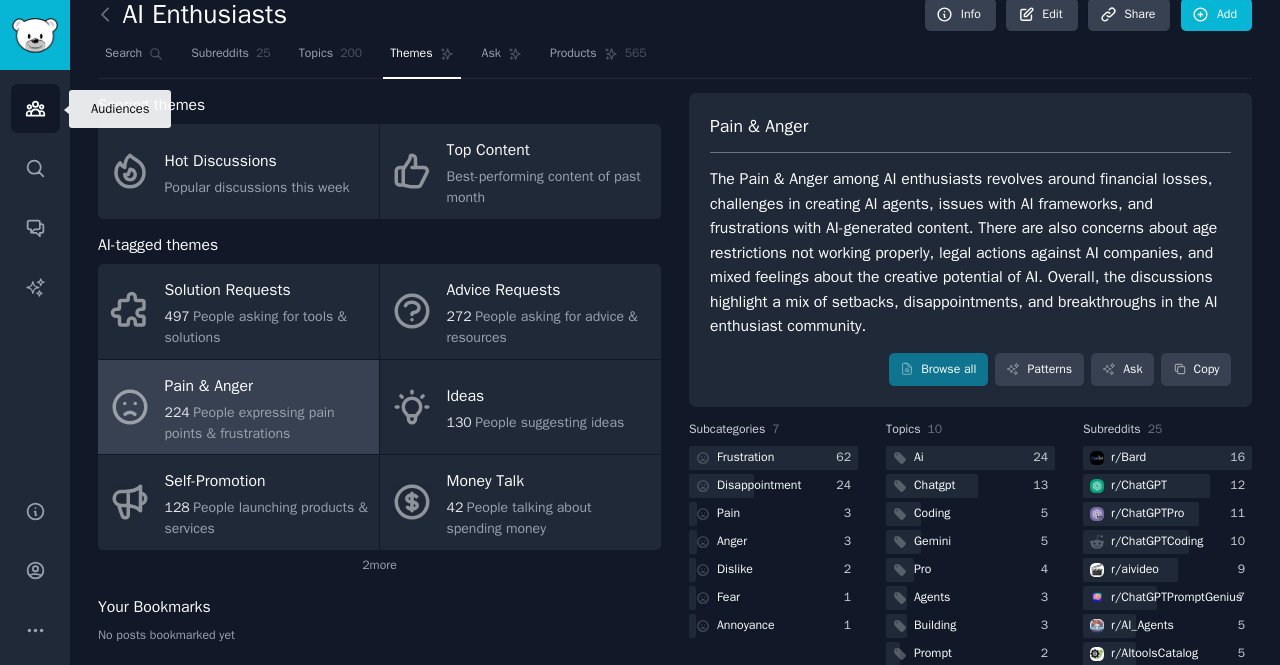 click on "Audiences" at bounding box center [35, 108] 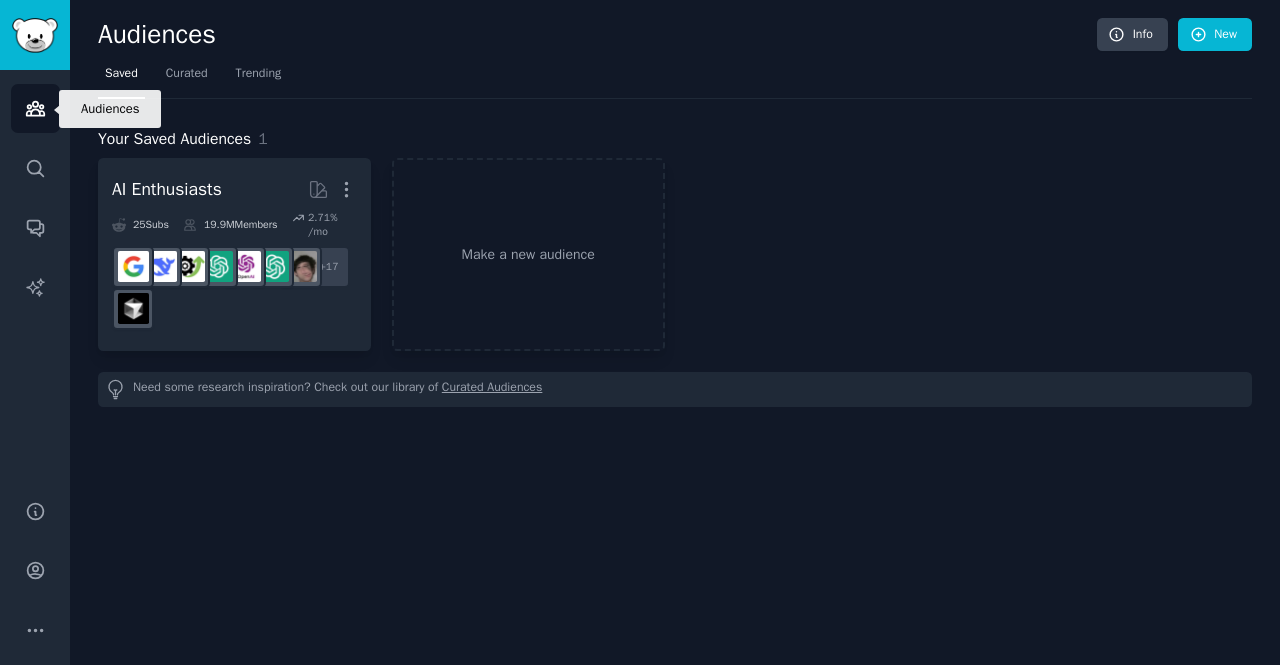 click 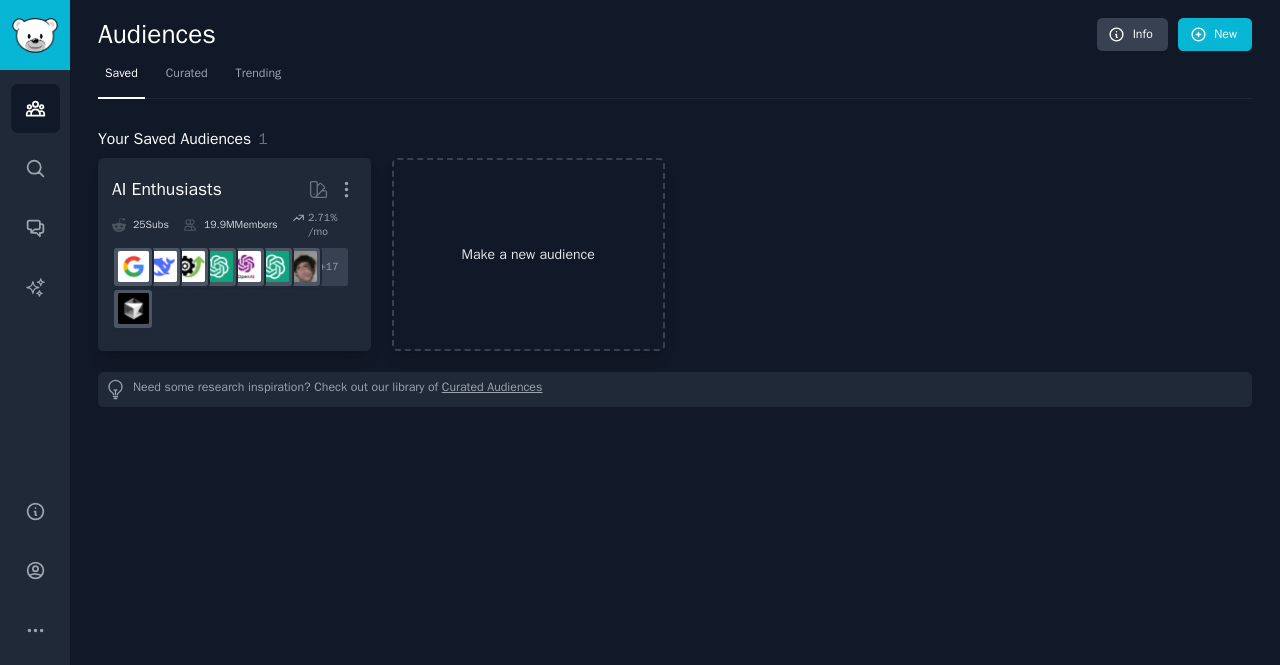 click on "Make a new audience" at bounding box center [528, 254] 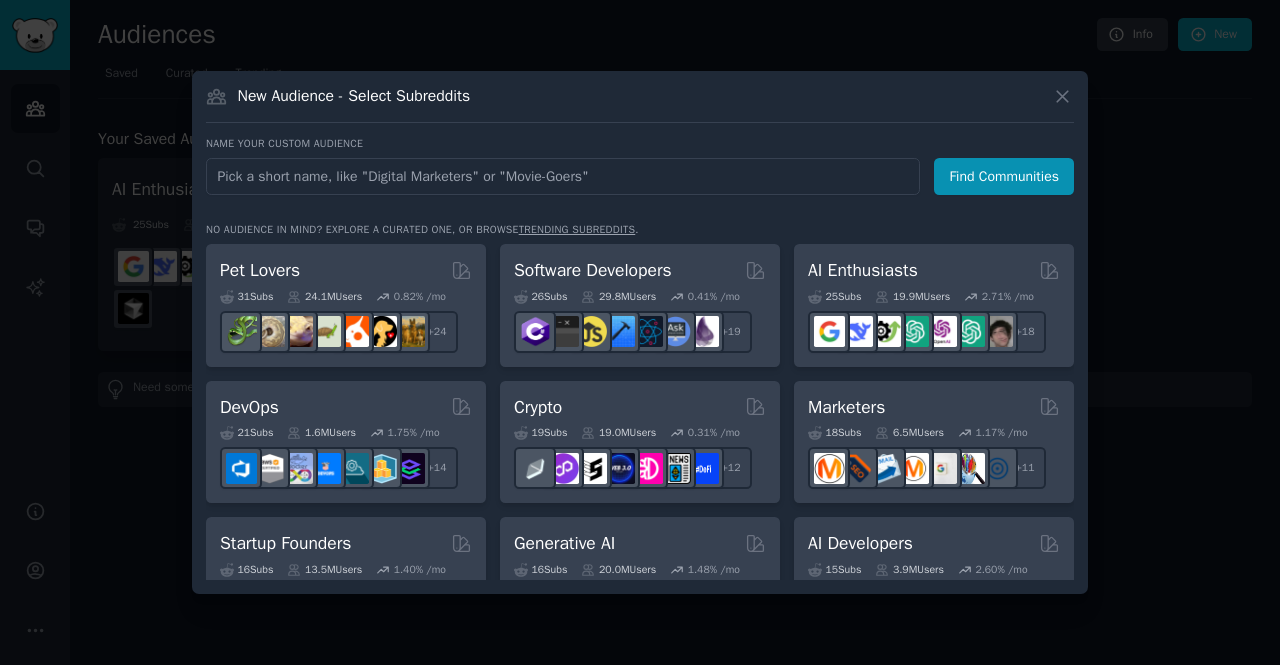 click at bounding box center [563, 176] 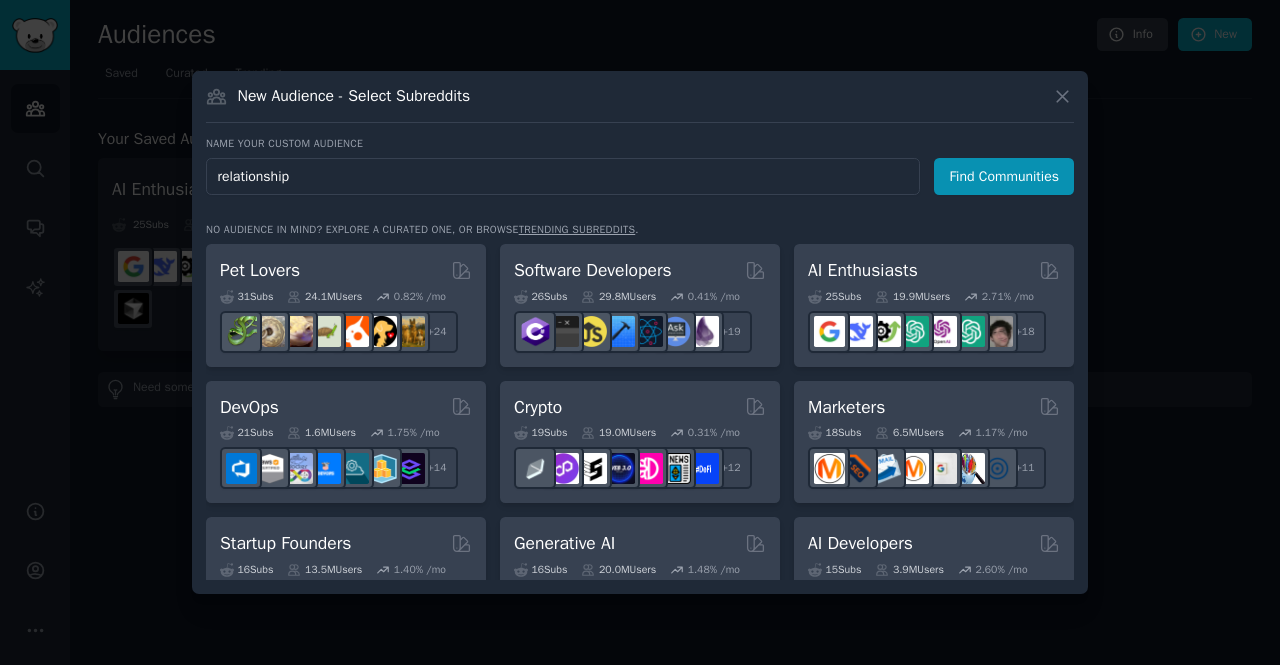 type on "relationships" 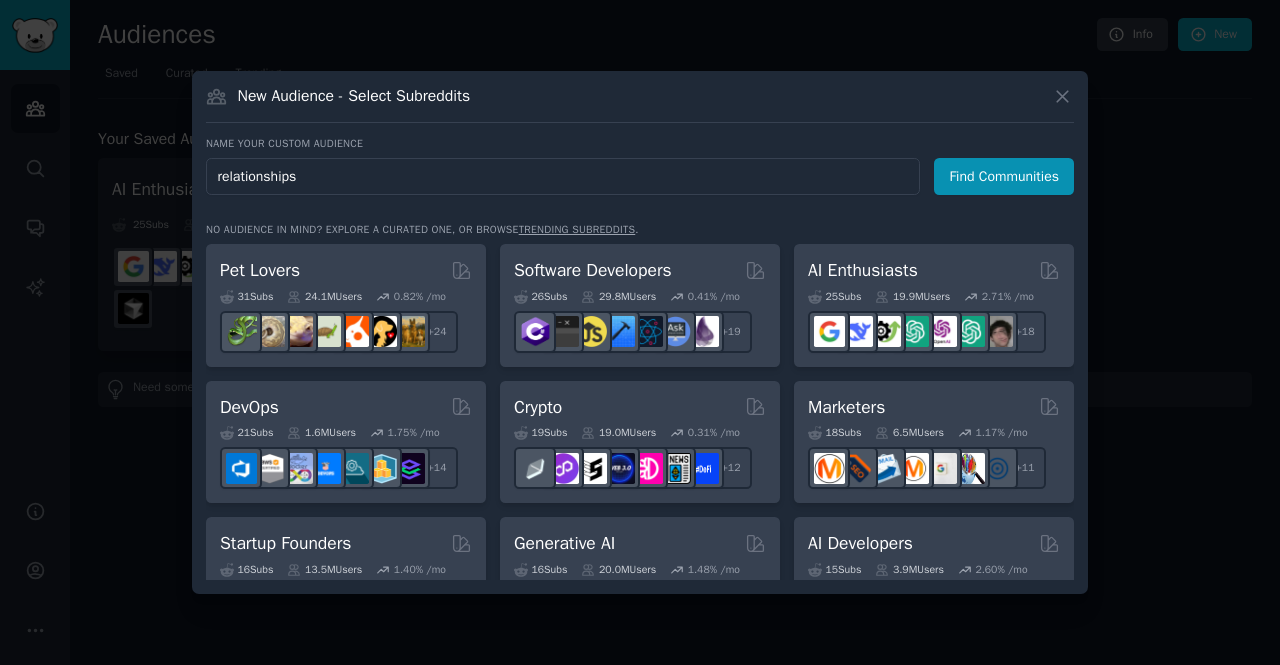 click on "Find Communities" at bounding box center (1004, 176) 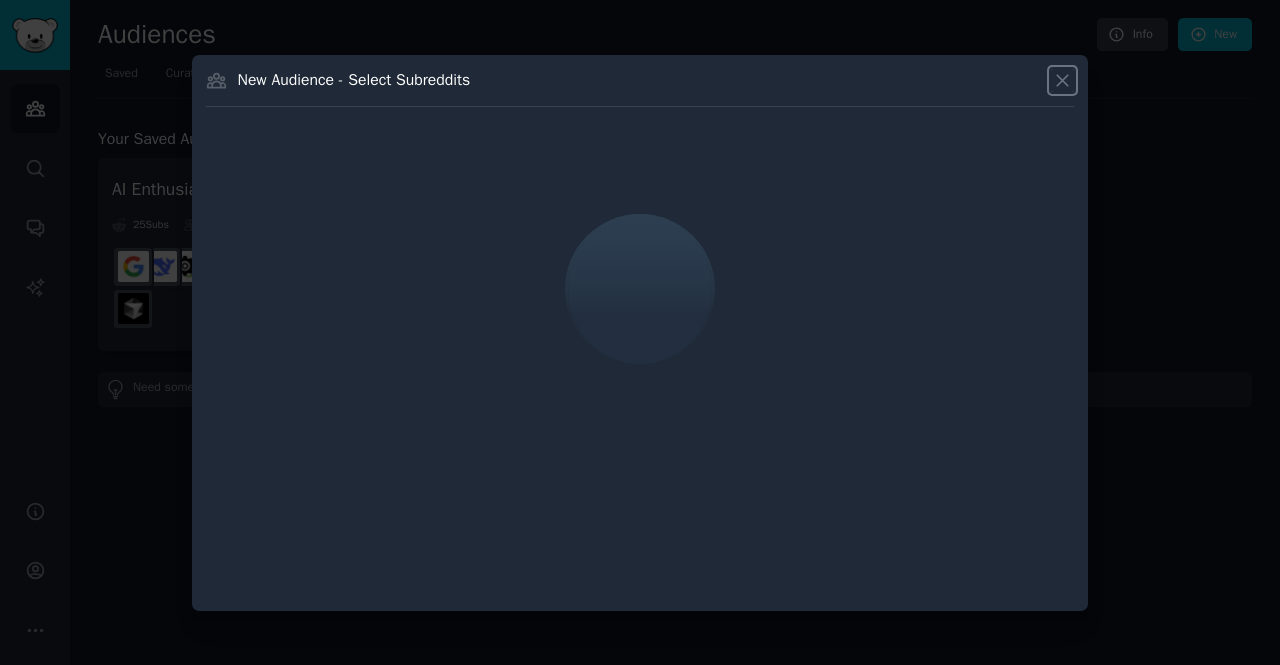 click 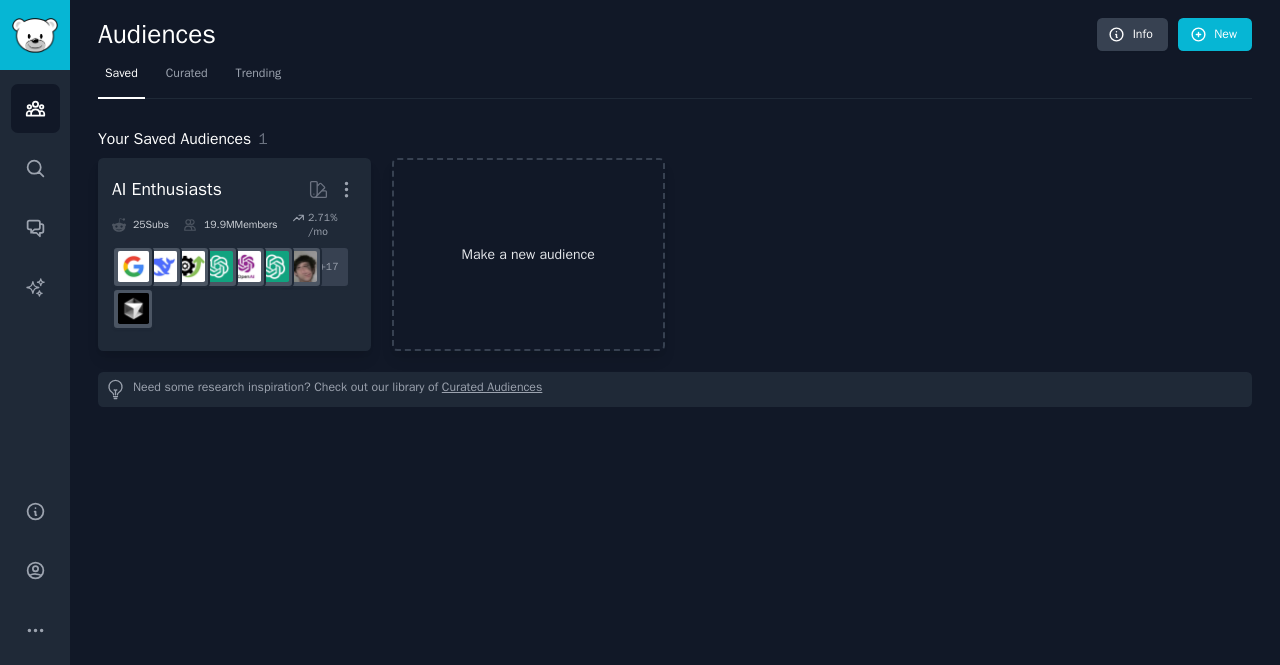 click on "Make a new audience" at bounding box center [528, 254] 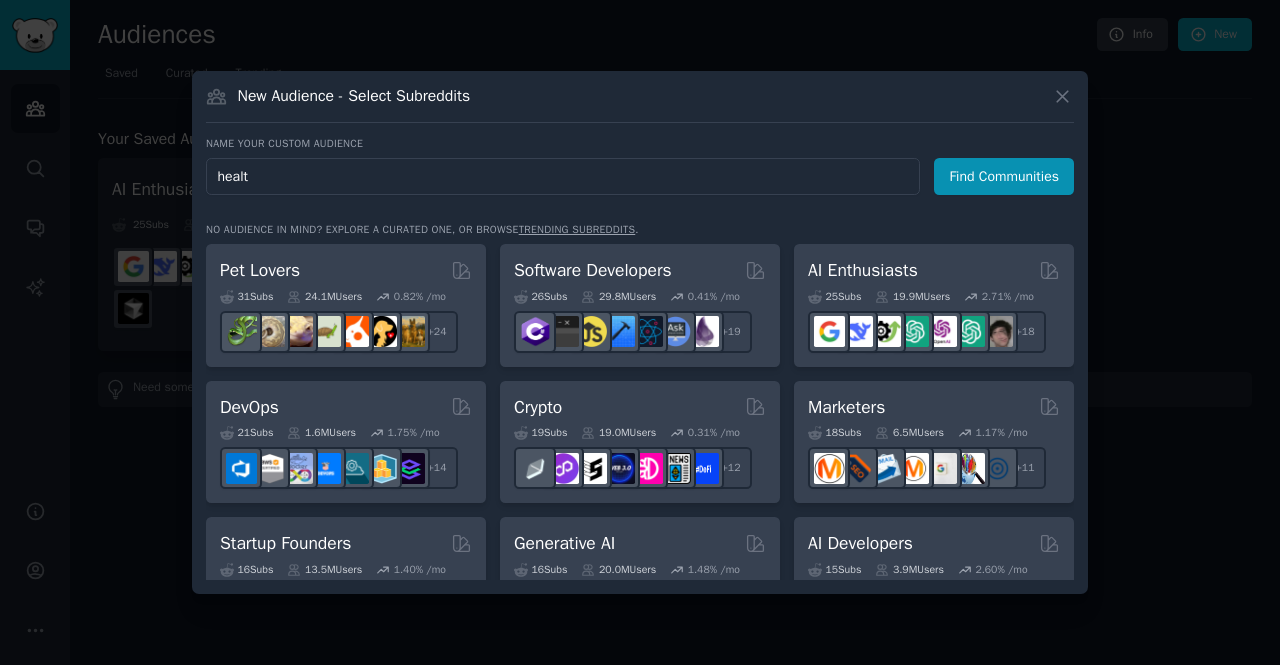 type on "health" 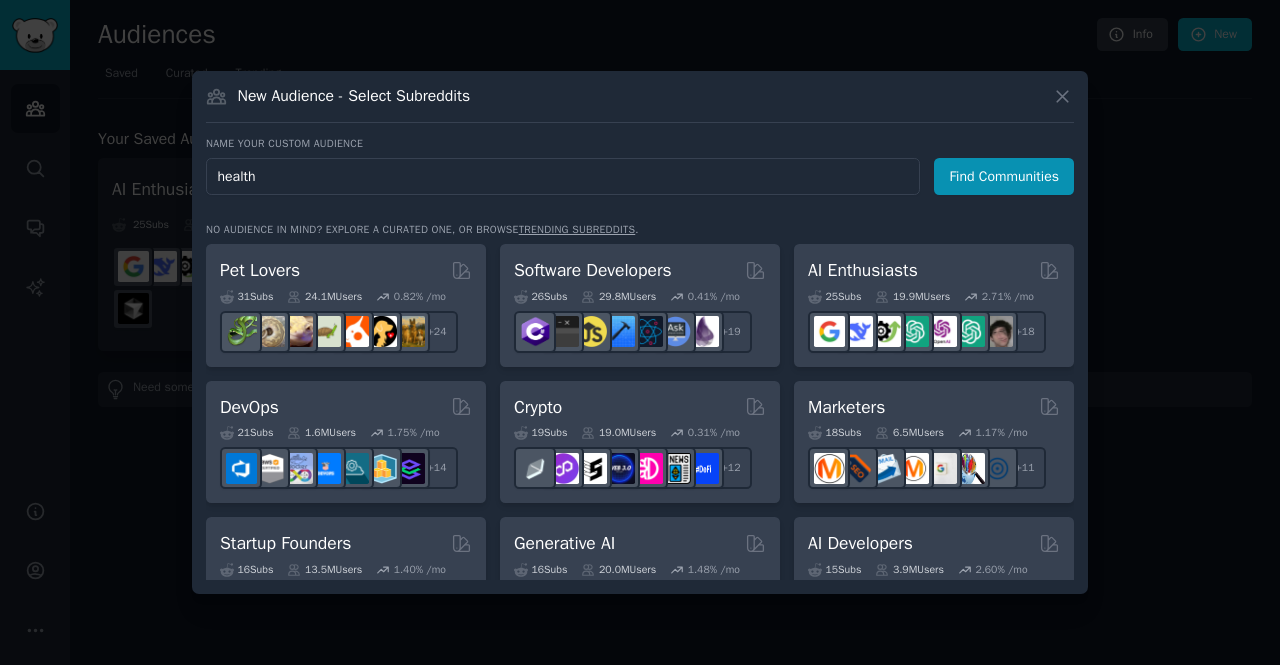 click on "Find Communities" at bounding box center [1004, 176] 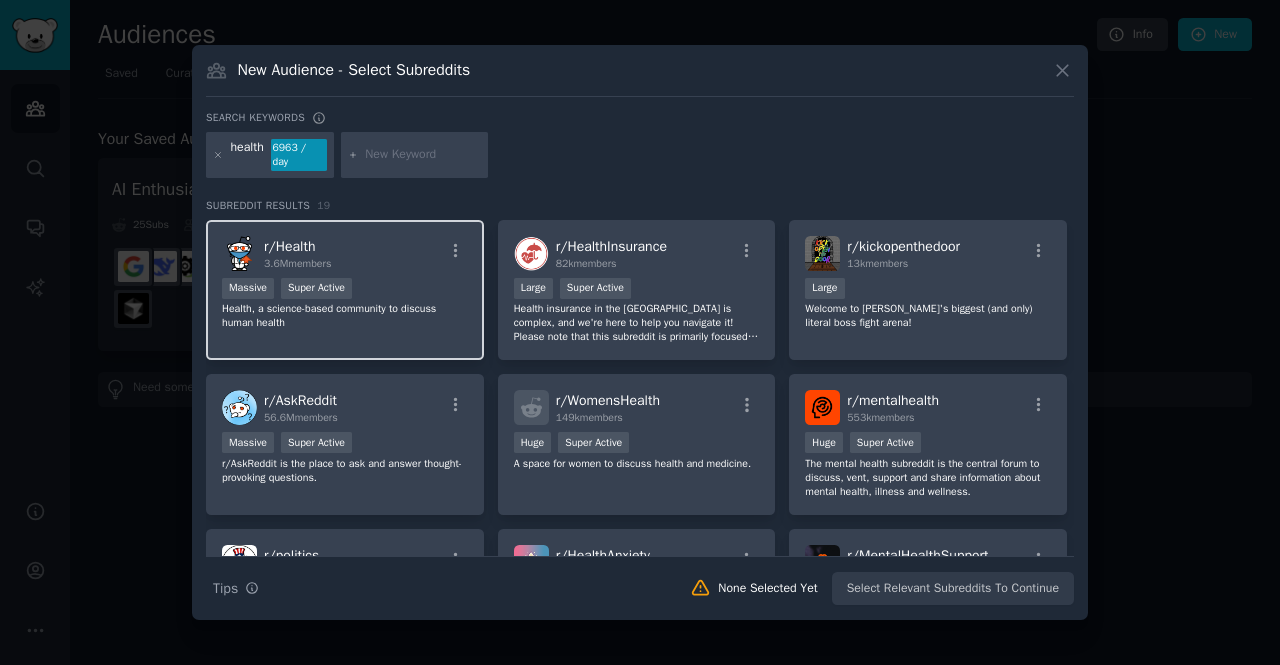 click on "r/ Health 3.6M  members" at bounding box center [345, 253] 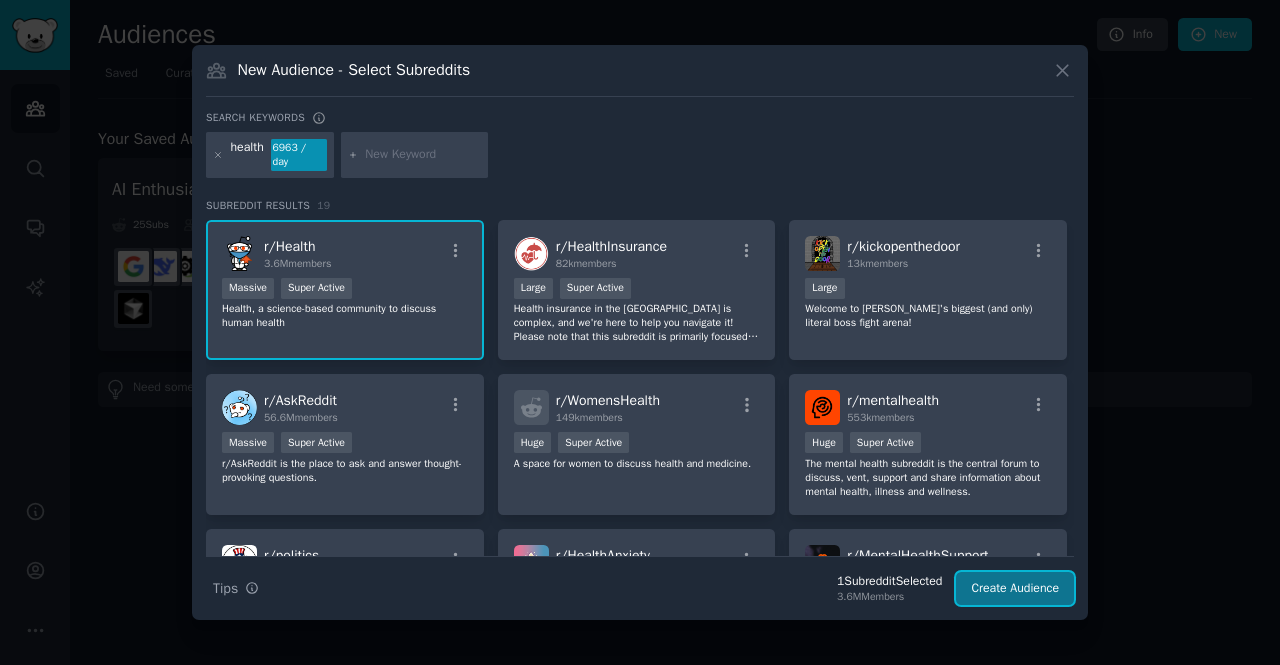 click on "Create Audience" at bounding box center (1015, 589) 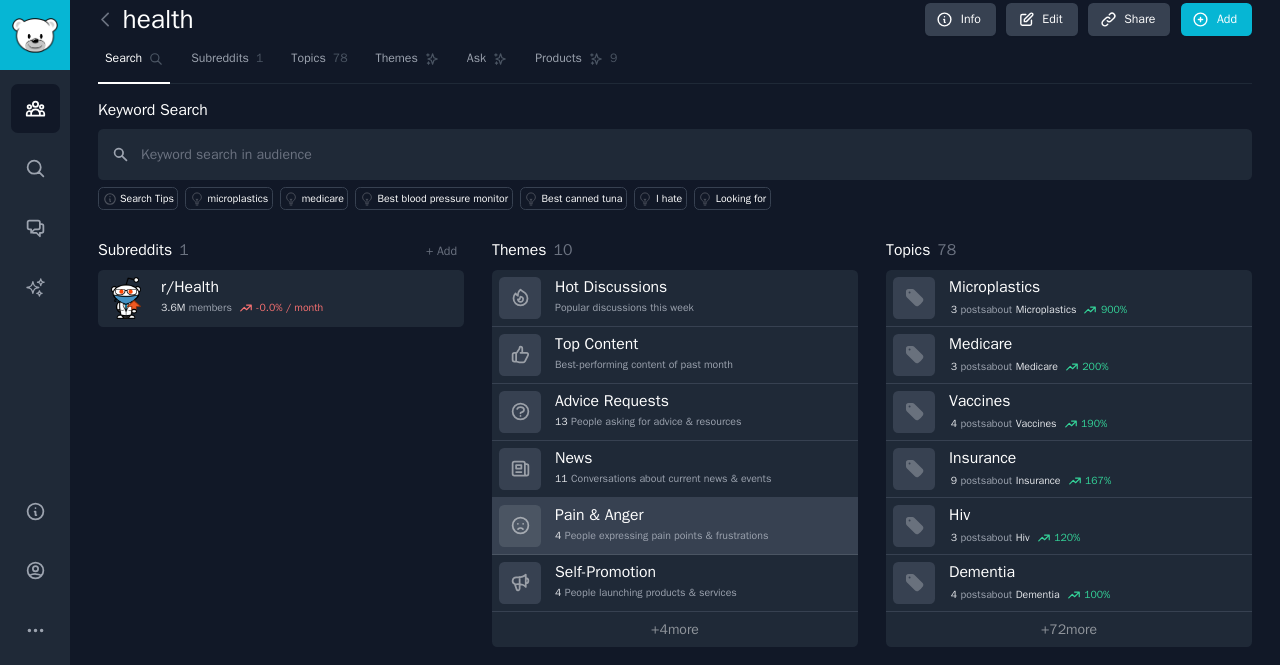 scroll, scrollTop: 20, scrollLeft: 0, axis: vertical 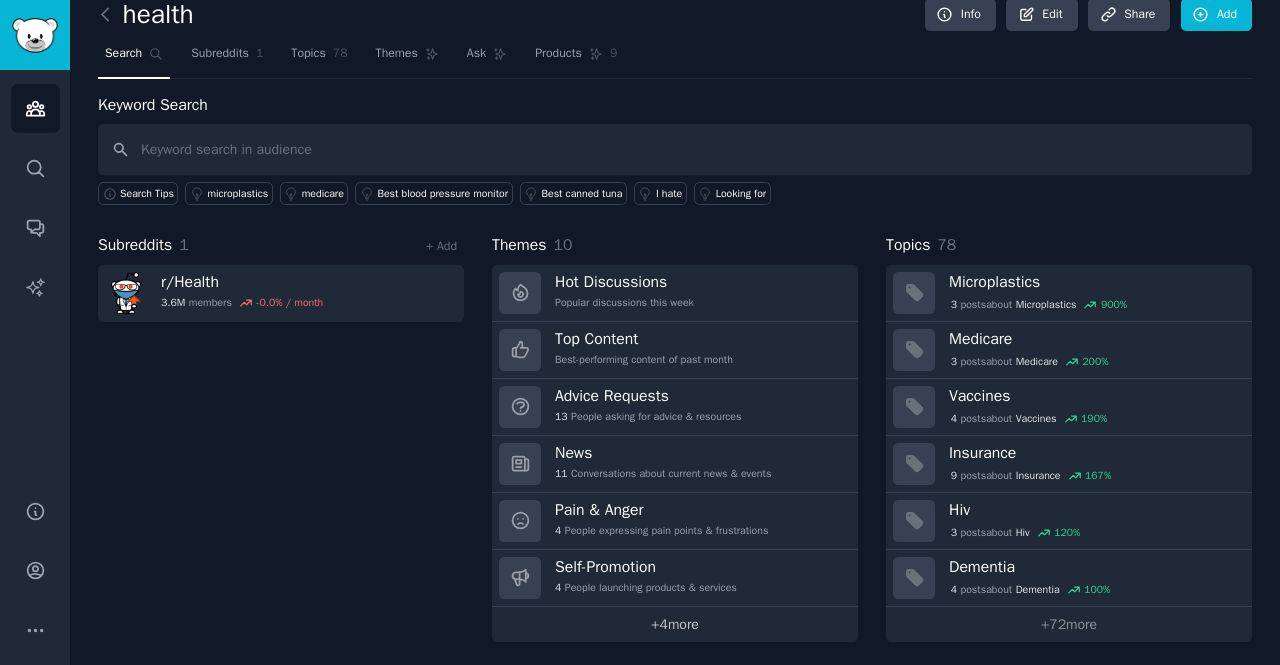 click on "+  4  more" at bounding box center [675, 624] 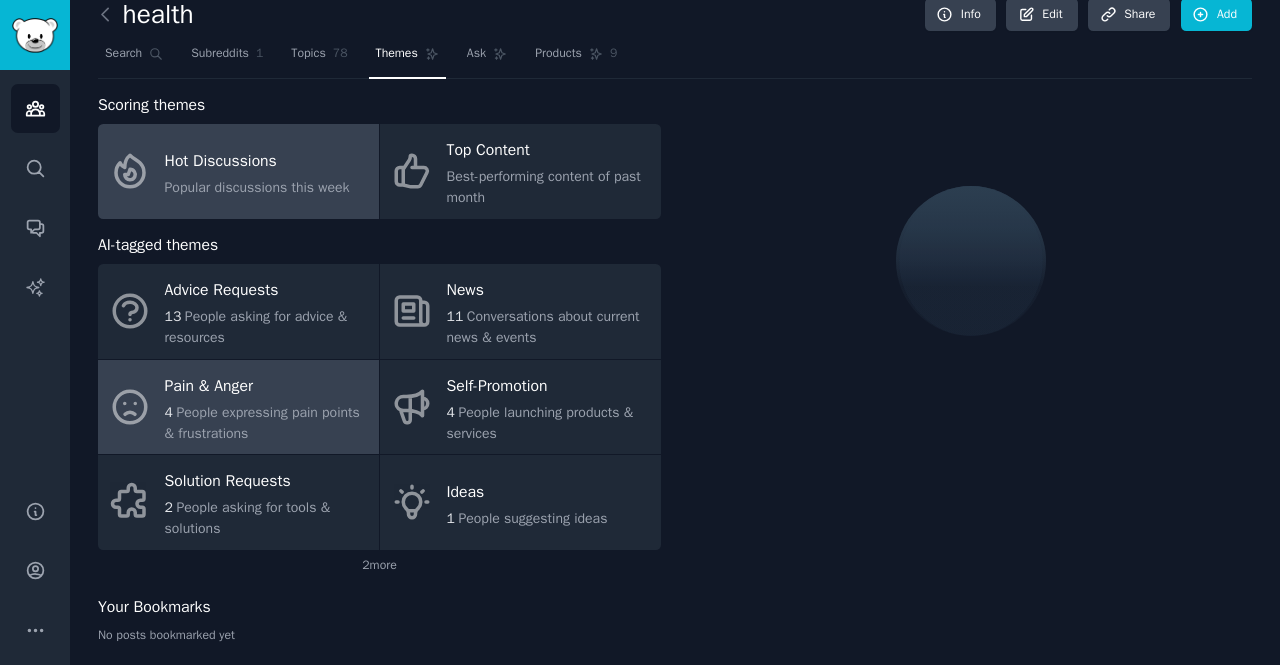 click on "People expressing pain points & frustrations" at bounding box center [262, 423] 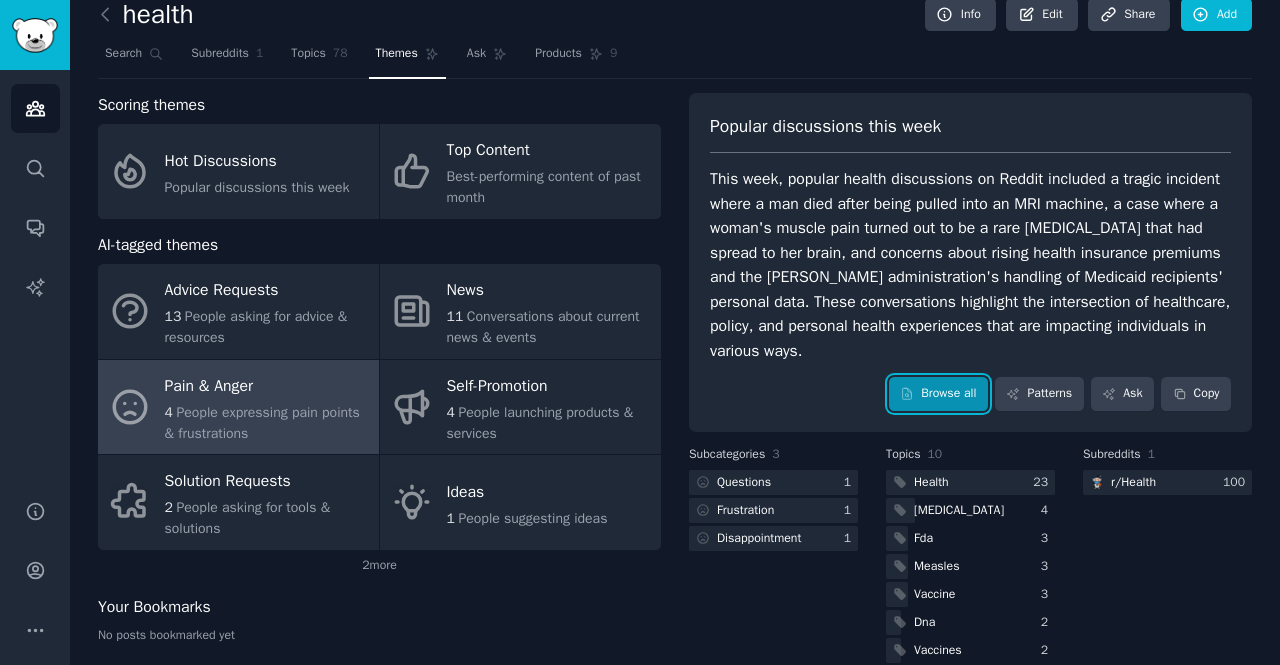 click 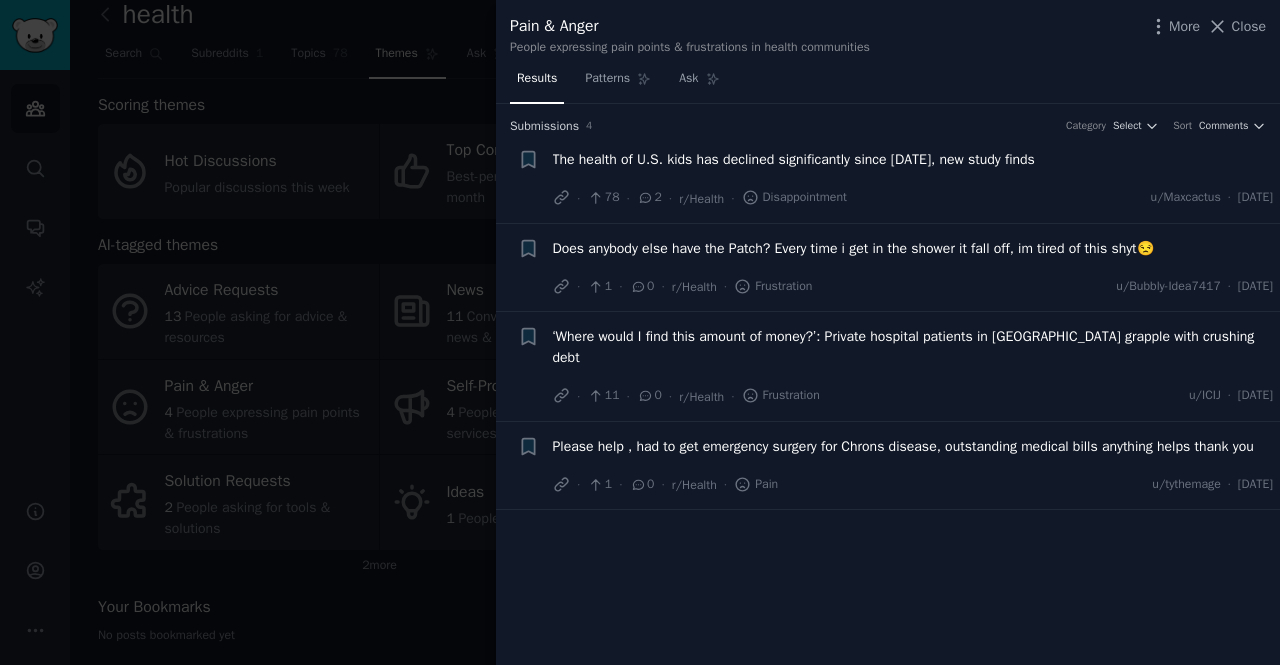 click at bounding box center (640, 332) 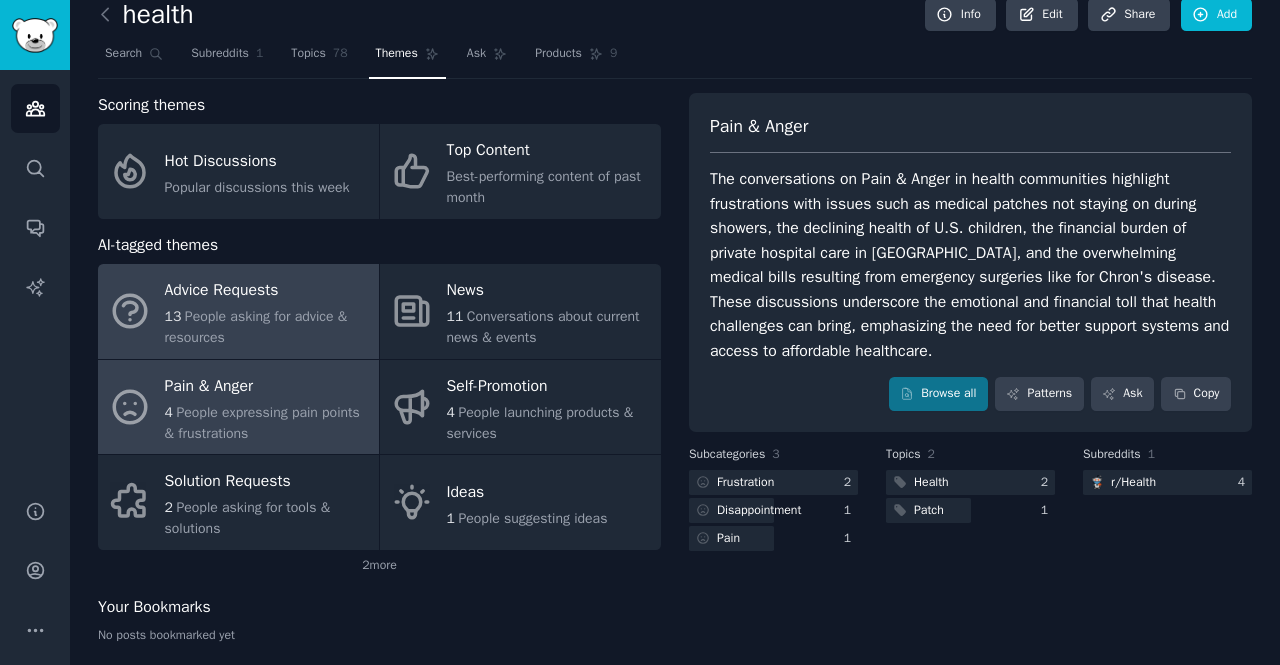 click on "People asking for advice & resources" at bounding box center [256, 327] 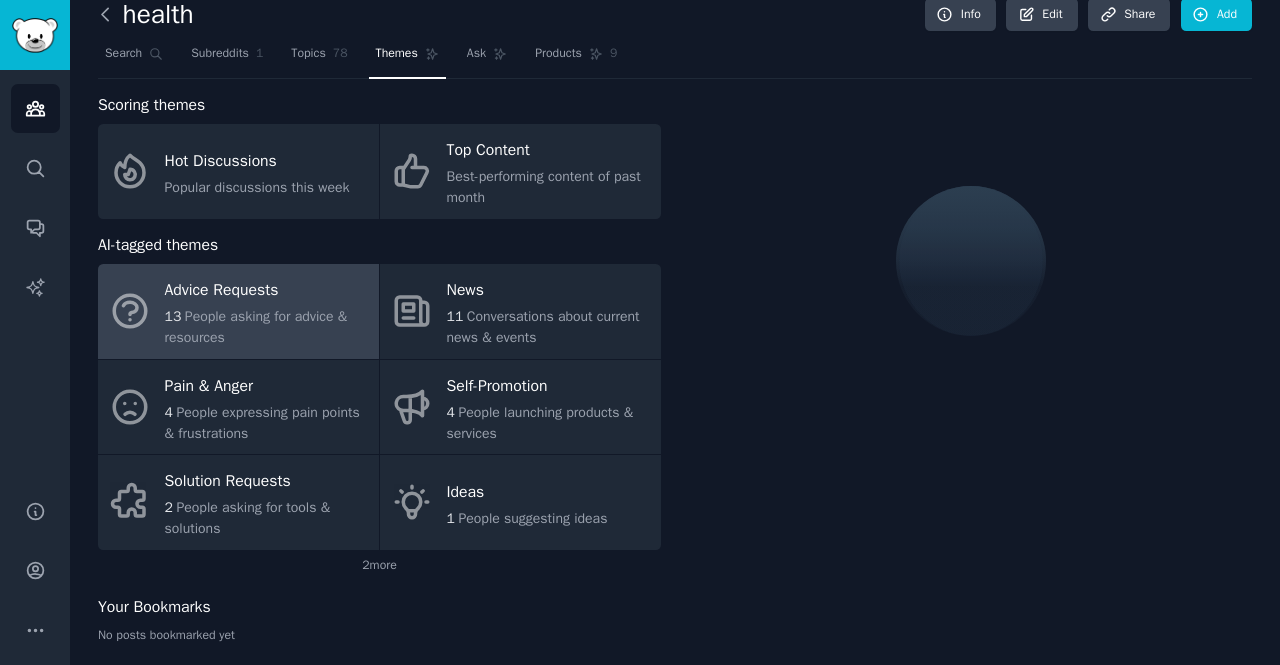 click 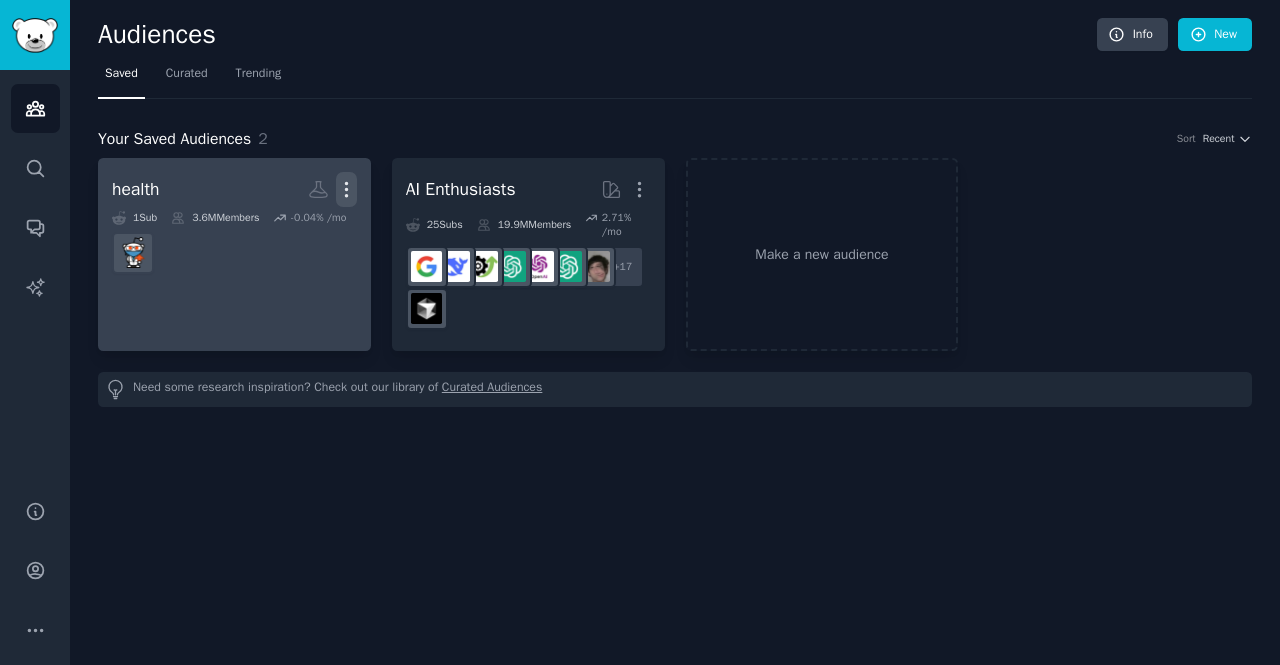 click 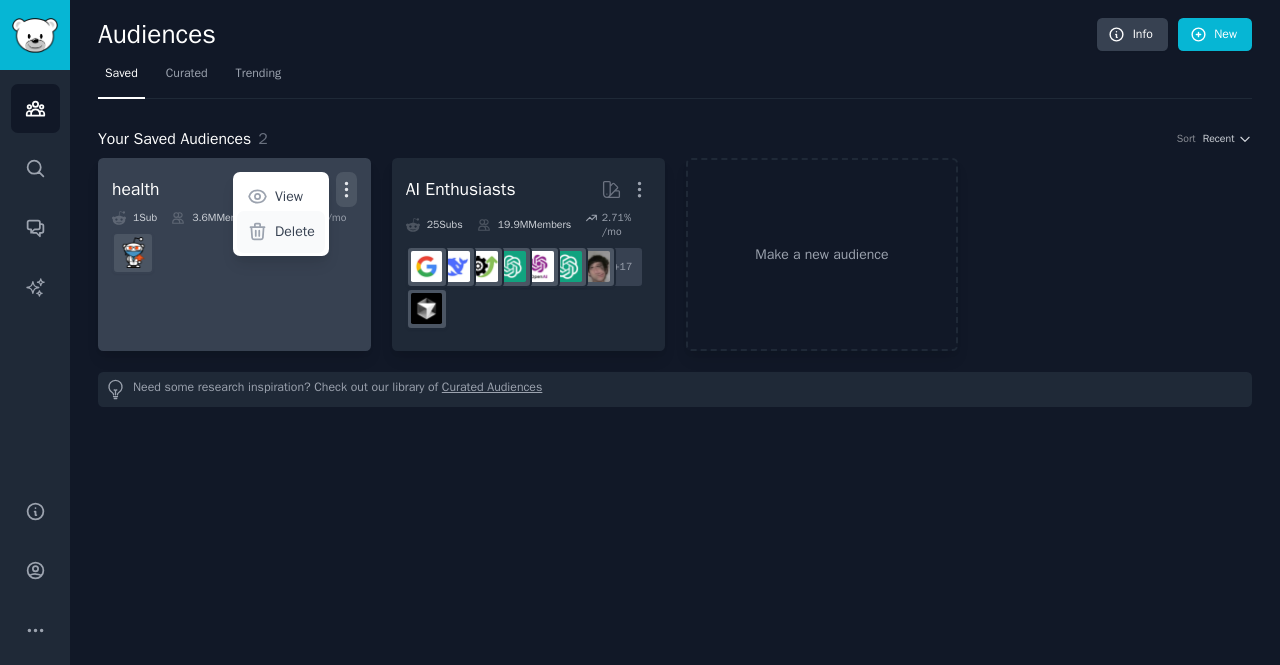 click 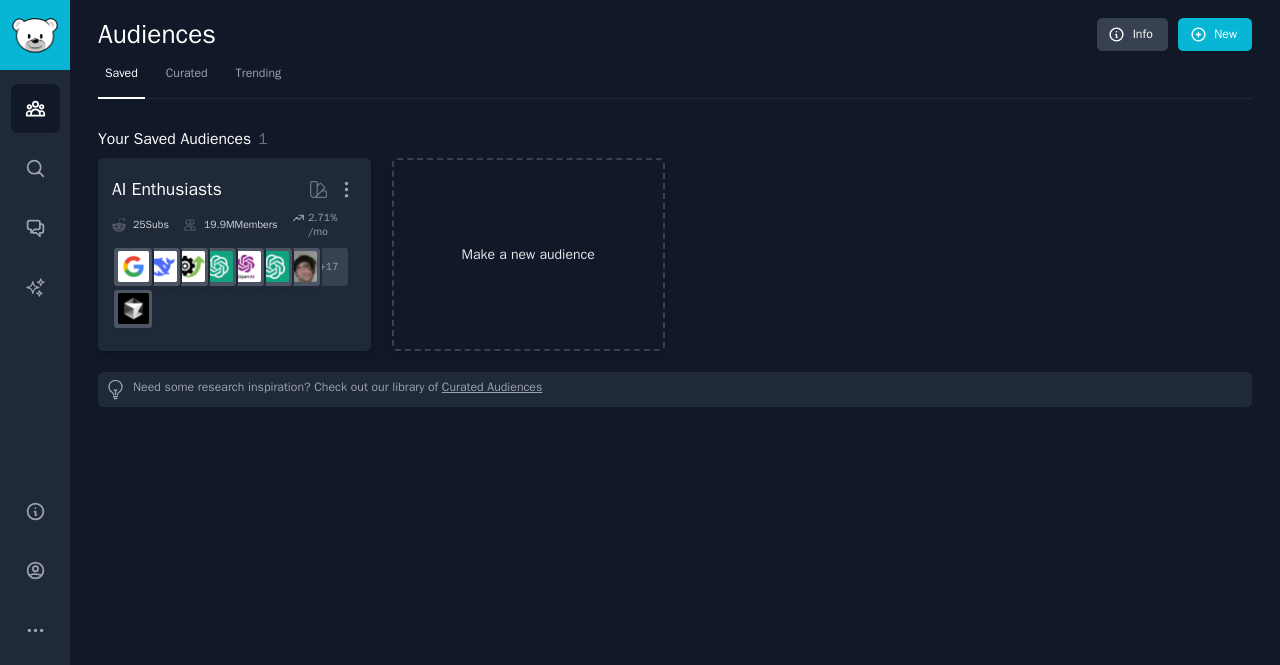 click on "Make a new audience" at bounding box center (528, 254) 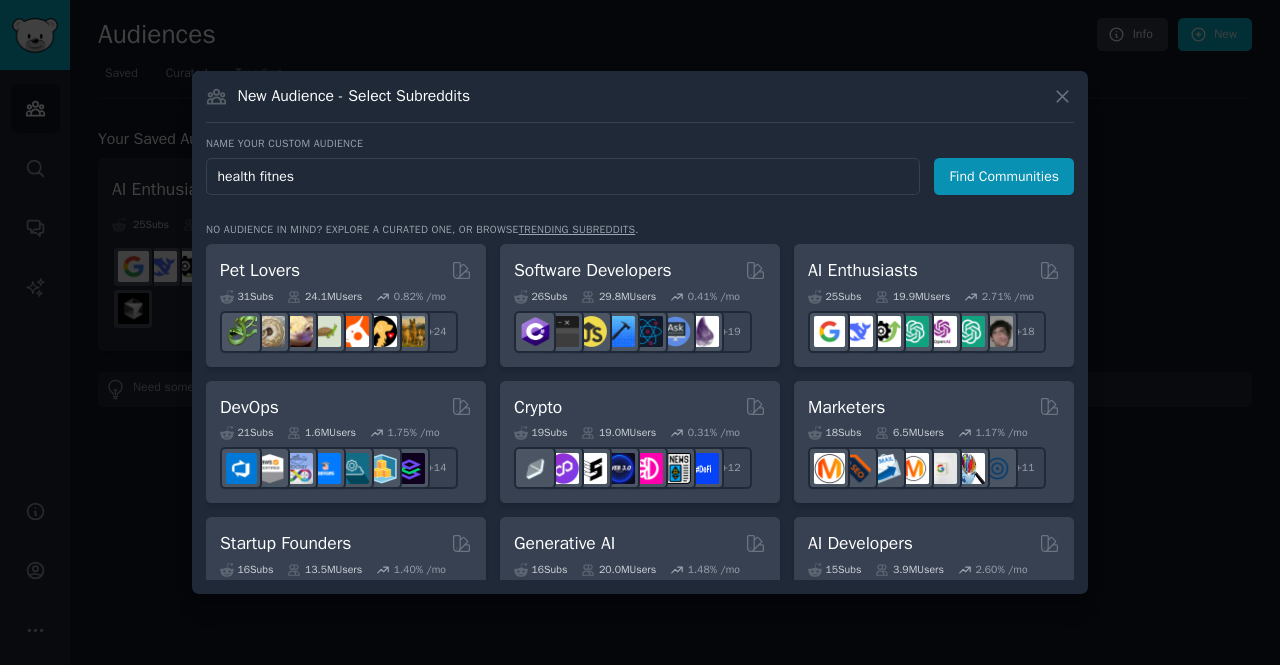 type on "health fitness" 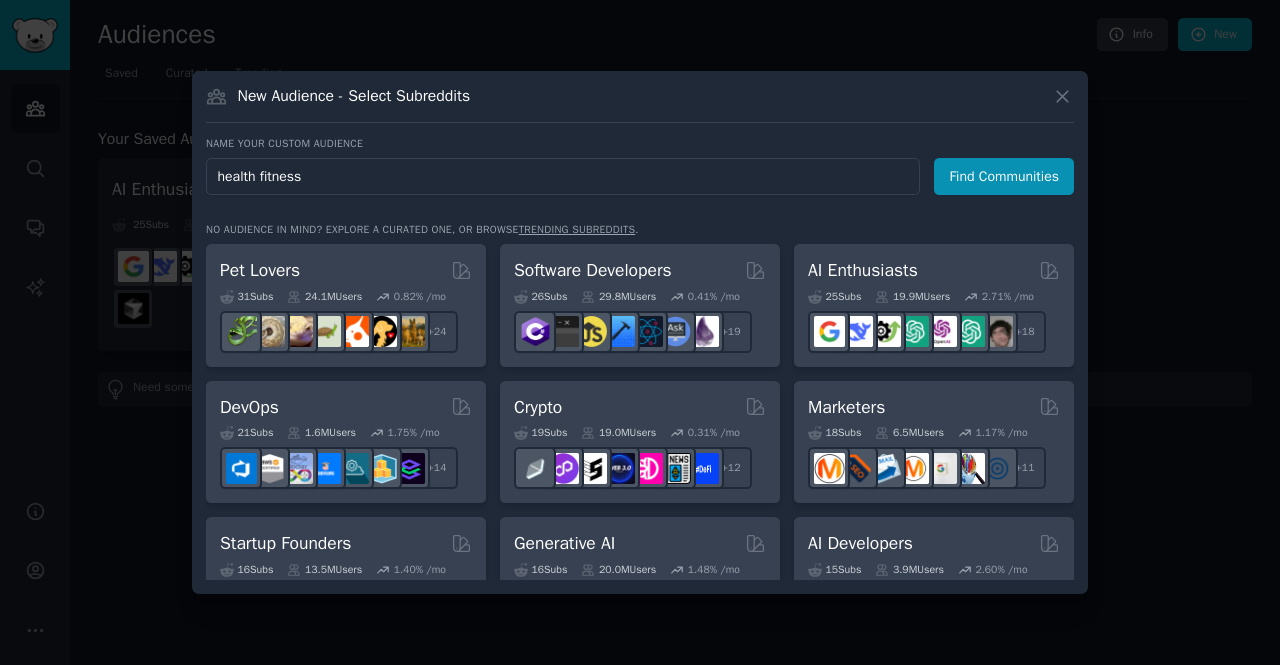click on "Find Communities" at bounding box center [1004, 176] 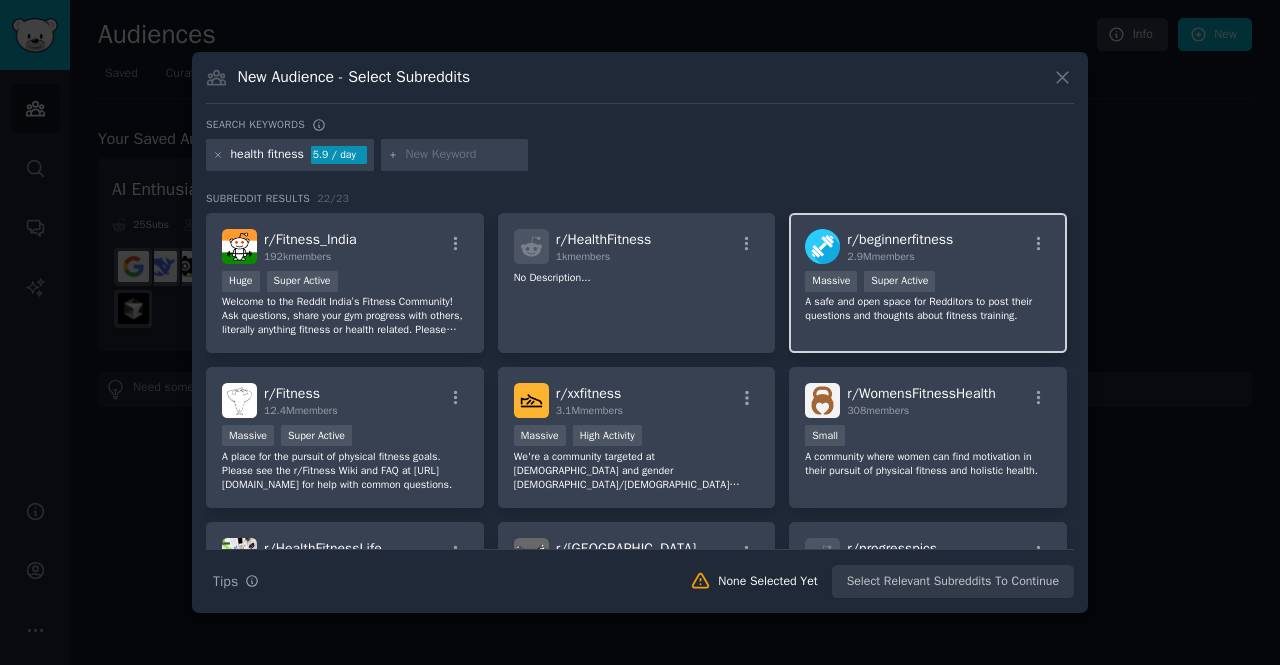 click on "A safe and open space for Redditors to post their questions and thoughts about fitness training." at bounding box center (928, 309) 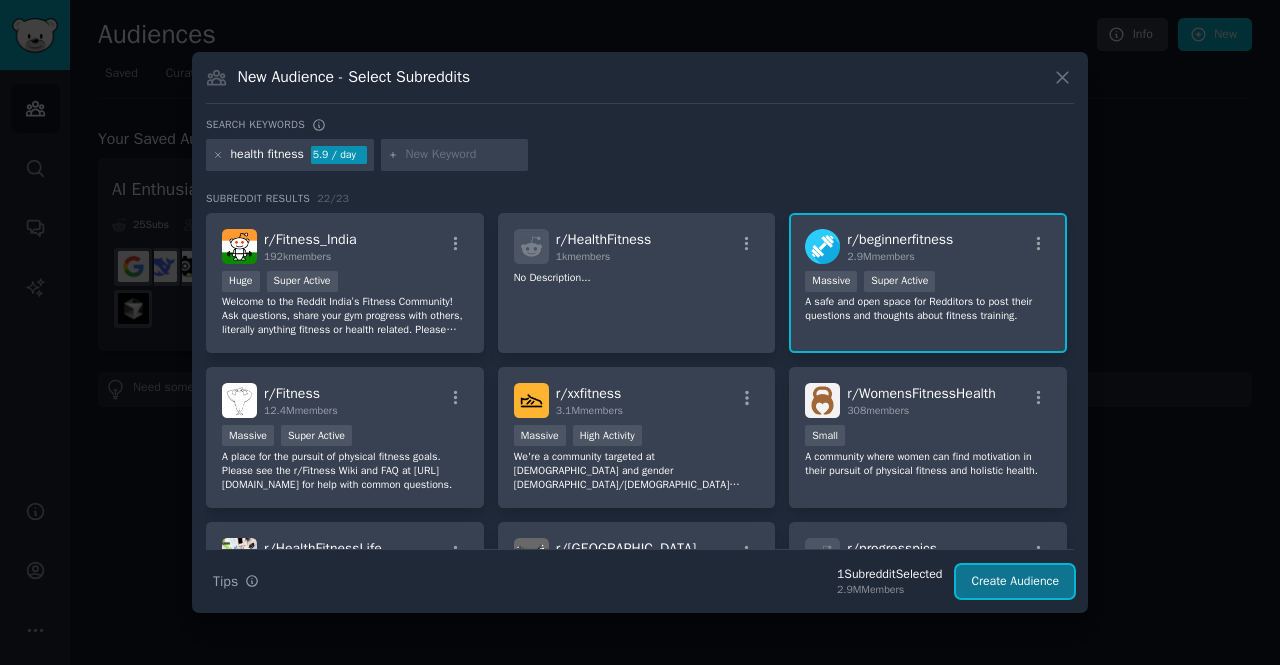 click on "Create Audience" at bounding box center [1015, 582] 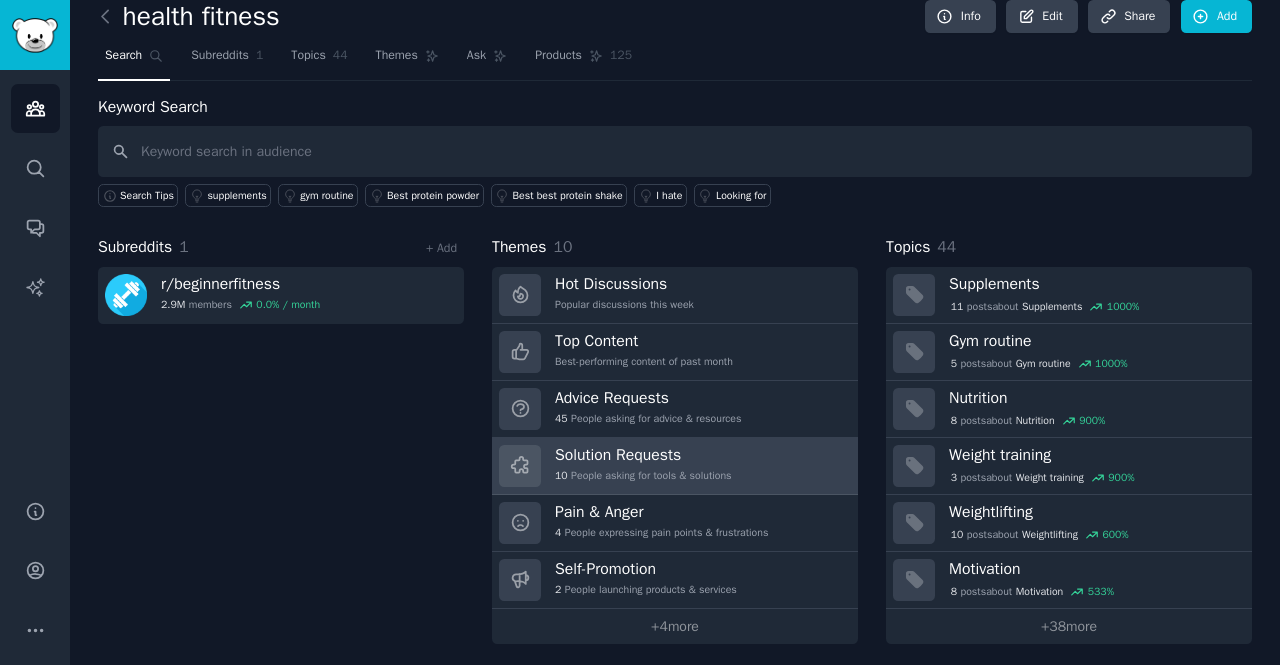 scroll, scrollTop: 20, scrollLeft: 0, axis: vertical 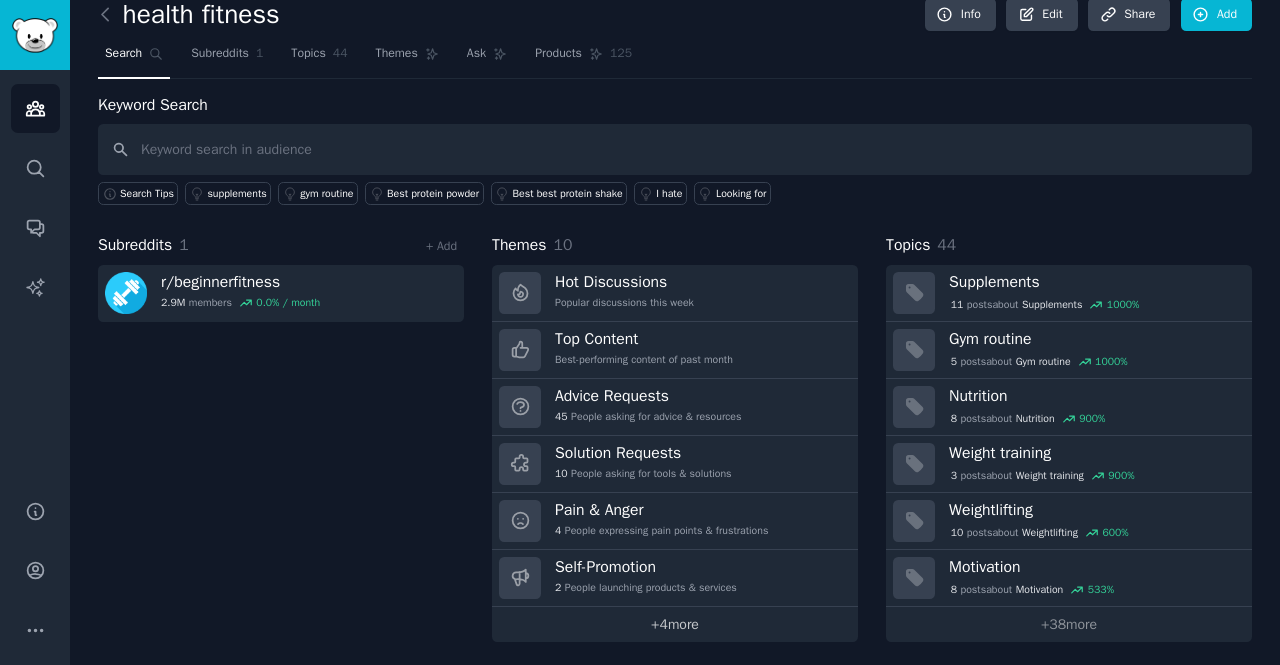 click on "+  4  more" at bounding box center (675, 624) 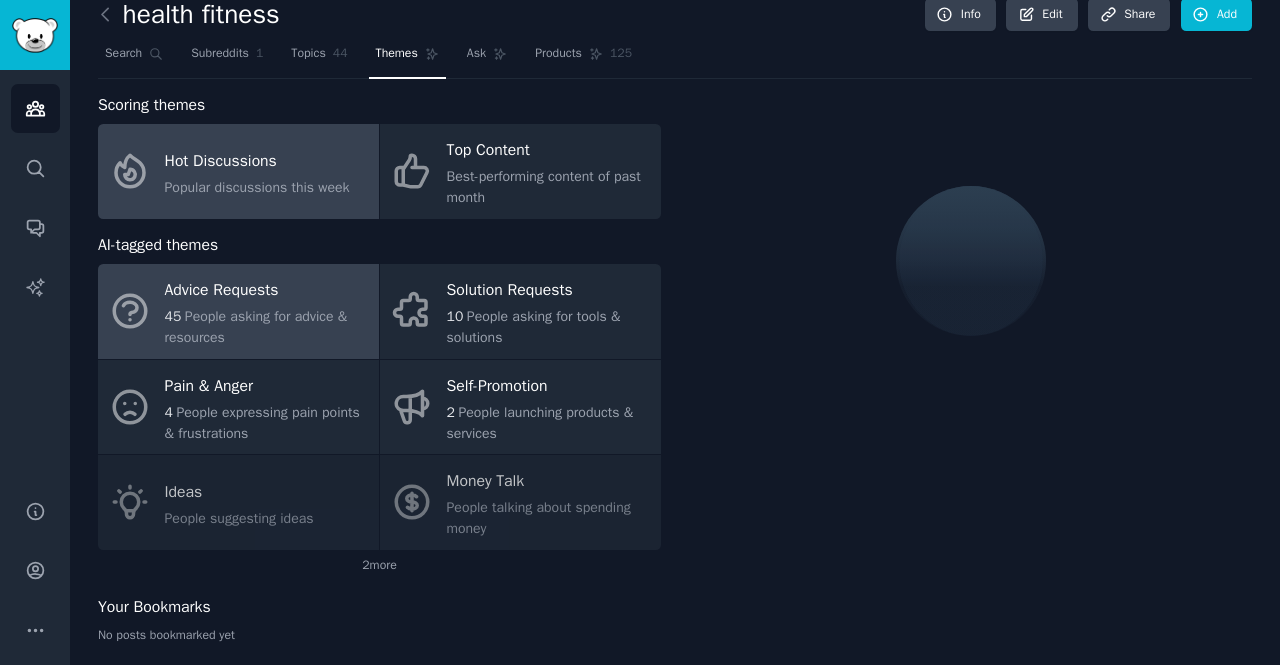 click on "Advice Requests" at bounding box center [267, 291] 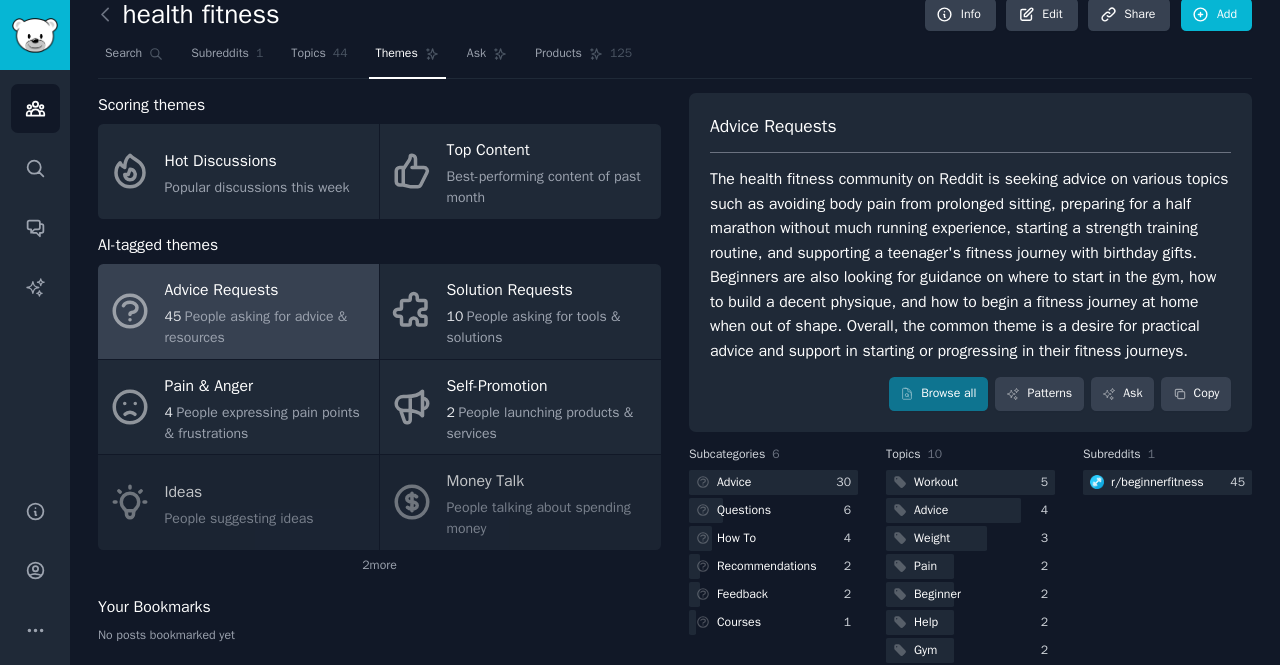 click on "Advice Requests The health fitness community on Reddit is seeking advice on various topics such as avoiding body pain from prolonged sitting, preparing for a half marathon without much running experience, starting a strength training routine, and supporting a teenager's fitness journey with birthday gifts. Beginners are also looking for guidance on where to start in the gym, how to build a decent physique, and how to begin a fitness journey at home when out of shape. Overall, the common theme is a desire for practical advice and support in starting or progressing in their fitness journeys. Browse all Patterns Ask Copy" at bounding box center [970, 262] 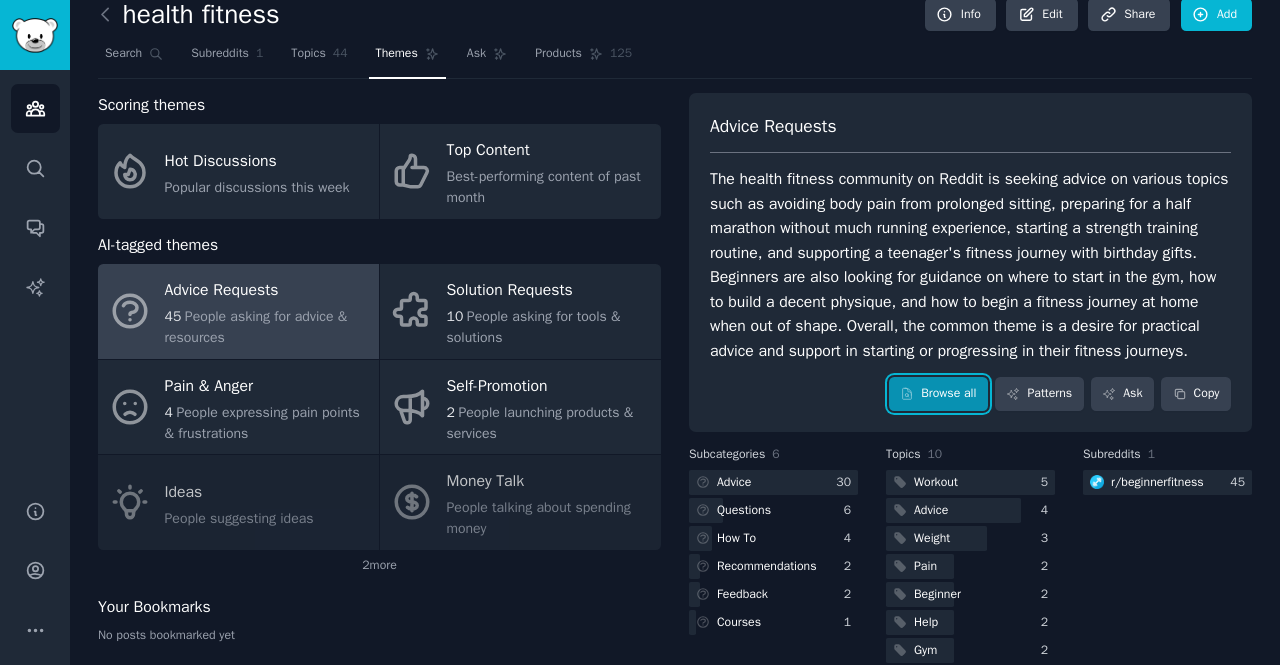 click on "Browse all" at bounding box center [938, 394] 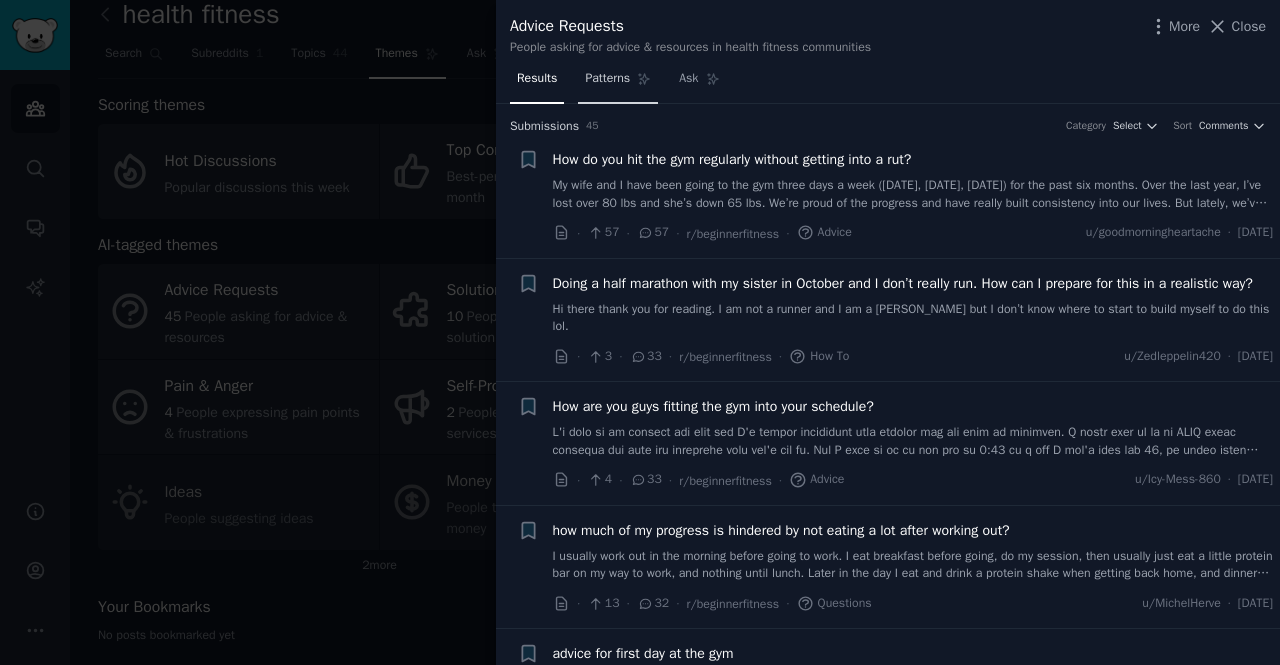 click on "Patterns" at bounding box center [607, 79] 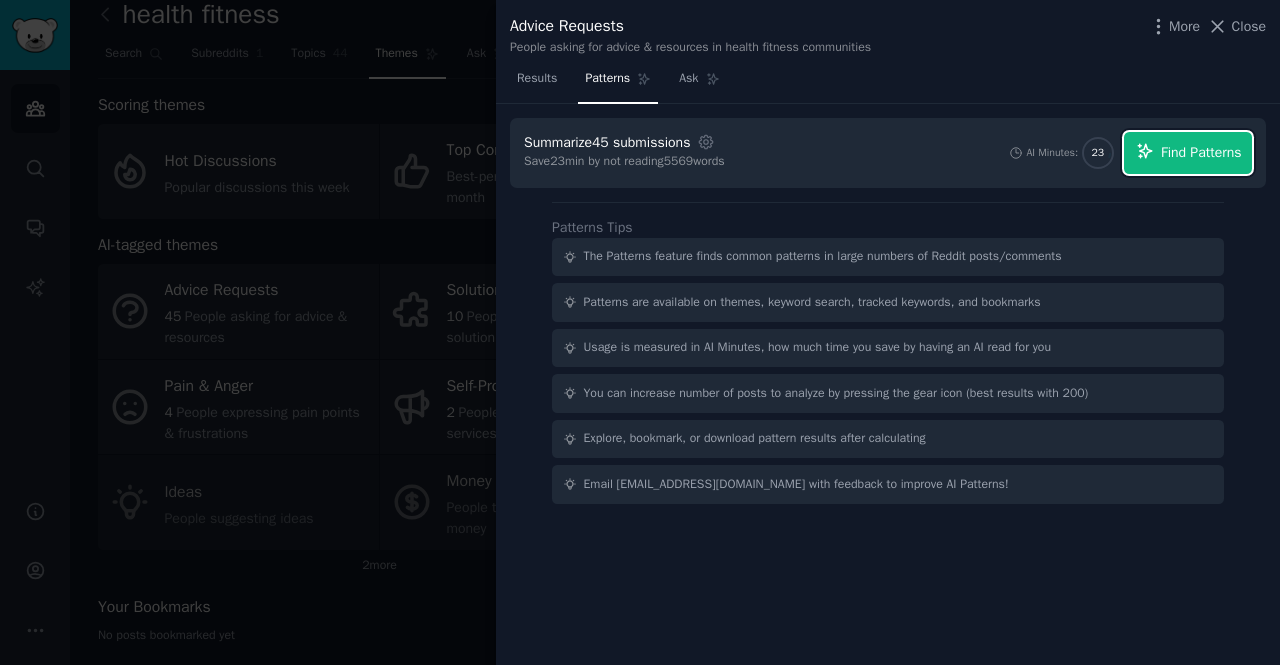 click on "Find Patterns" at bounding box center [1201, 152] 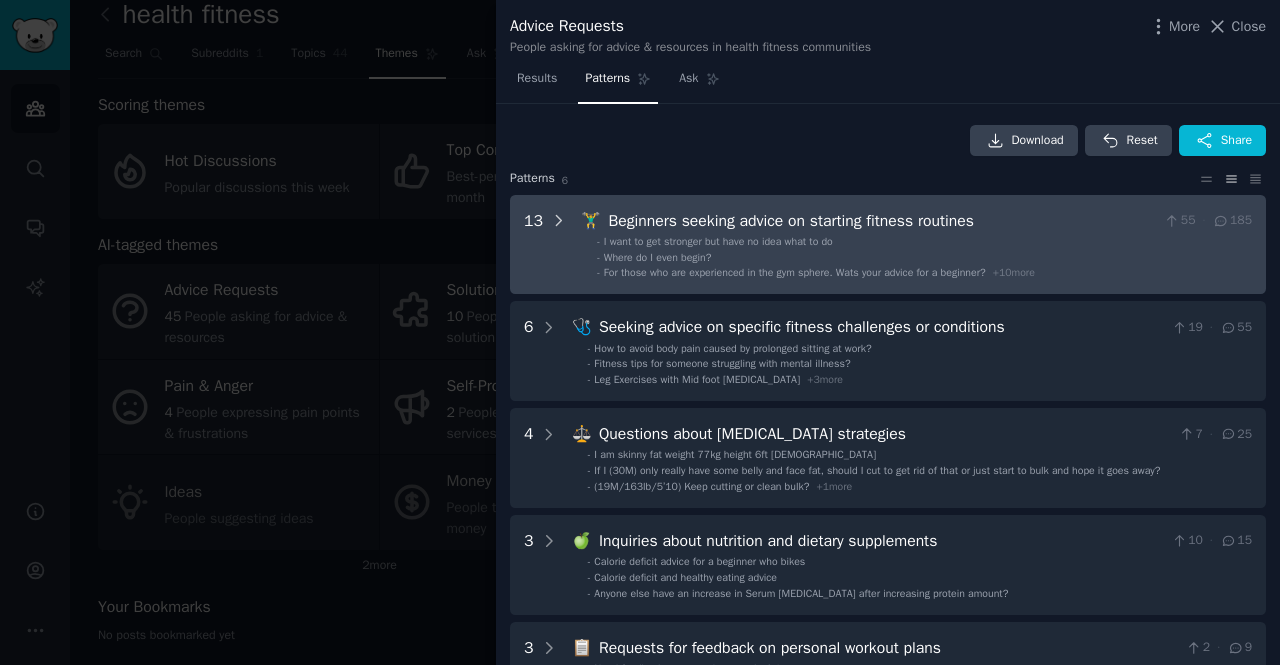 click 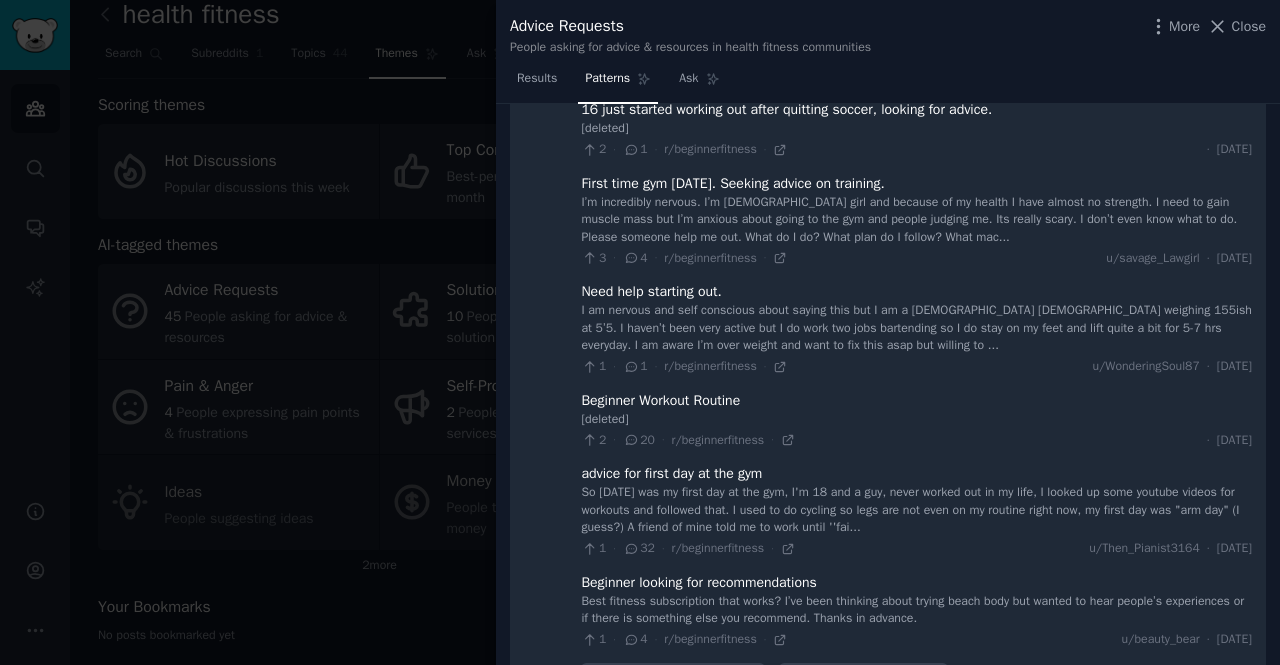 scroll, scrollTop: 991, scrollLeft: 0, axis: vertical 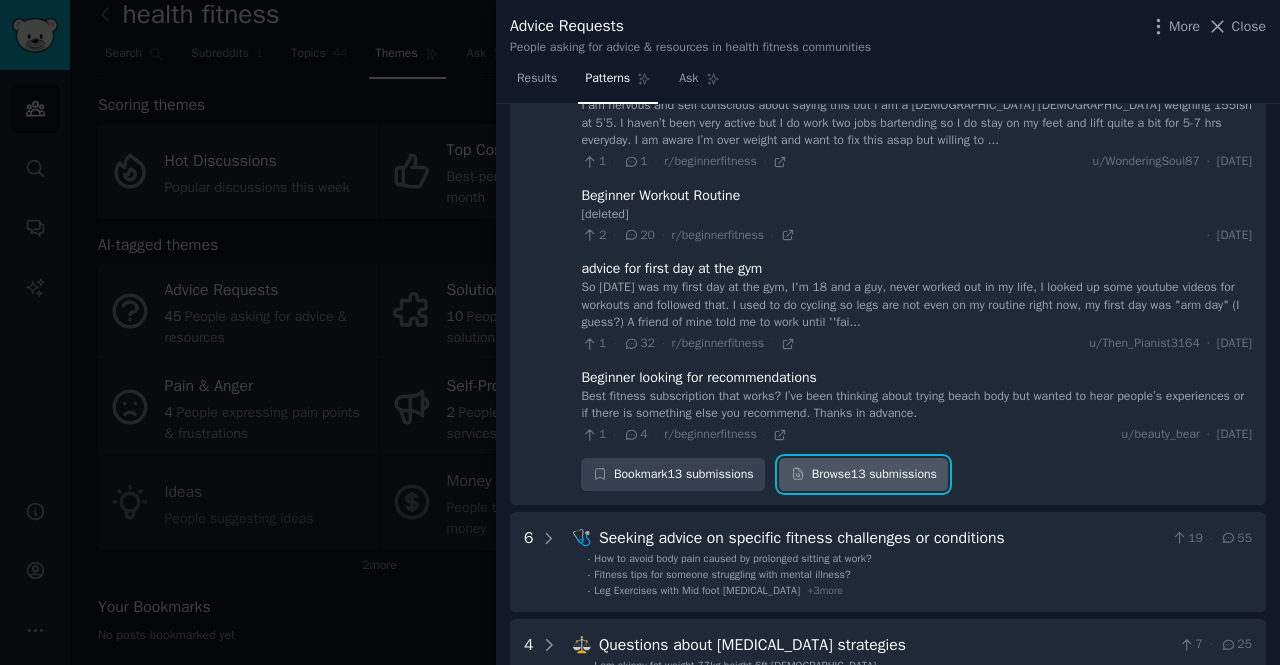 click on "Browse  13   submissions" at bounding box center [863, 475] 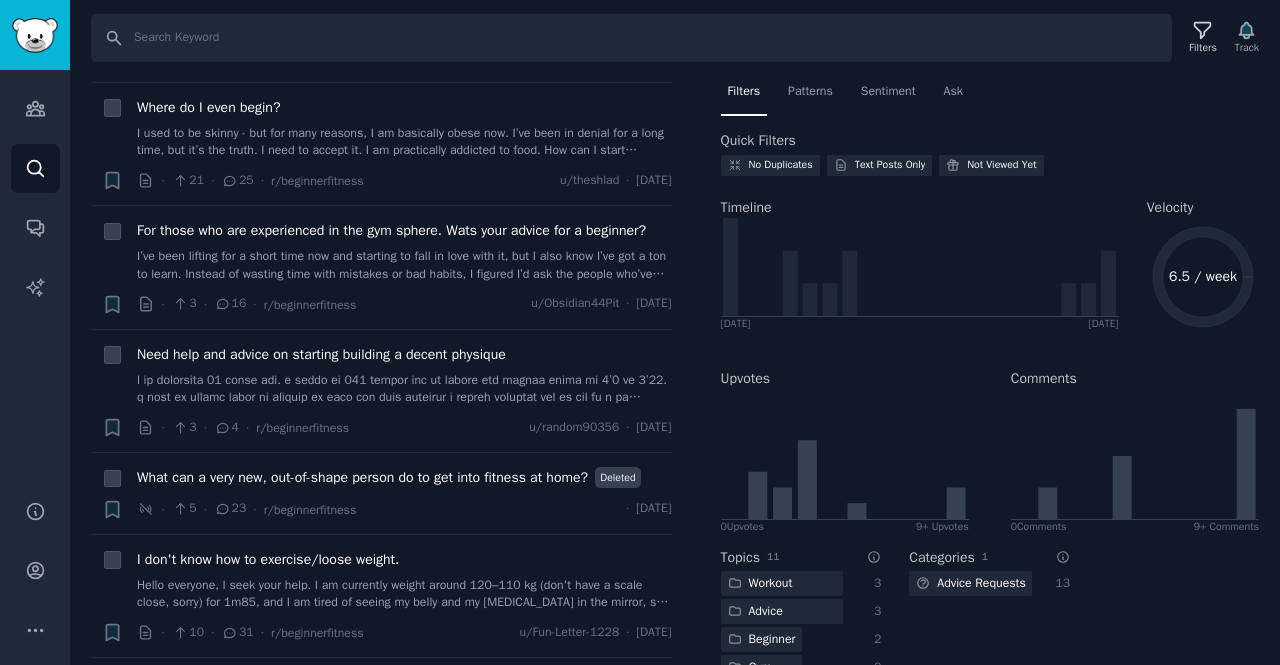 scroll, scrollTop: 0, scrollLeft: 0, axis: both 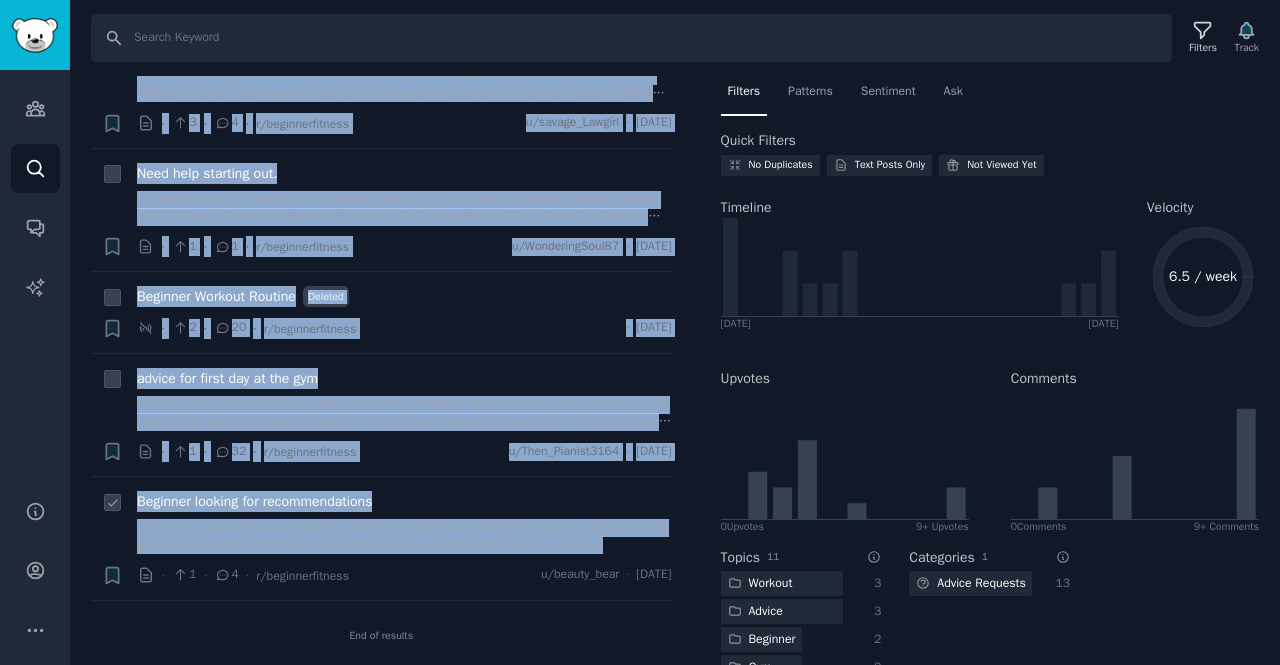 drag, startPoint x: 134, startPoint y: 128, endPoint x: 648, endPoint y: 546, distance: 662.5104 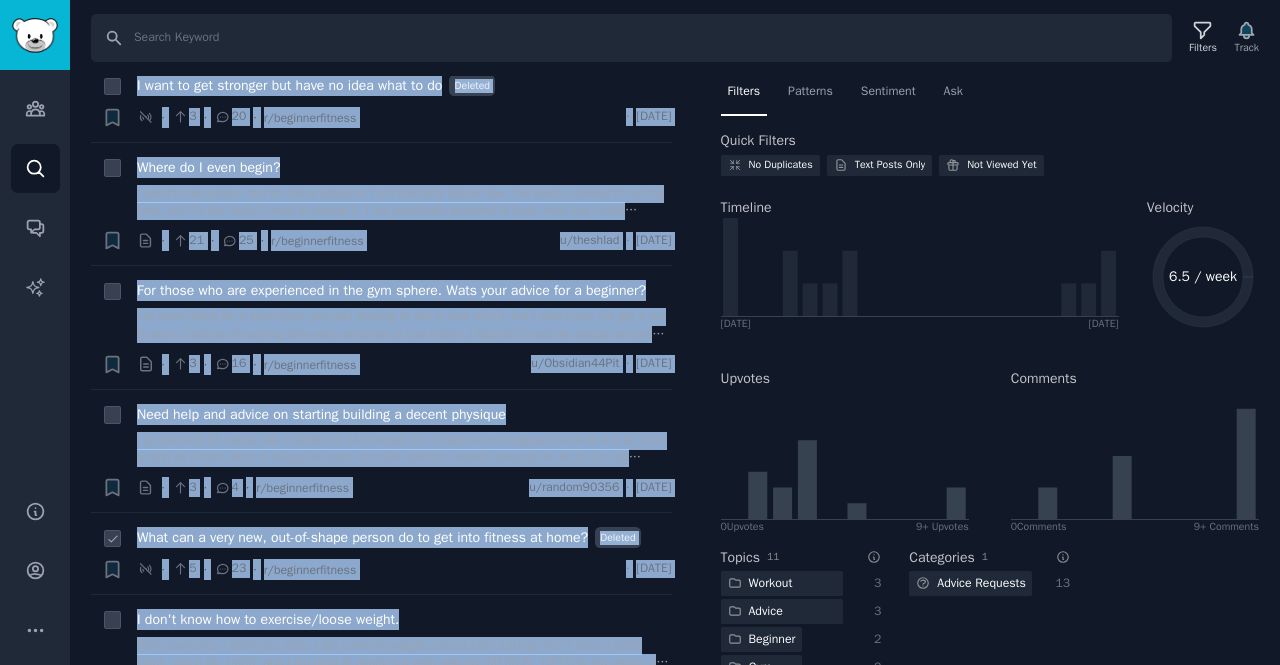 scroll, scrollTop: 0, scrollLeft: 0, axis: both 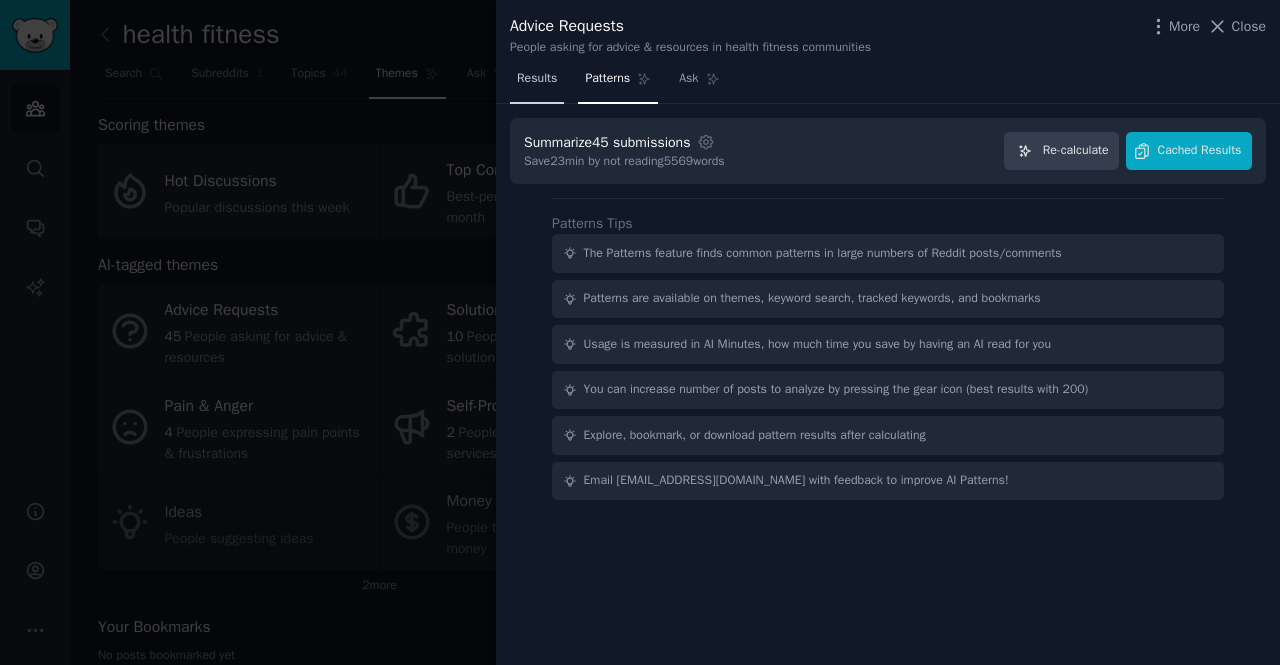 click on "Results" at bounding box center (537, 79) 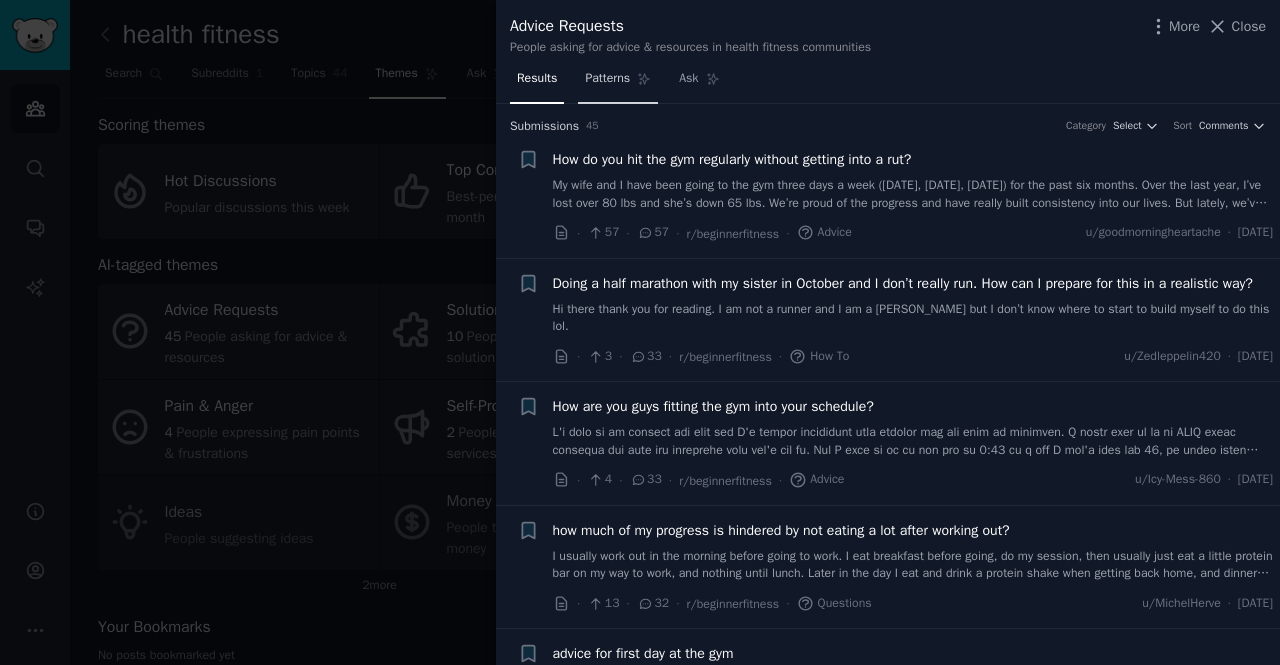 click on "Patterns" at bounding box center [618, 83] 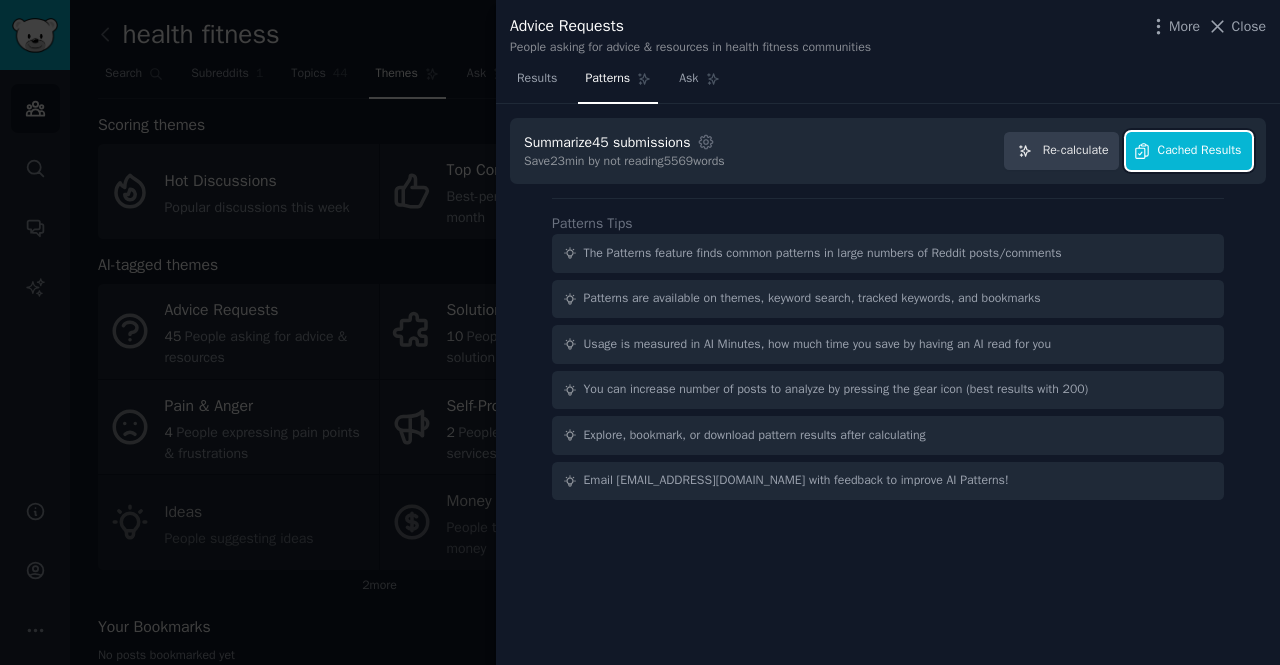 click on "Cached Results" at bounding box center (1200, 151) 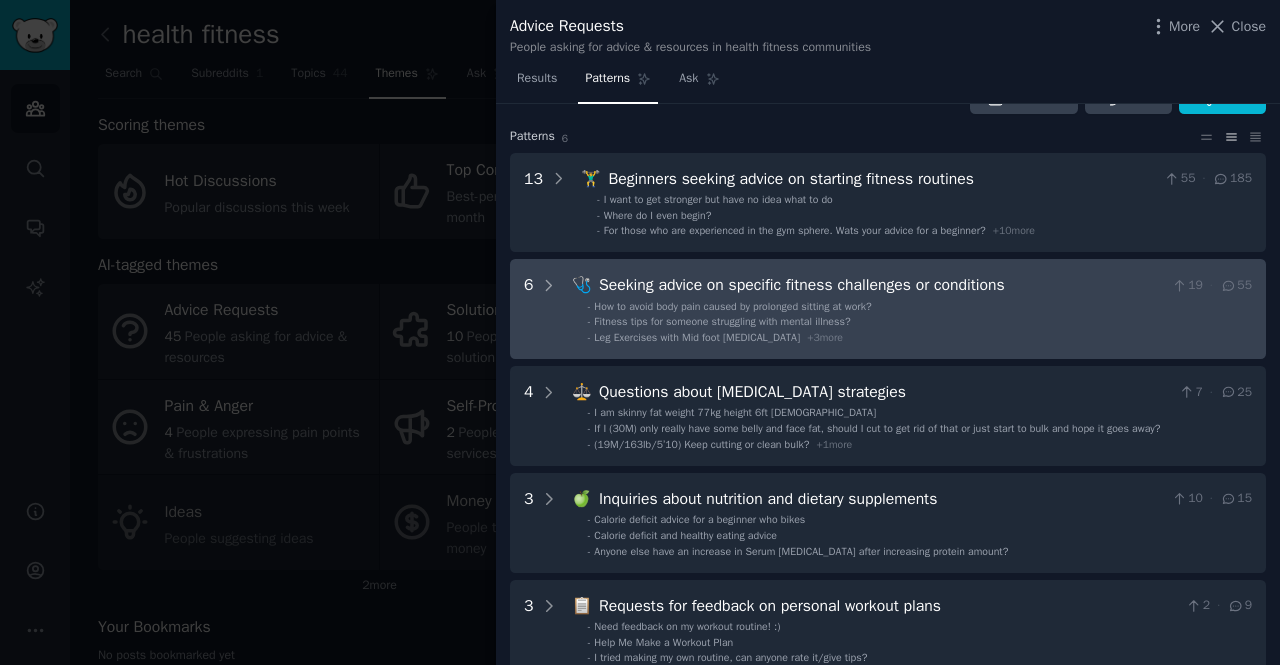 scroll, scrollTop: 100, scrollLeft: 0, axis: vertical 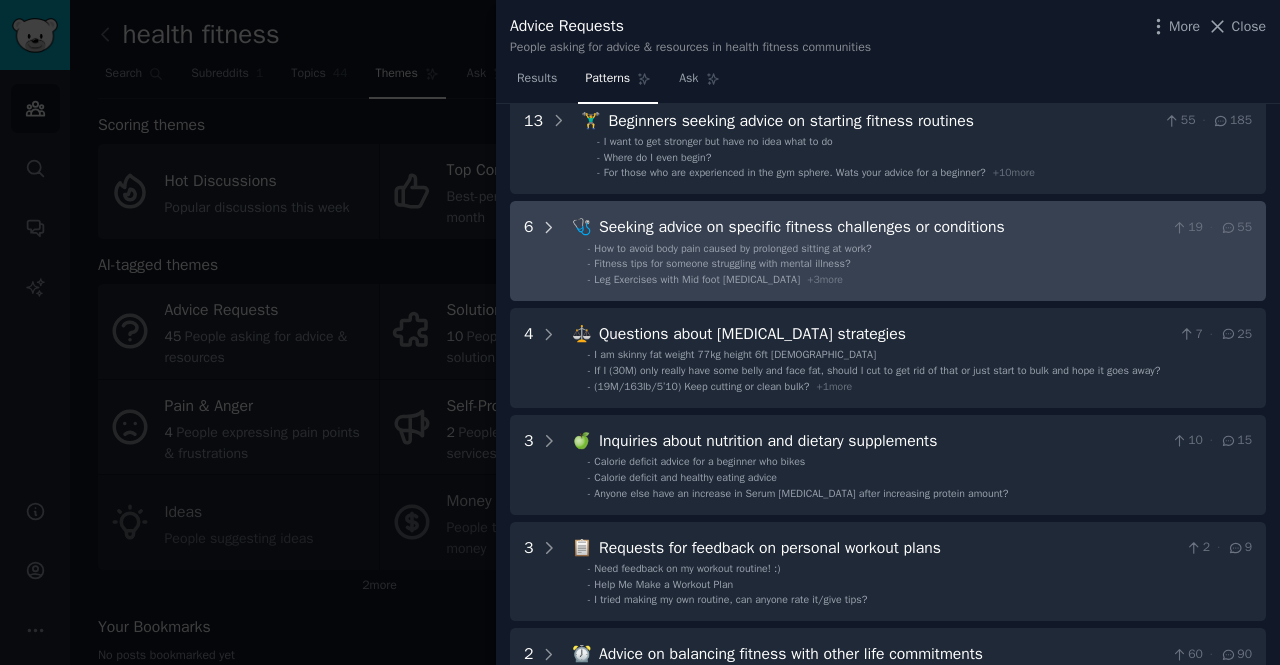 click 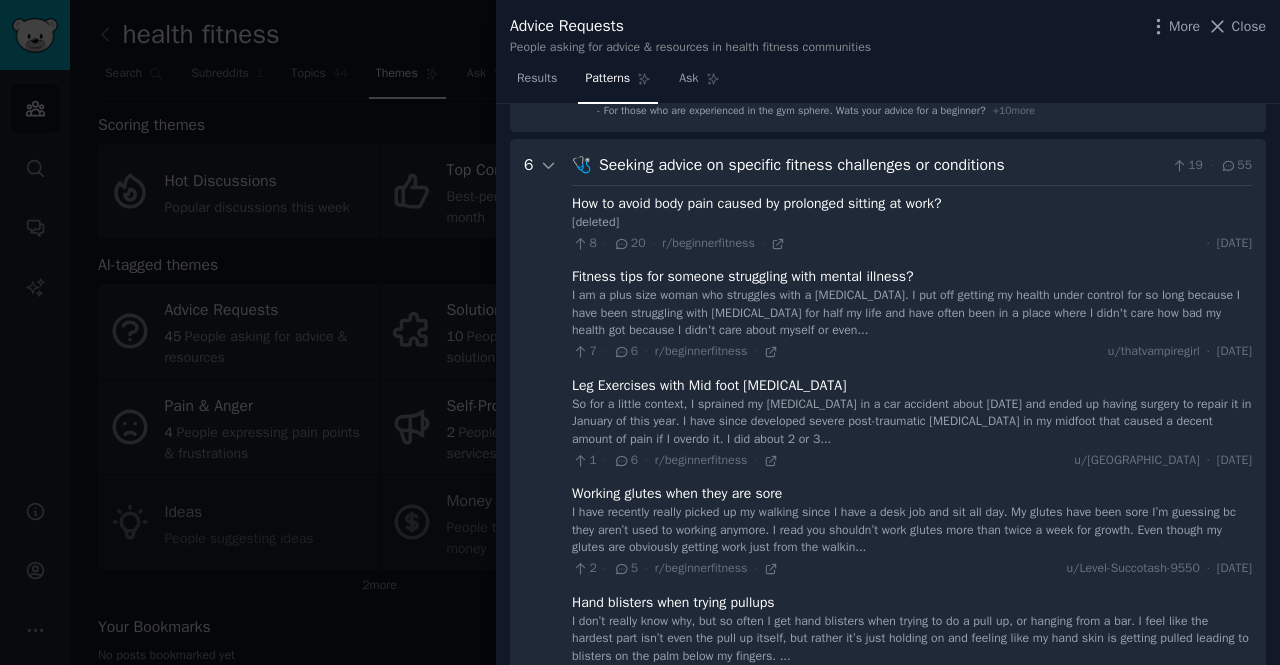 scroll, scrollTop: 198, scrollLeft: 0, axis: vertical 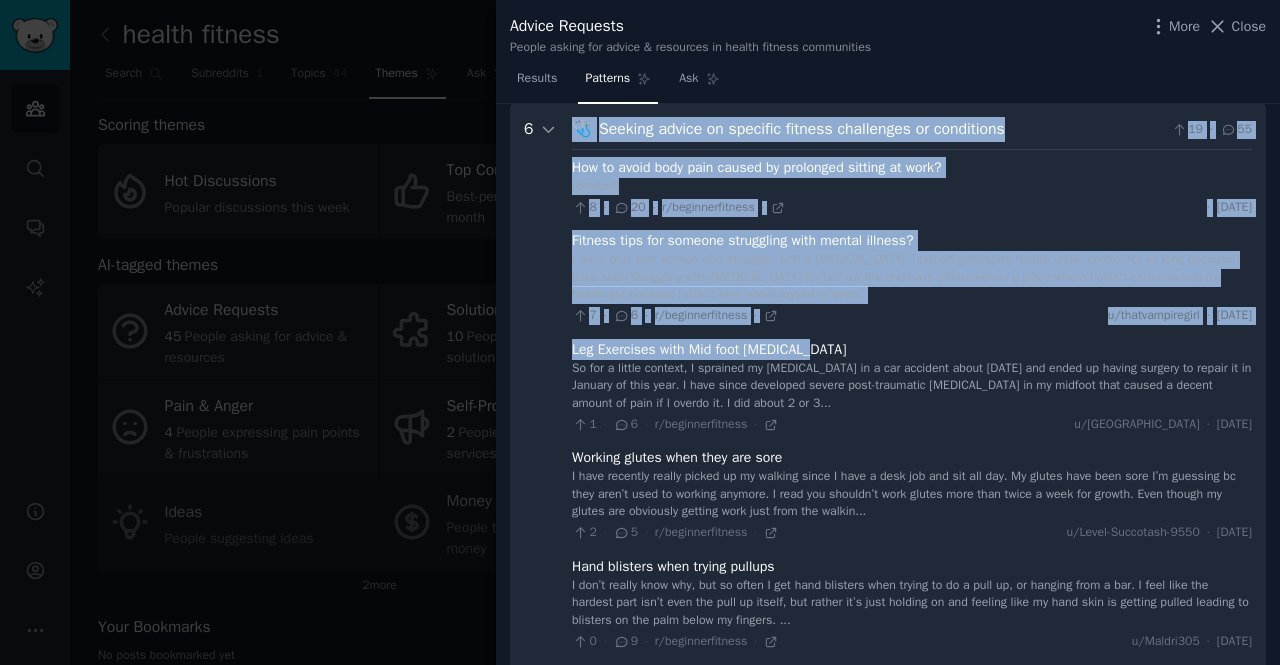 drag, startPoint x: 556, startPoint y: 169, endPoint x: 814, endPoint y: 335, distance: 306.78983 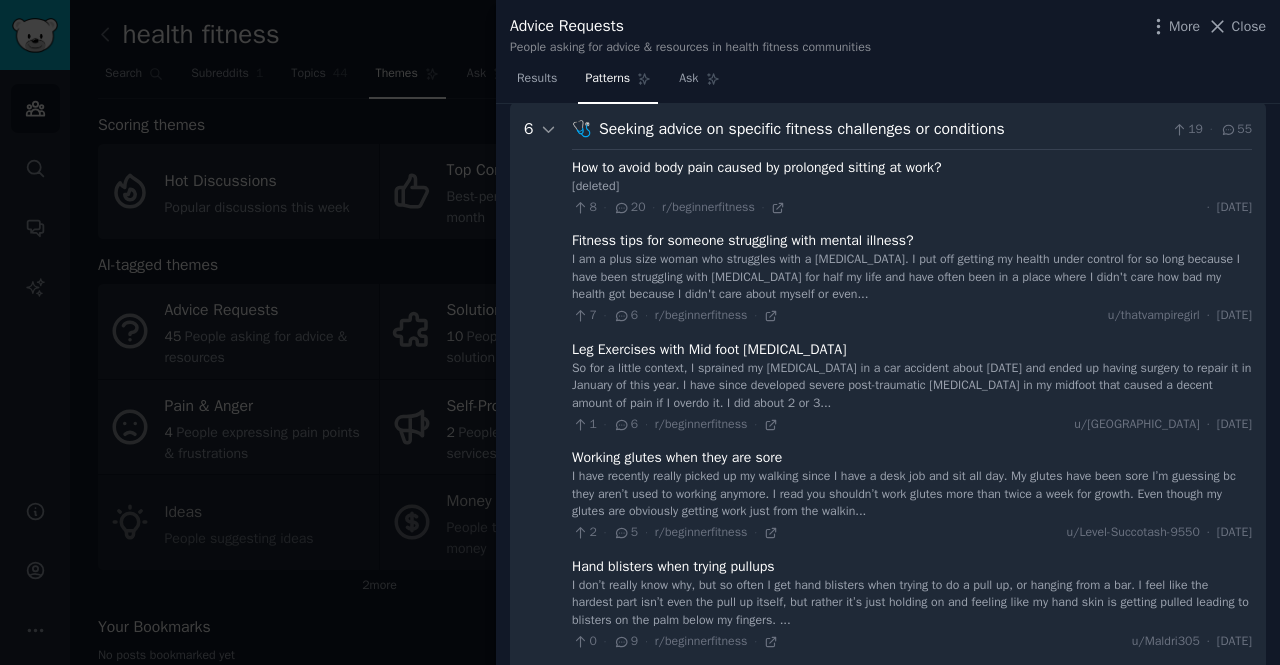click on "6" at bounding box center [541, 461] 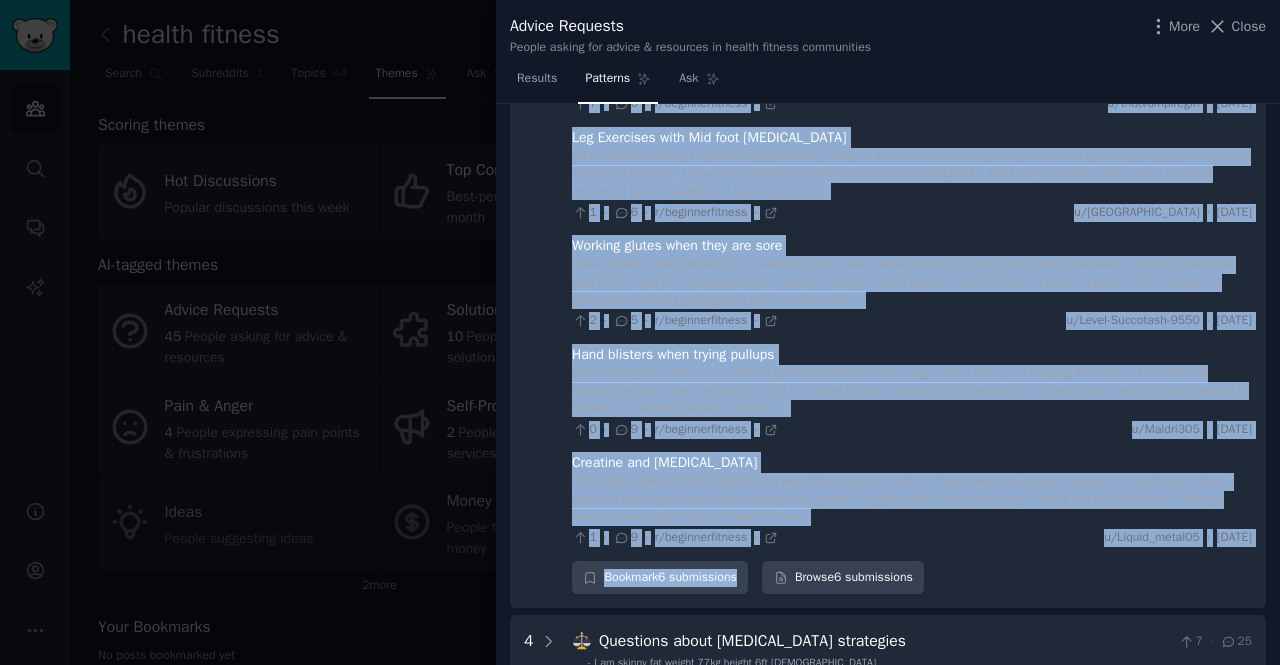 scroll, scrollTop: 498, scrollLeft: 0, axis: vertical 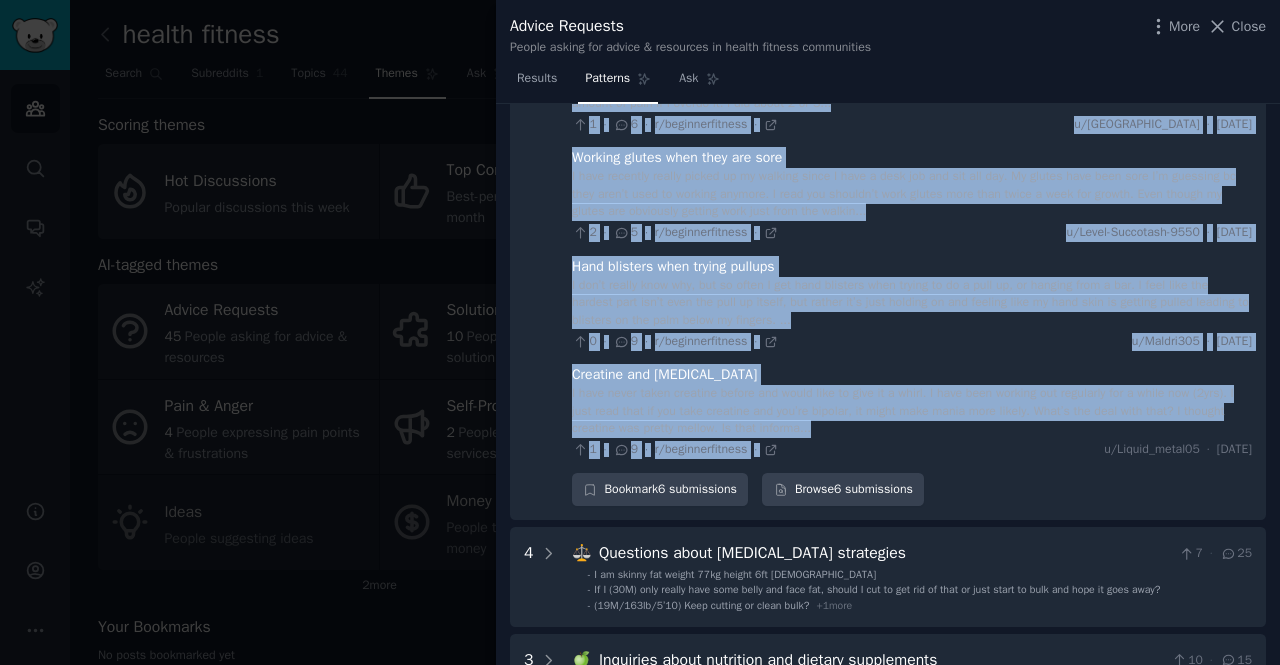 drag, startPoint x: 564, startPoint y: 133, endPoint x: 856, endPoint y: 451, distance: 431.72678 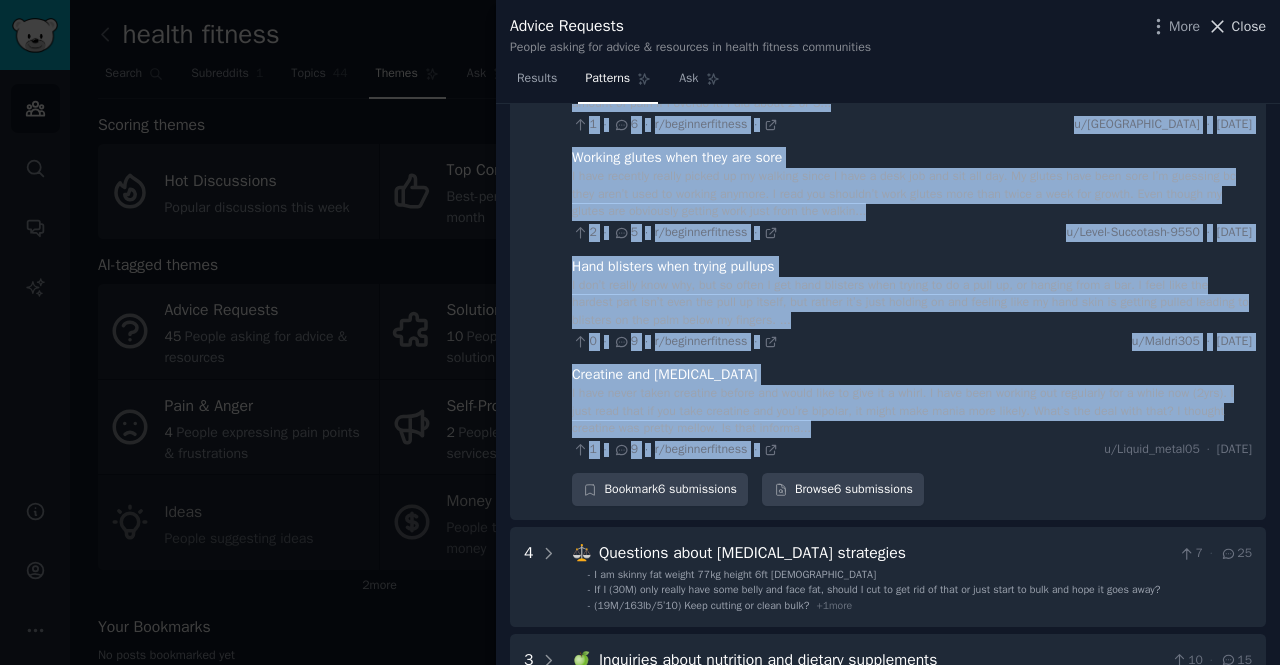 click on "Close" at bounding box center [1236, 26] 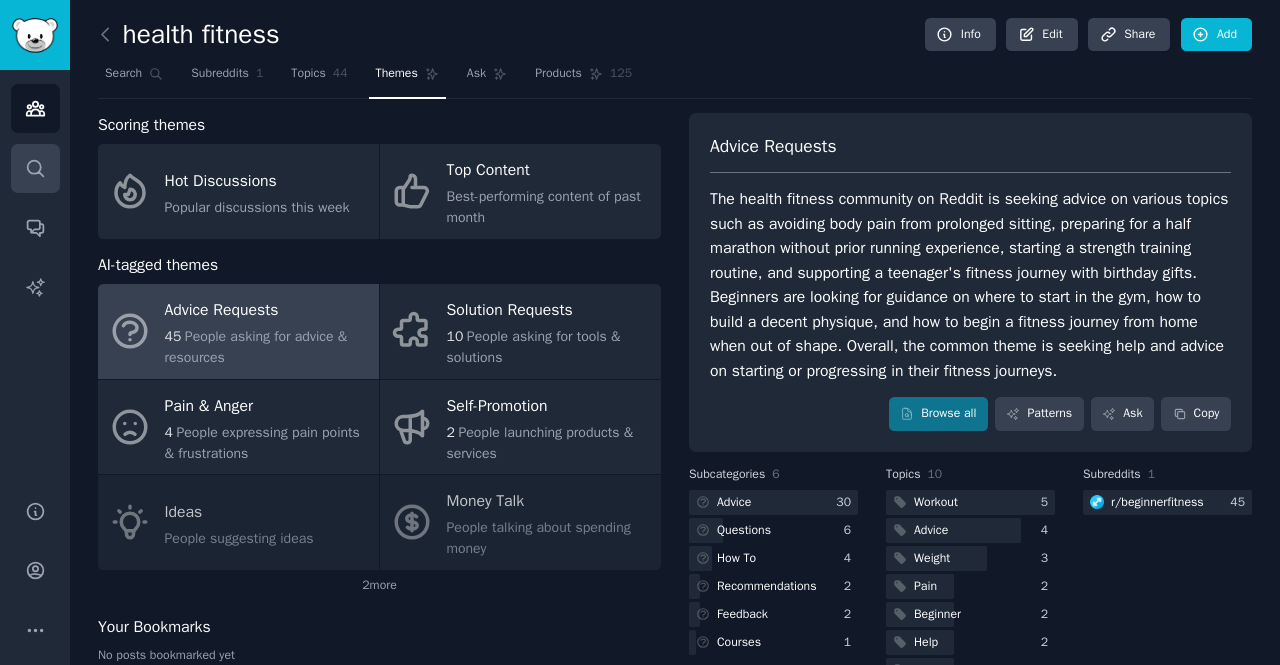 click on "Search" at bounding box center [35, 168] 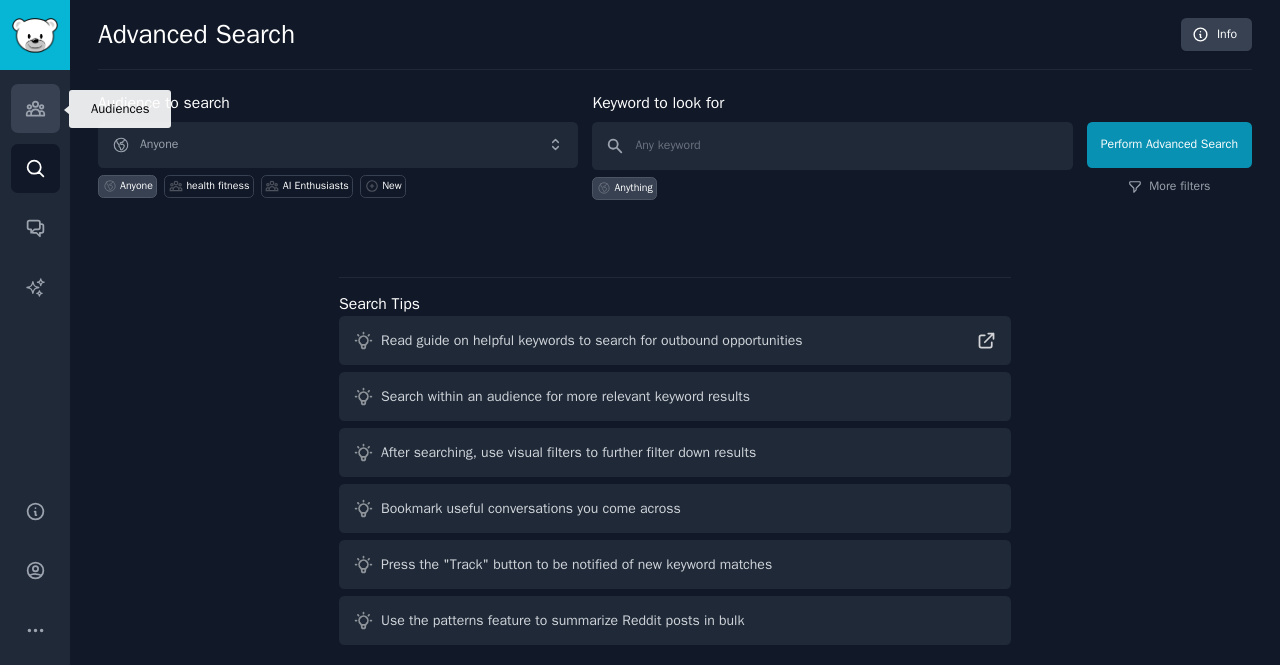 click 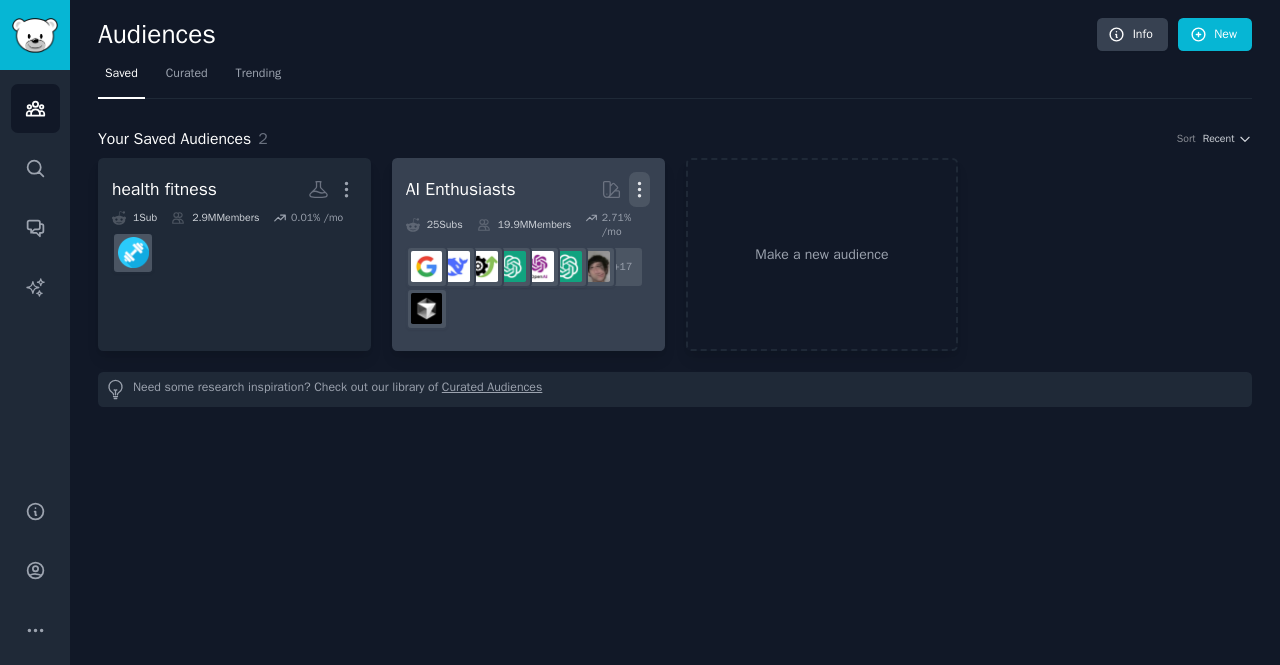 click 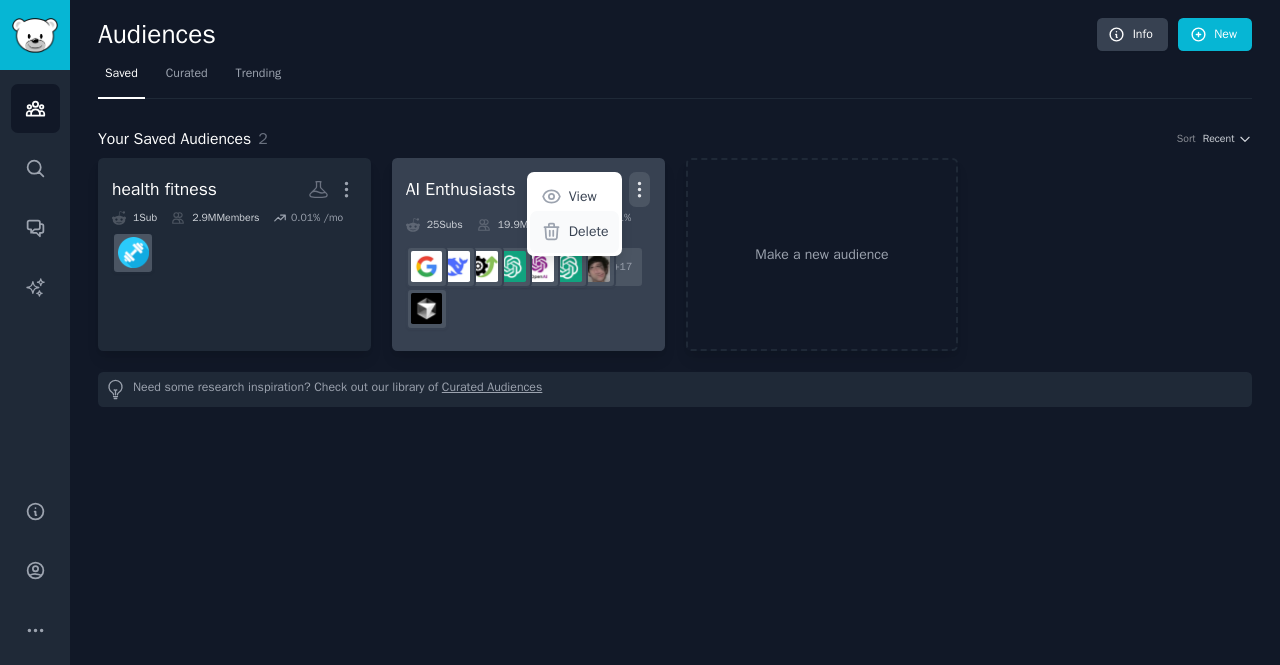 click on "Delete" at bounding box center (589, 231) 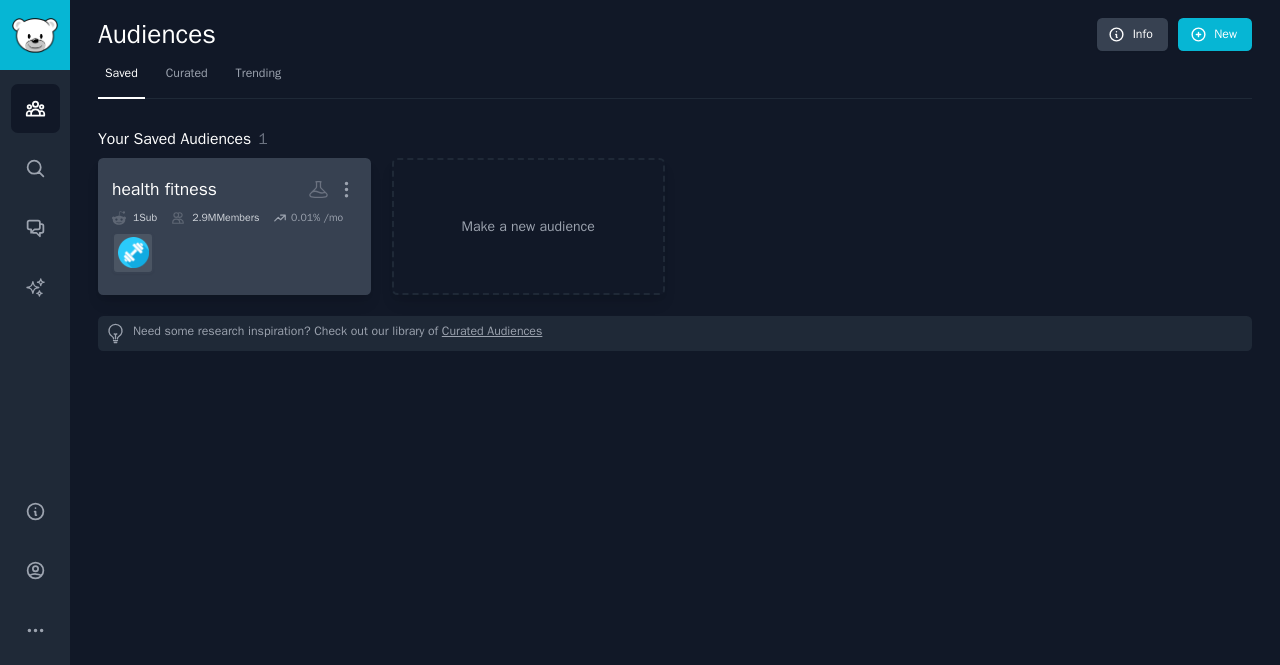 click at bounding box center [234, 253] 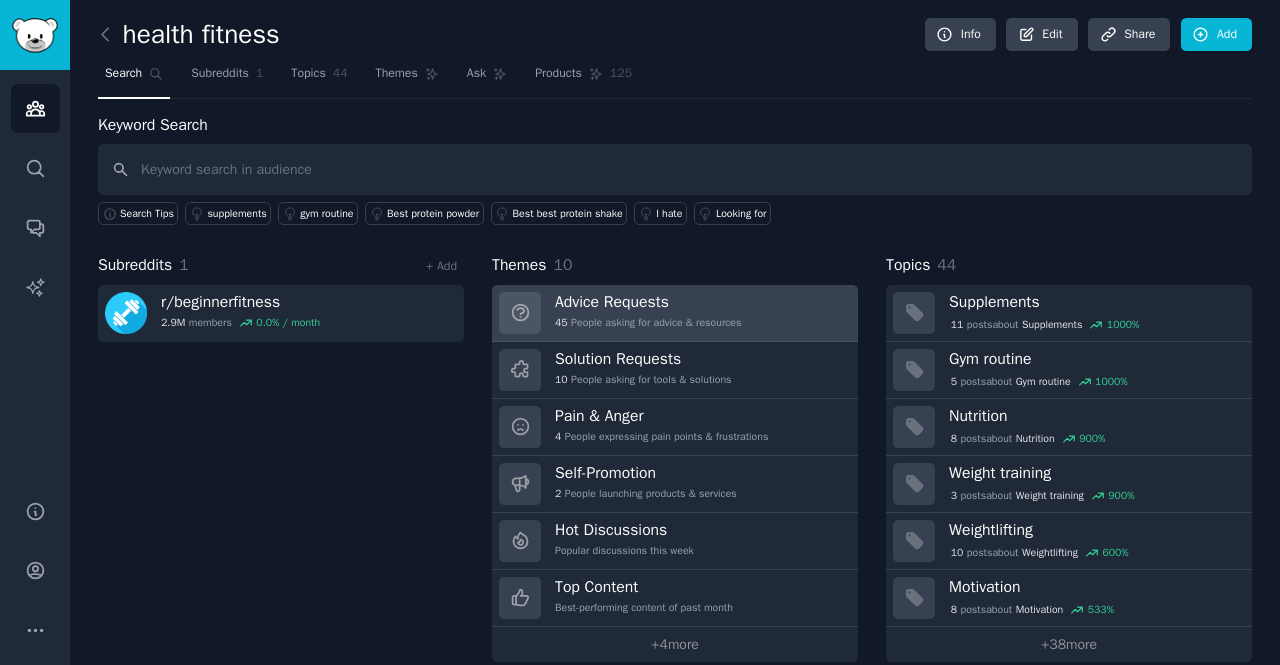 click on "Advice Requests 45 People asking for advice & resources" at bounding box center (648, 313) 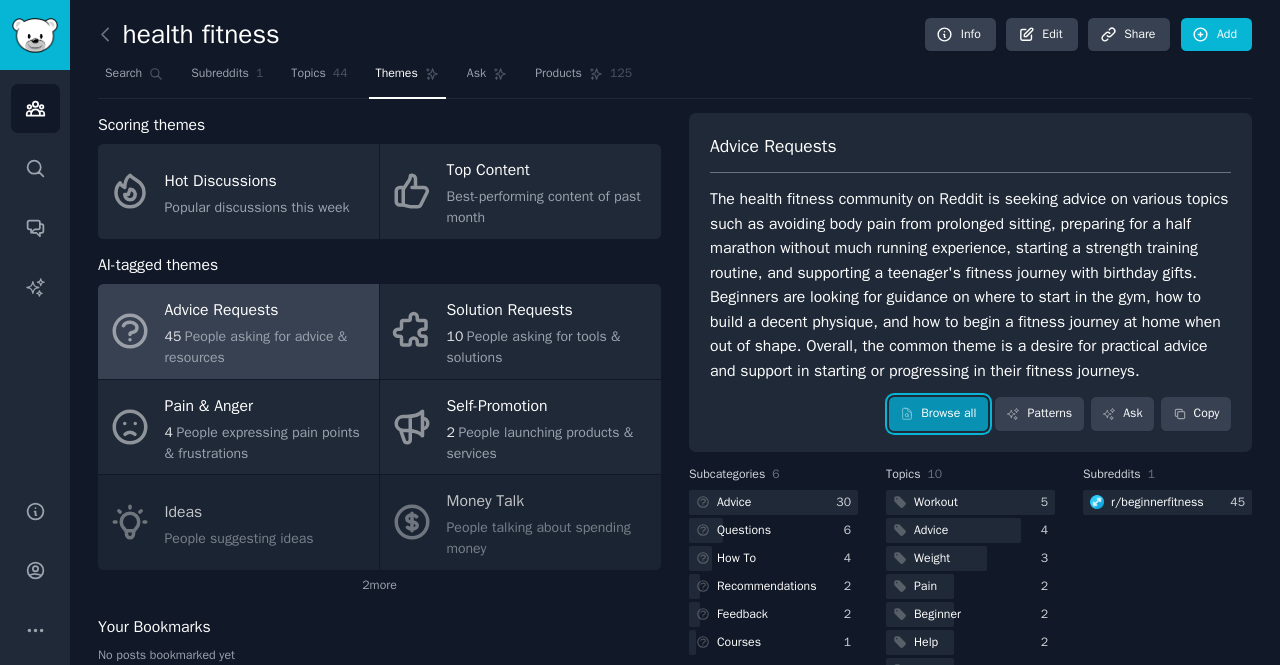 click on "Browse all" at bounding box center (938, 414) 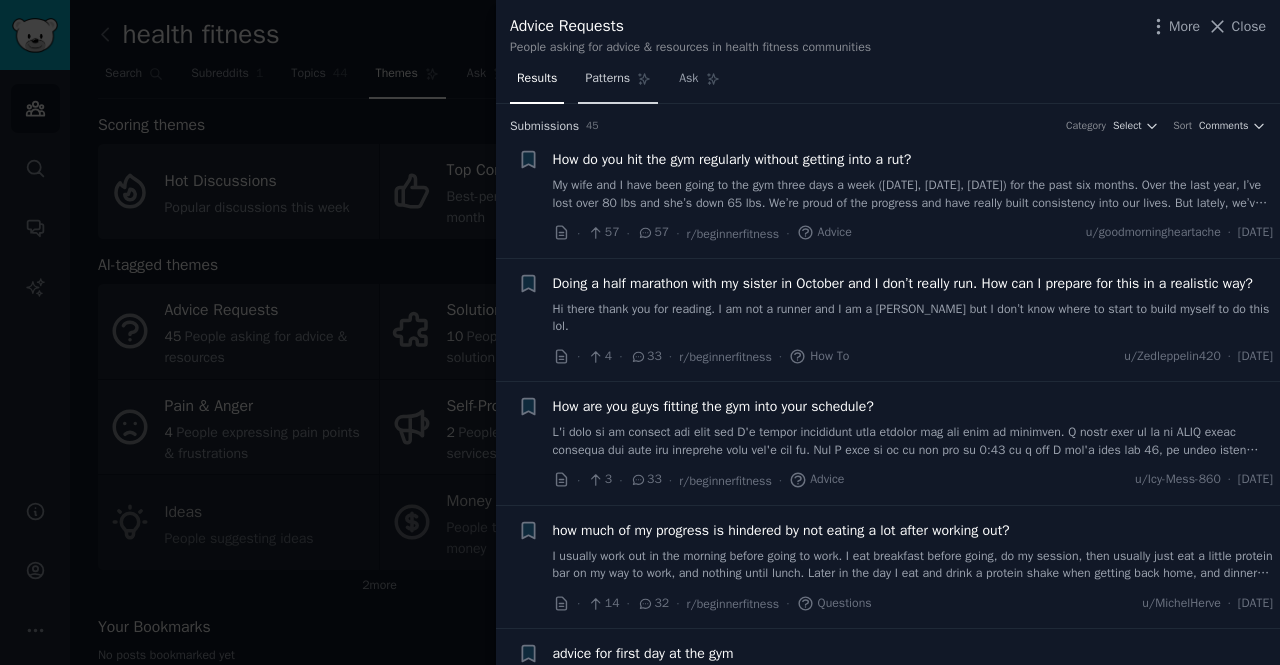 click on "Patterns" at bounding box center (607, 79) 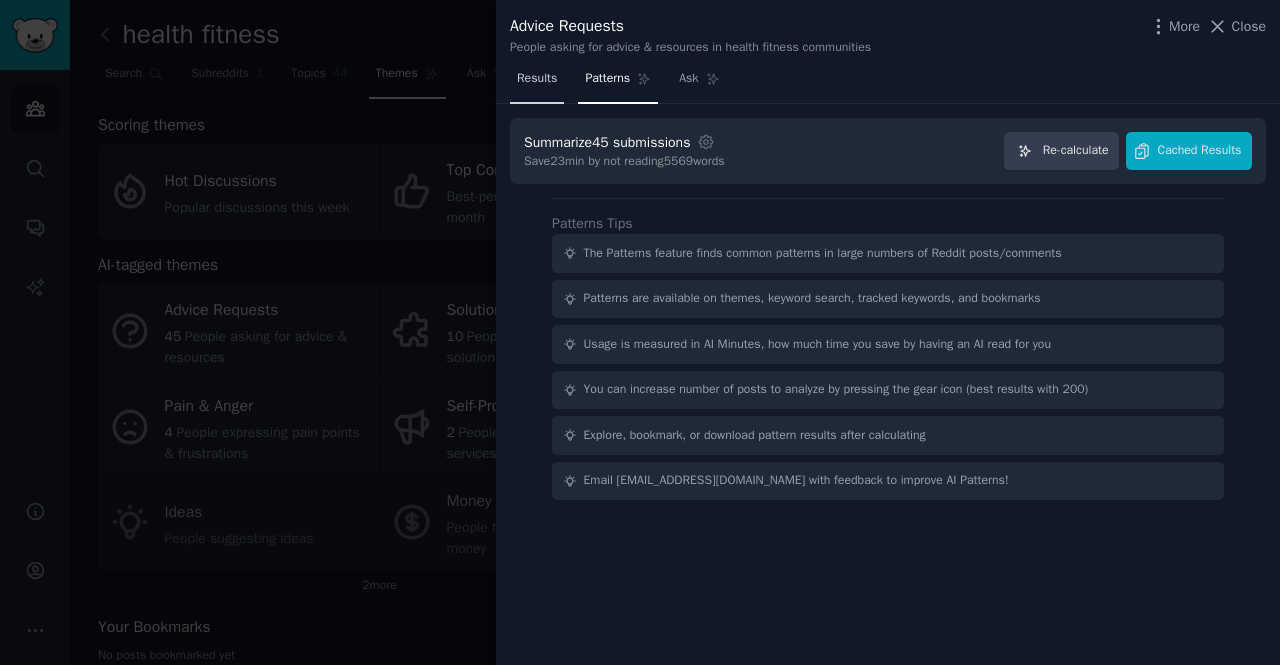 click on "Results" at bounding box center (537, 79) 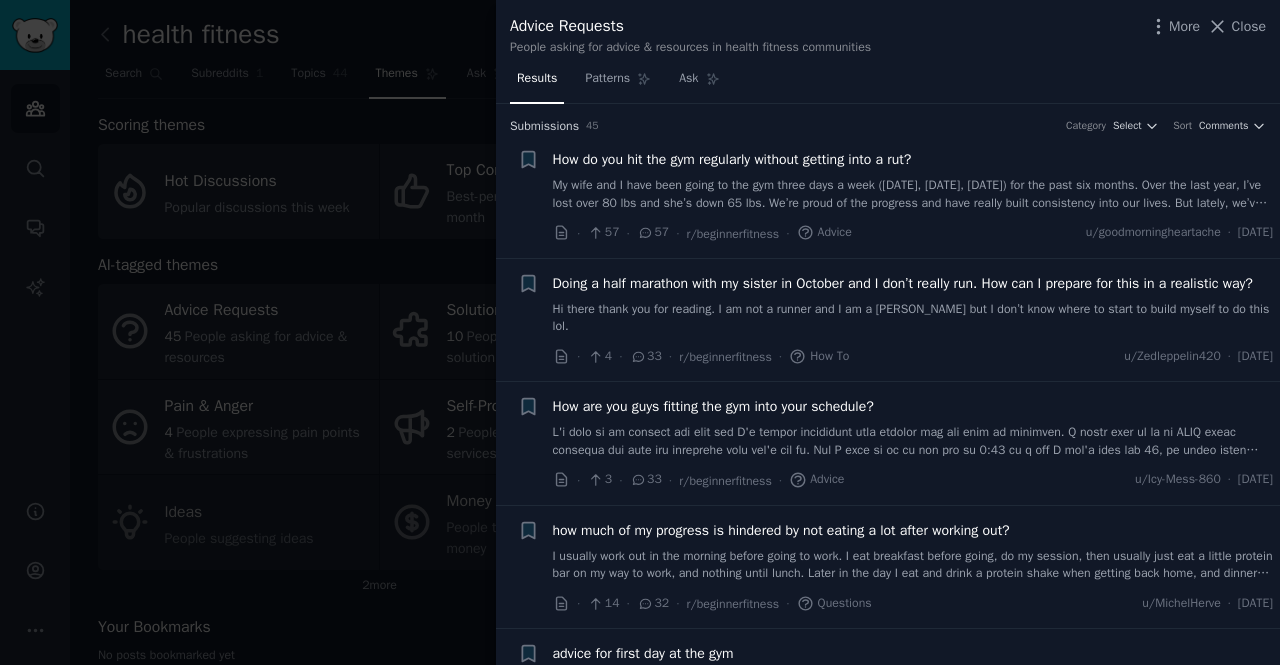 click at bounding box center (640, 332) 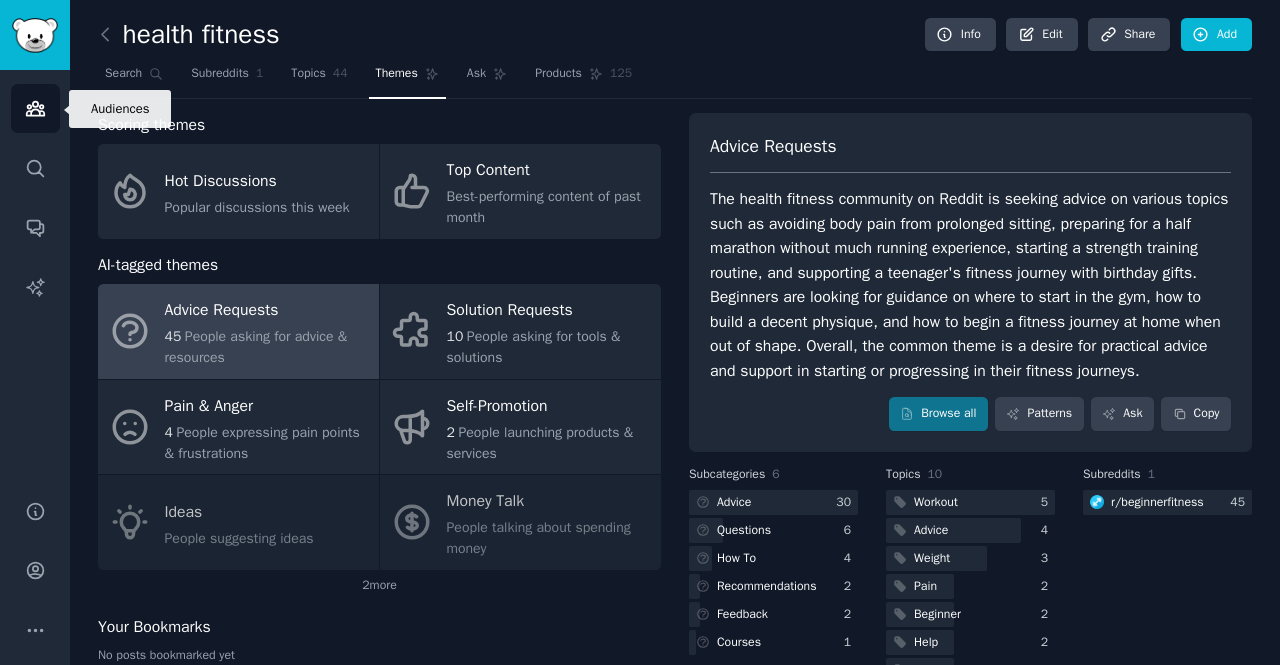 click on "Audiences" at bounding box center [35, 108] 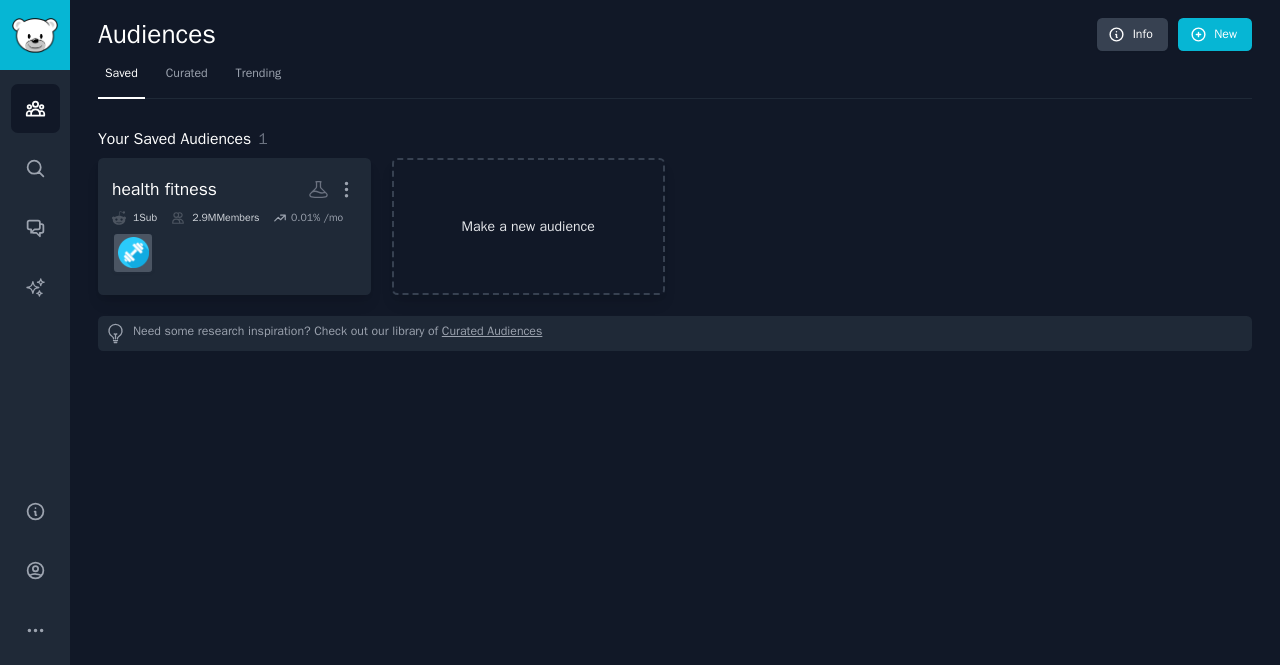click on "Make a new audience" at bounding box center (528, 226) 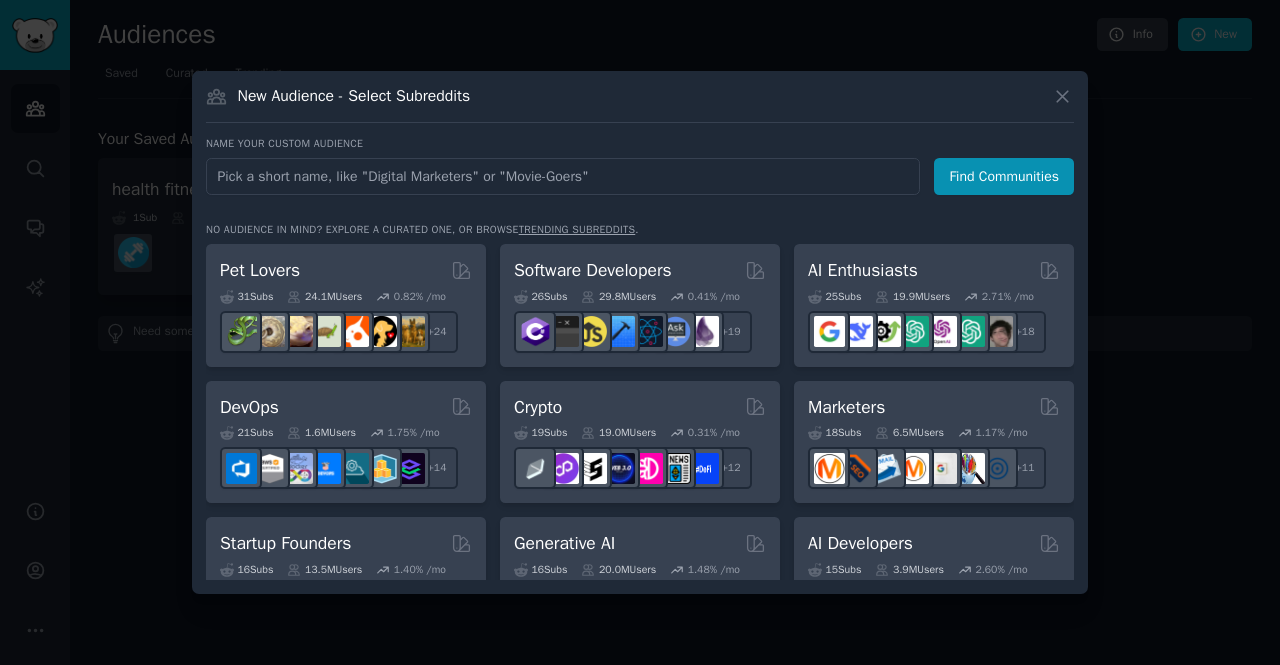 click at bounding box center [563, 176] 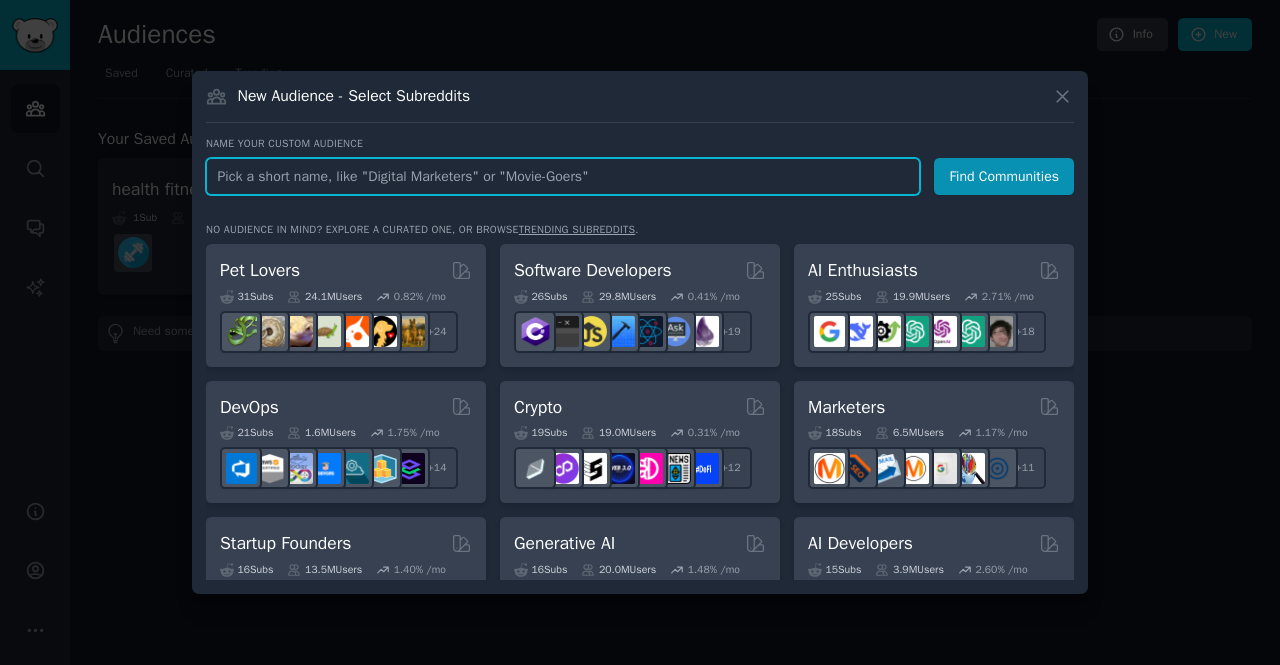 click at bounding box center (563, 176) 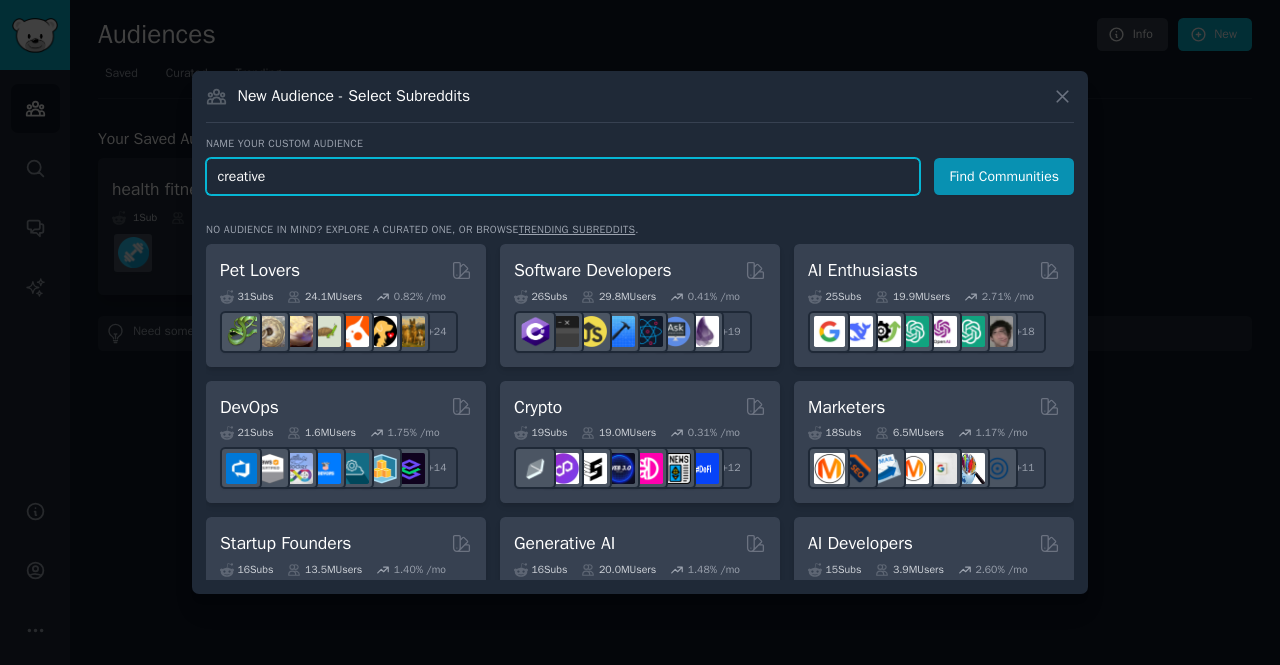type on "creatives" 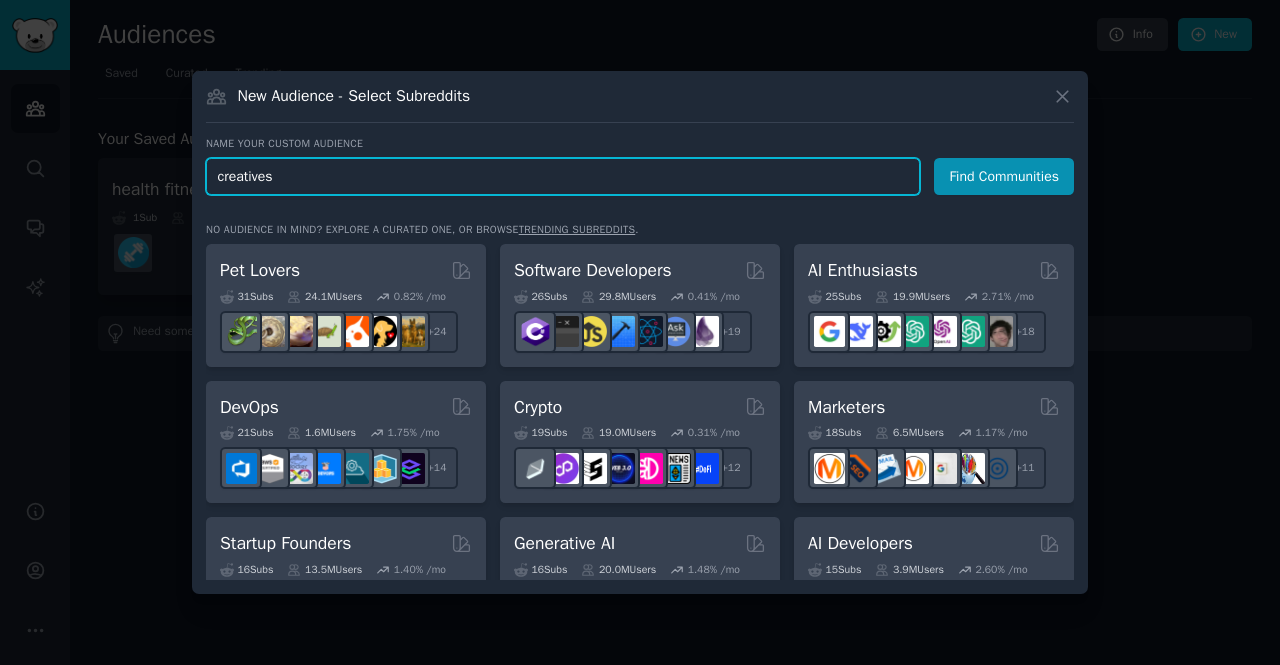 click on "Find Communities" at bounding box center (1004, 176) 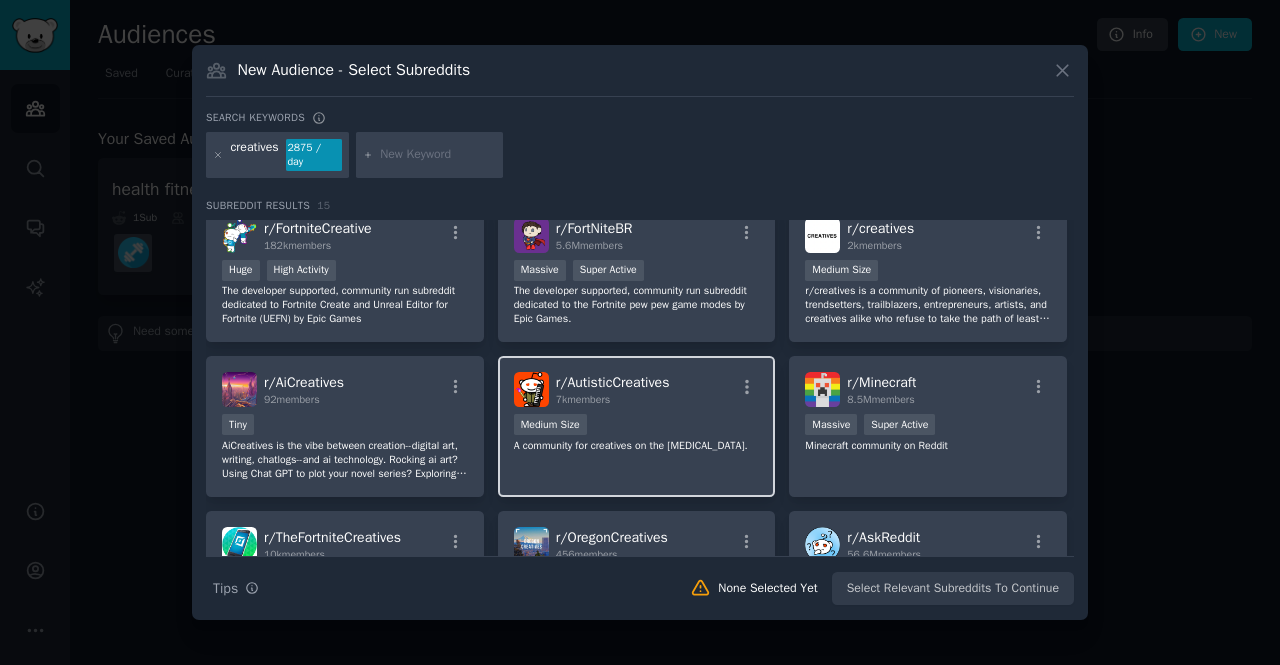scroll, scrollTop: 0, scrollLeft: 0, axis: both 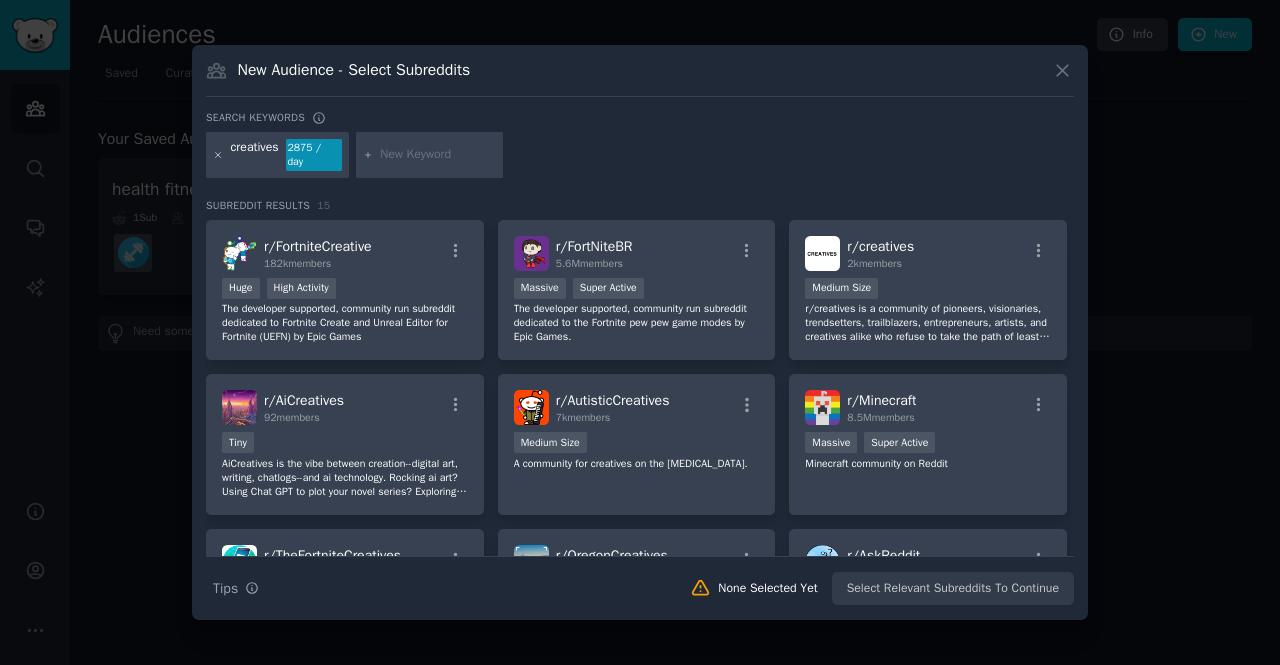 click 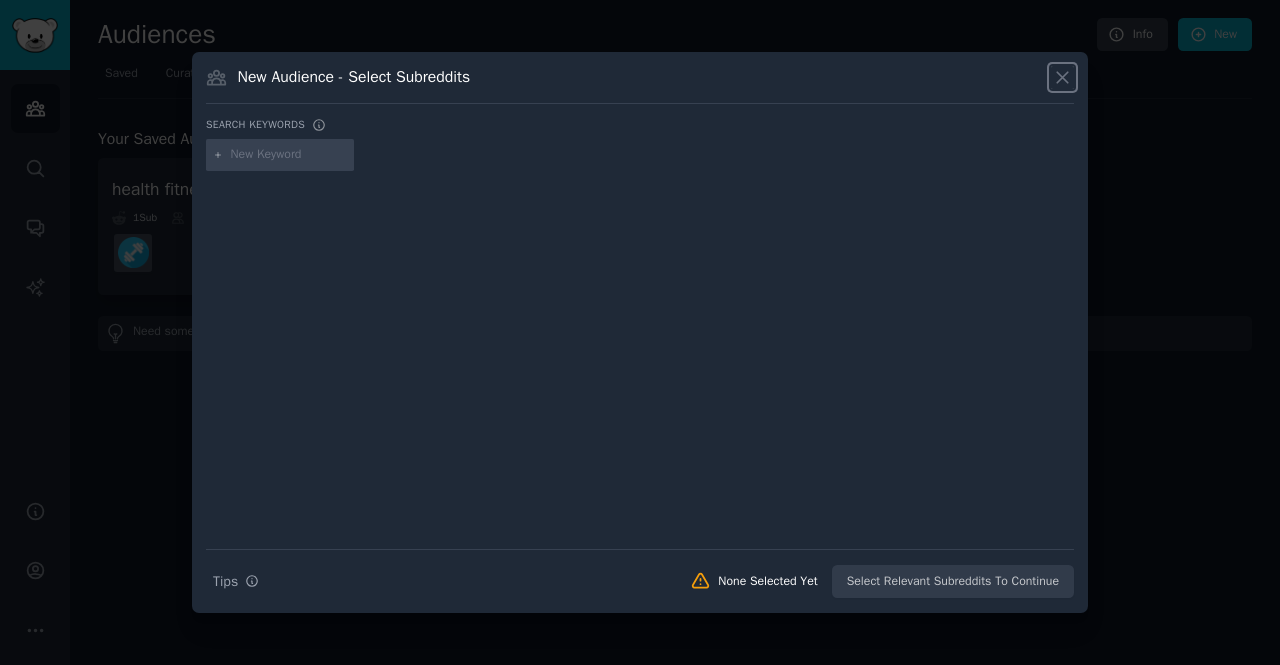 click 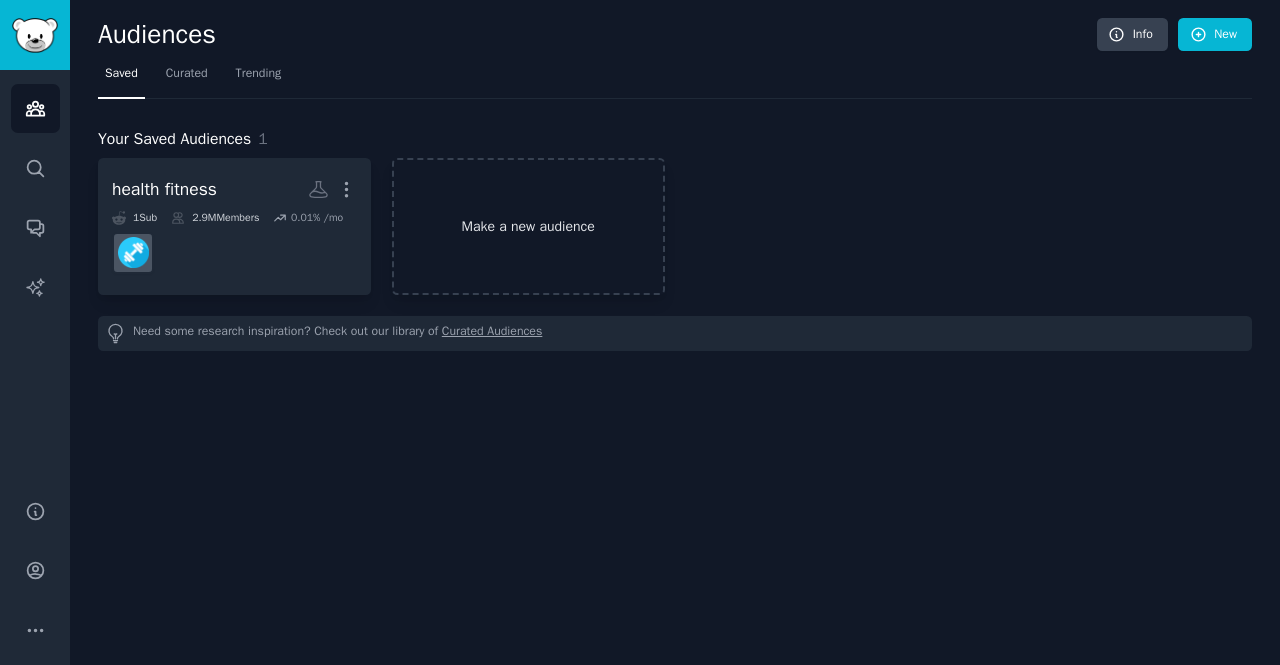 click on "Make a new audience" at bounding box center [528, 226] 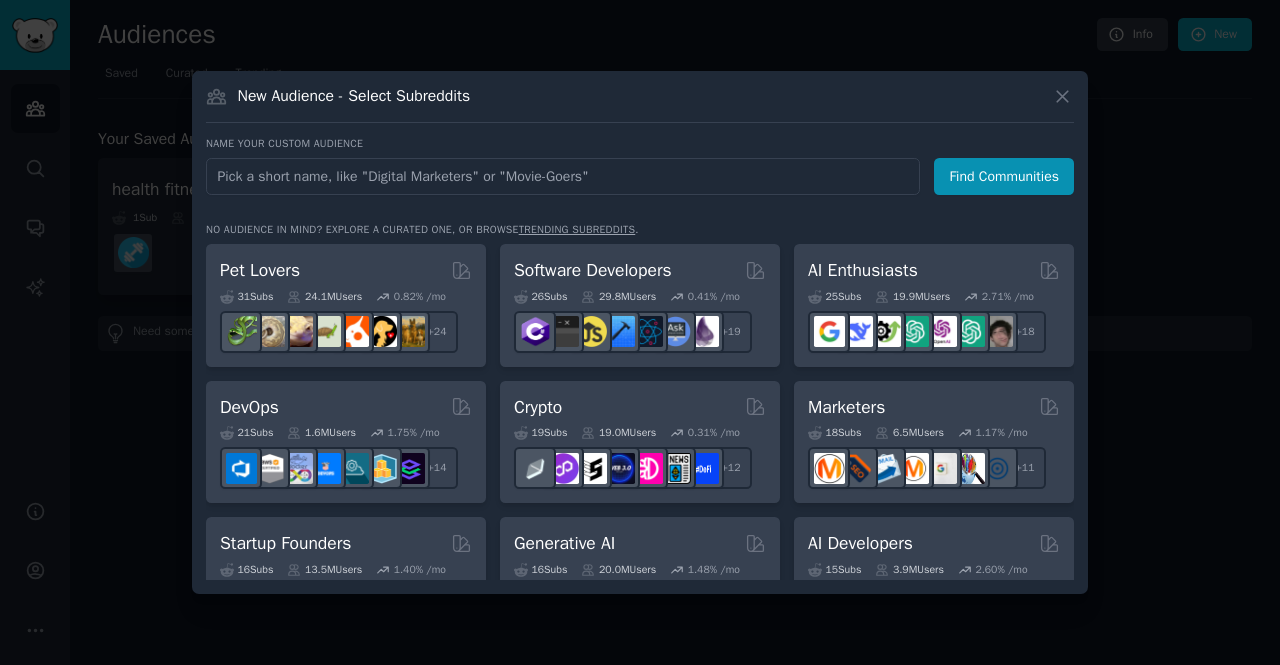 click at bounding box center [563, 176] 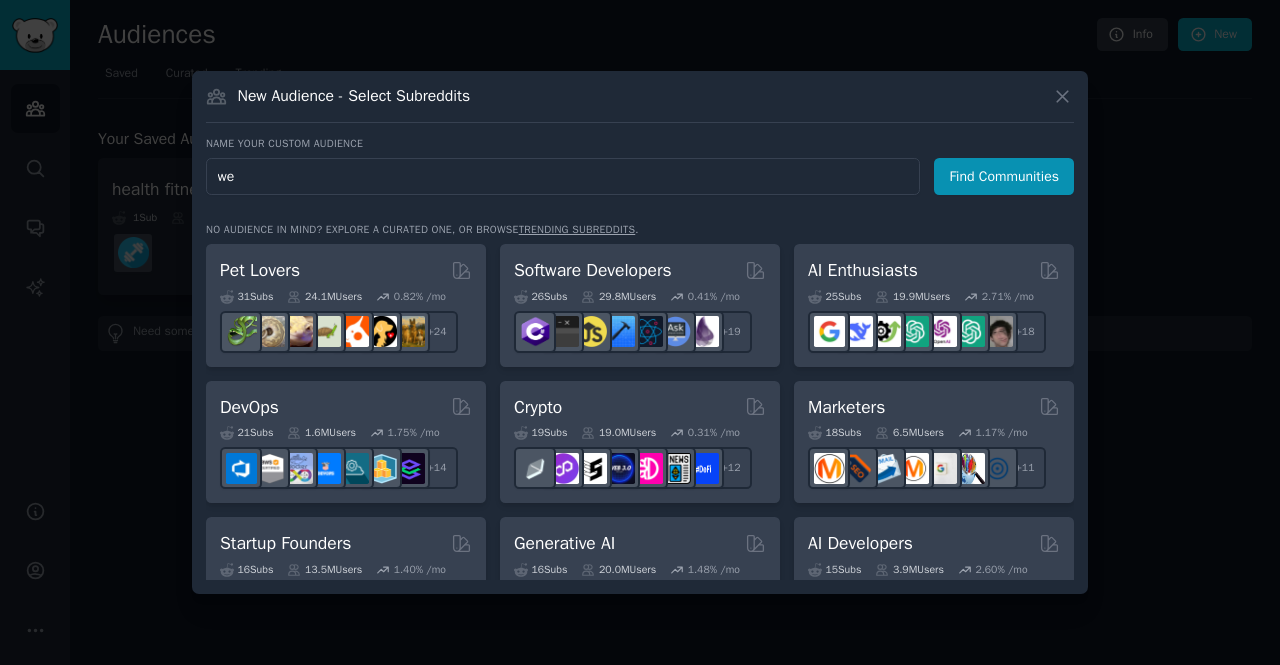 type on "w" 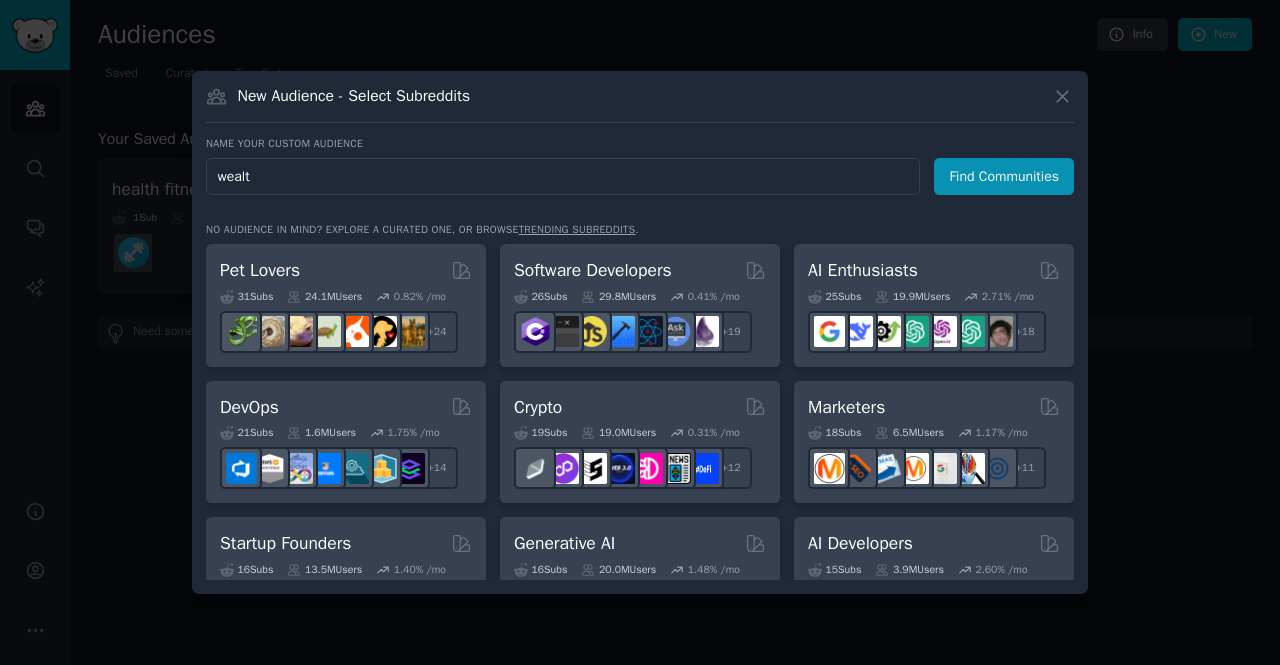 type on "wealth" 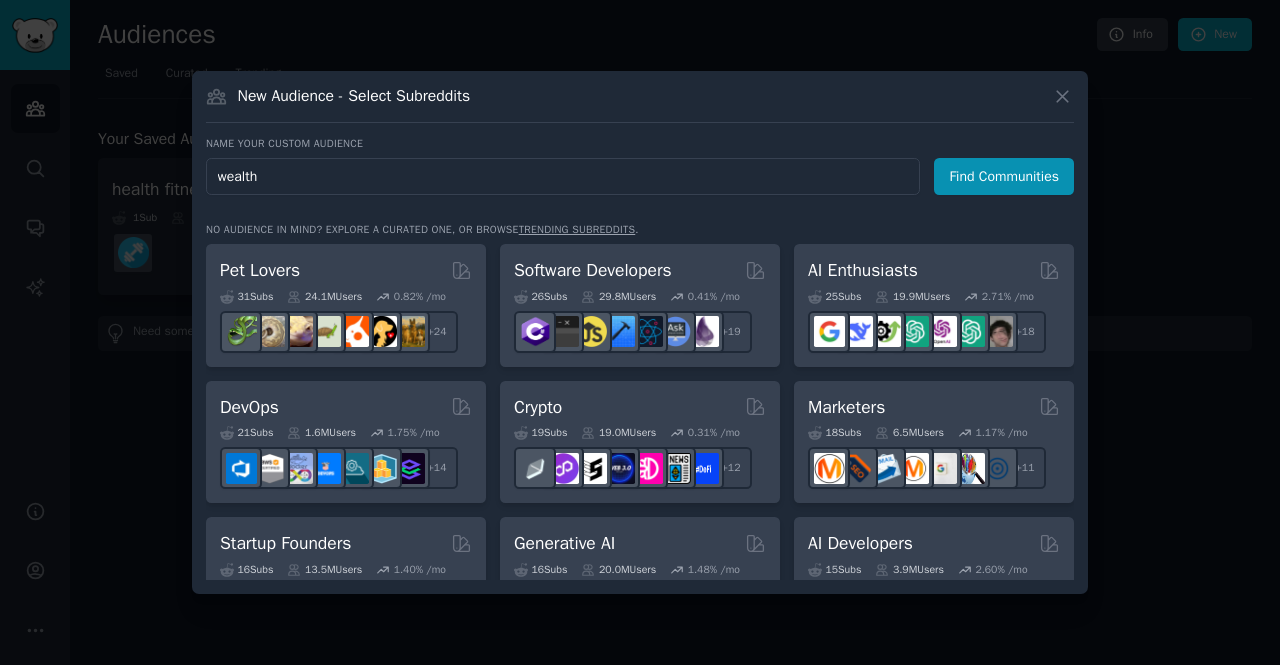 click on "Find Communities" at bounding box center (1004, 176) 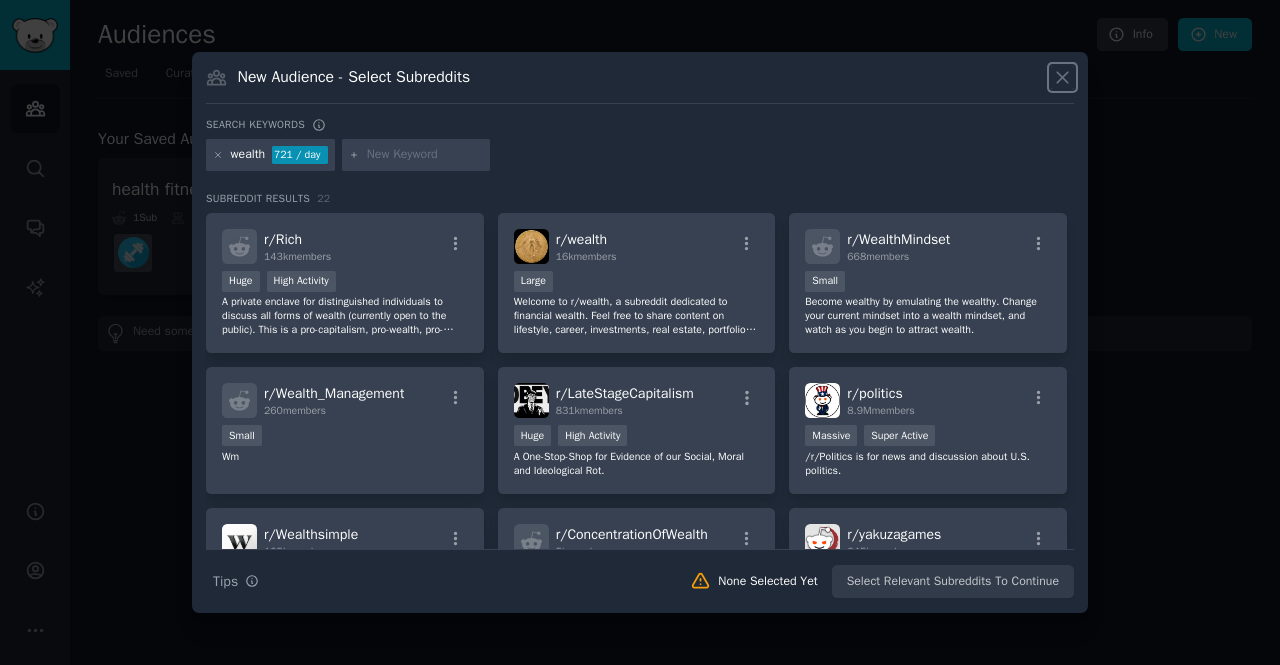 click 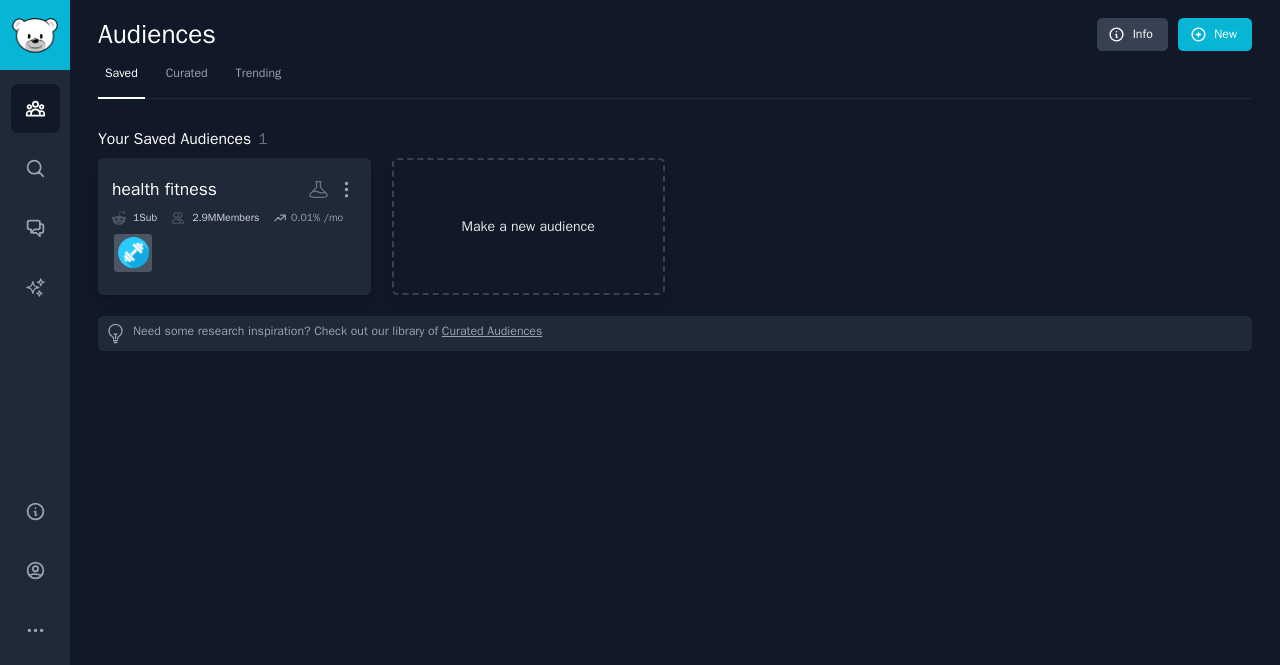 click on "Make a new audience" at bounding box center (528, 226) 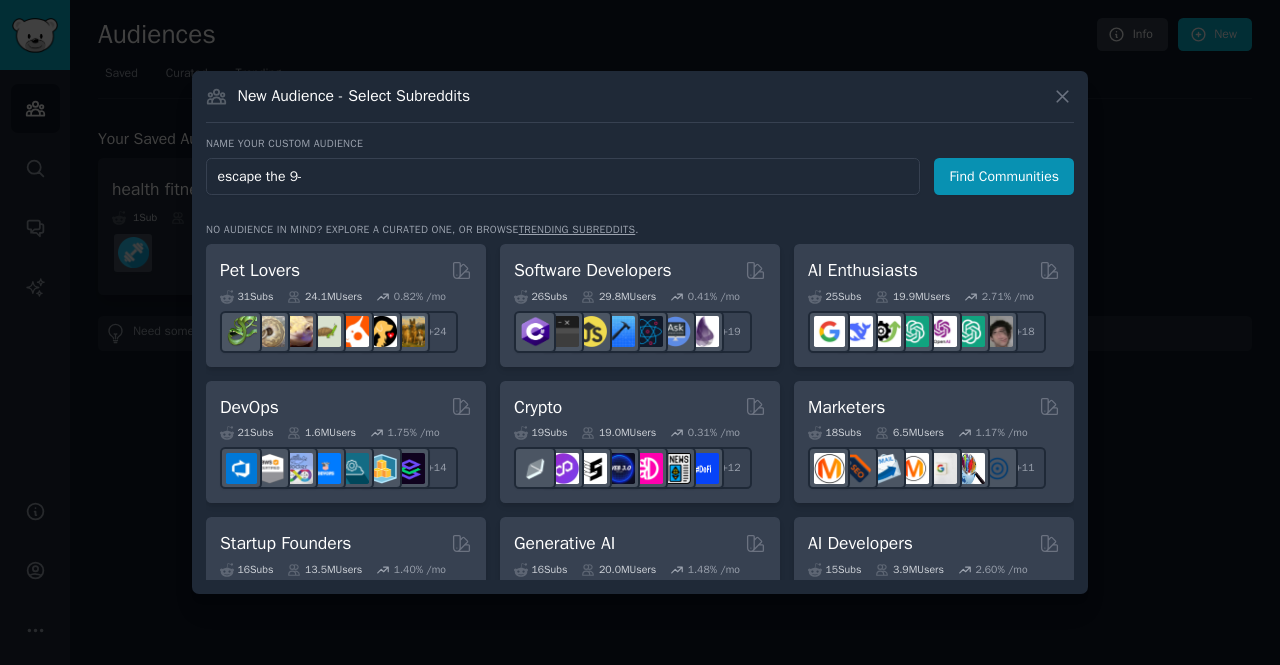 type on "escape the 9-5" 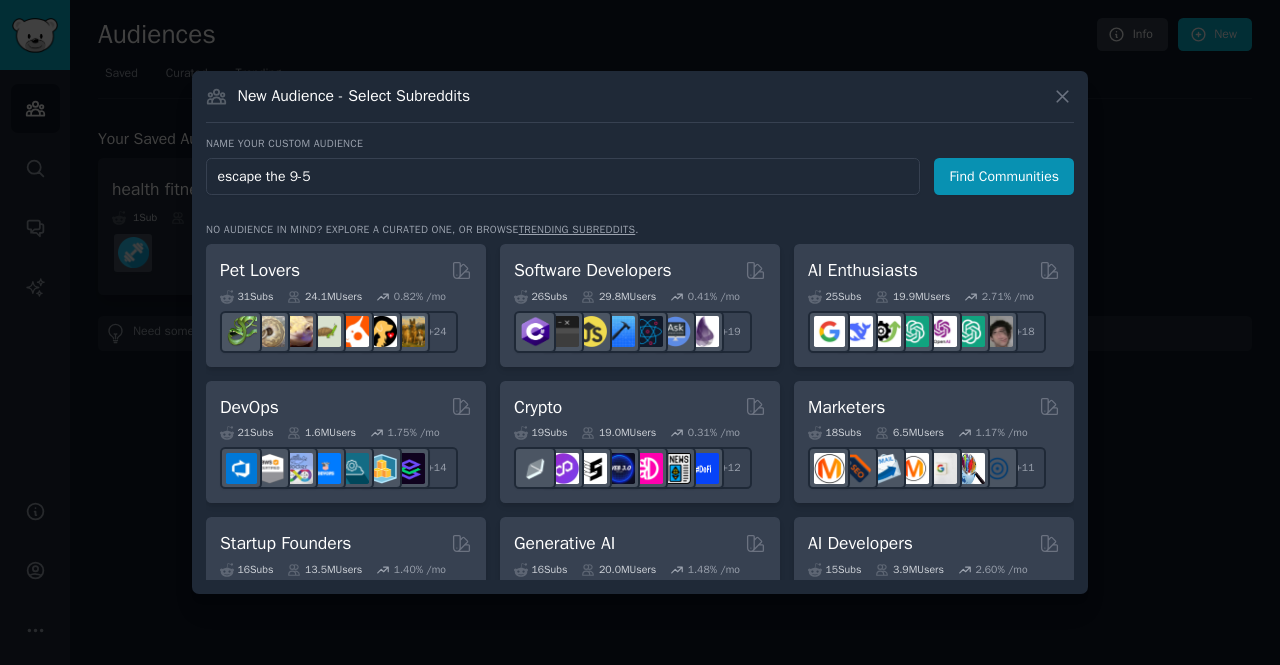 click on "Find Communities" at bounding box center (1004, 176) 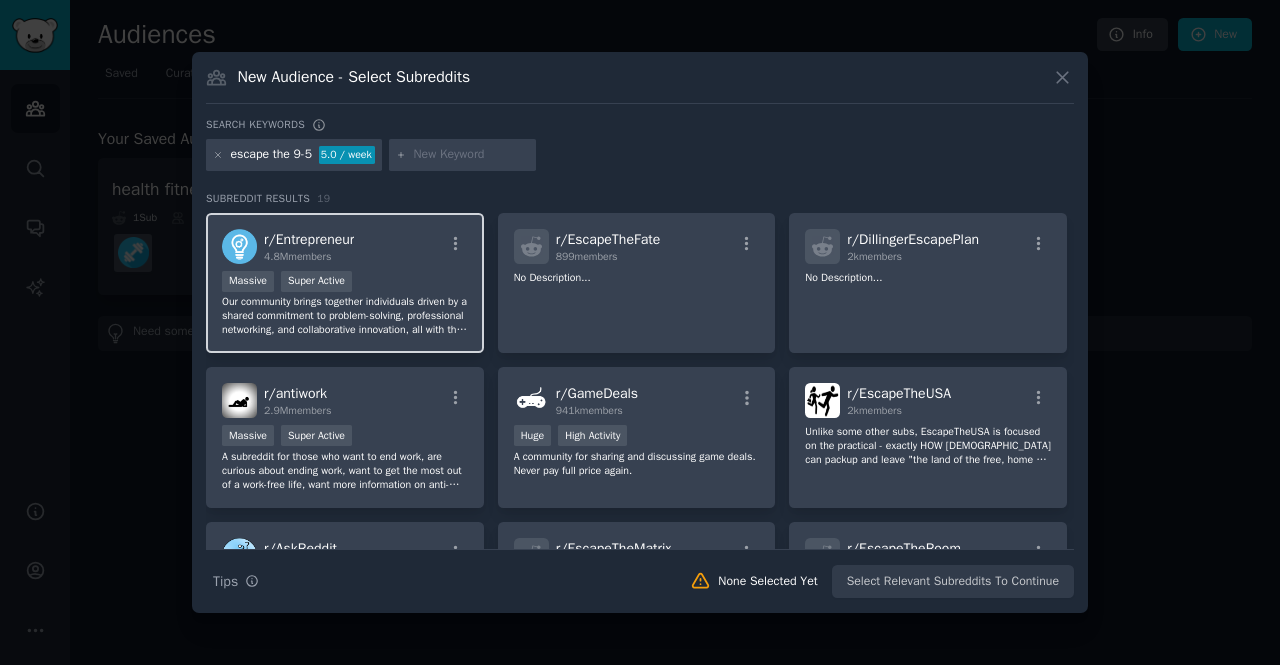 click on "Massive Super Active" at bounding box center [345, 283] 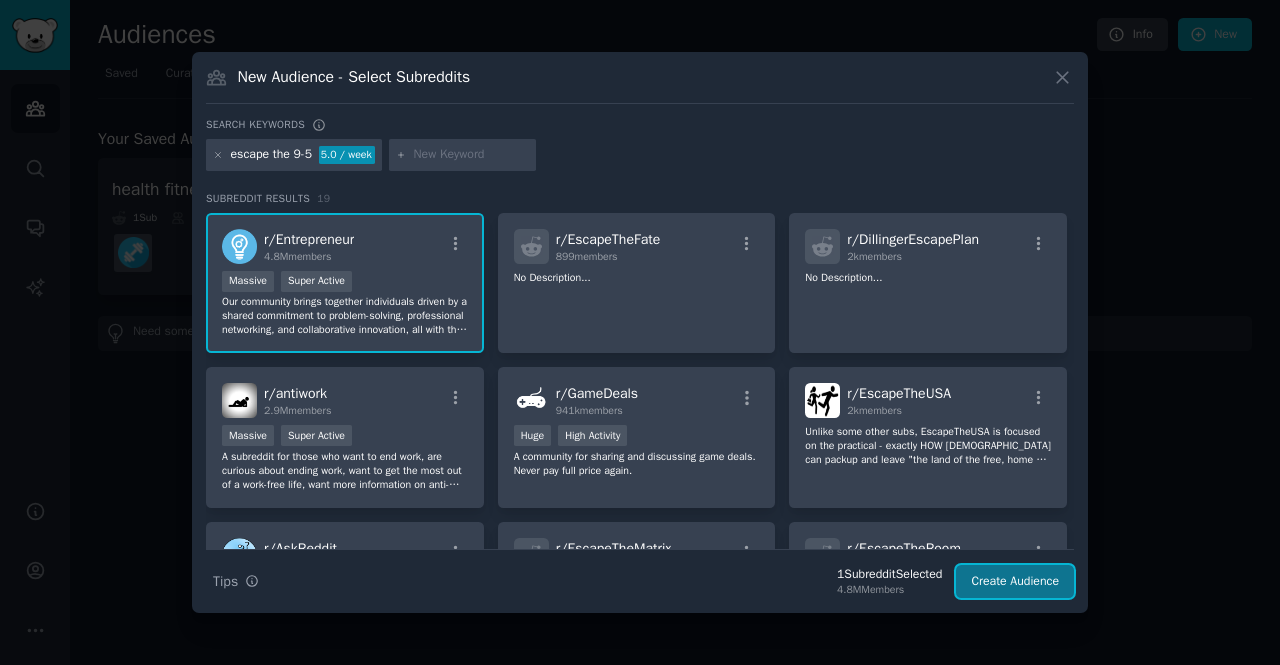 click on "Create Audience" at bounding box center [1015, 582] 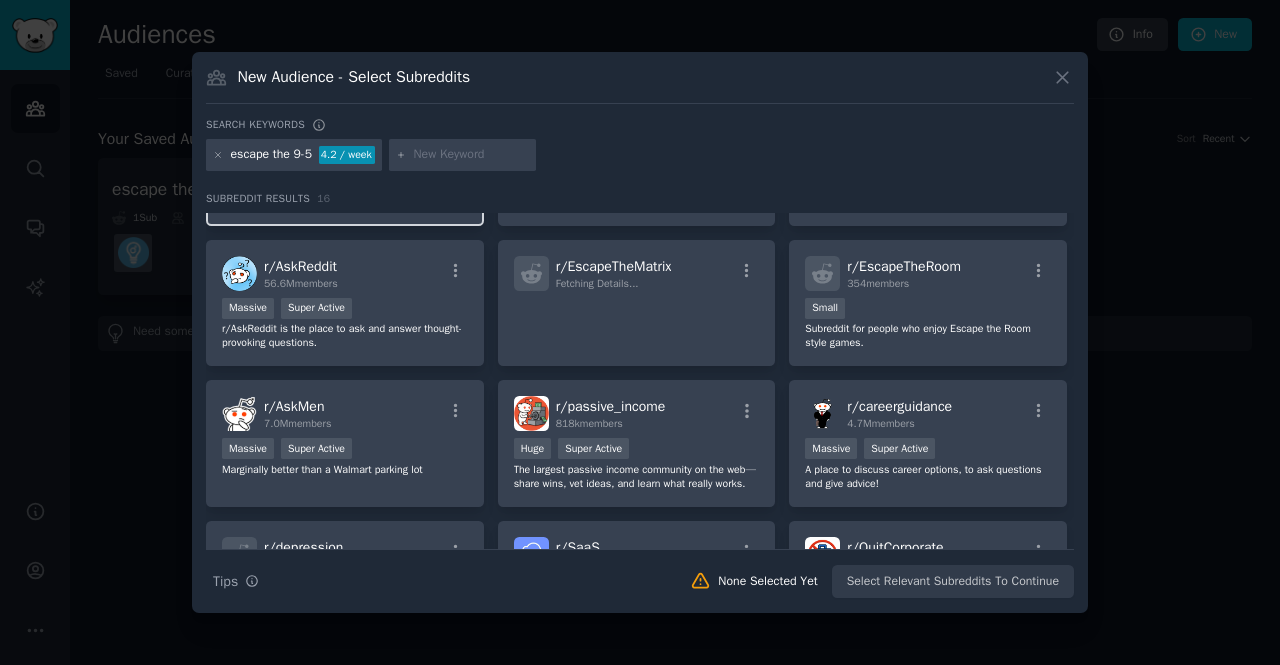 scroll, scrollTop: 300, scrollLeft: 0, axis: vertical 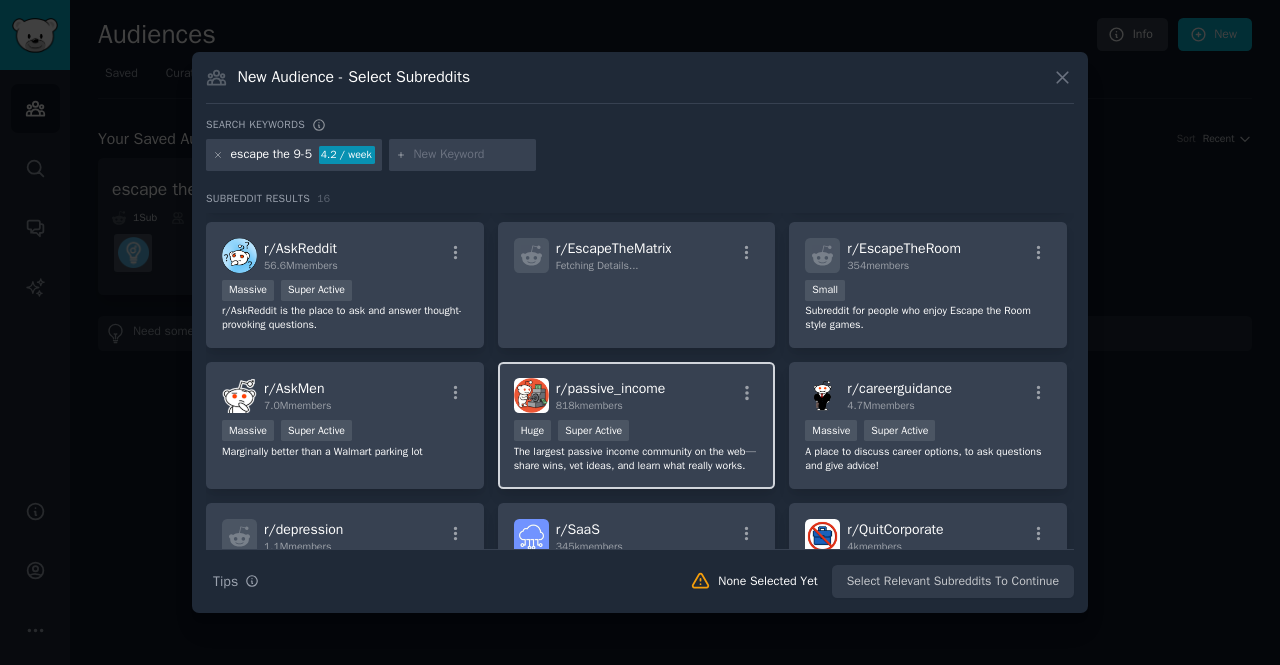 click on "Huge Super Active" at bounding box center (637, 432) 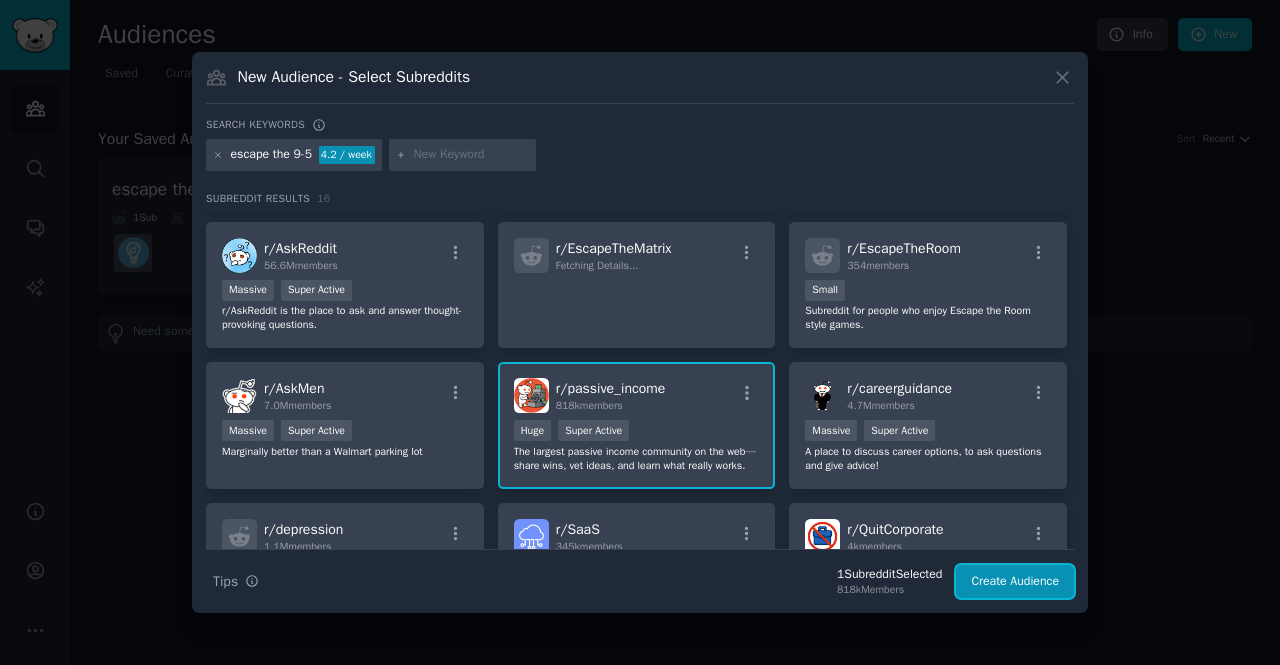 click on "Create Audience" at bounding box center [1015, 582] 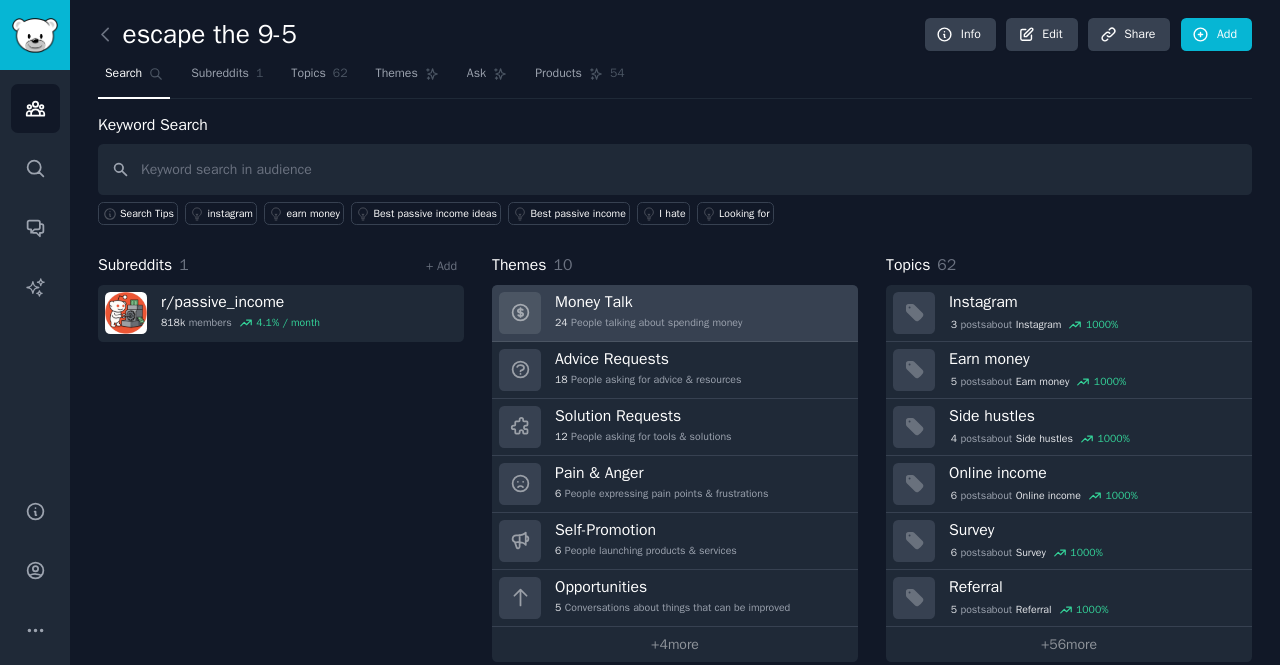 click on "24 People talking about spending money" at bounding box center (648, 323) 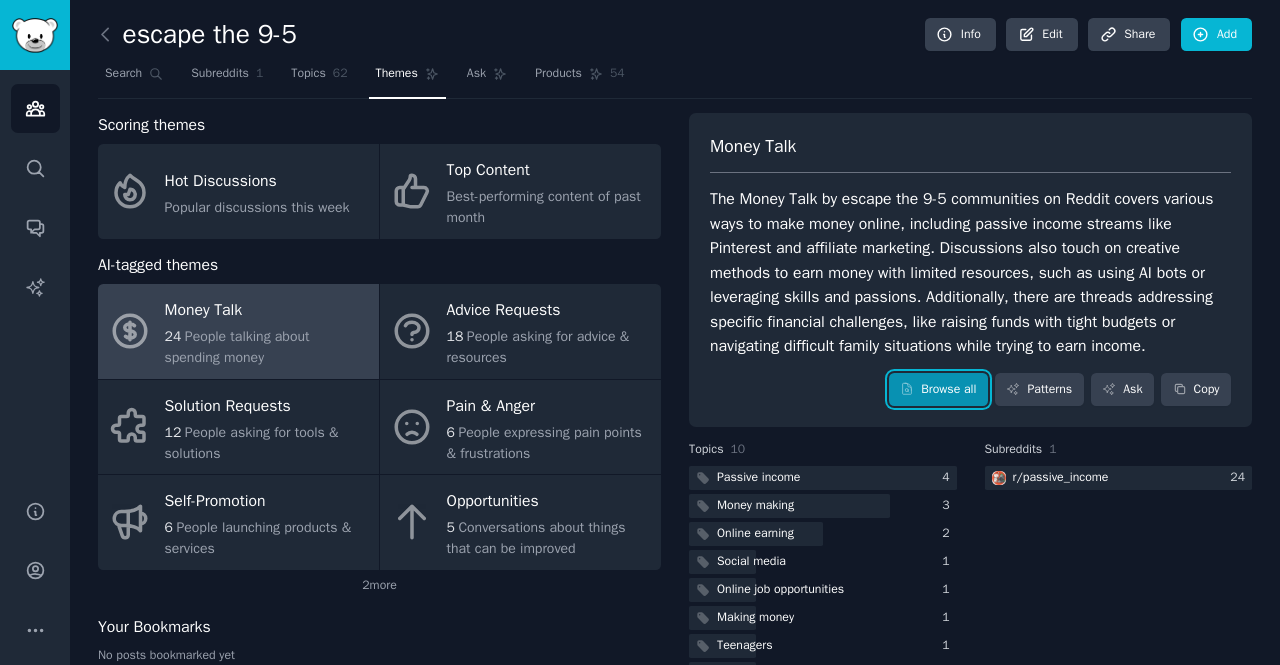 click on "Browse all" at bounding box center [938, 390] 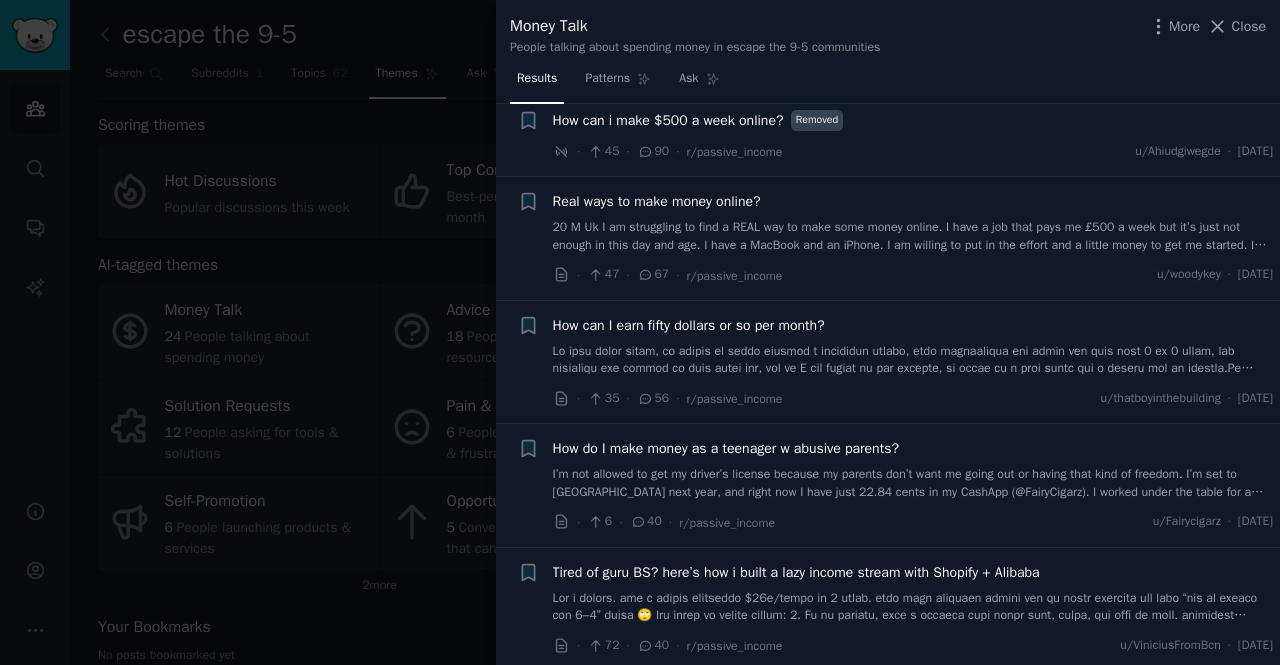 scroll, scrollTop: 300, scrollLeft: 0, axis: vertical 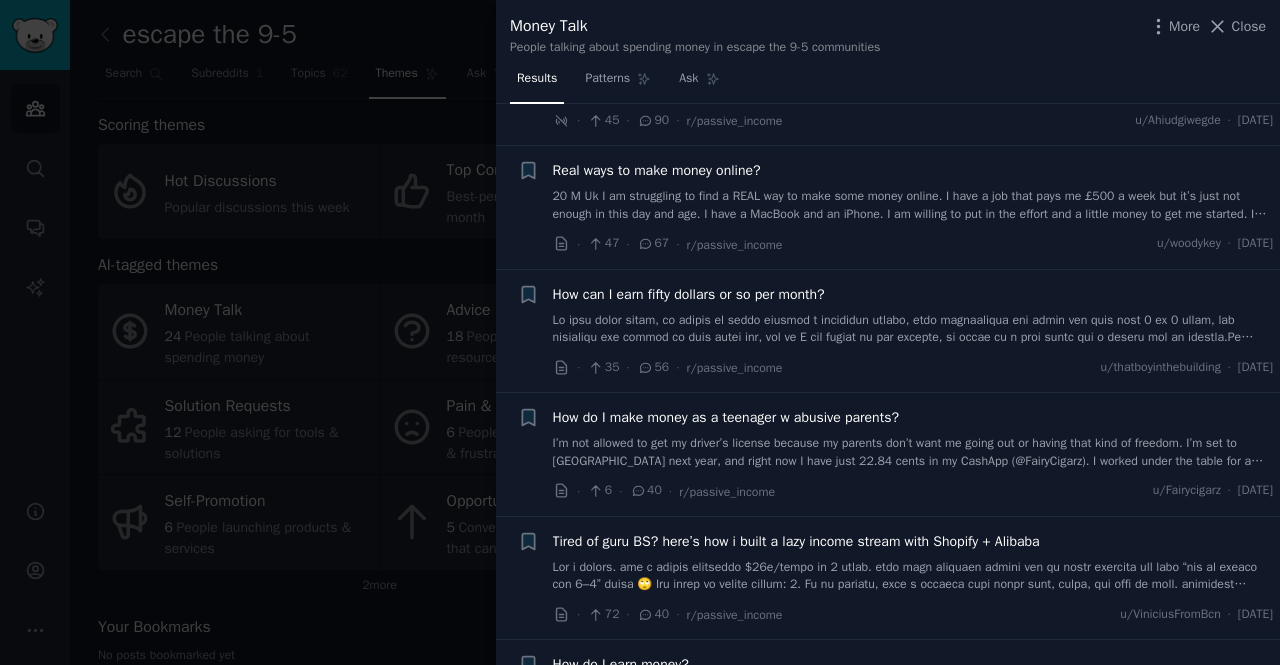 click at bounding box center [640, 332] 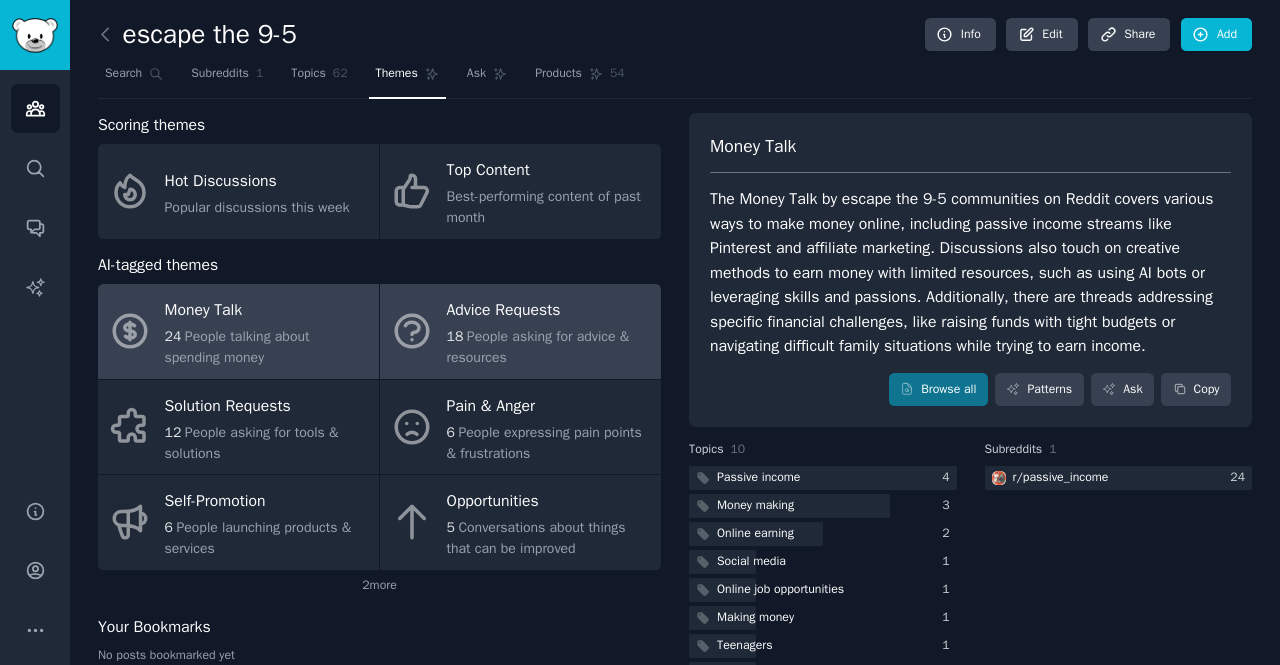 drag, startPoint x: 507, startPoint y: 335, endPoint x: 556, endPoint y: 339, distance: 49.162994 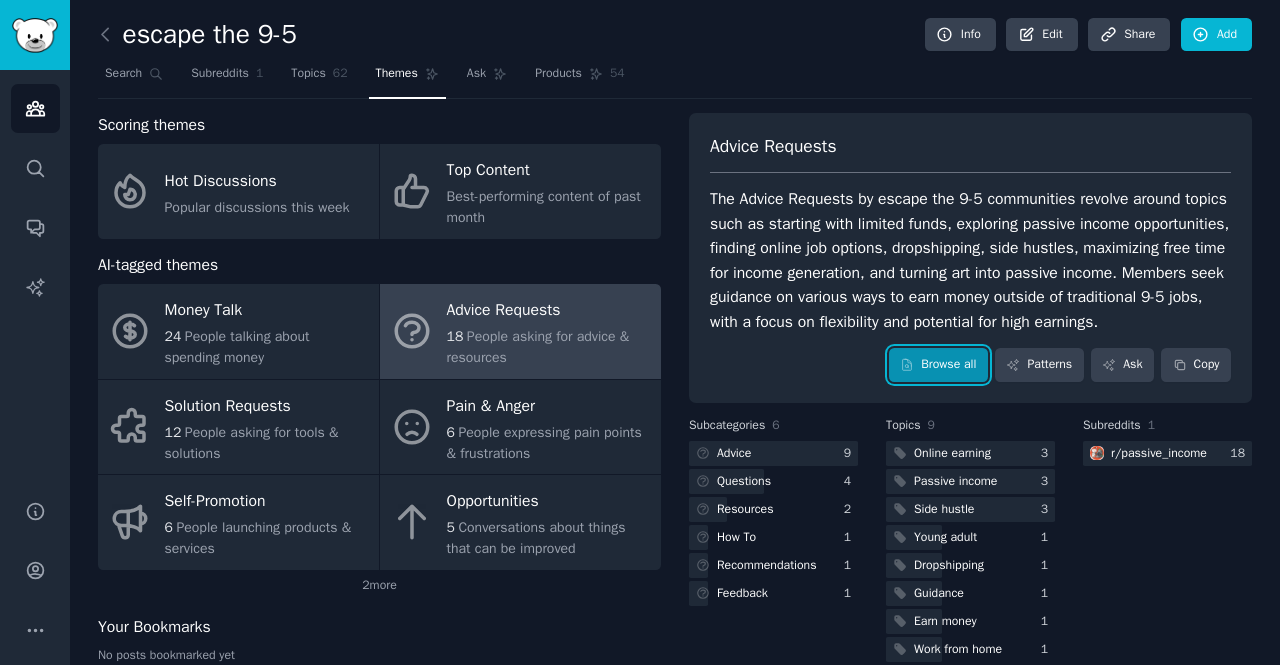 click on "Browse all" at bounding box center [938, 365] 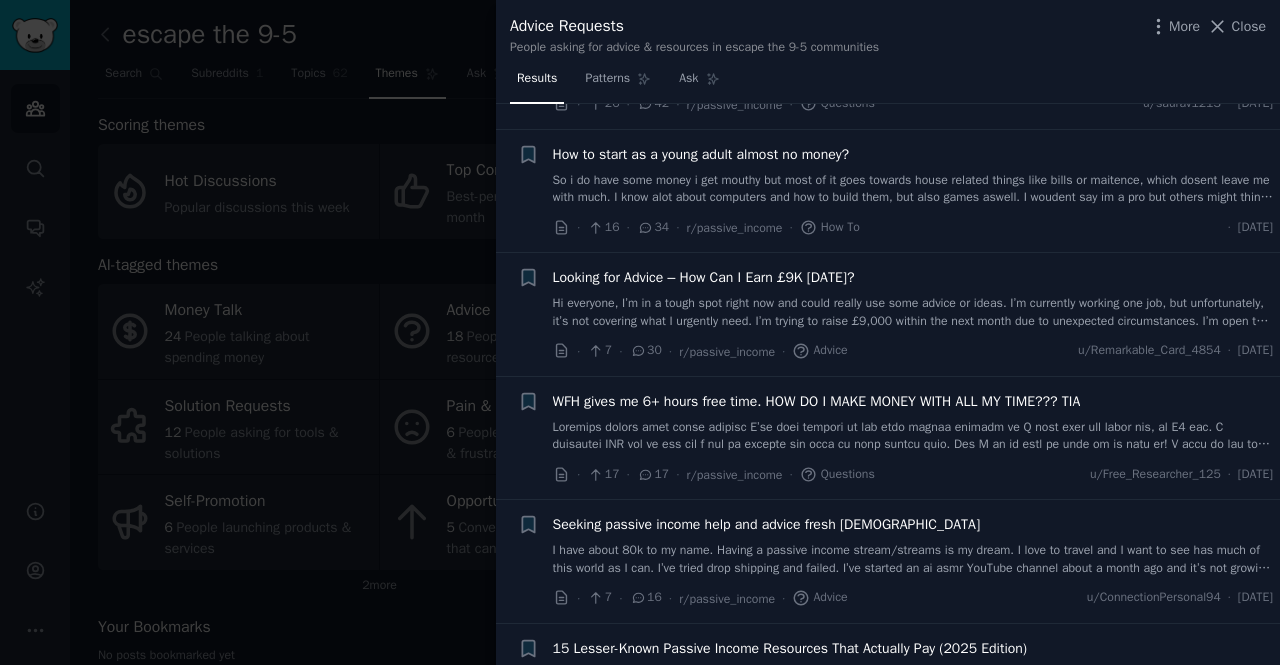 scroll, scrollTop: 400, scrollLeft: 0, axis: vertical 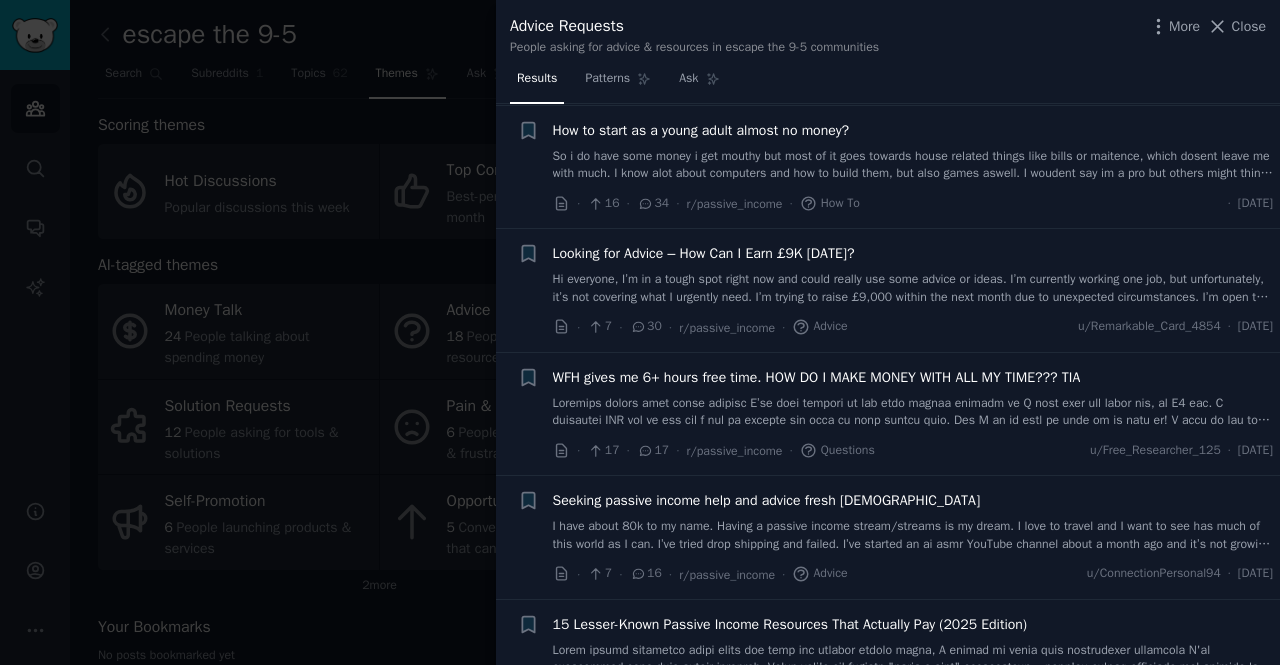 click at bounding box center [640, 332] 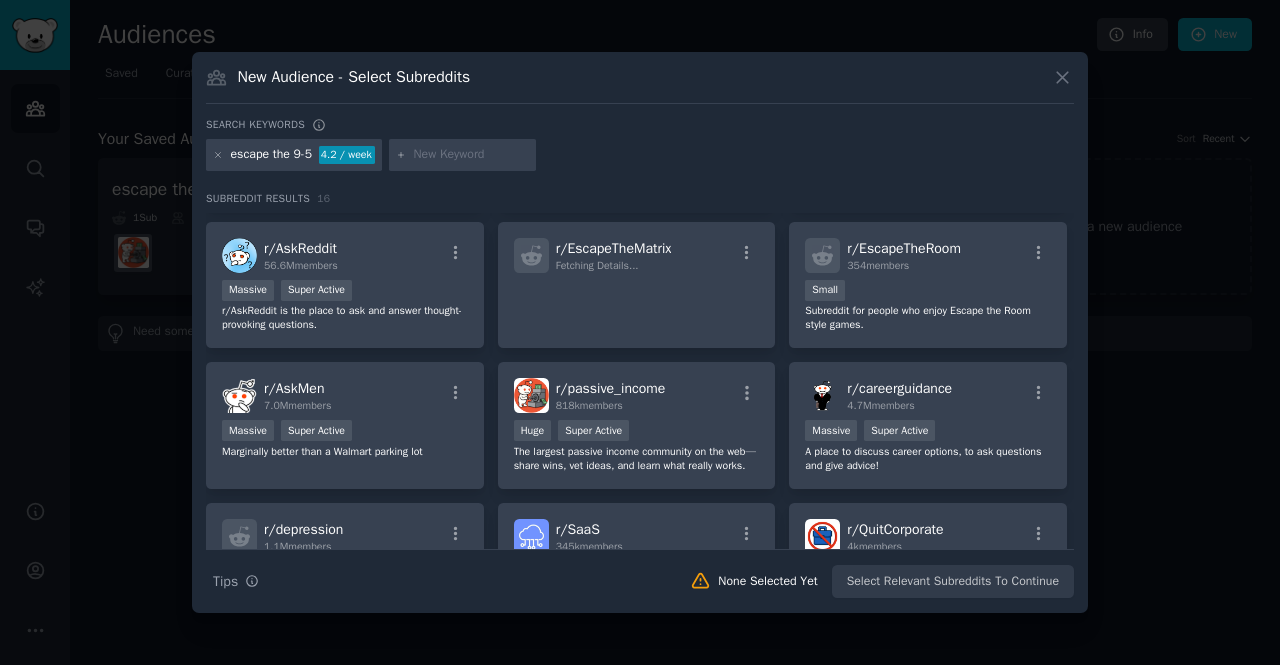 scroll, scrollTop: 400, scrollLeft: 0, axis: vertical 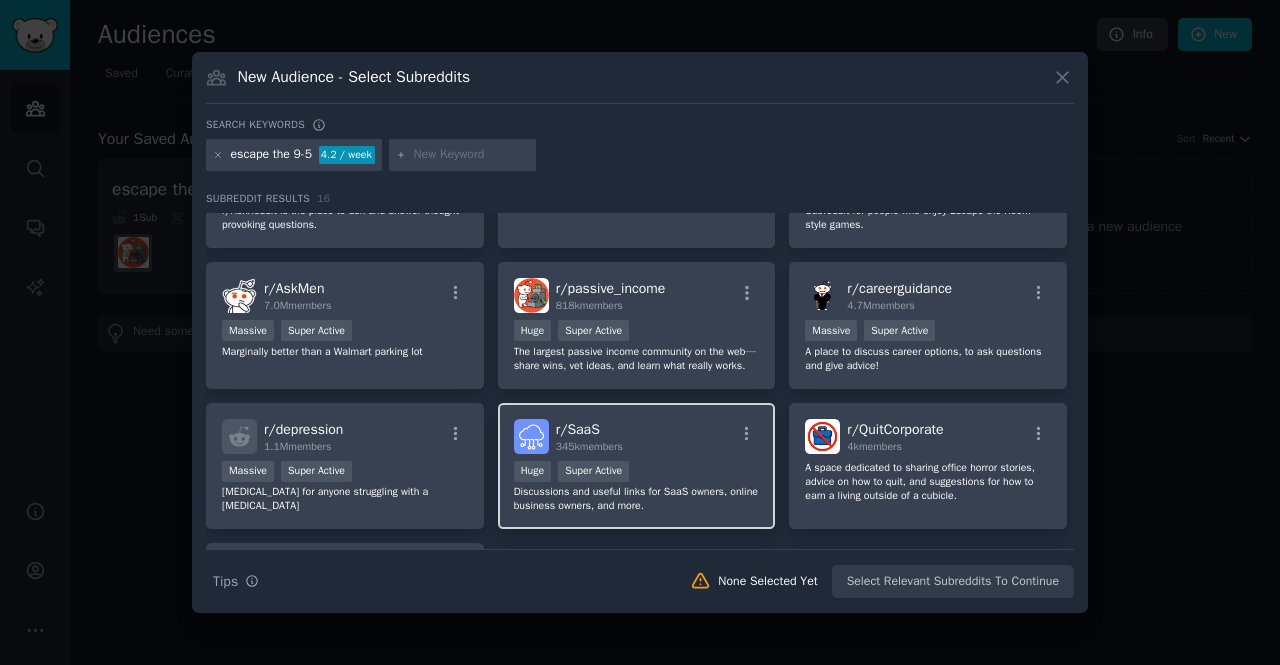 click on "Huge Super Active" at bounding box center (637, 473) 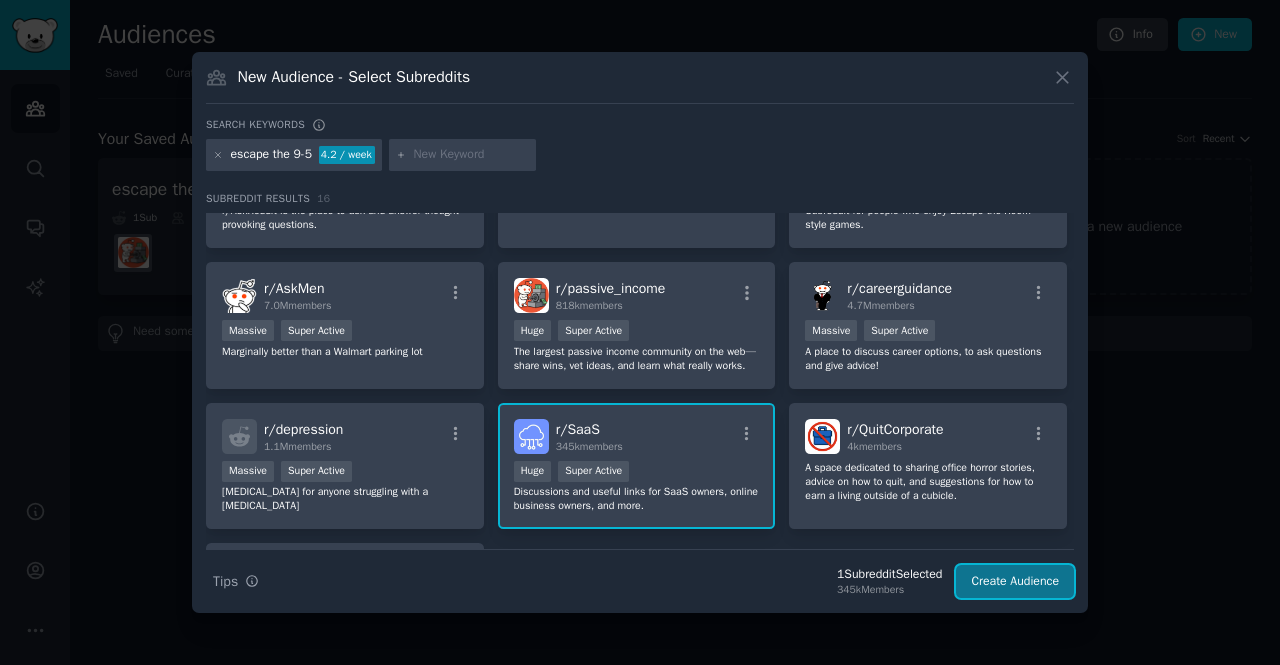 click on "Create Audience" at bounding box center (1015, 582) 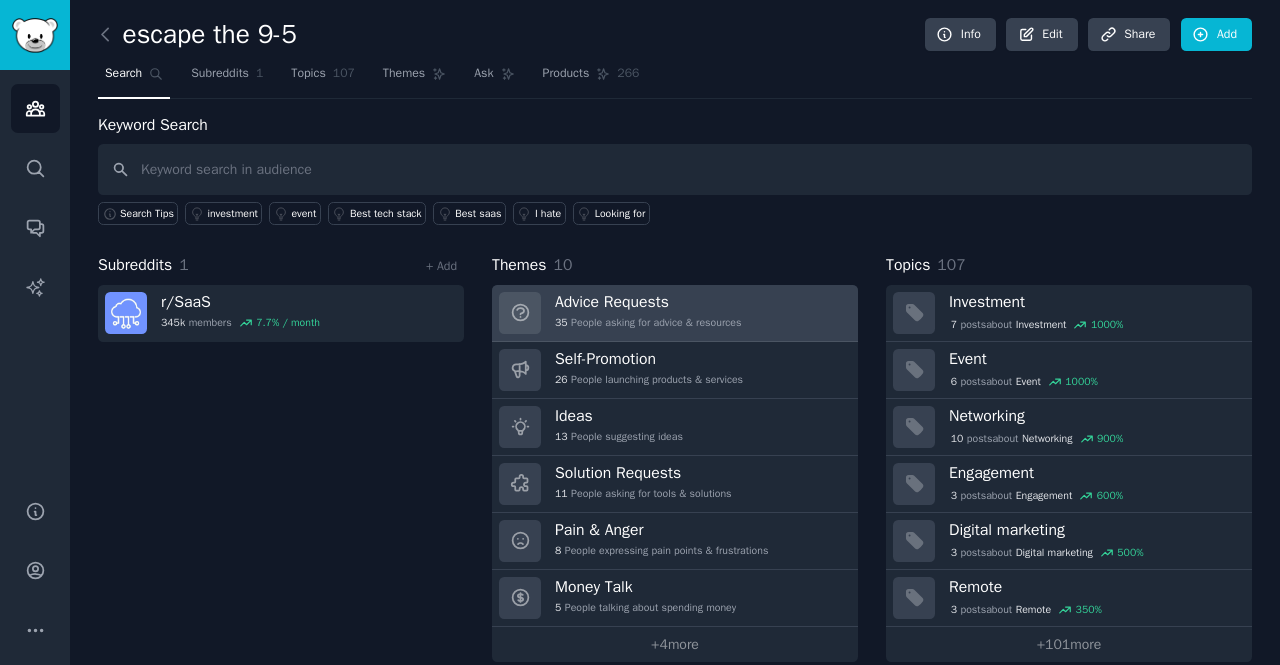 click on "35 People asking for advice & resources" at bounding box center (648, 323) 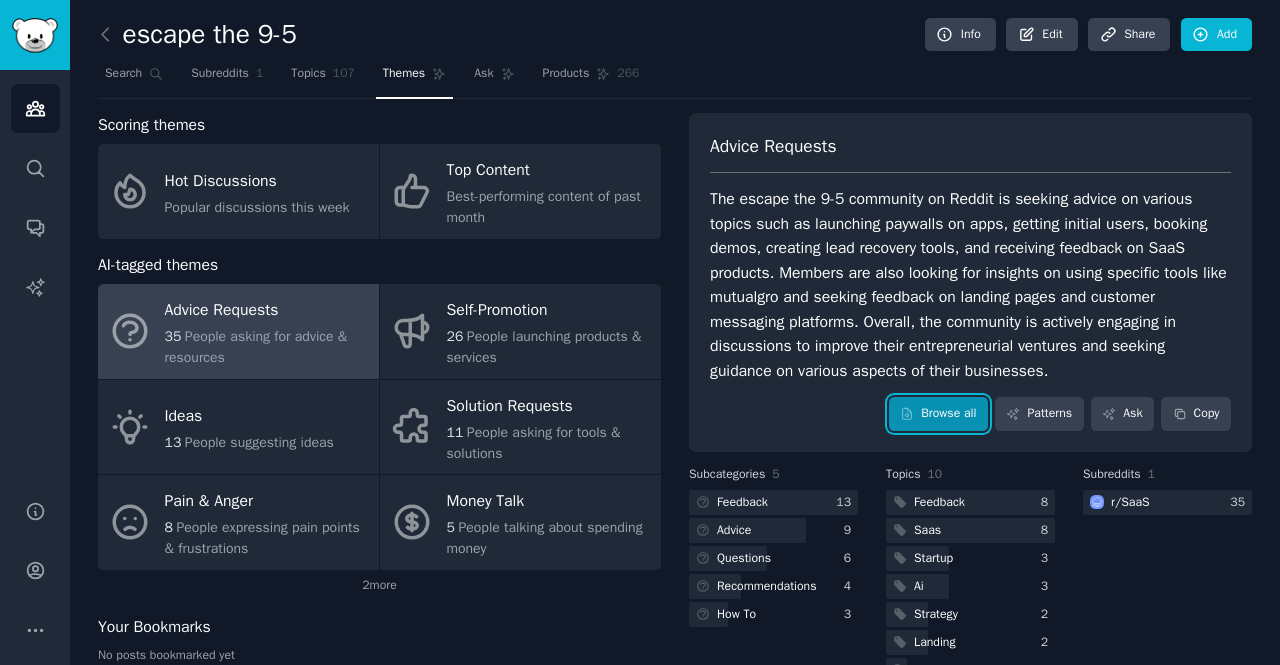 click on "Browse all" at bounding box center [938, 414] 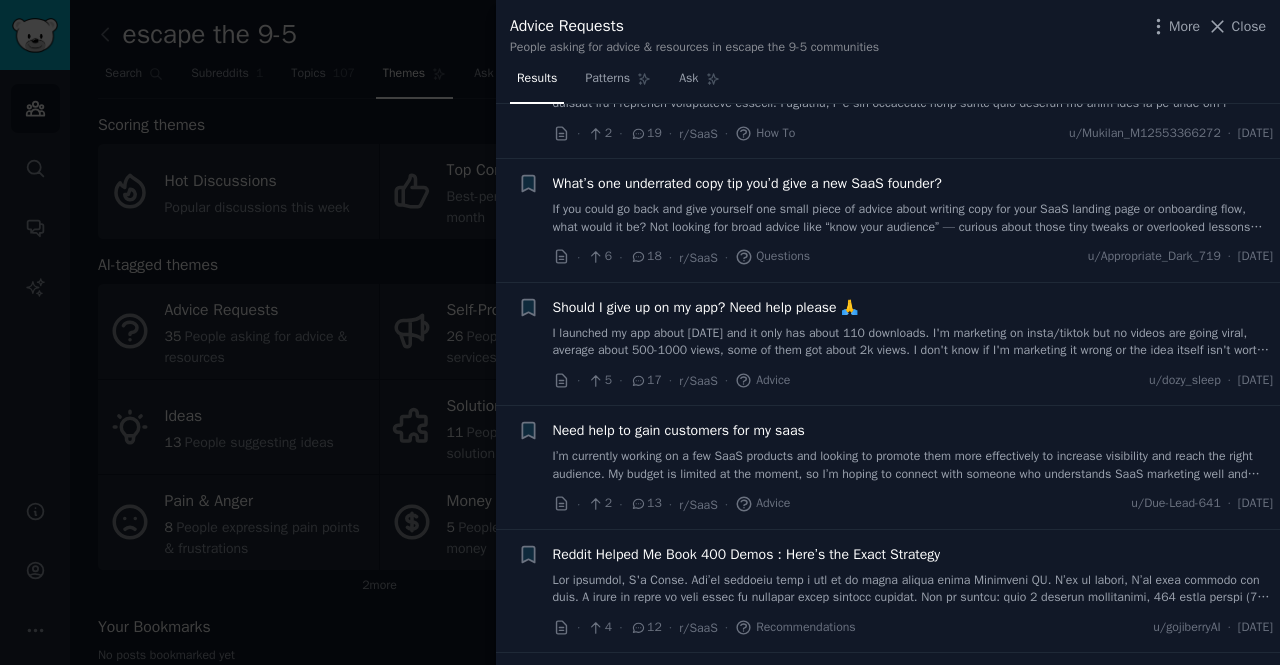 scroll, scrollTop: 500, scrollLeft: 0, axis: vertical 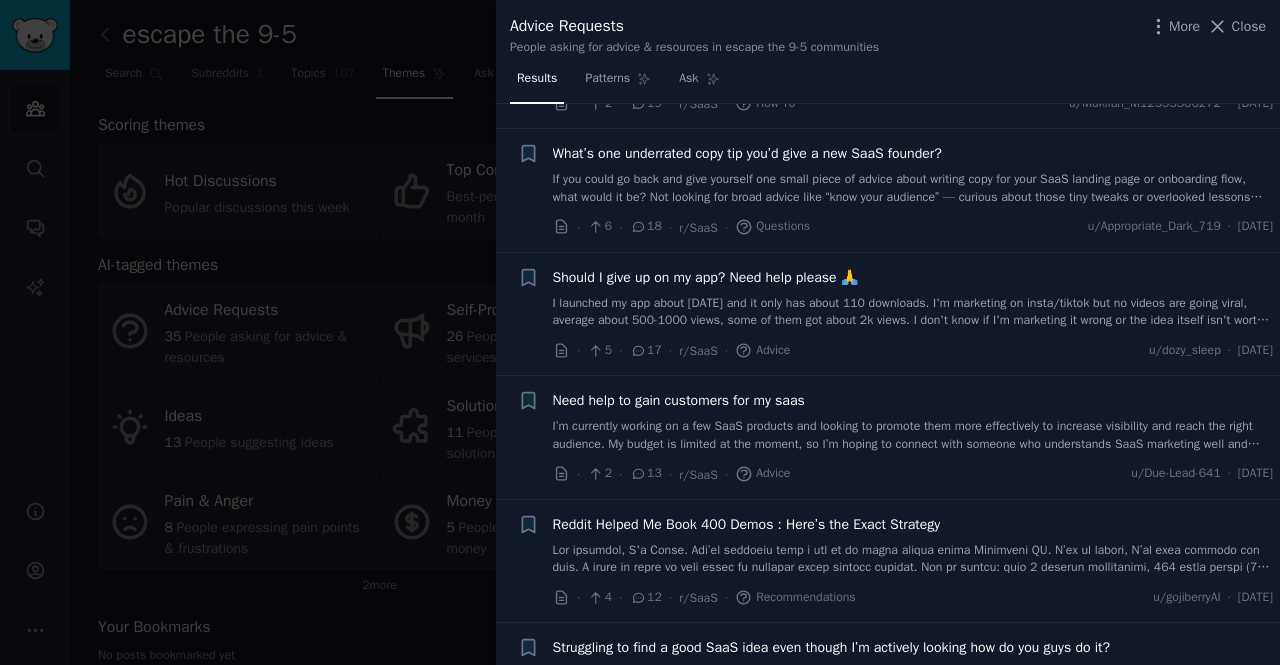 click at bounding box center [640, 332] 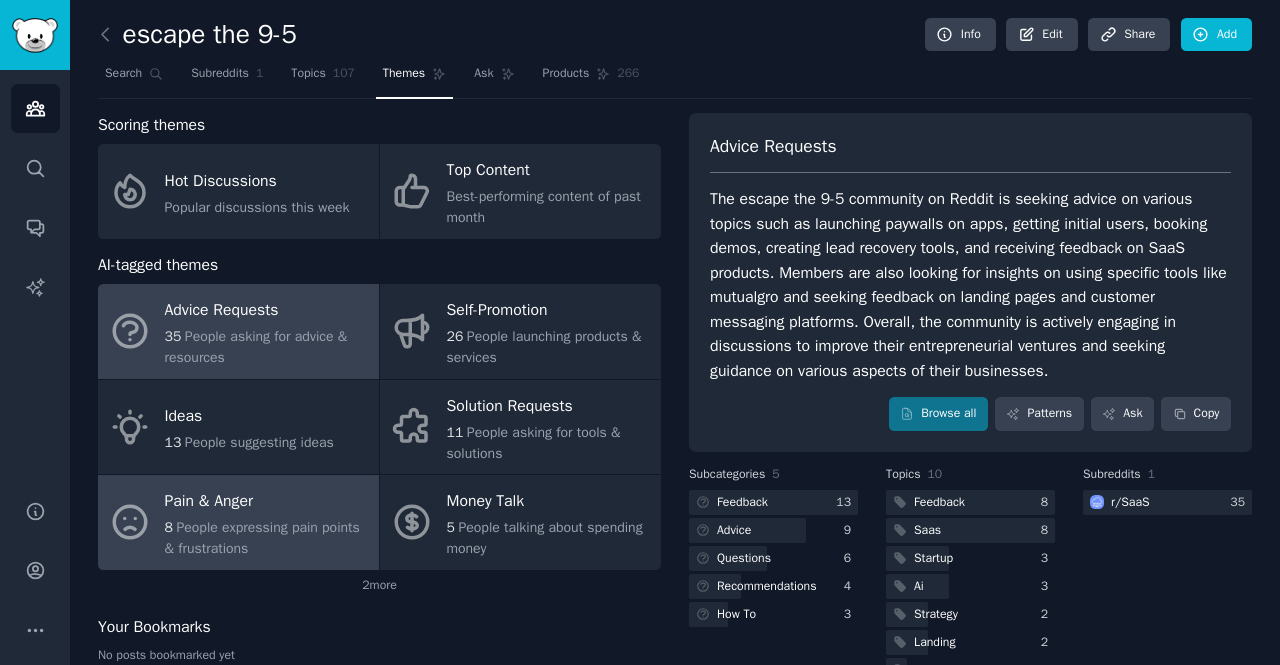 click on "Pain & Anger" at bounding box center (267, 502) 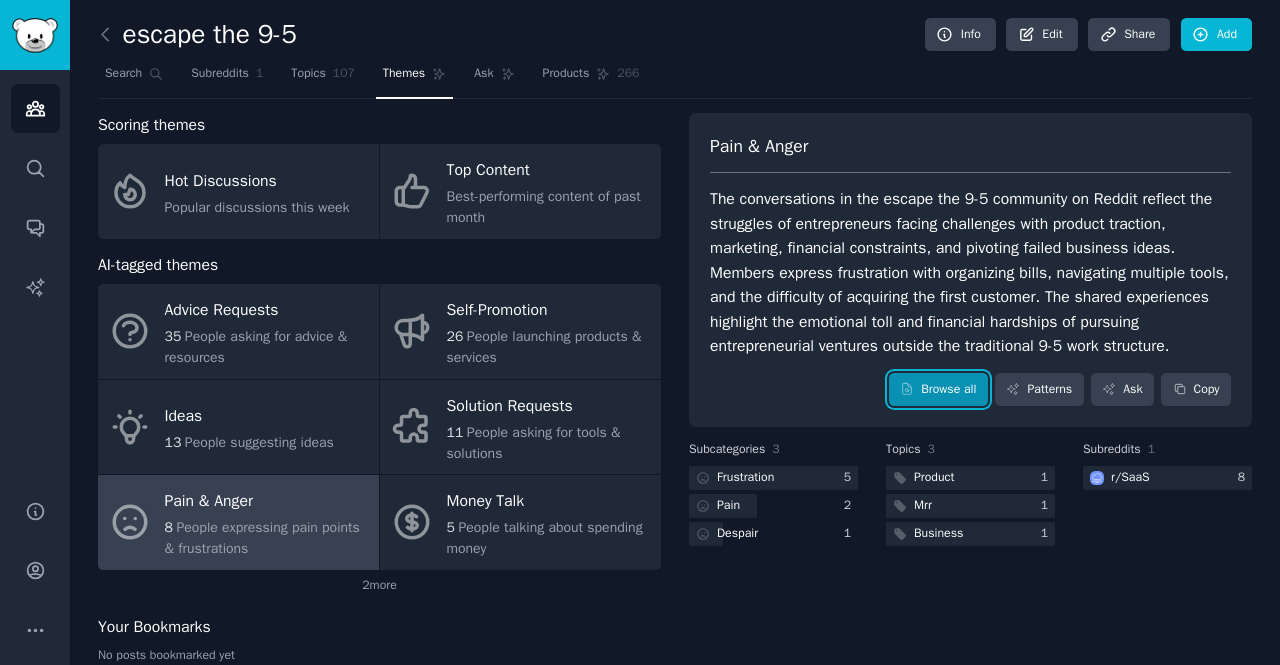 click on "Browse all" at bounding box center [938, 390] 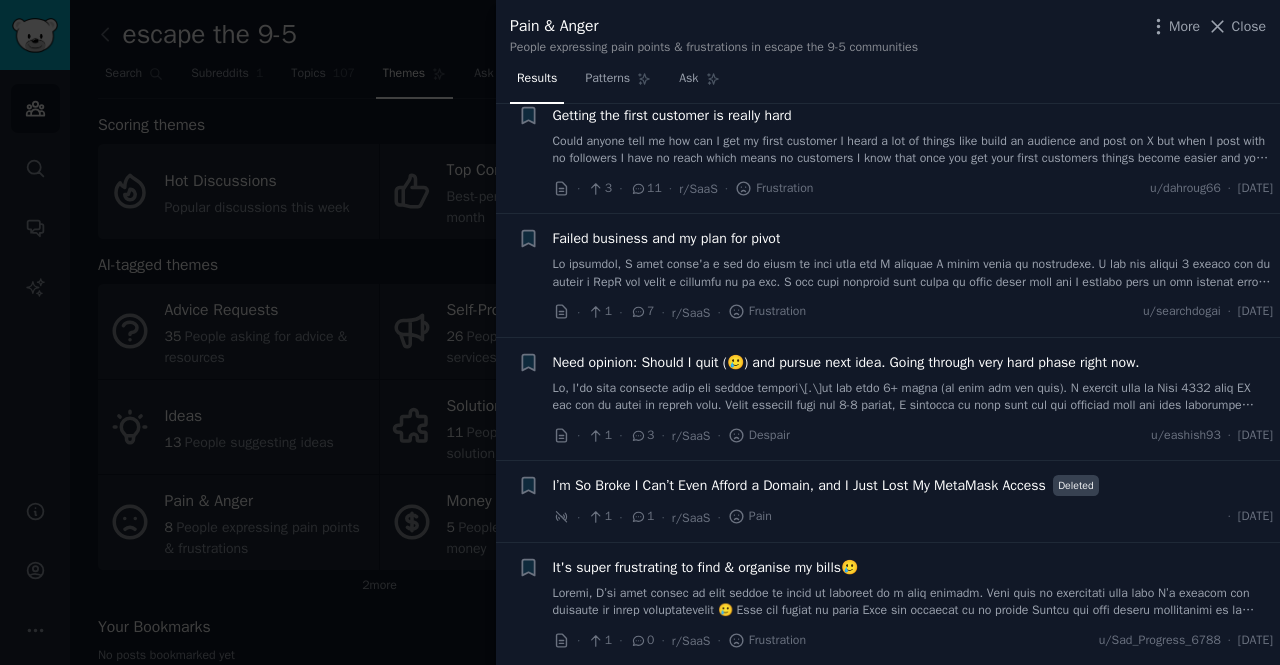 scroll, scrollTop: 200, scrollLeft: 0, axis: vertical 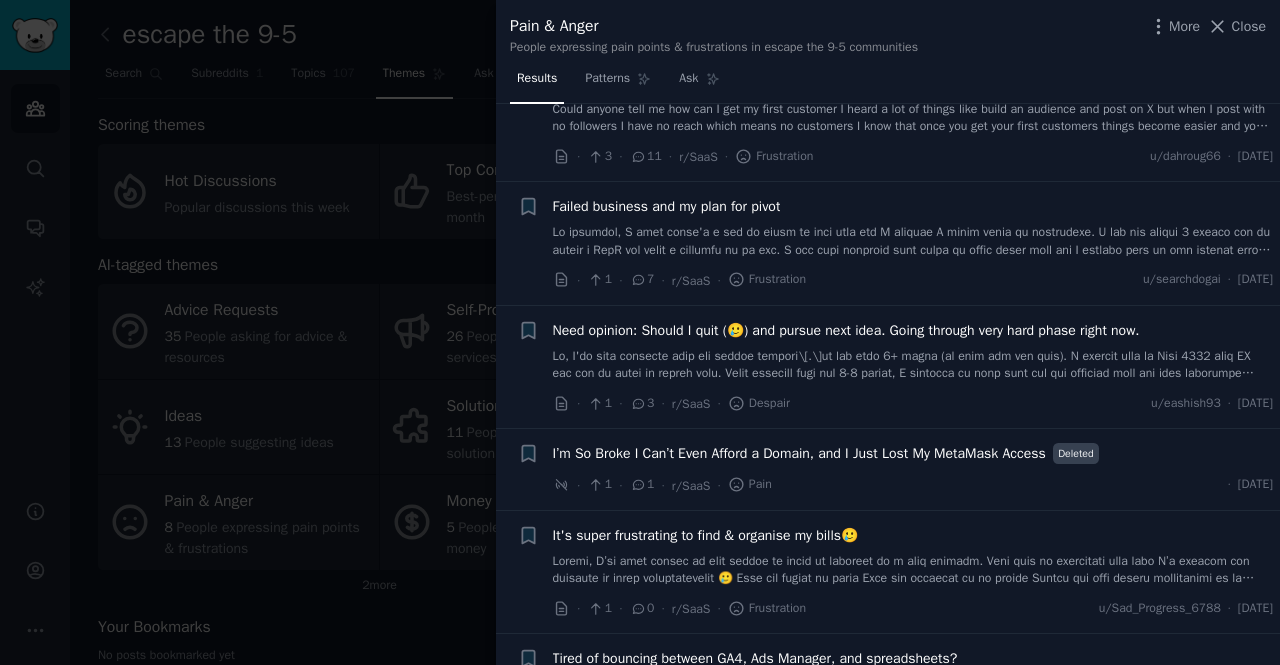 click at bounding box center [640, 332] 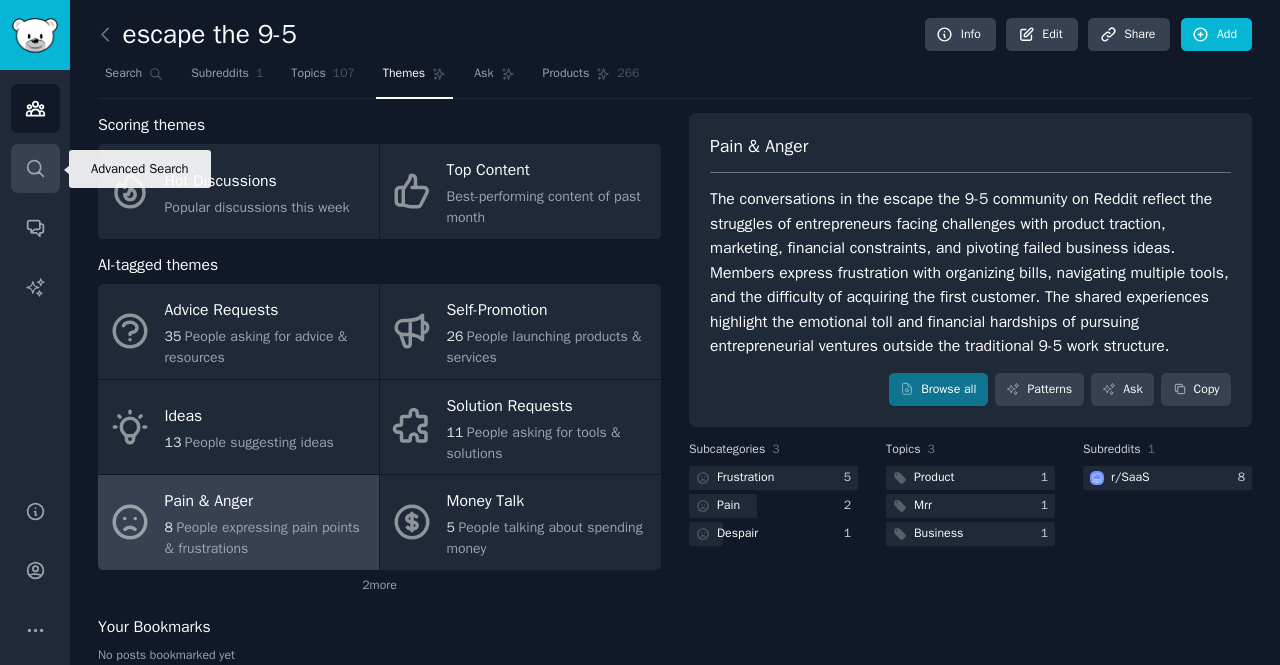 click 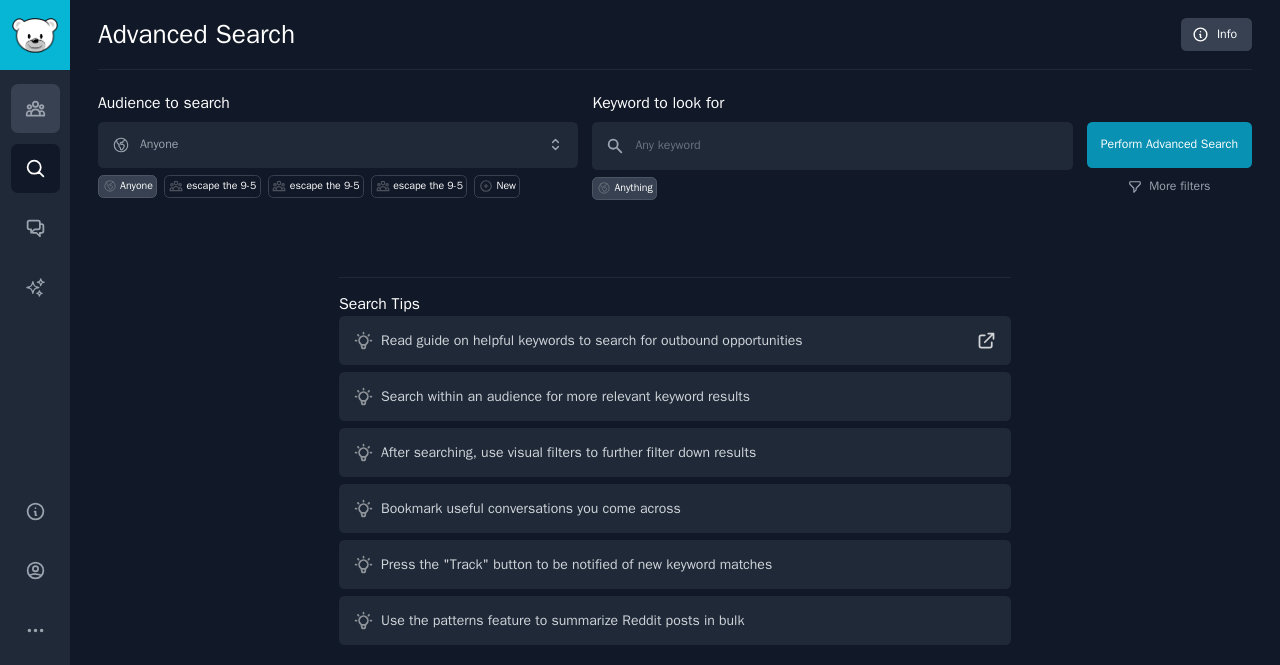 click on "Audiences" at bounding box center [35, 108] 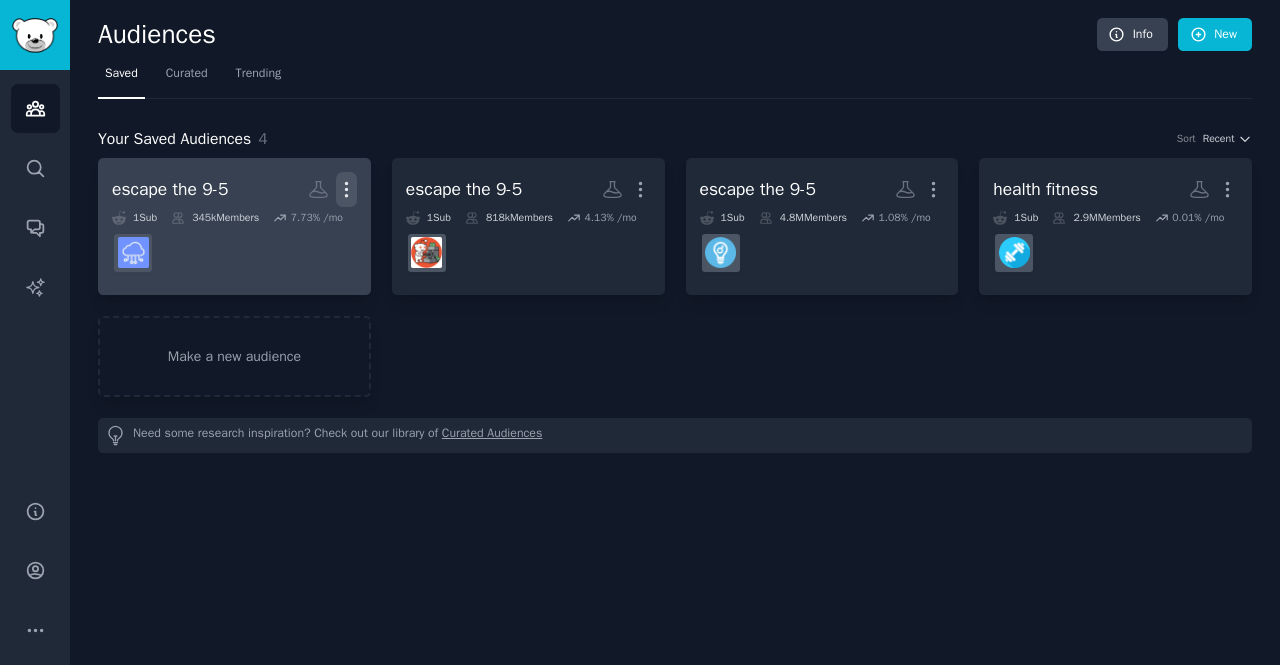 click 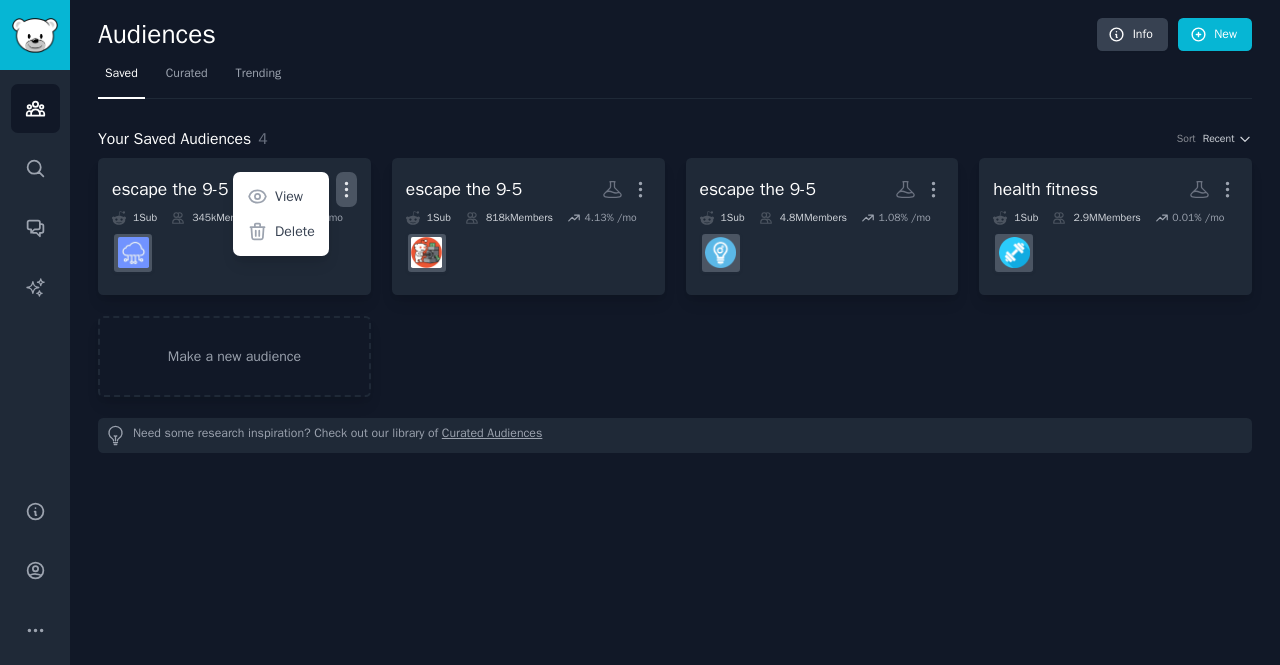 click on "Delete" at bounding box center (295, 231) 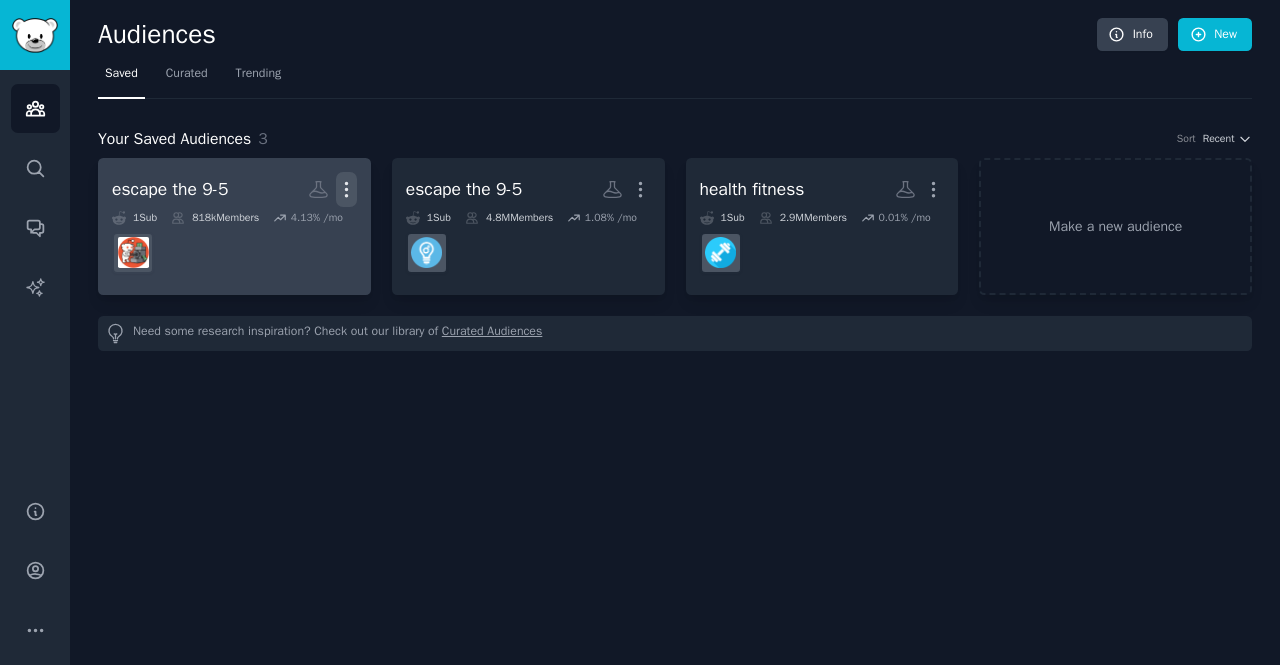 click 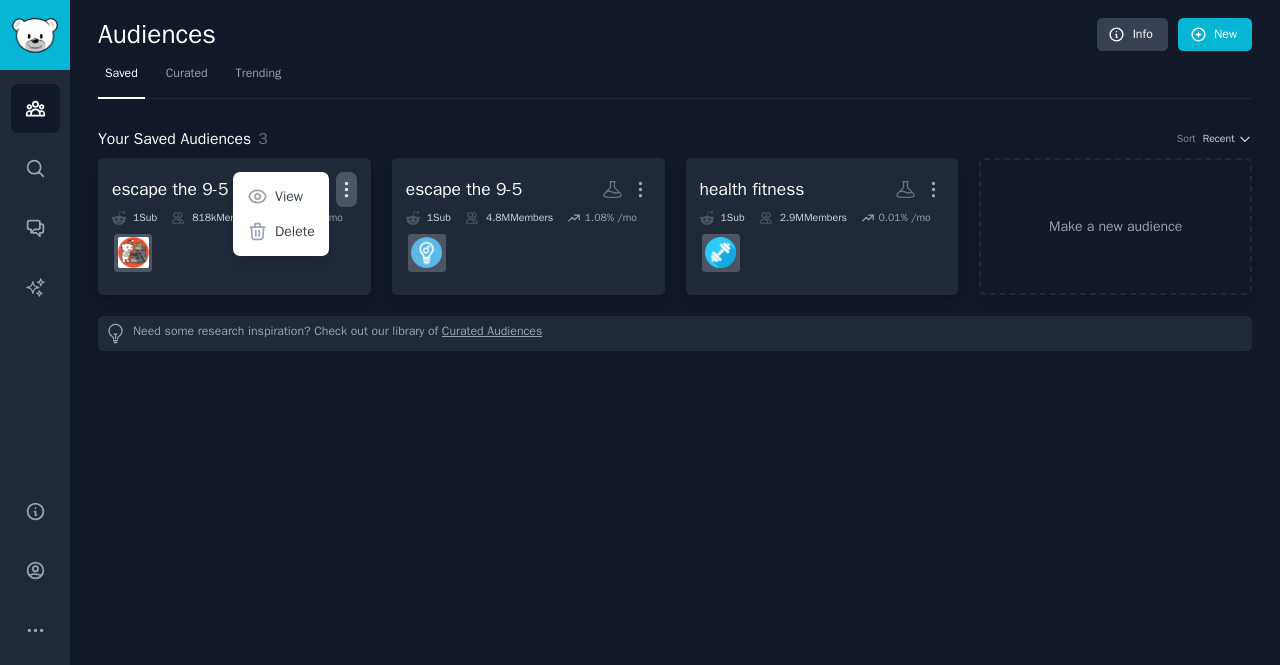drag, startPoint x: 296, startPoint y: 238, endPoint x: 722, endPoint y: 111, distance: 444.52783 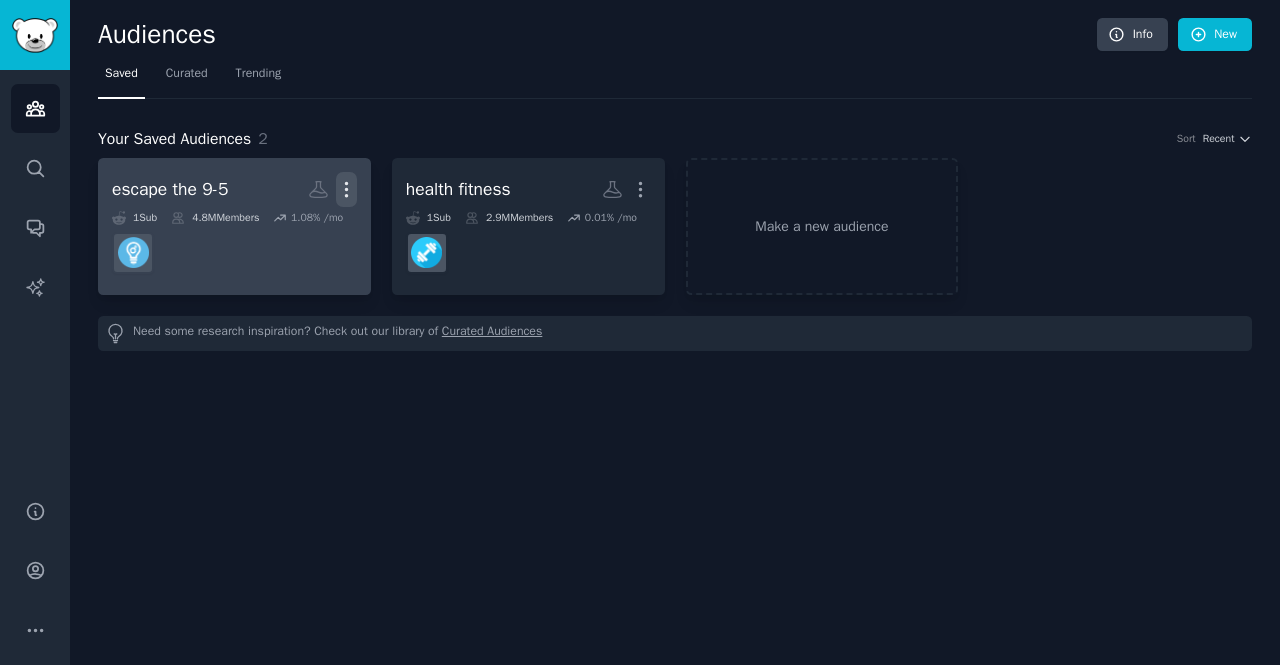 click 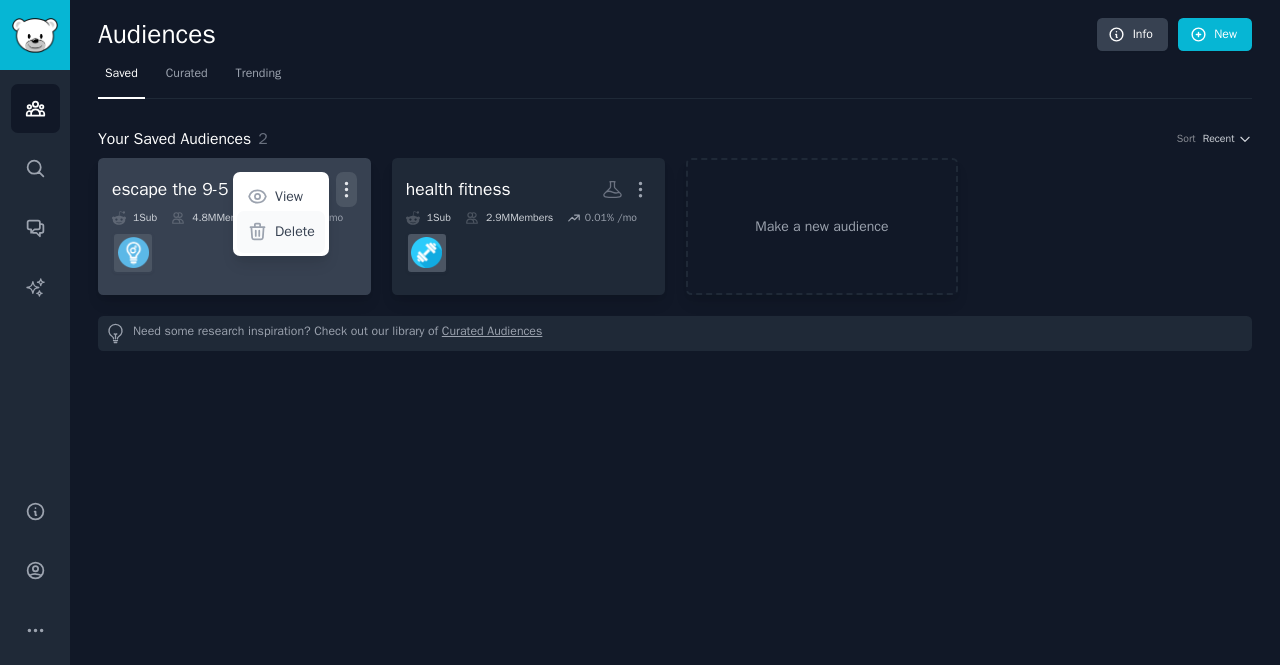click on "Delete" at bounding box center [281, 232] 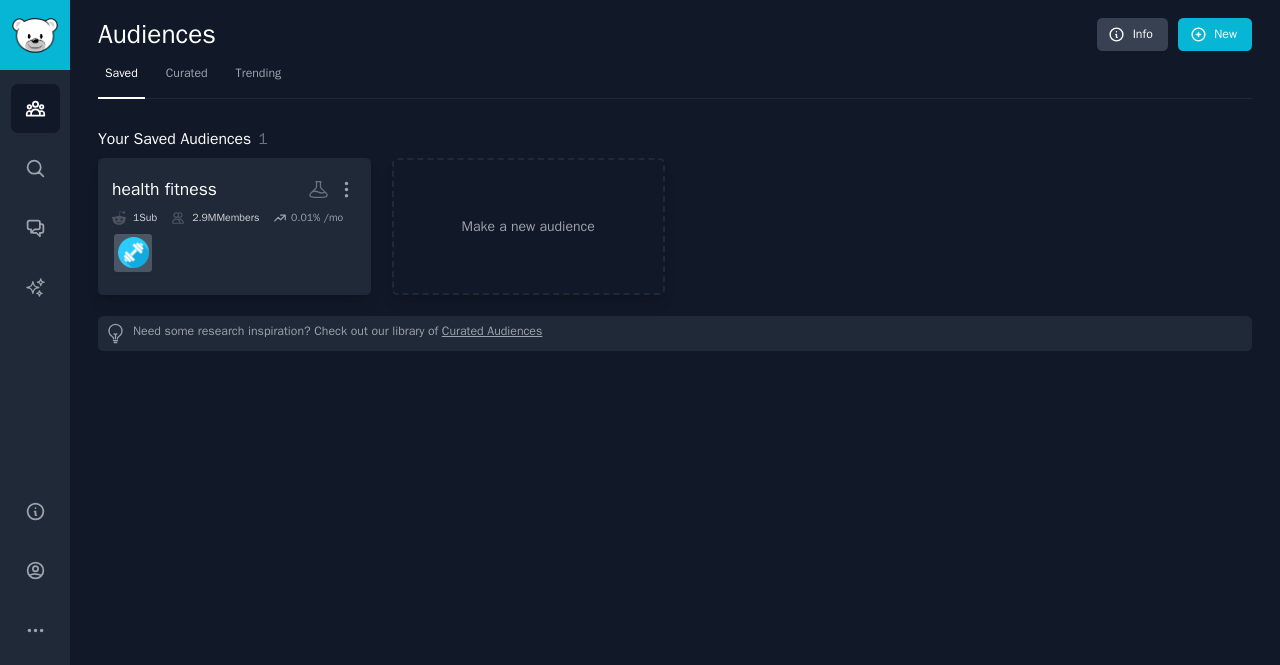 click on "Audiences Search Conversations AI Reports" at bounding box center [35, 273] 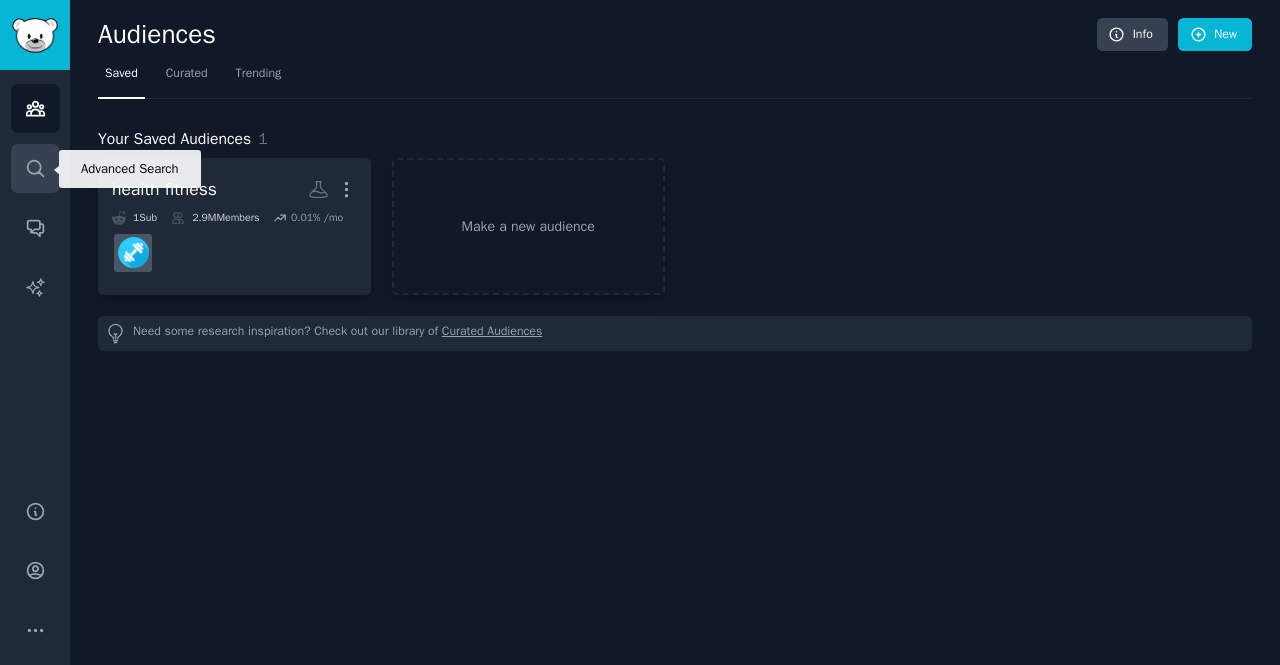 click on "Search" at bounding box center (35, 168) 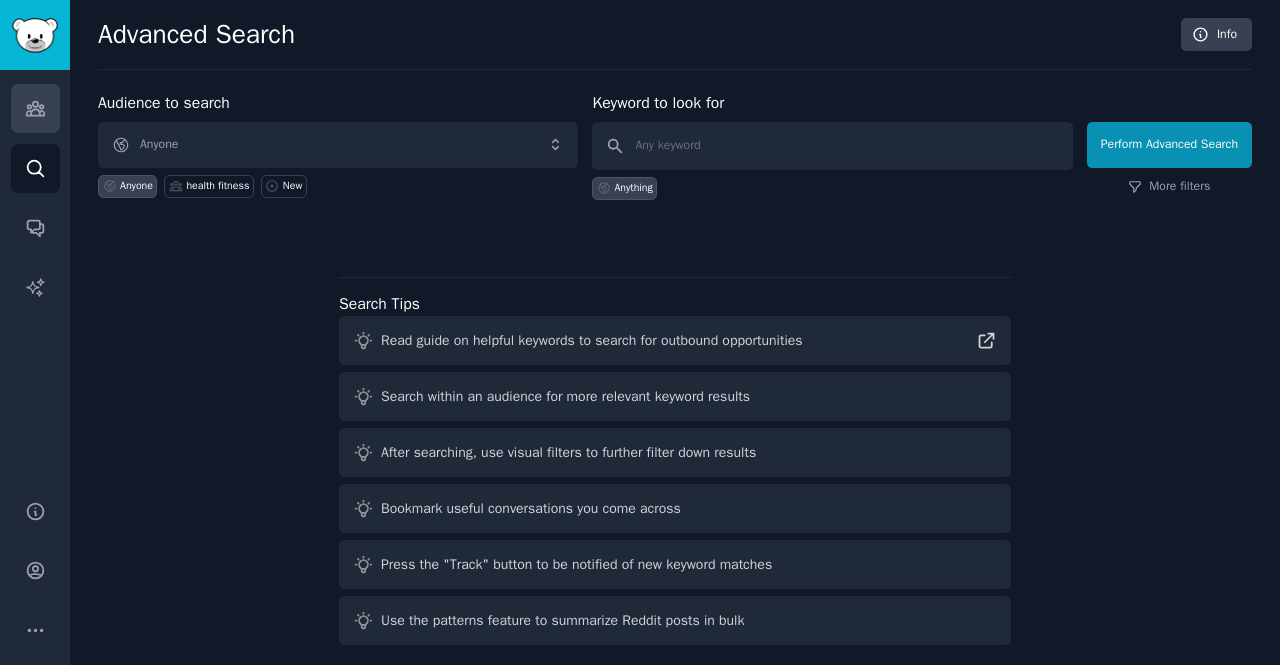 click on "Audiences" at bounding box center [35, 108] 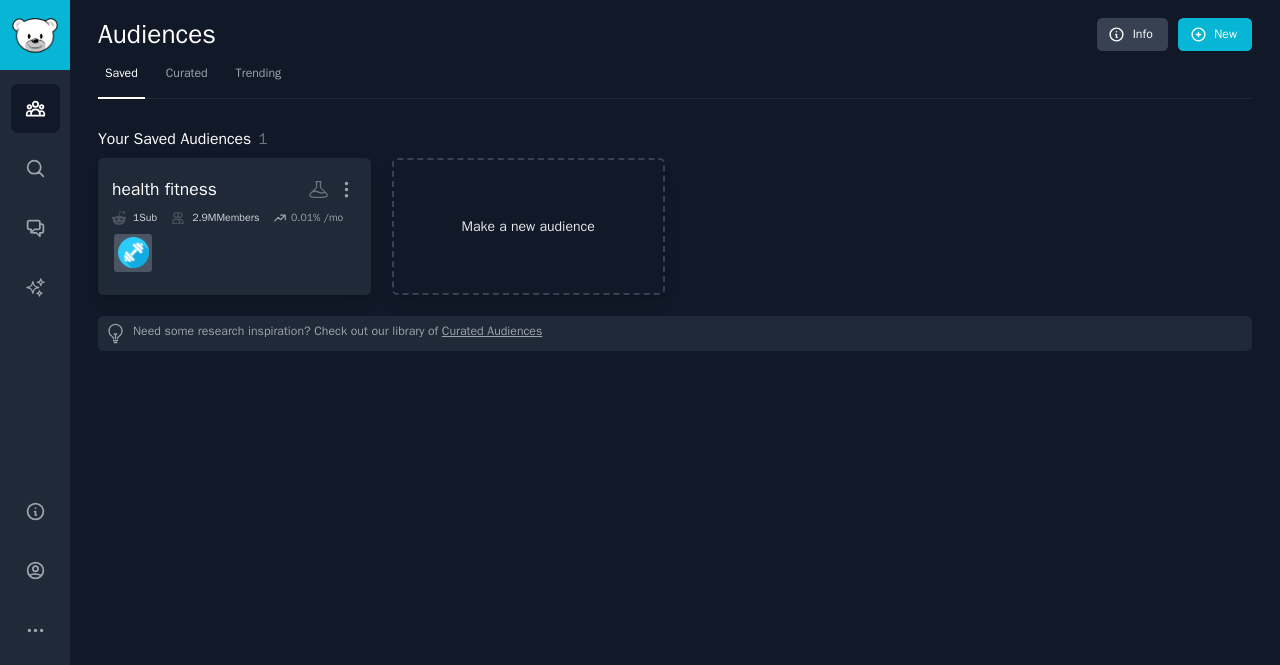 click on "Make a new audience" at bounding box center [528, 226] 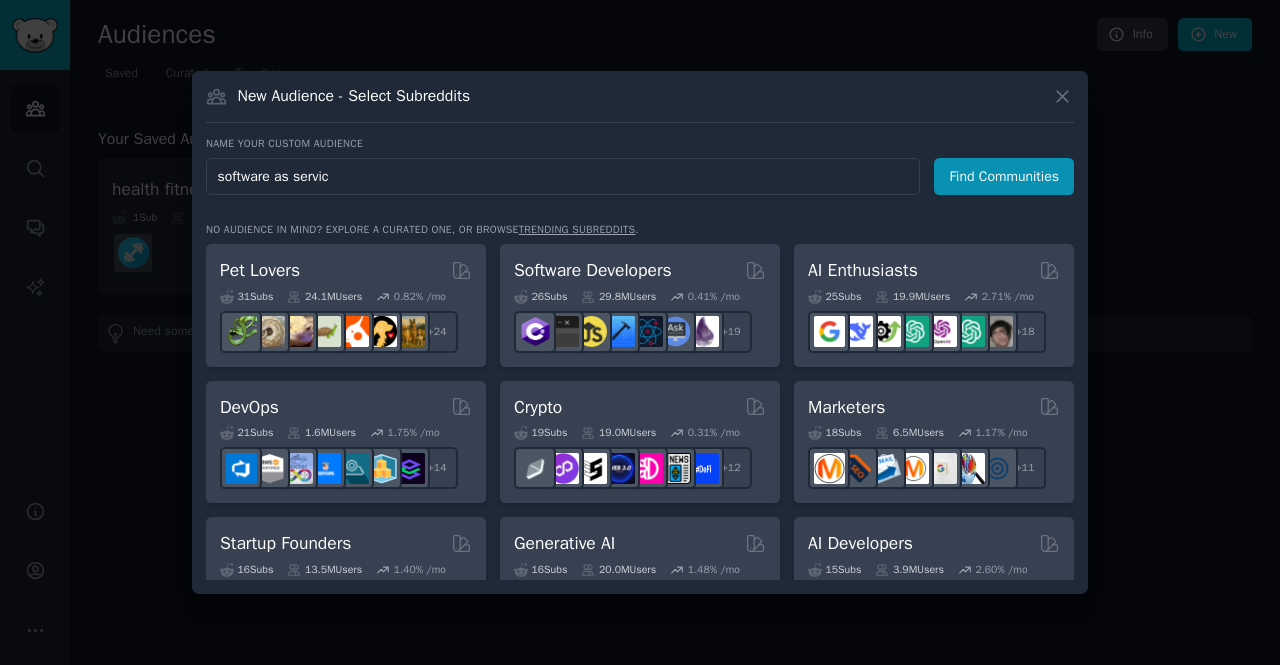 type on "software as service" 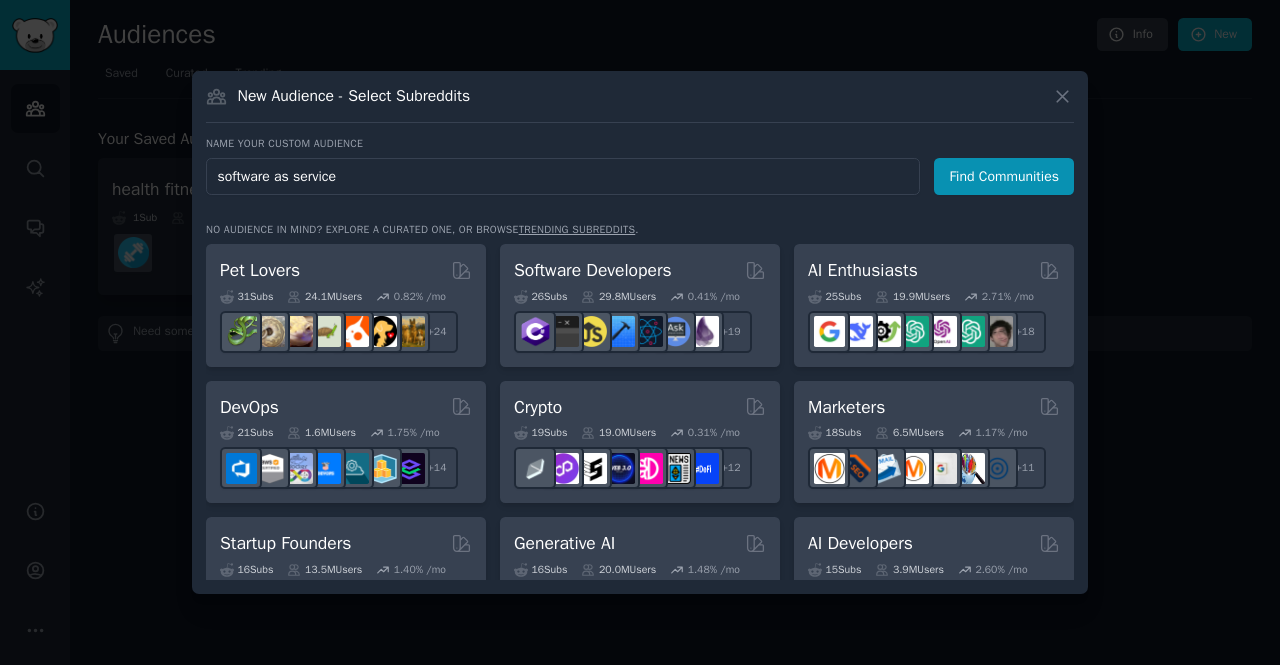 click on "Find Communities" at bounding box center (1004, 176) 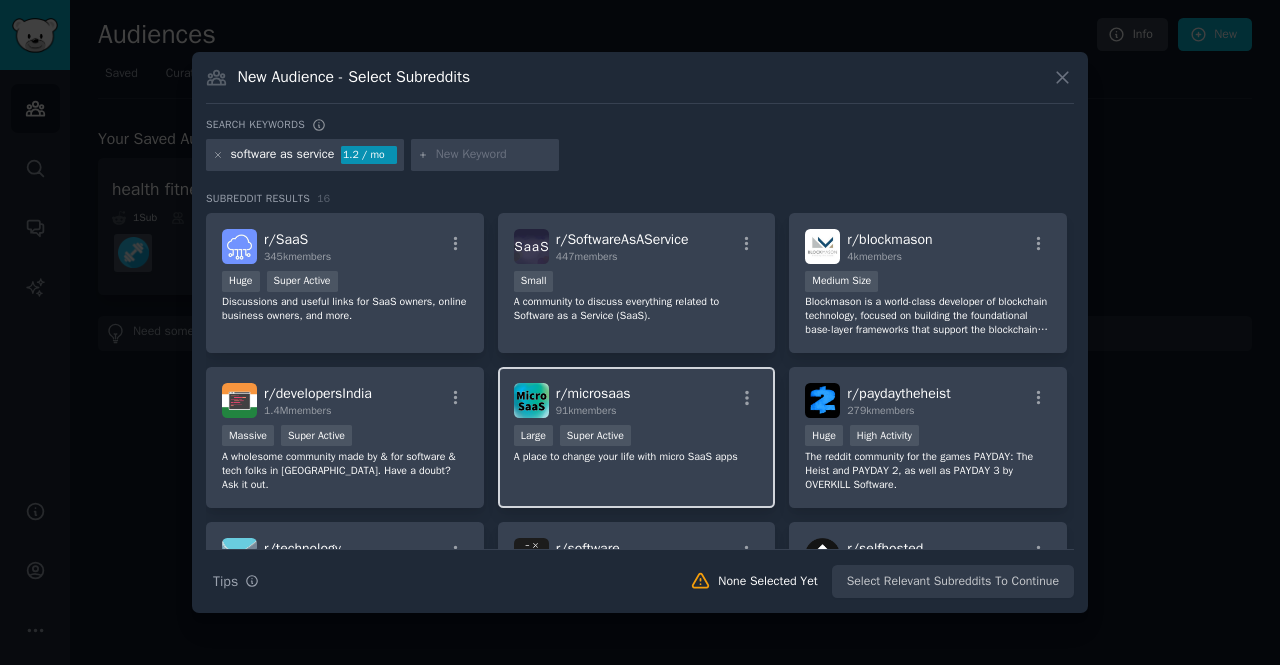 click on "A place to change your life with micro SaaS apps" at bounding box center (637, 457) 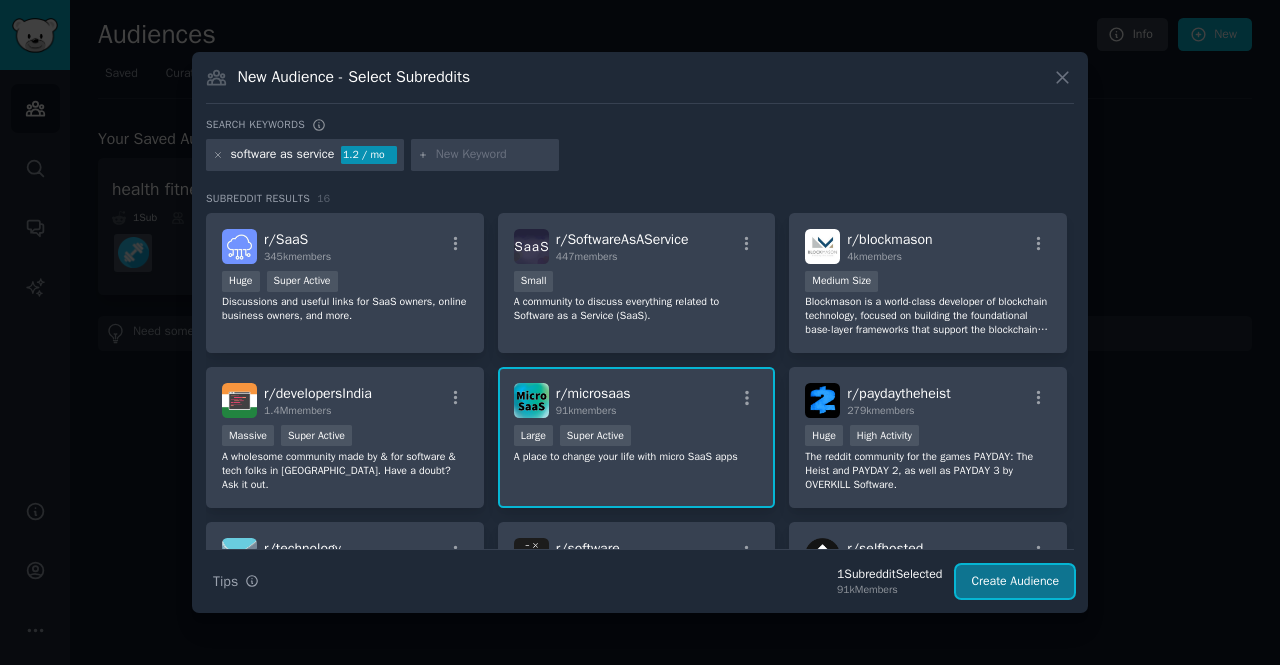 click on "Create Audience" at bounding box center (1015, 582) 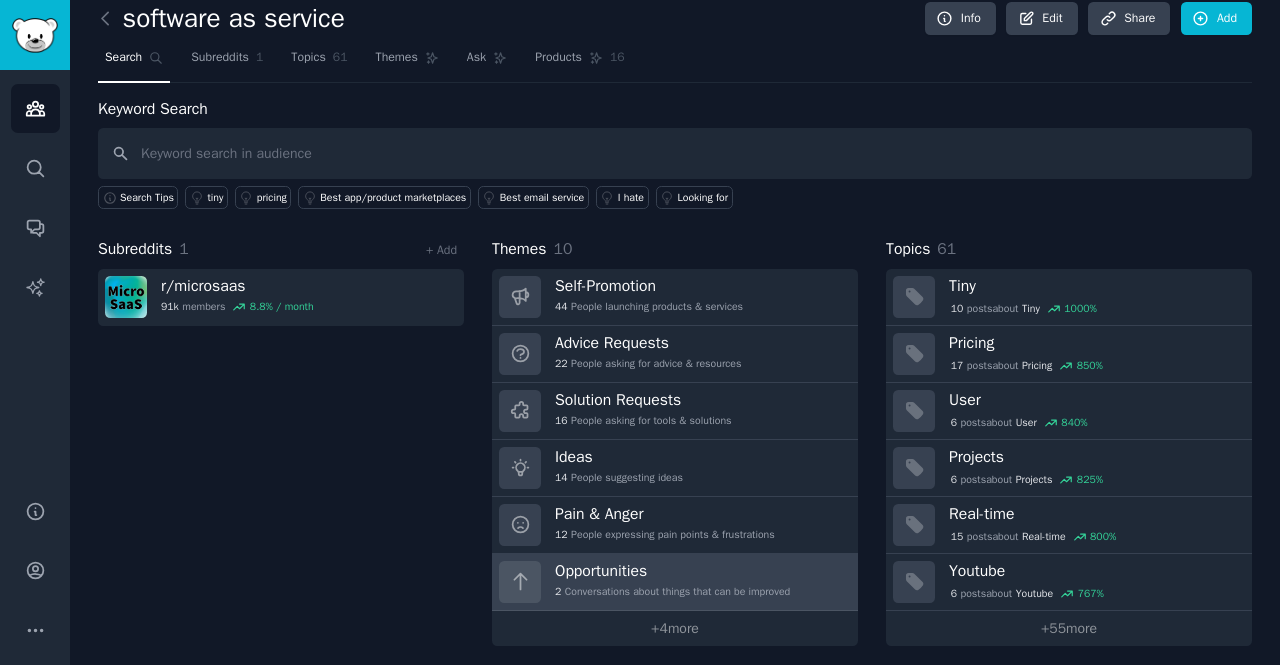 scroll, scrollTop: 20, scrollLeft: 0, axis: vertical 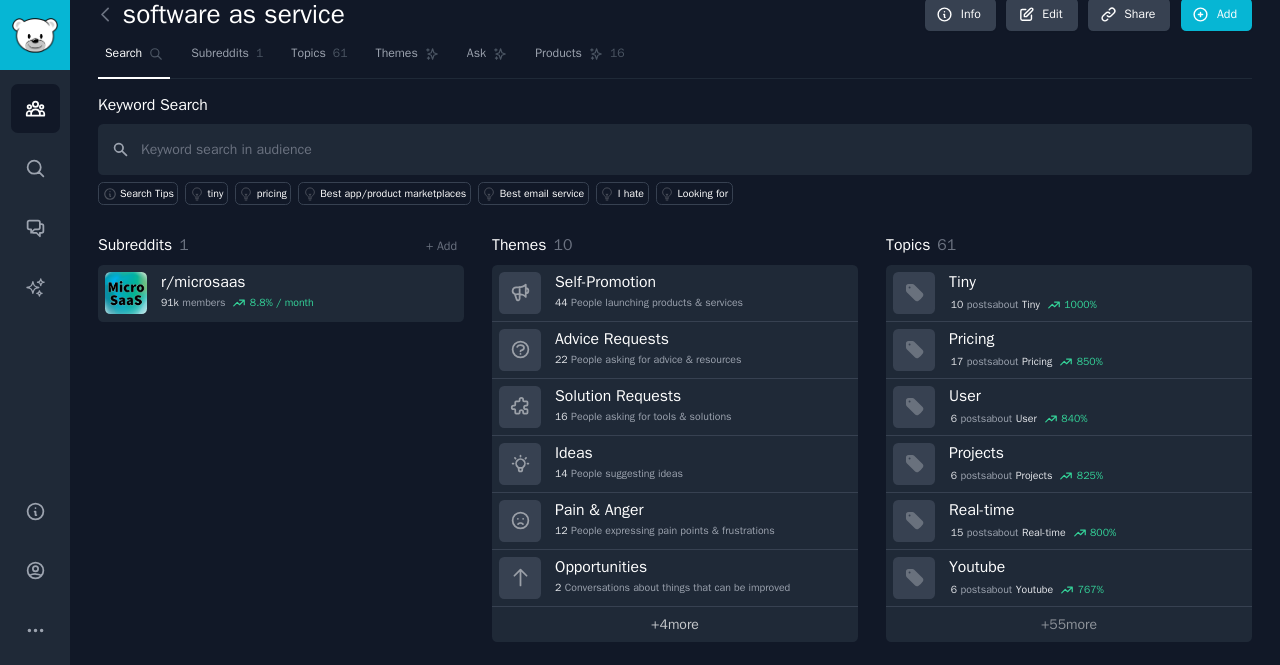 click on "+  4  more" at bounding box center (675, 624) 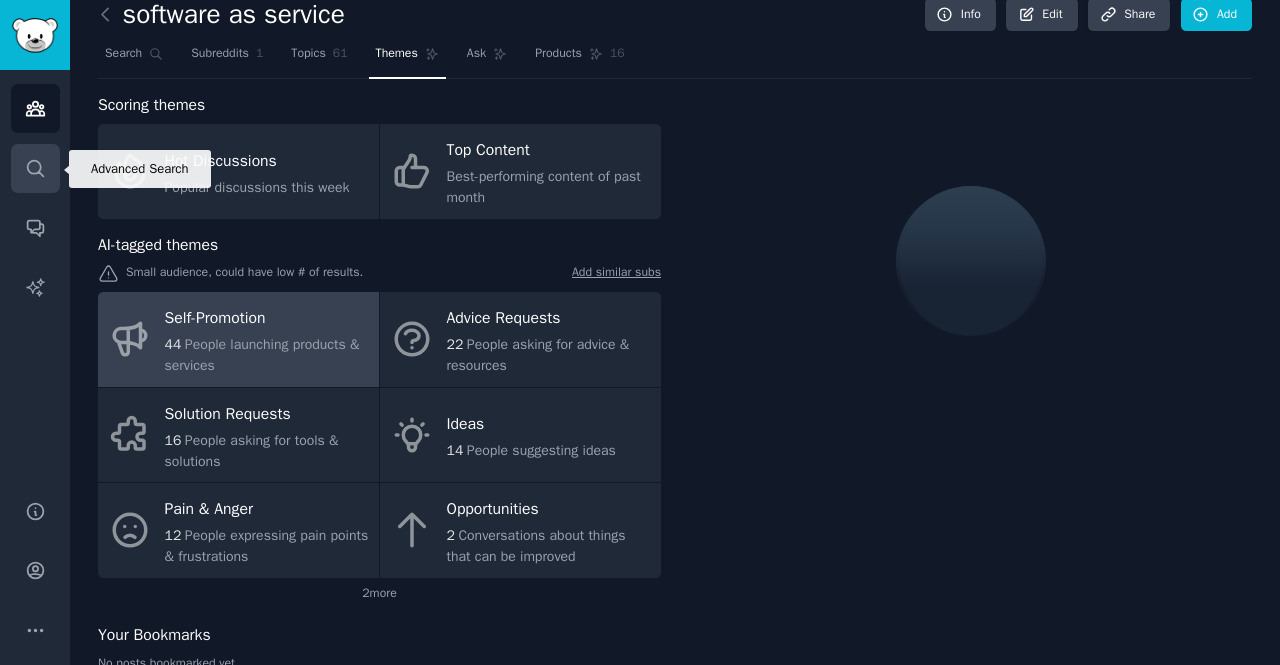 click 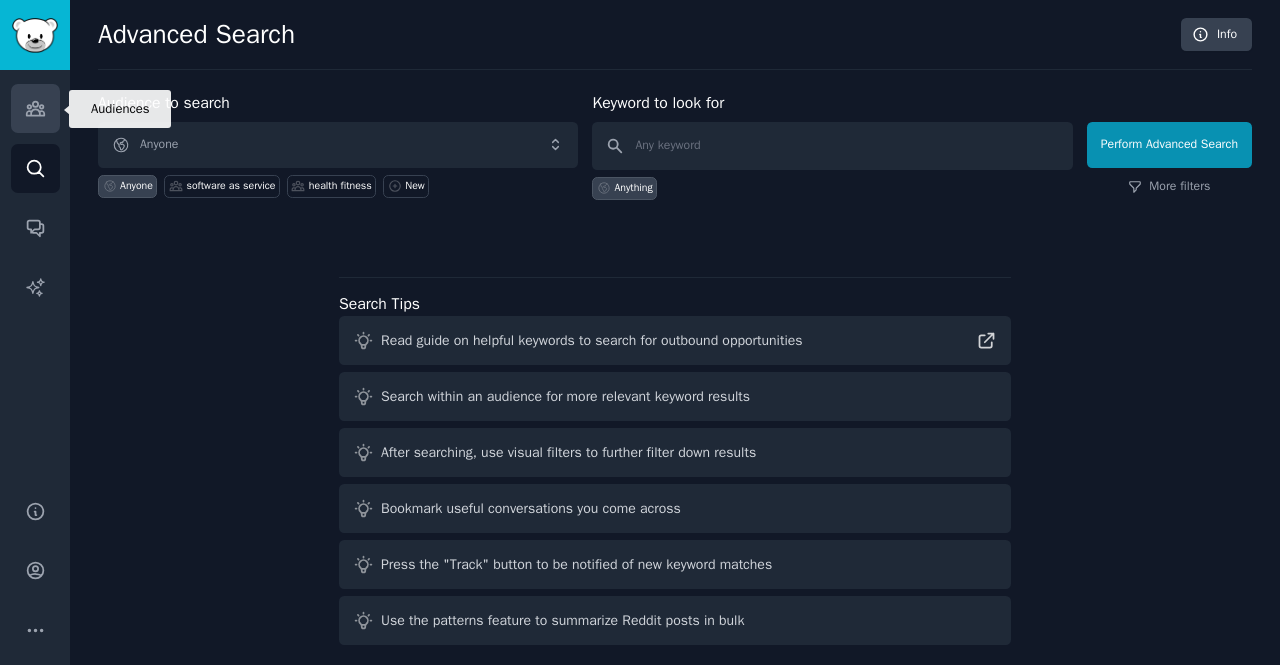 click on "Audiences" at bounding box center [35, 108] 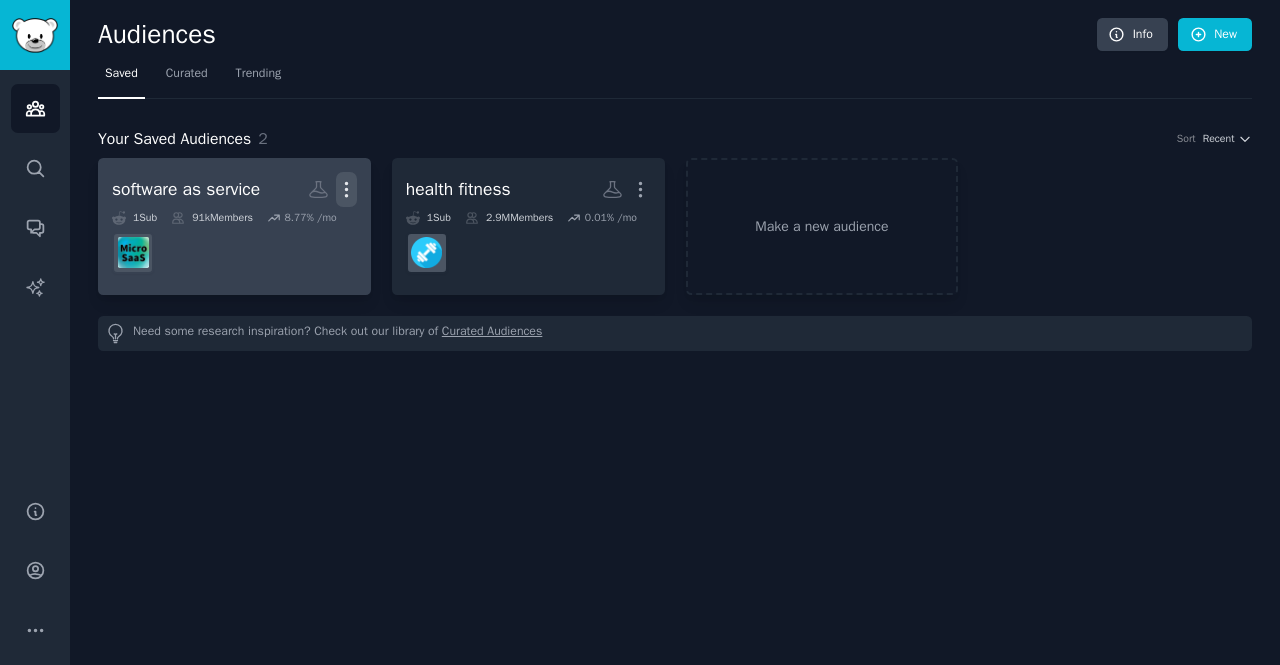 click 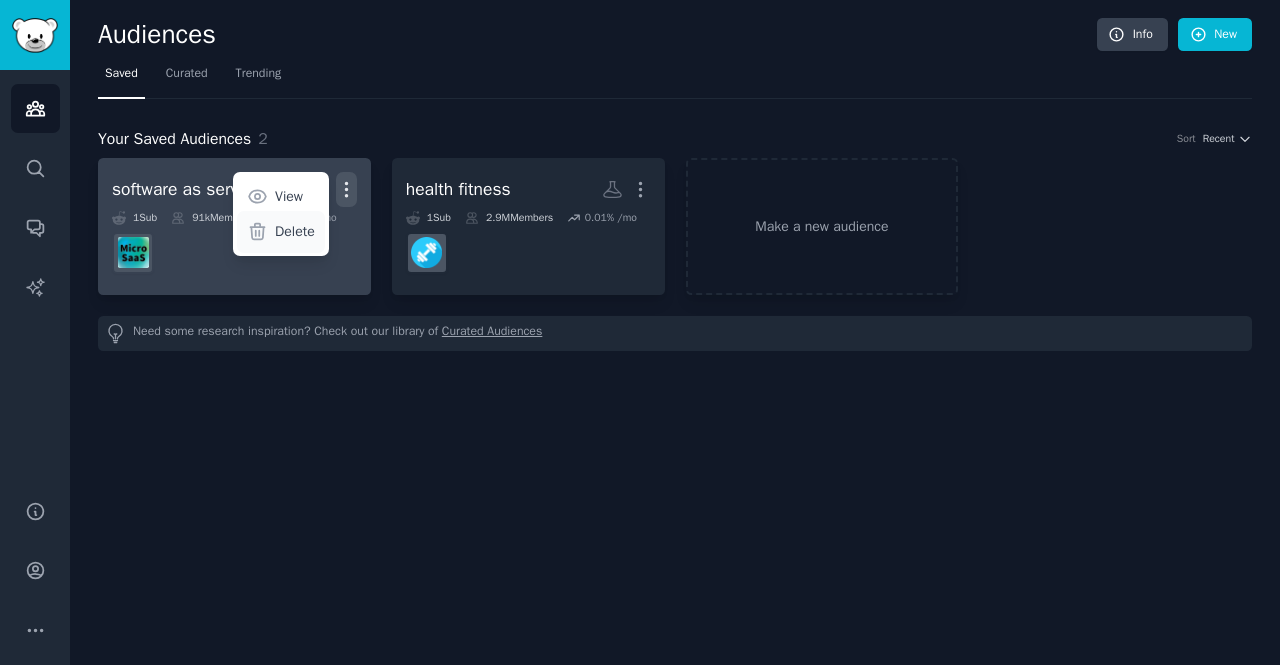 click on "Delete" at bounding box center (295, 231) 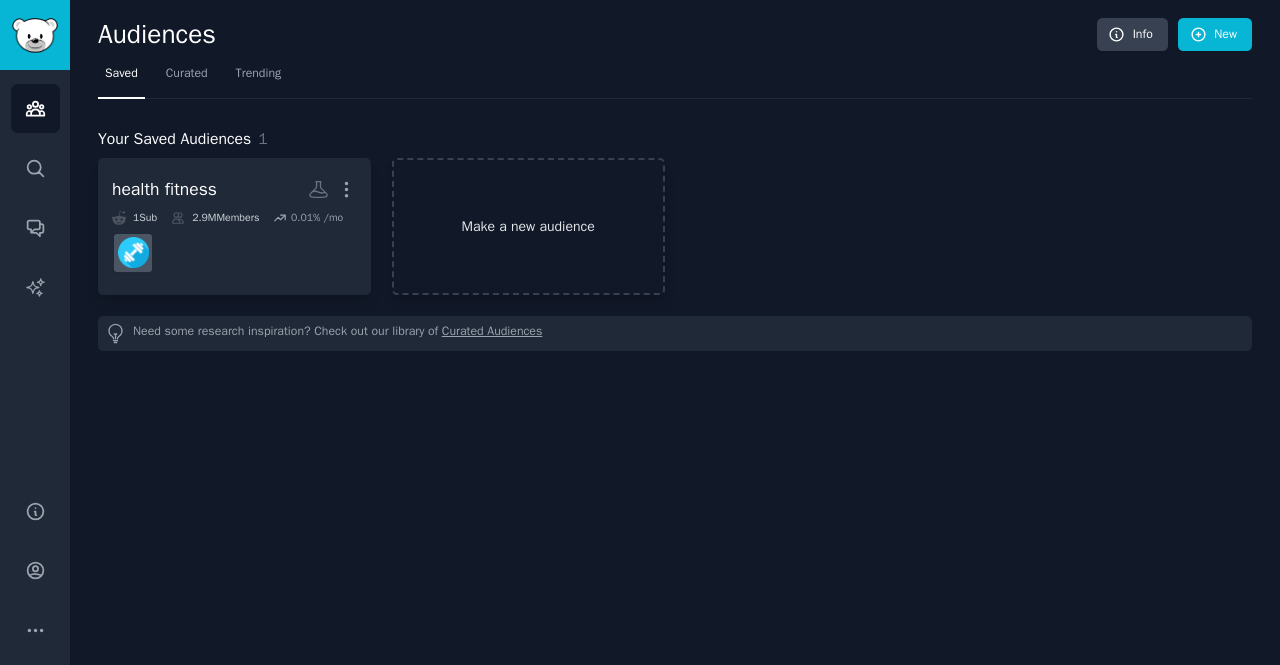 click on "Make a new audience" at bounding box center (528, 226) 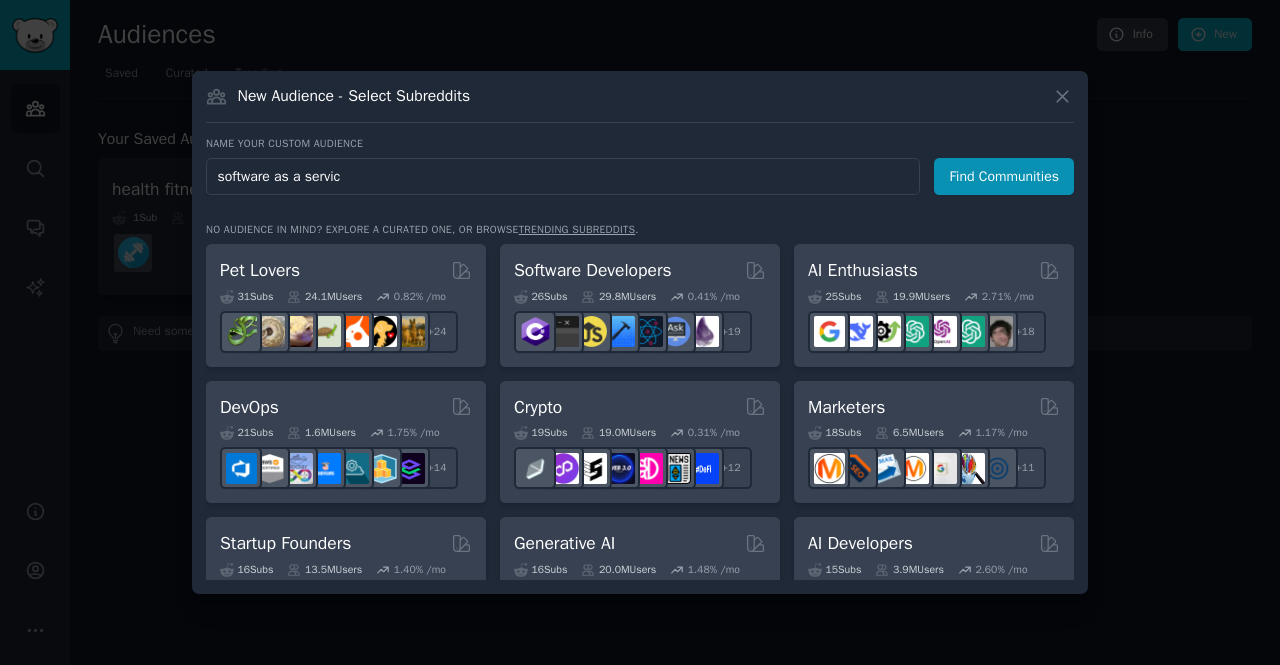 type on "software as a service" 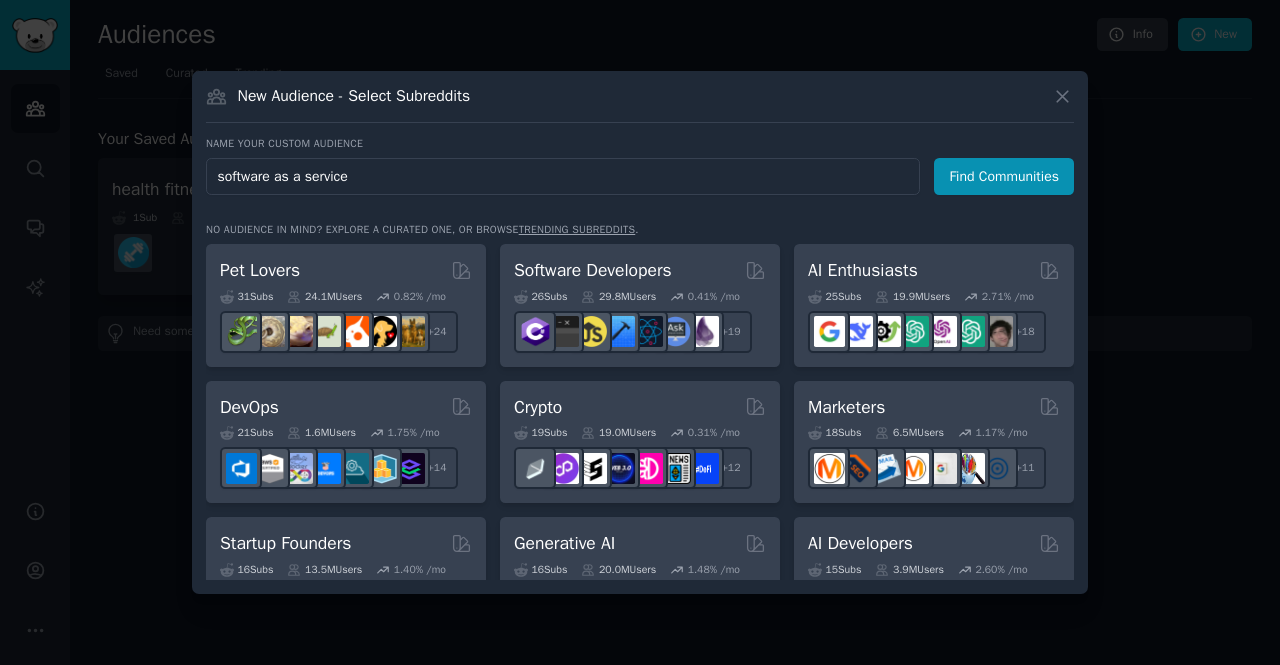 click on "Find Communities" at bounding box center (1004, 176) 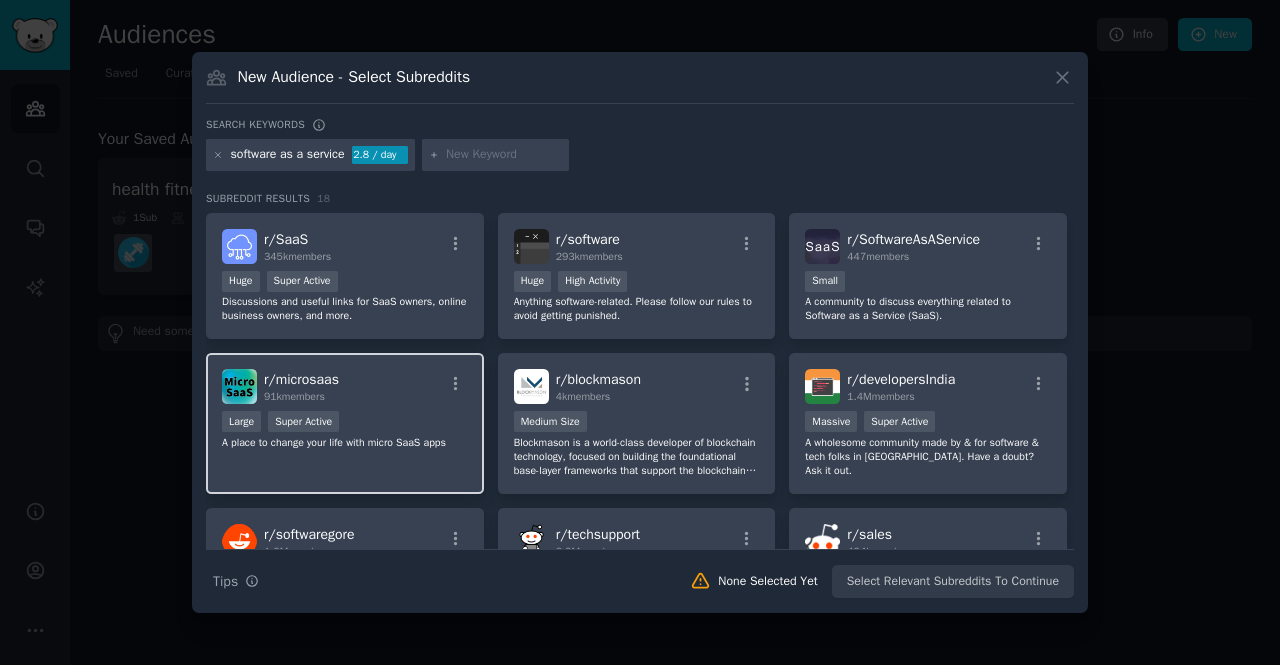 click on ">= 95th percentile for submissions / day Large Super Active" at bounding box center [345, 423] 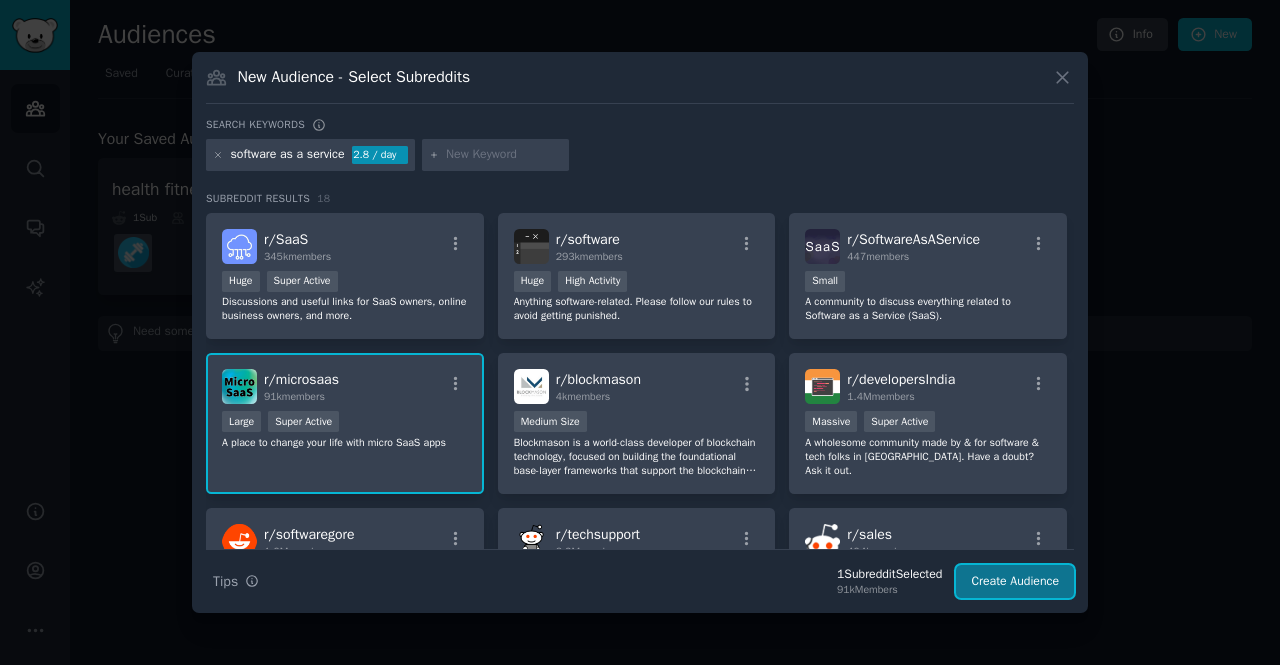 click on "Create Audience" at bounding box center [1015, 582] 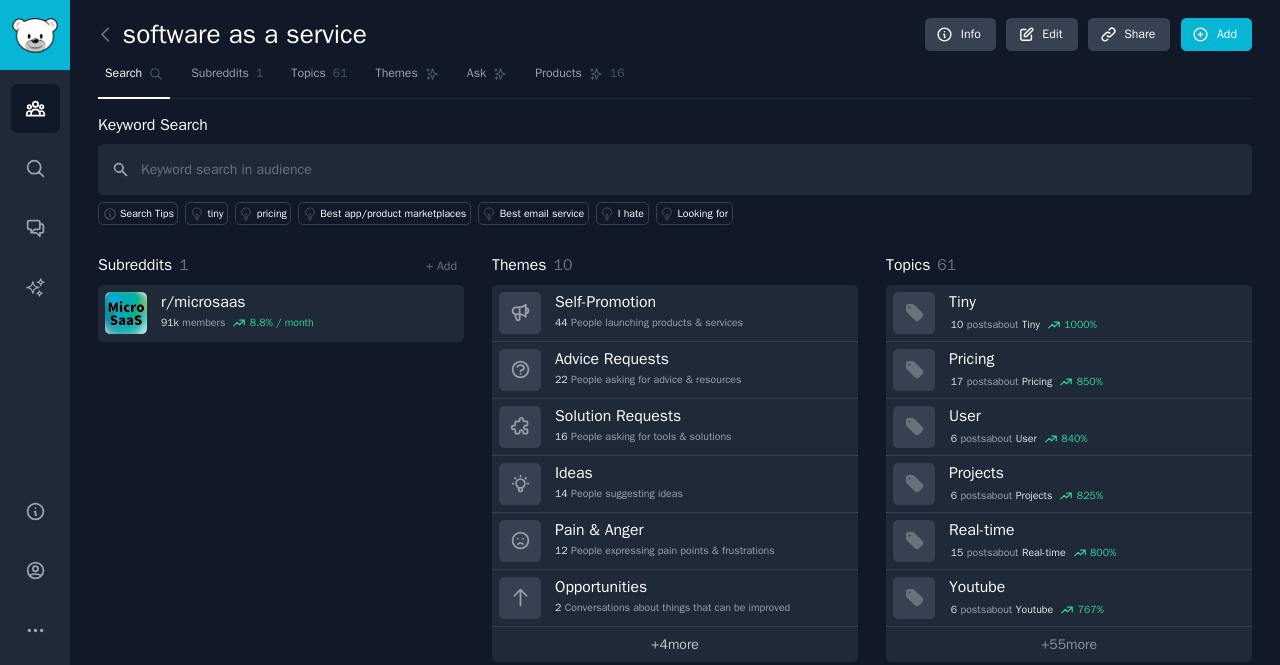 click on "+  4  more" at bounding box center [675, 644] 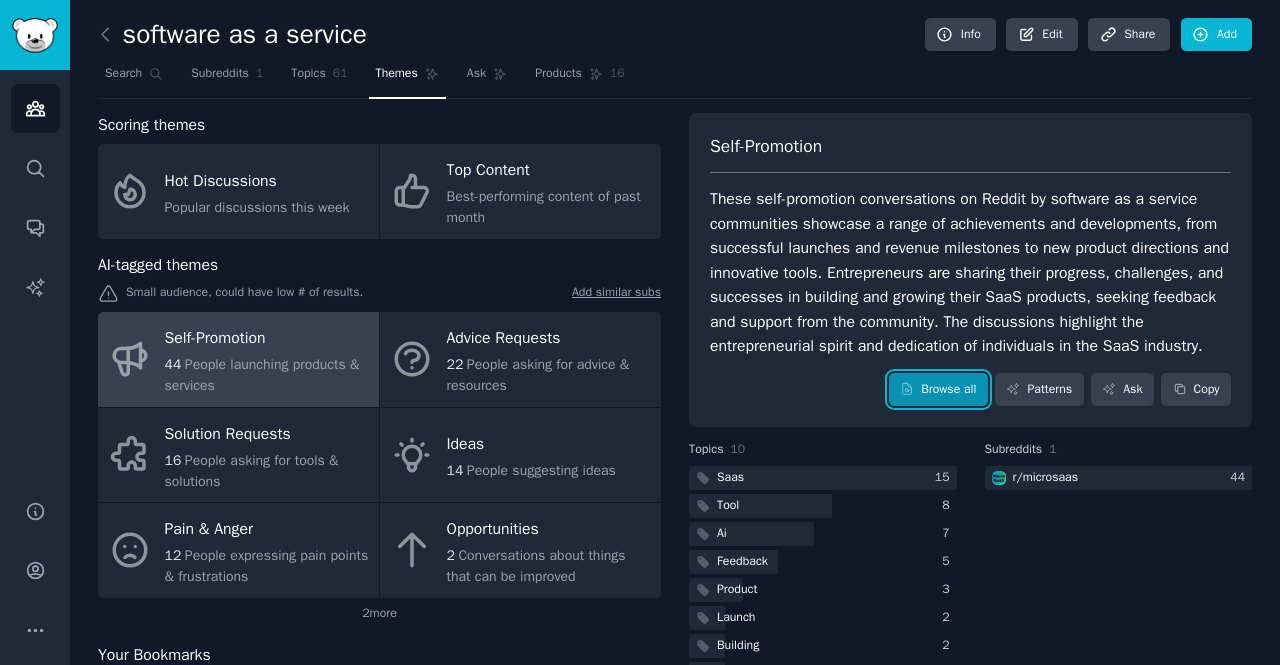 click on "Browse all" at bounding box center (938, 390) 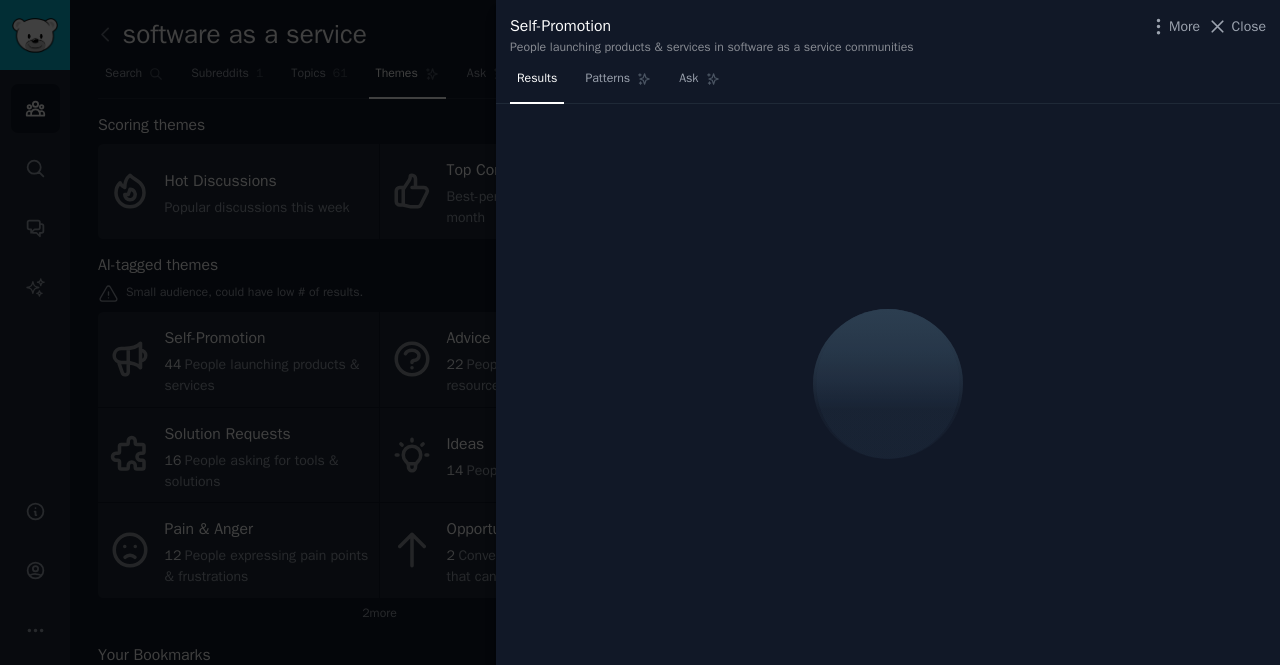 click at bounding box center (640, 332) 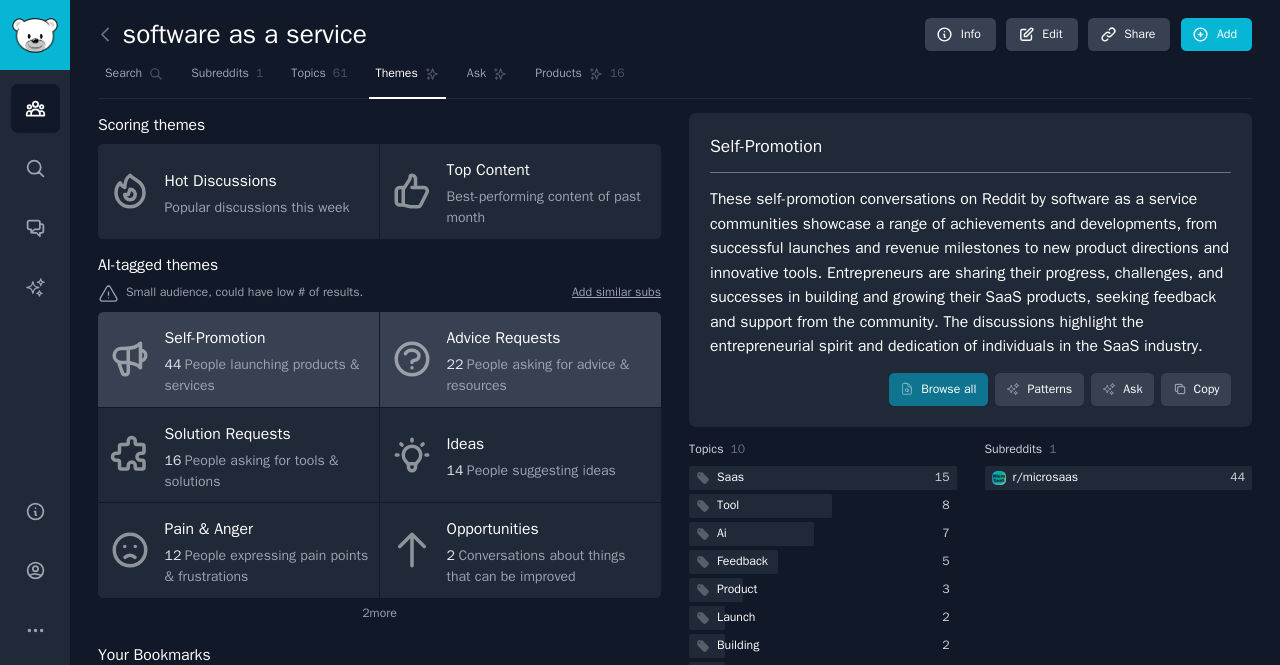 click on "Advice Requests" at bounding box center [549, 339] 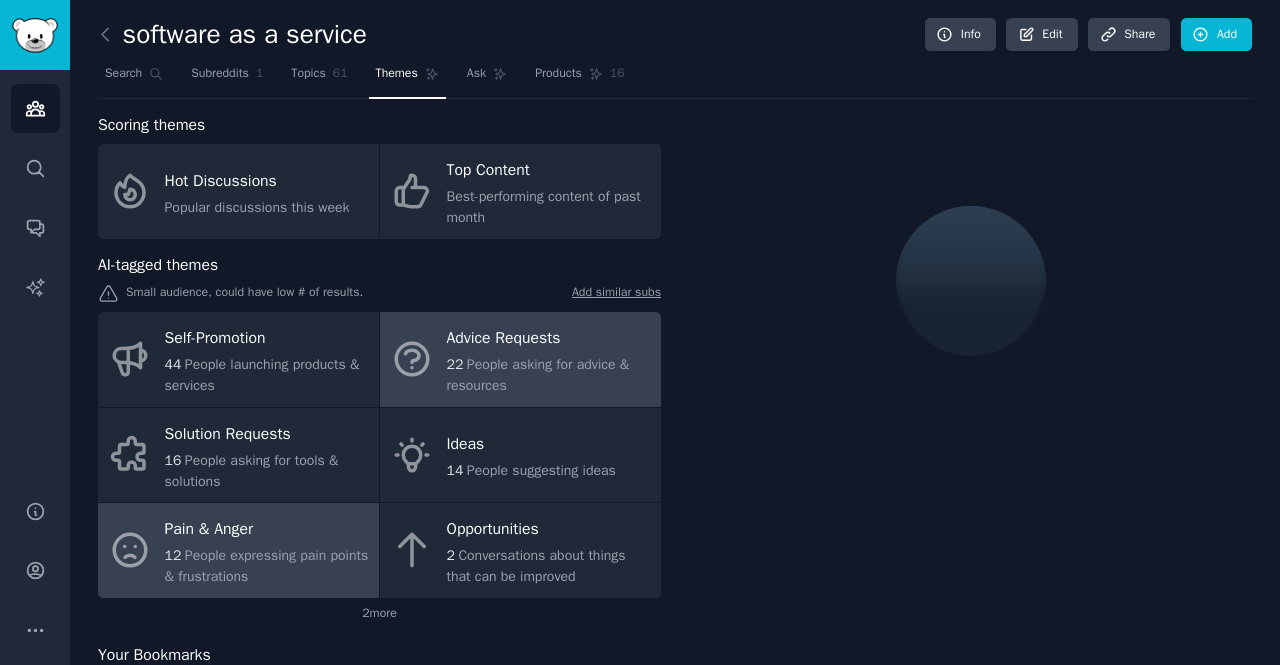 click on "Pain & Anger" at bounding box center [267, 530] 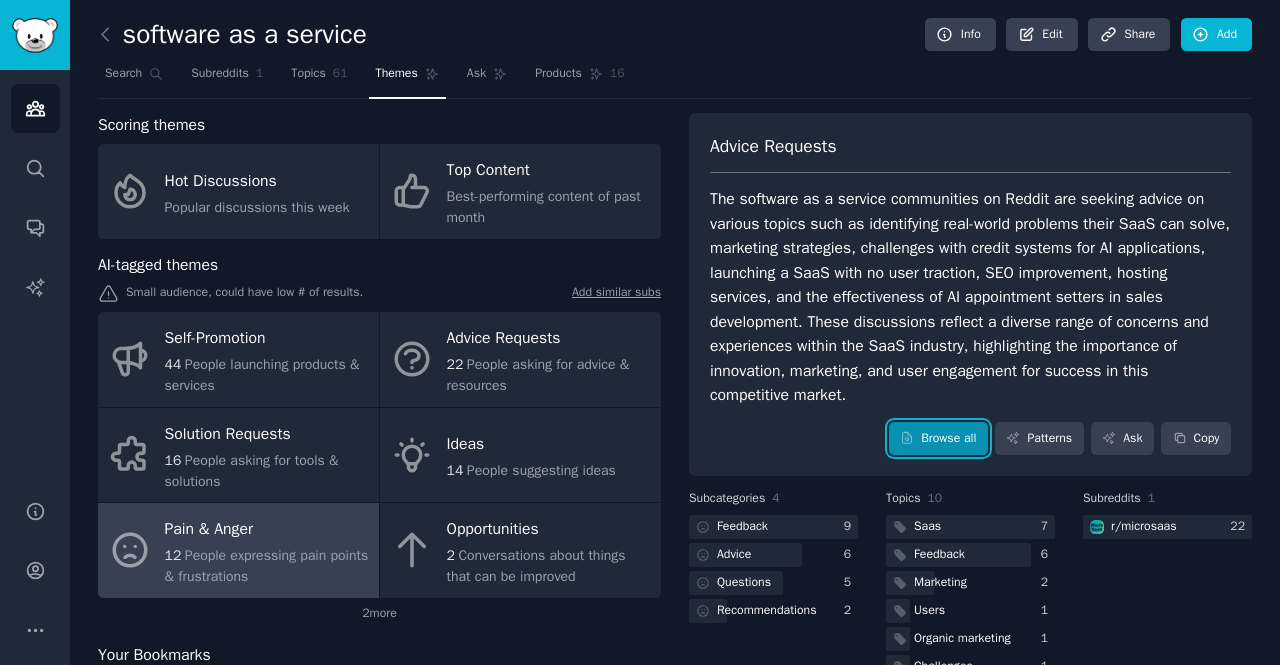 click on "Browse all" at bounding box center (938, 439) 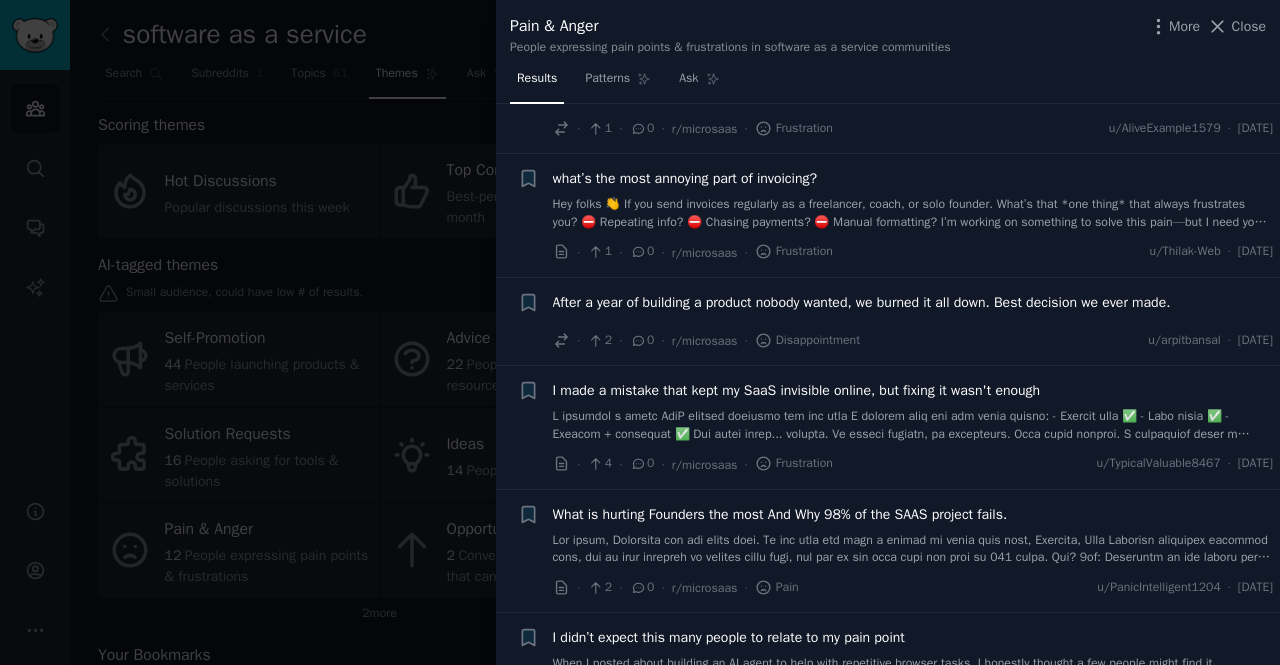 scroll, scrollTop: 793, scrollLeft: 0, axis: vertical 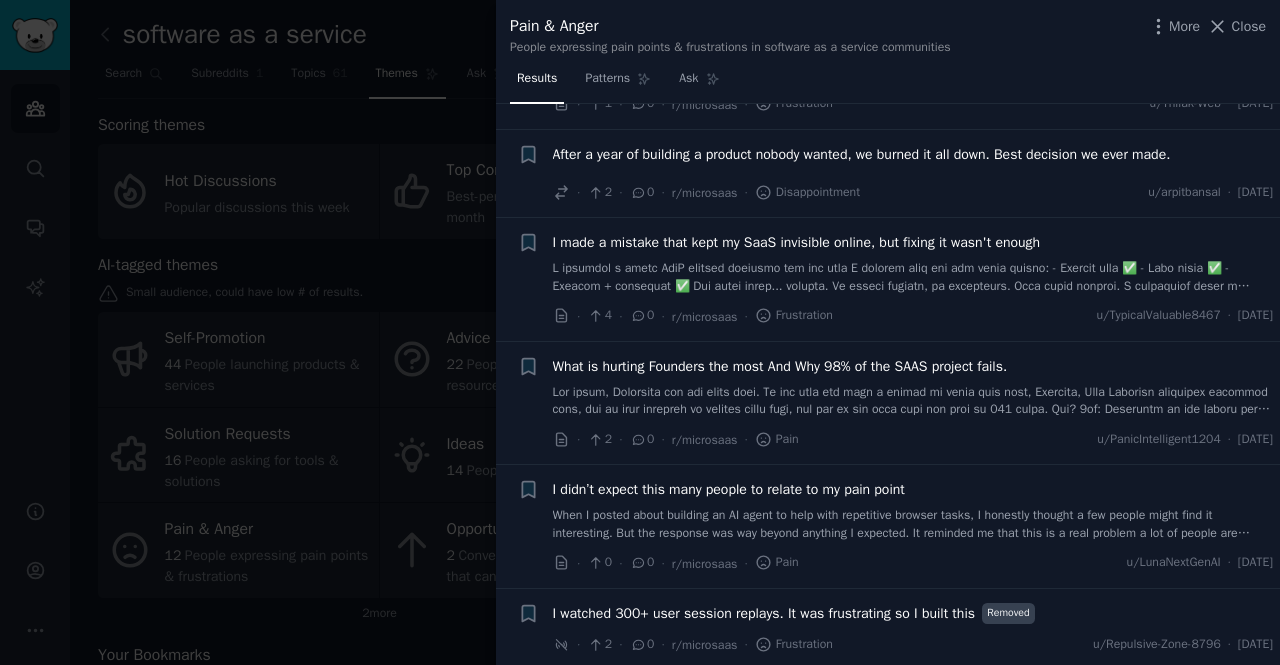 click on "When I posted about building an AI agent to help with repetitive browser tasks, I honestly thought a few people might find it interesting. But the response was way beyond anything I expected.
It reminded me that this is a real problem a lot of people are quietly dealing with.
Next week I’m thinking about opening up a small waitlist for anyone who wants to try it out early. I’ll share more details soon." at bounding box center (913, 524) 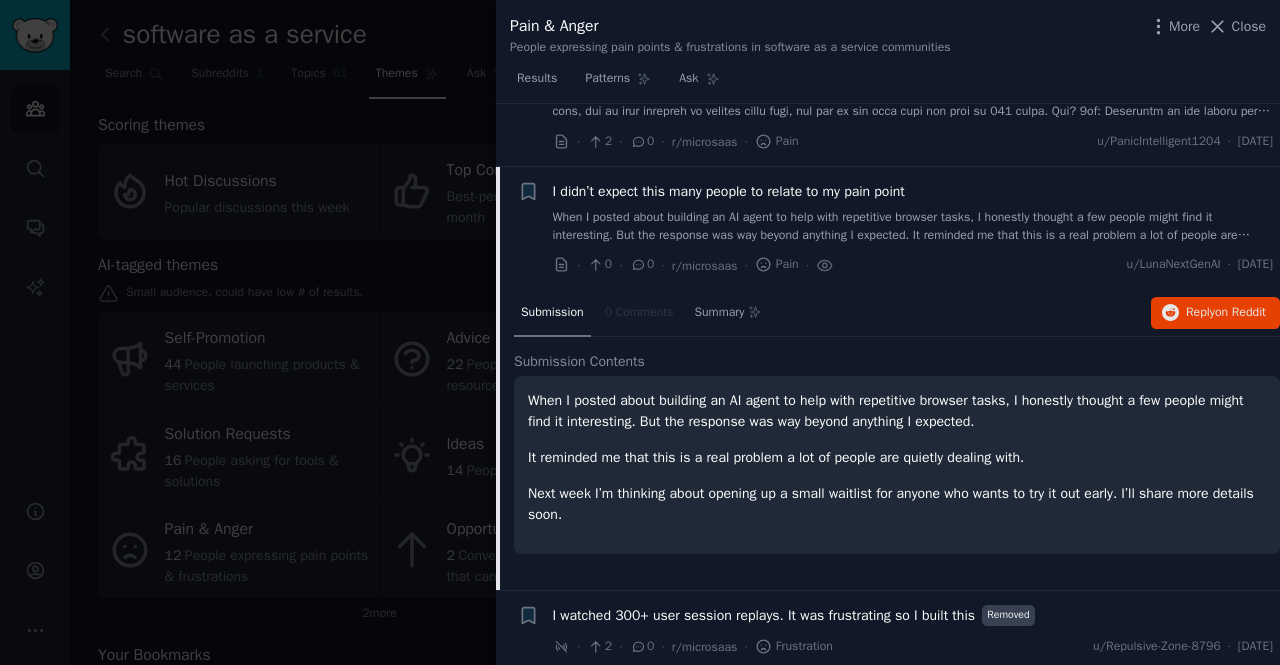 scroll, scrollTop: 1093, scrollLeft: 0, axis: vertical 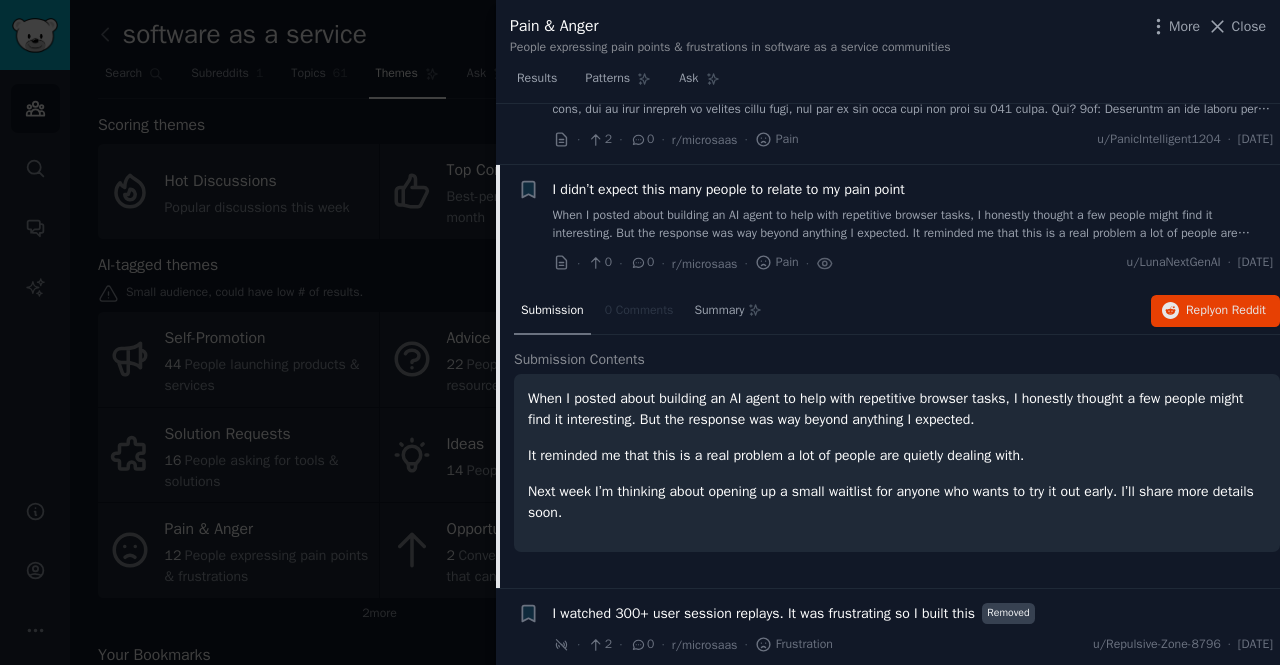 click at bounding box center [640, 332] 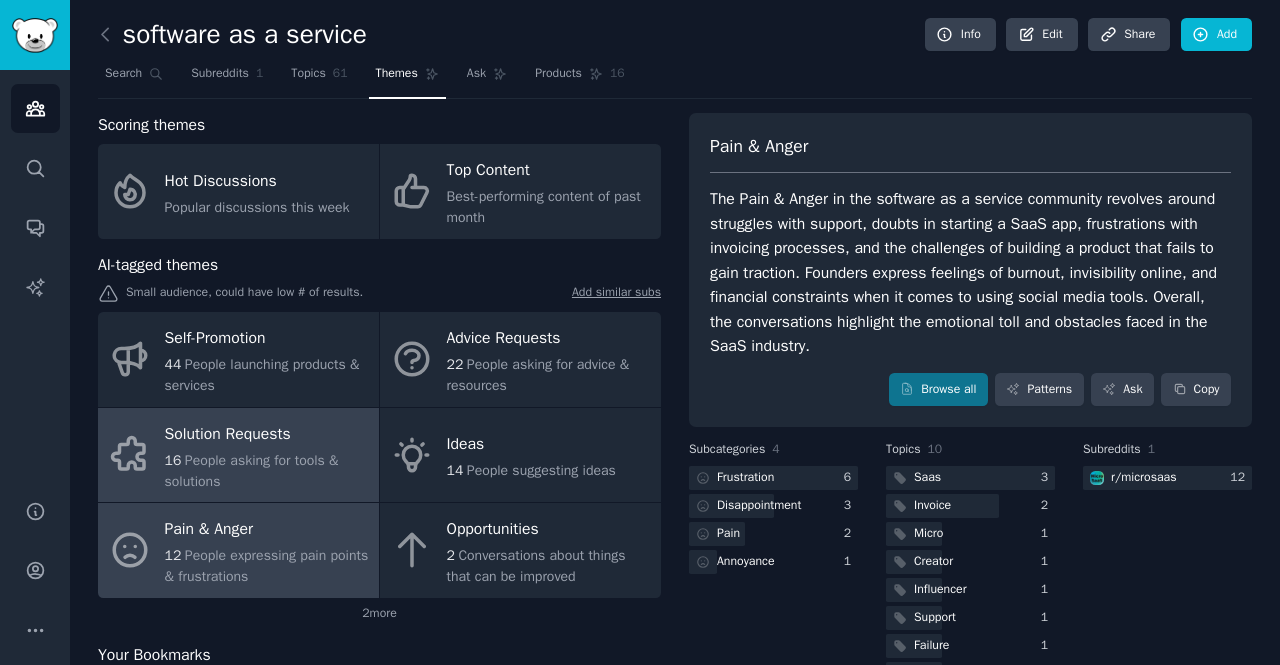 click on "Solution Requests" at bounding box center (267, 434) 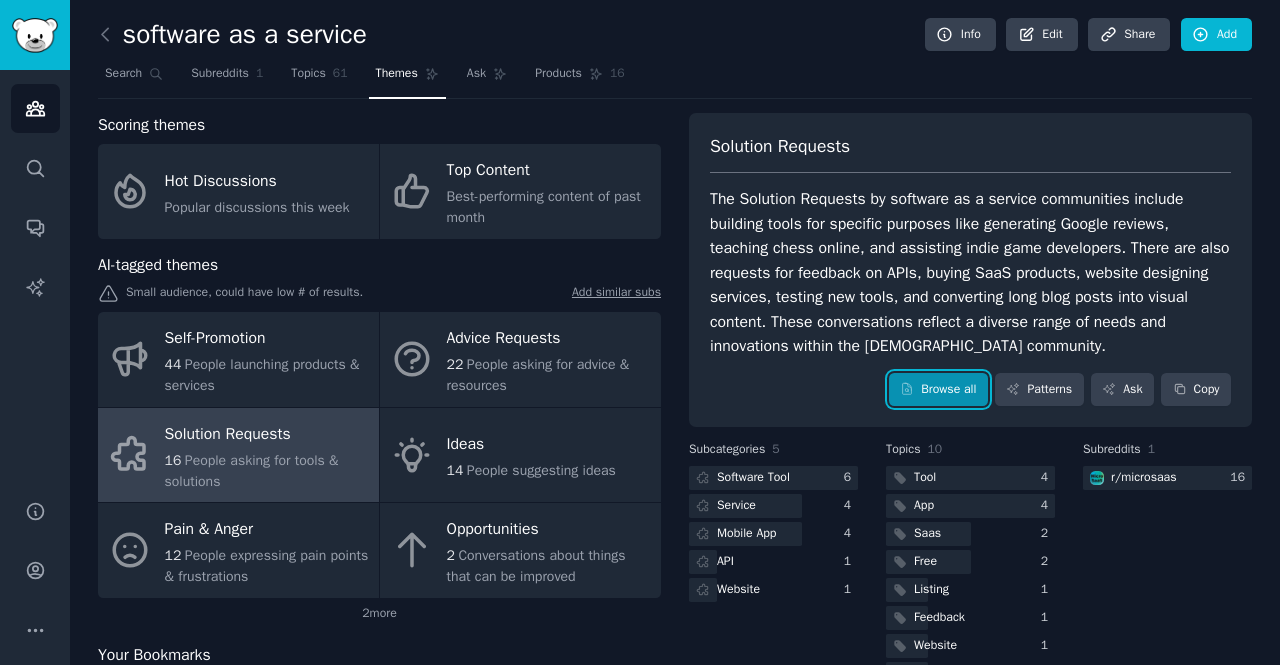 click on "Browse all" at bounding box center [938, 390] 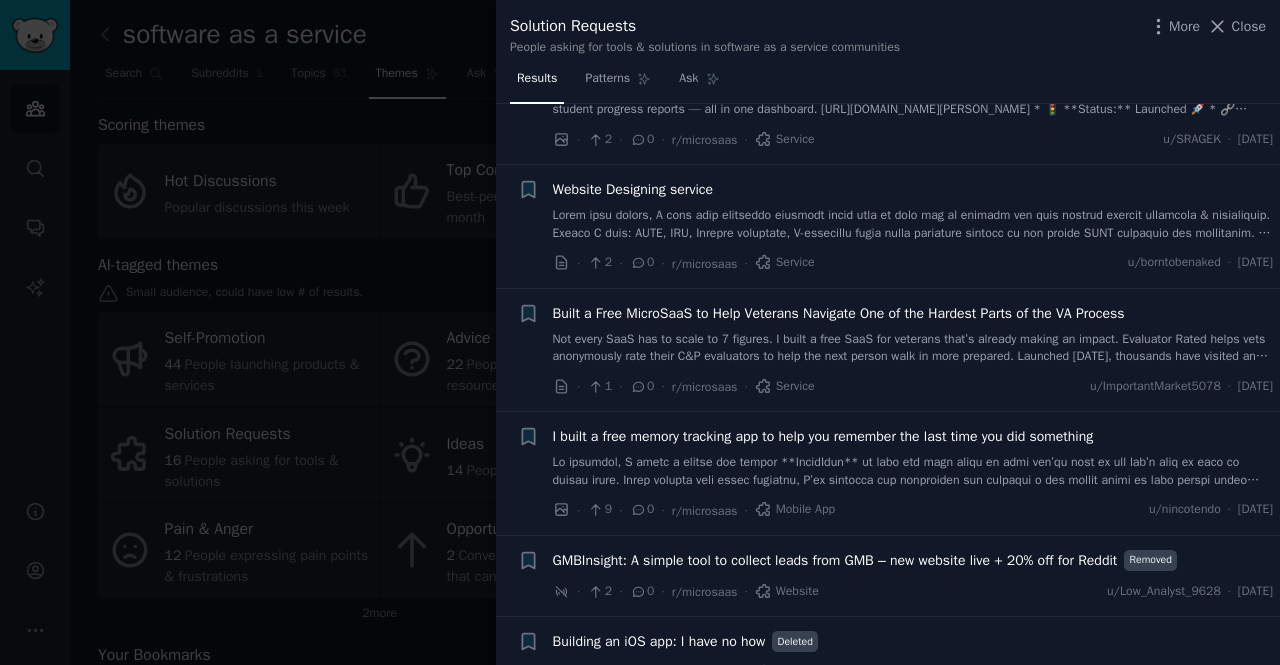 scroll, scrollTop: 1279, scrollLeft: 0, axis: vertical 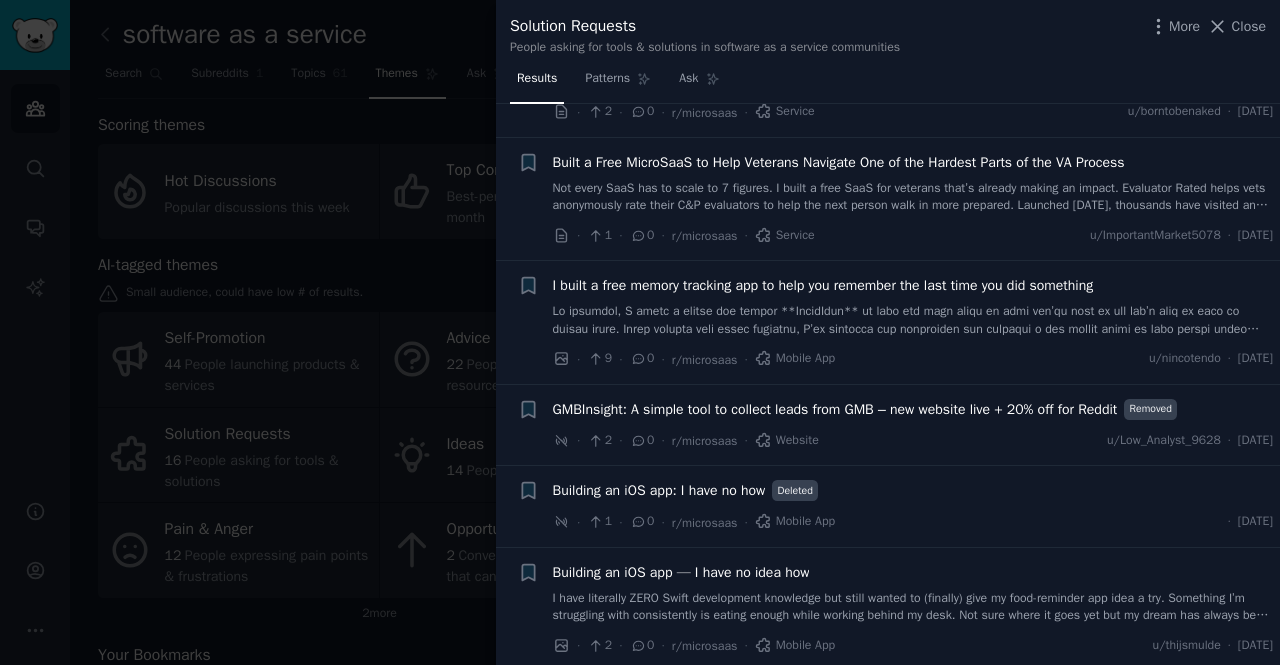 click at bounding box center (640, 332) 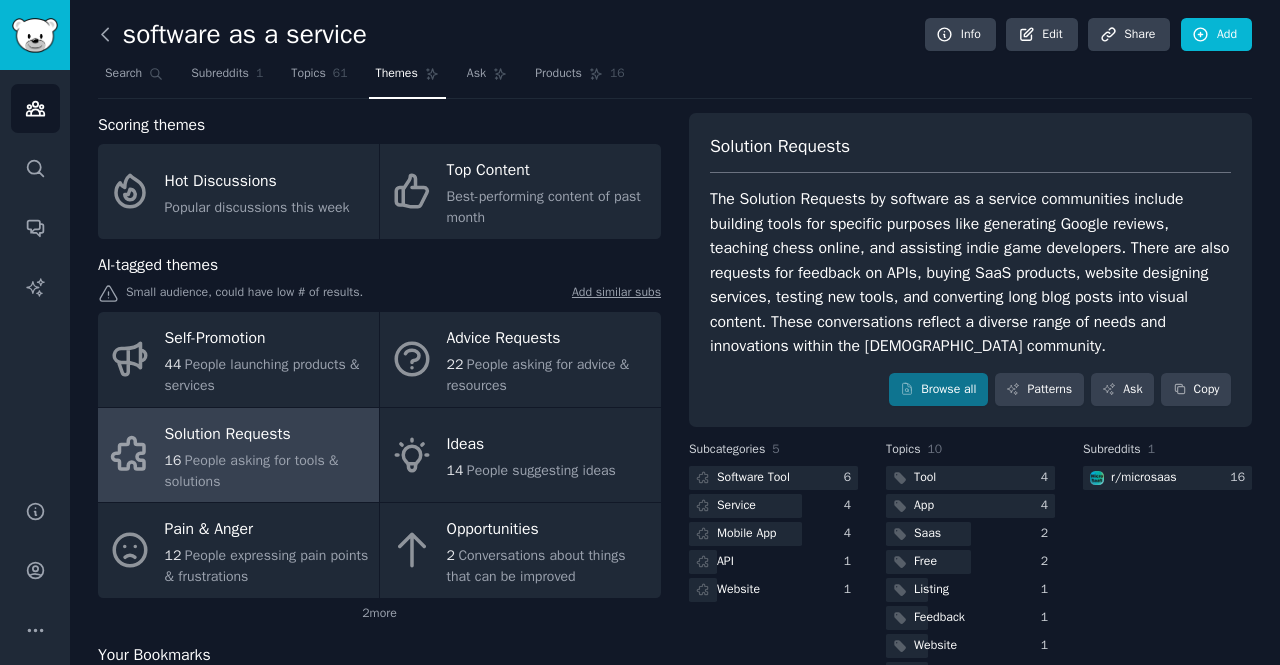 click 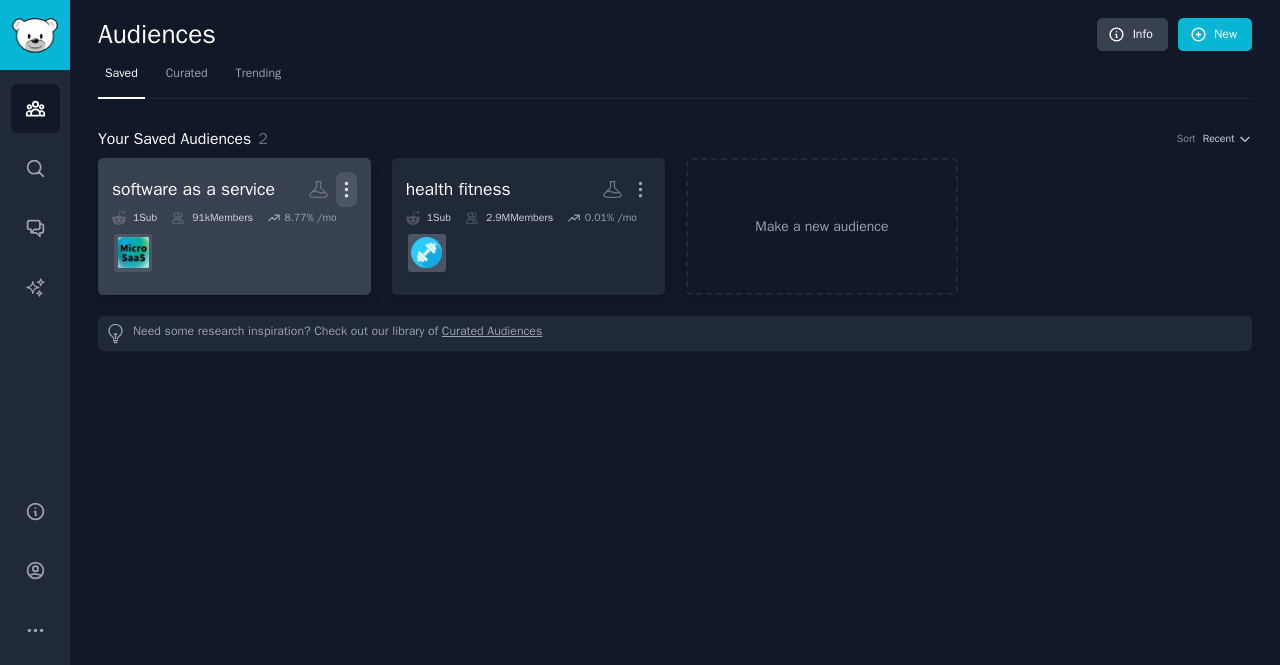 click 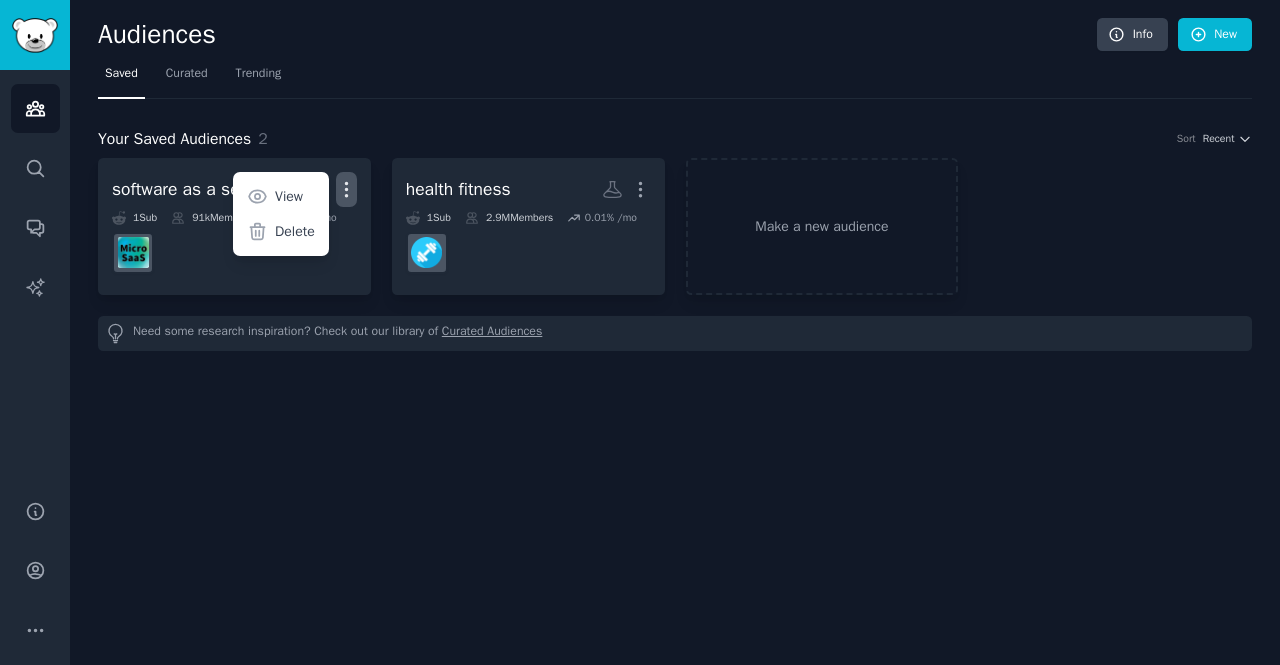 click on "Delete" at bounding box center [295, 231] 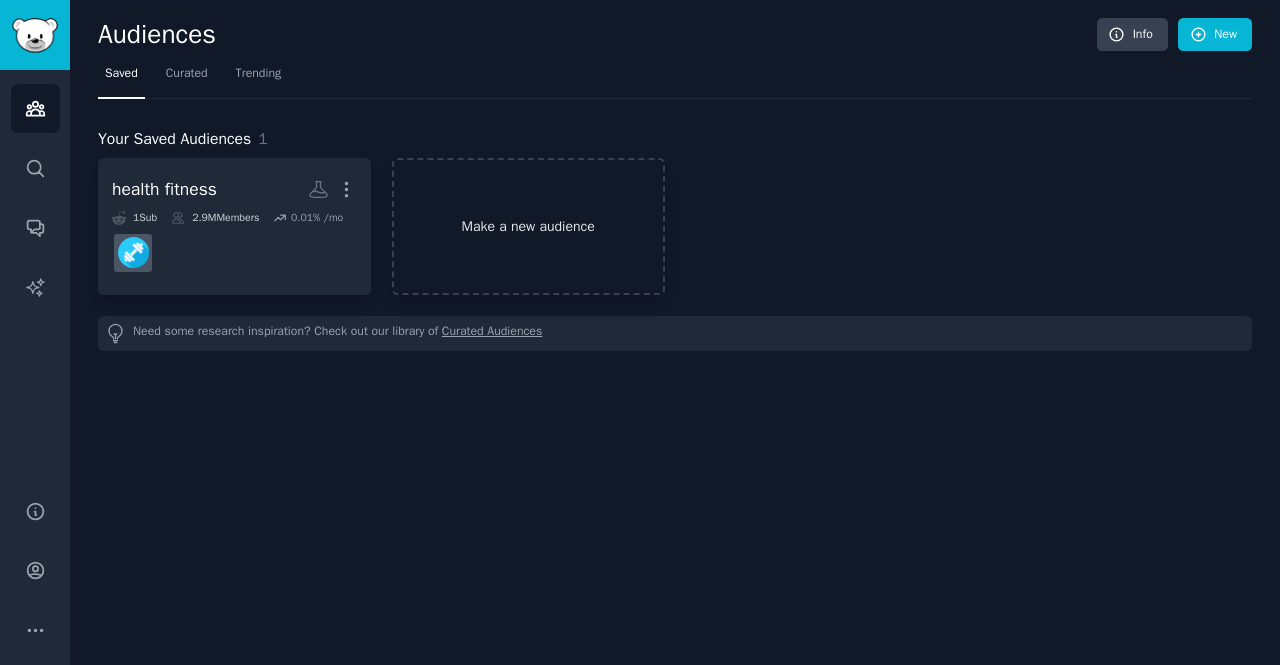 click on "Make a new audience" at bounding box center (528, 226) 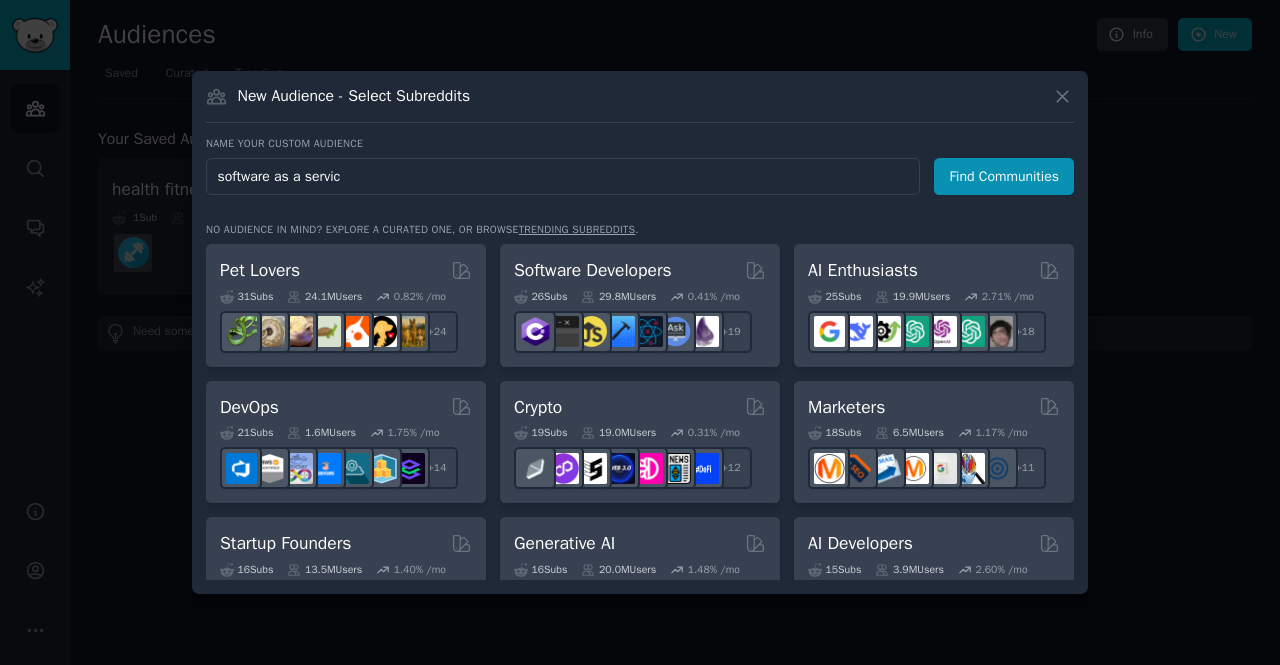 type on "software as a service" 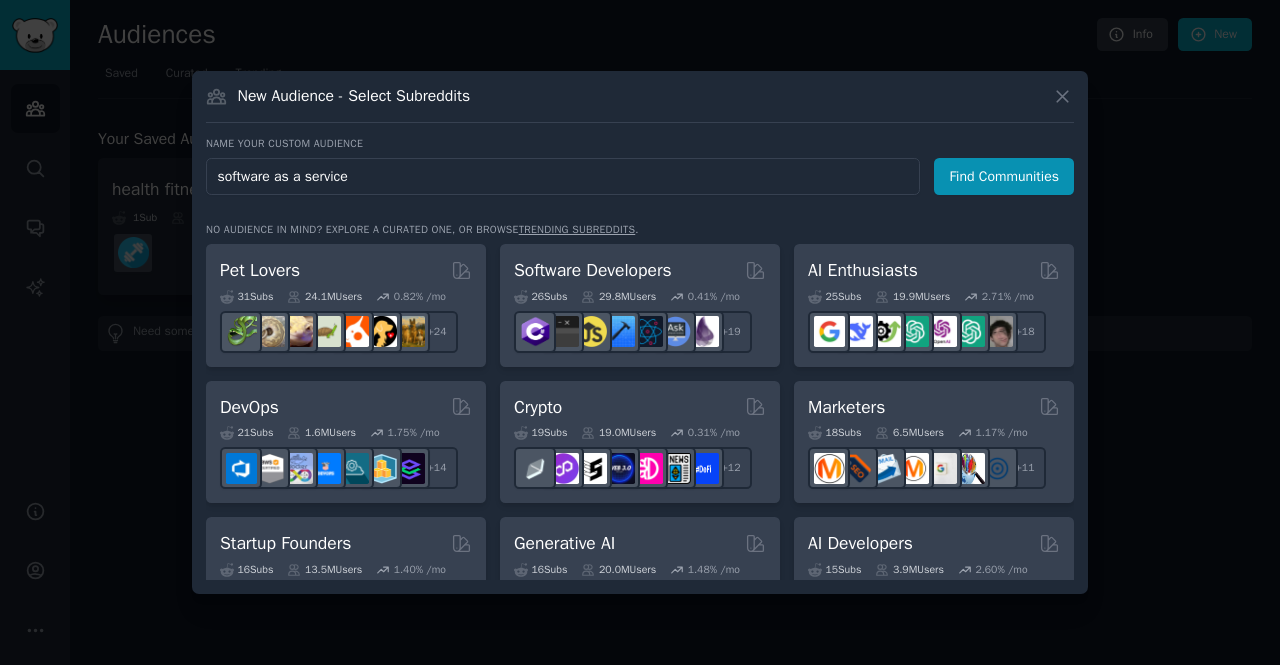 click on "Find Communities" at bounding box center (1004, 176) 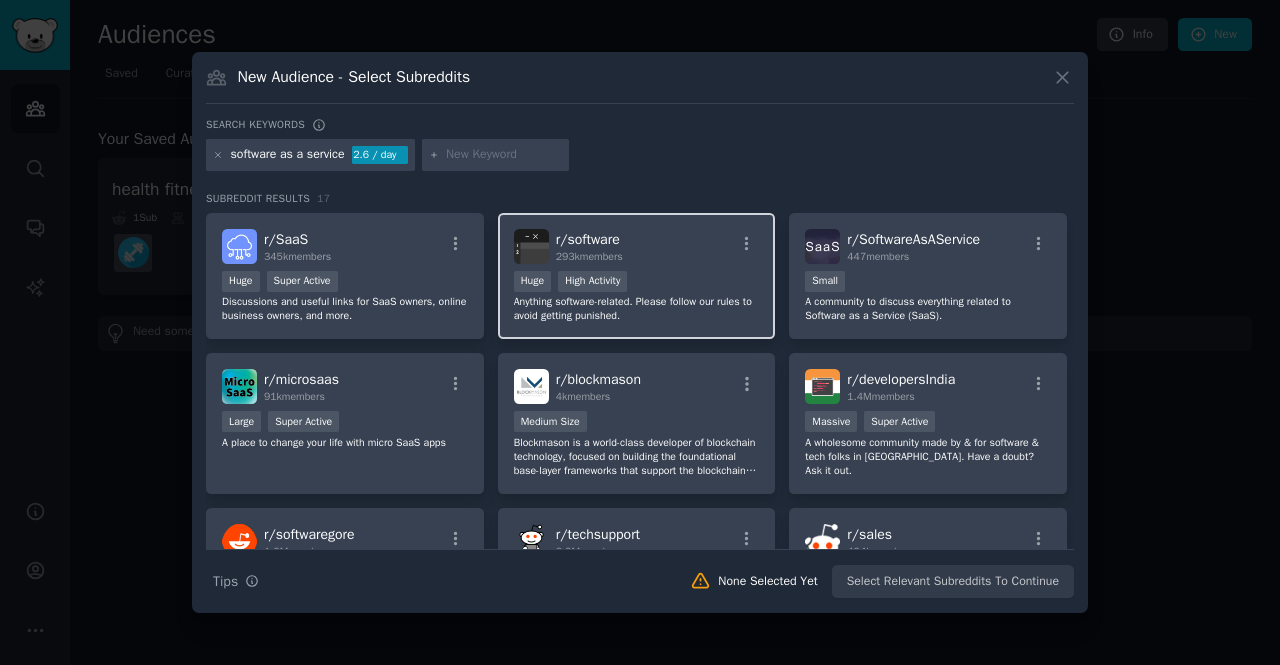 click on "Huge High Activity" at bounding box center [637, 283] 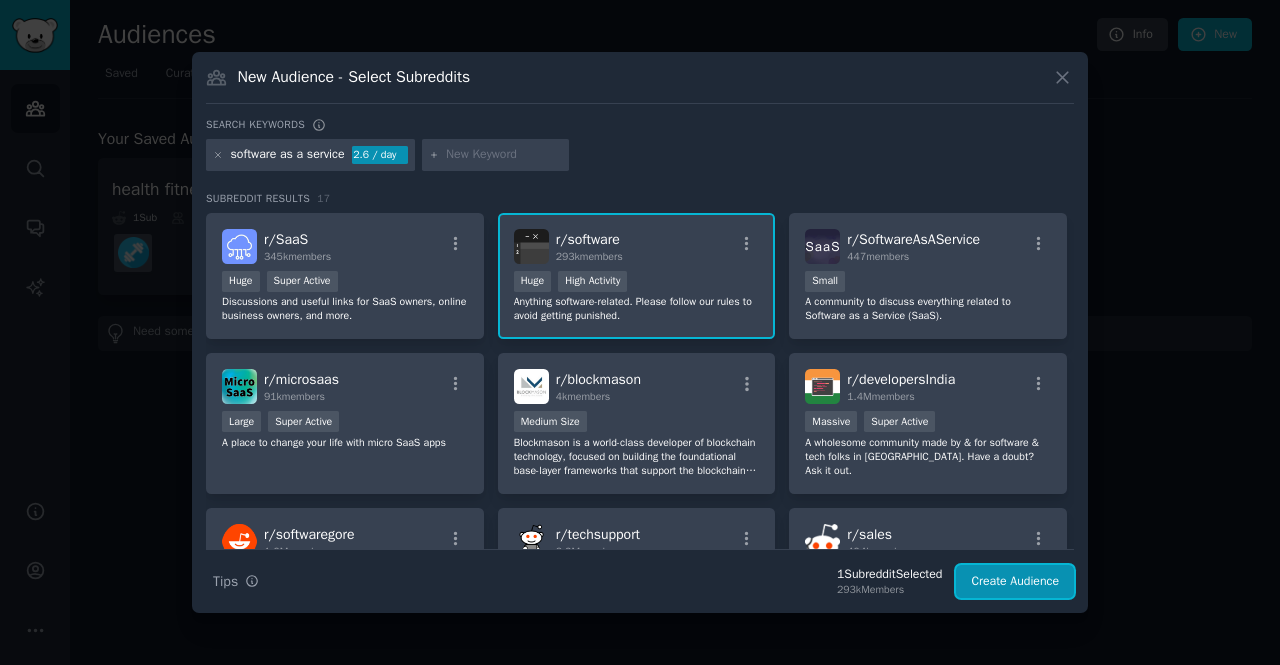 click on "Create Audience" at bounding box center (1015, 582) 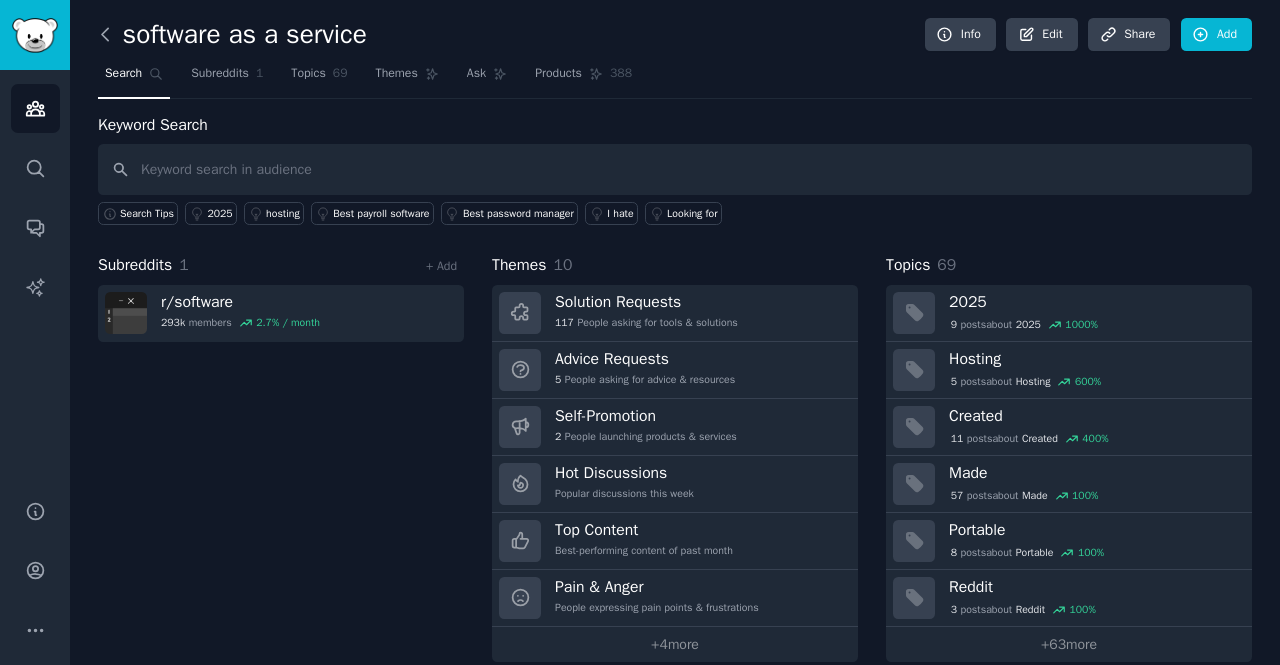 click 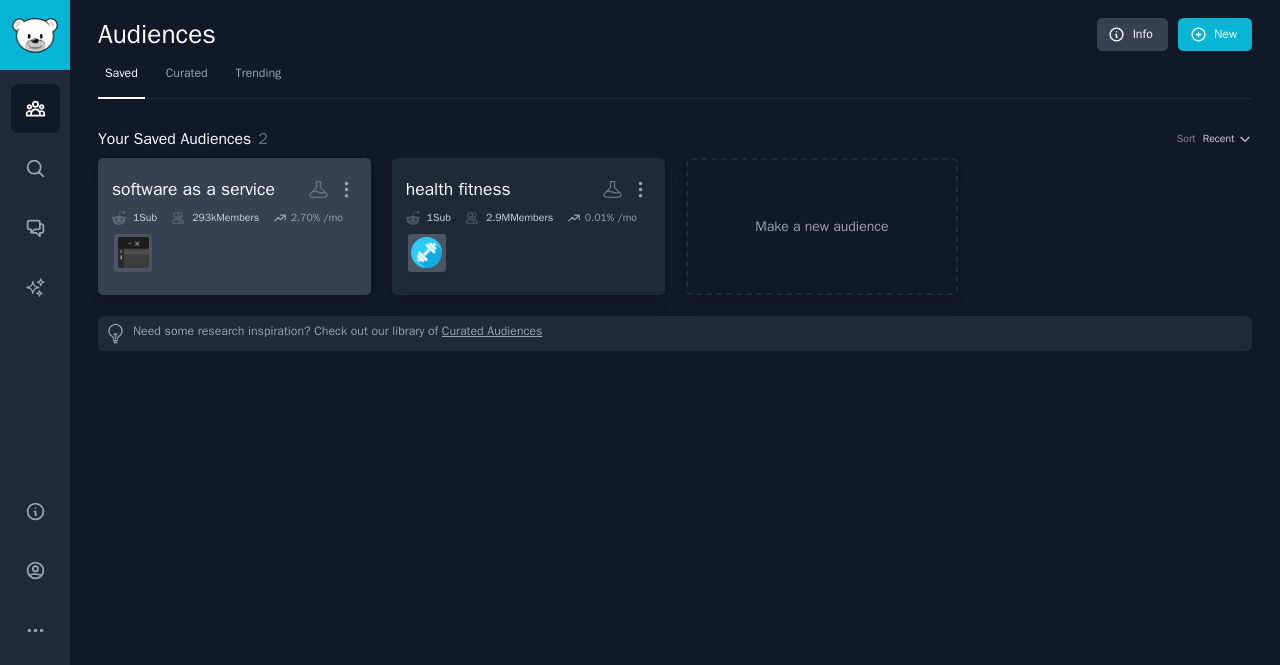click on "2.70 % /mo" at bounding box center [317, 218] 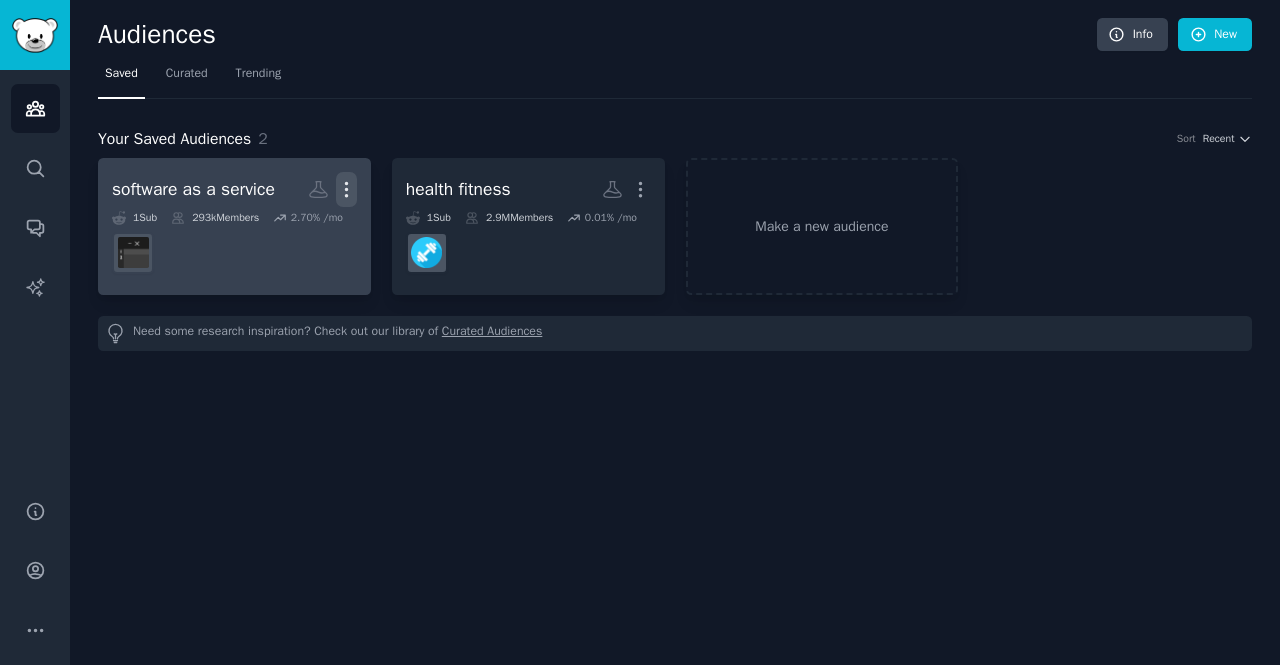click 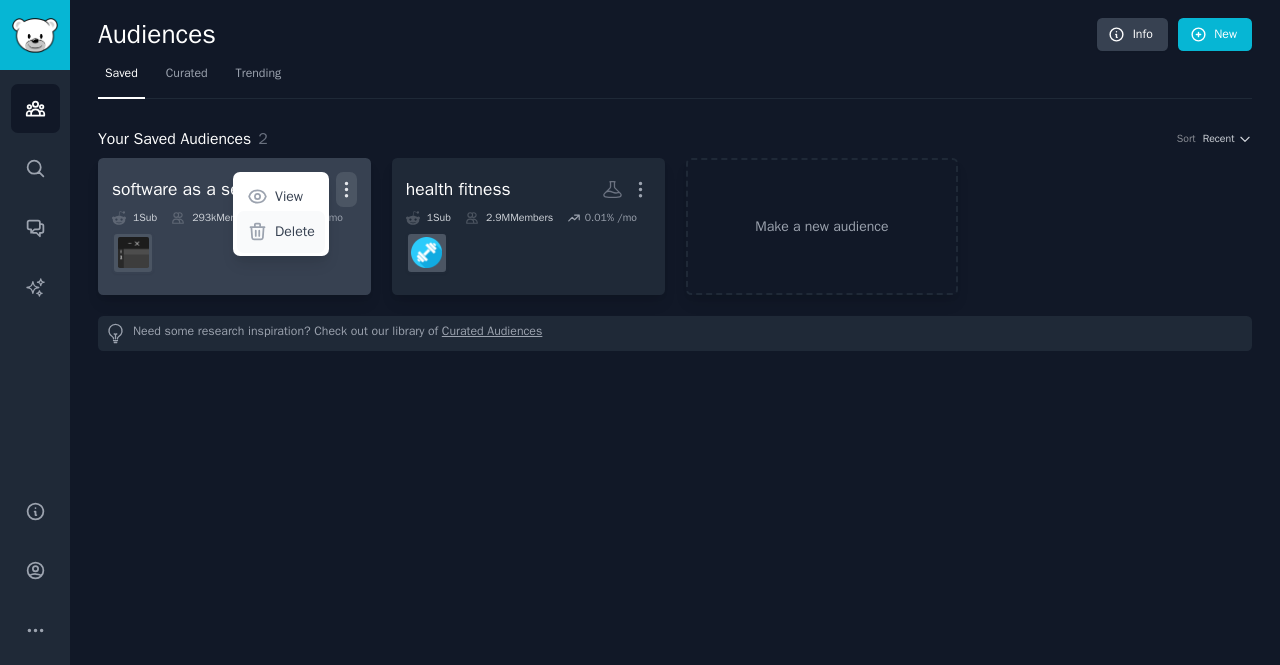 click on "Delete" at bounding box center (295, 231) 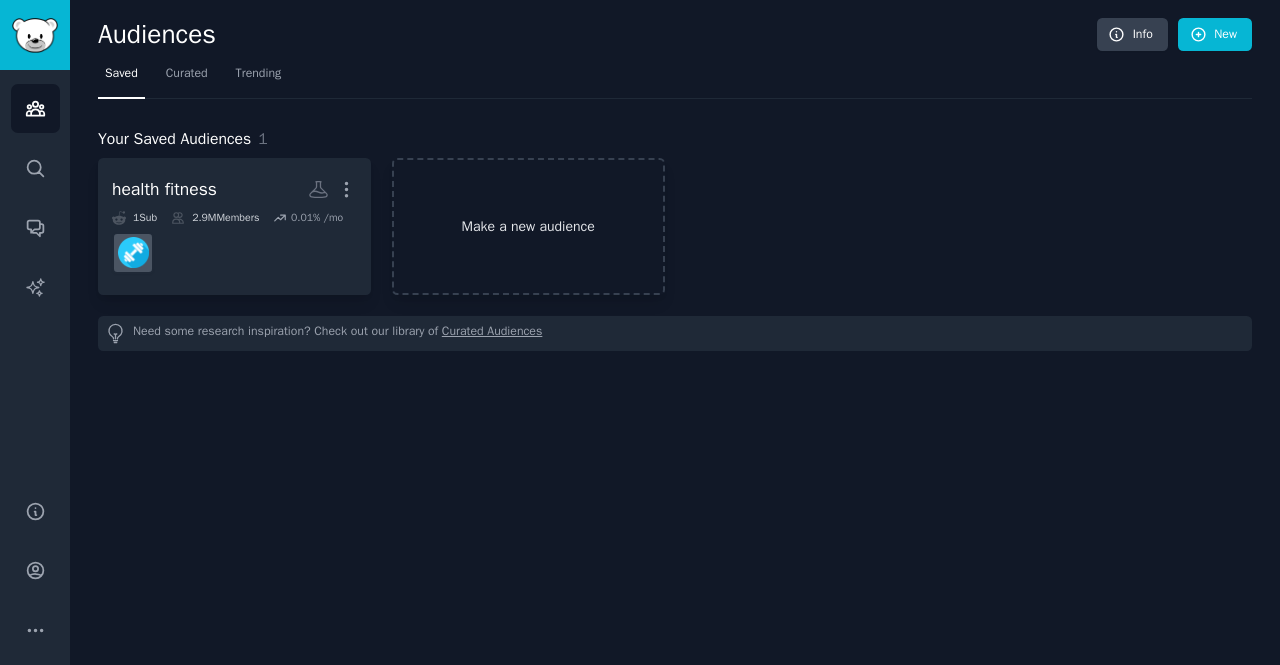 click on "Make a new audience" at bounding box center (528, 226) 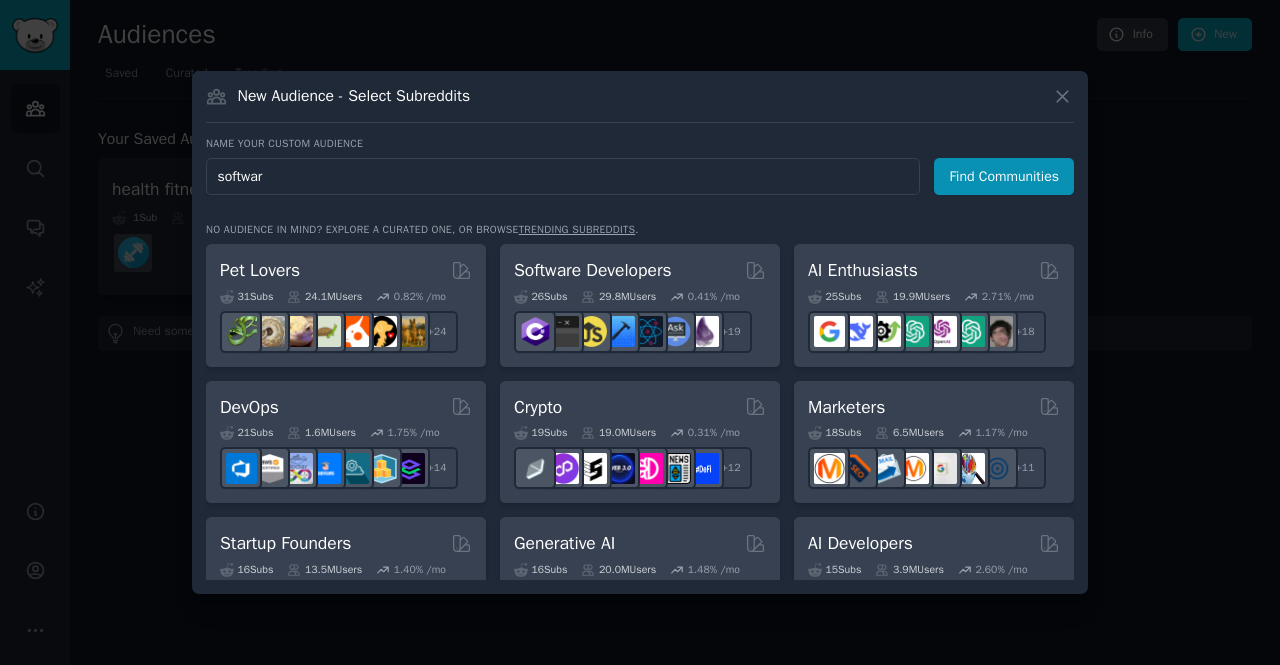 type on "software" 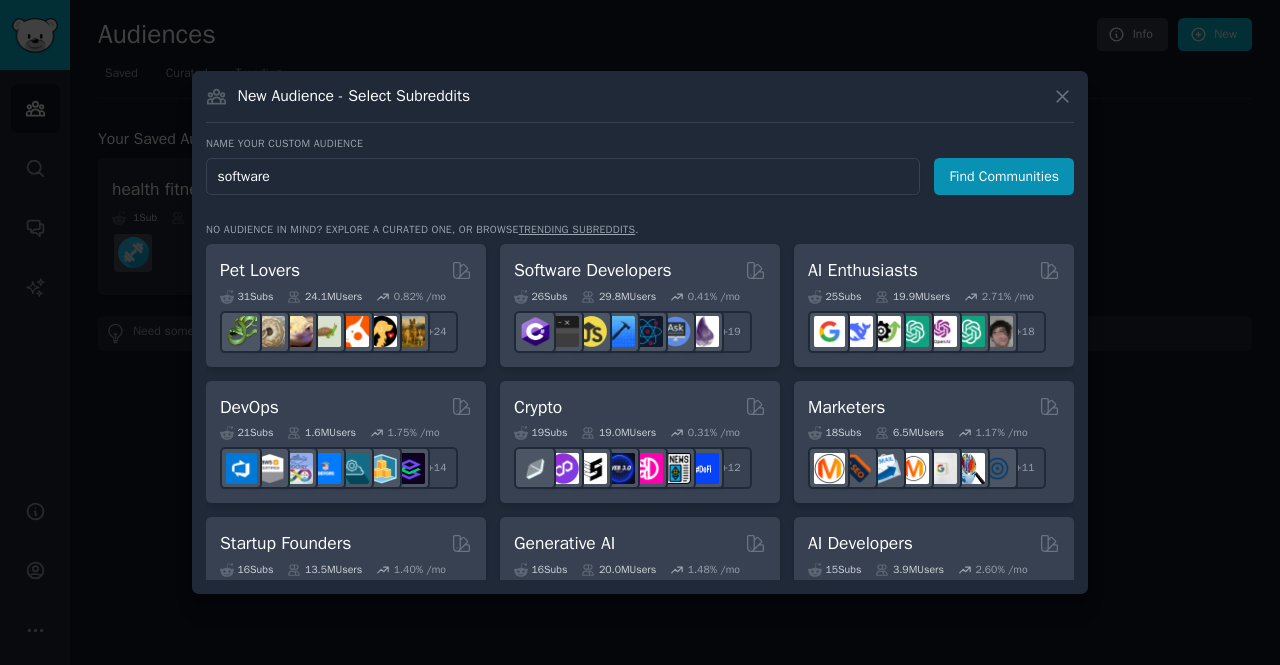 click on "Find Communities" at bounding box center [1004, 176] 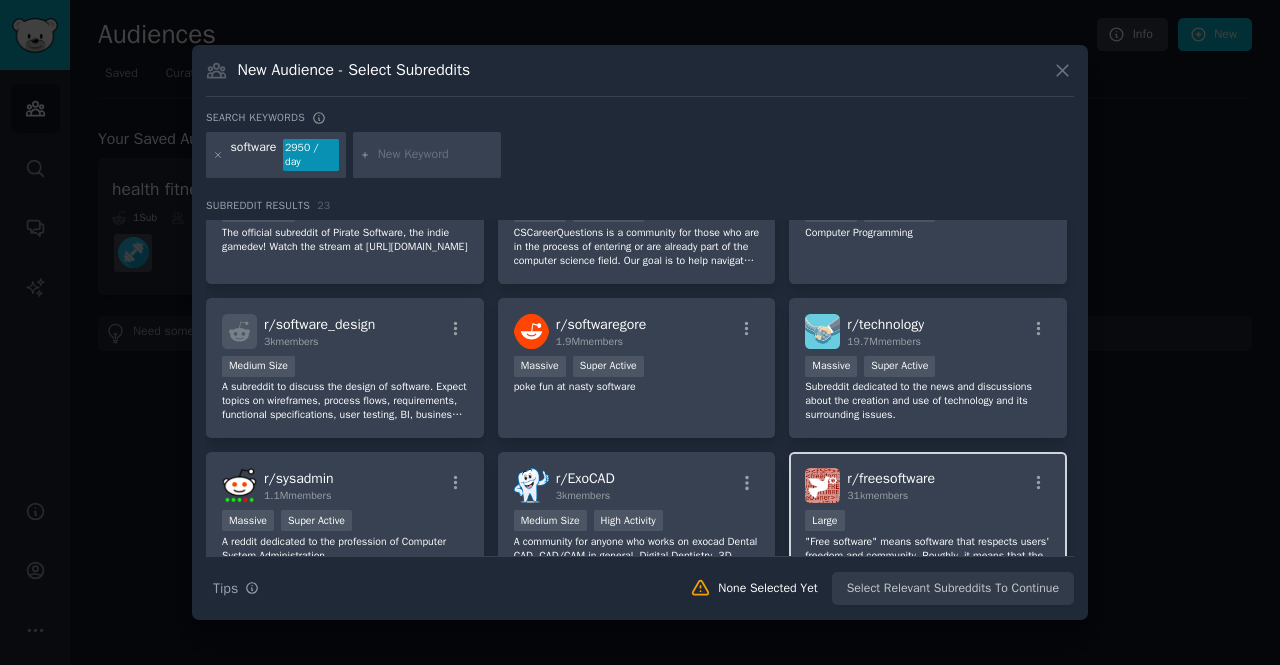scroll, scrollTop: 0, scrollLeft: 0, axis: both 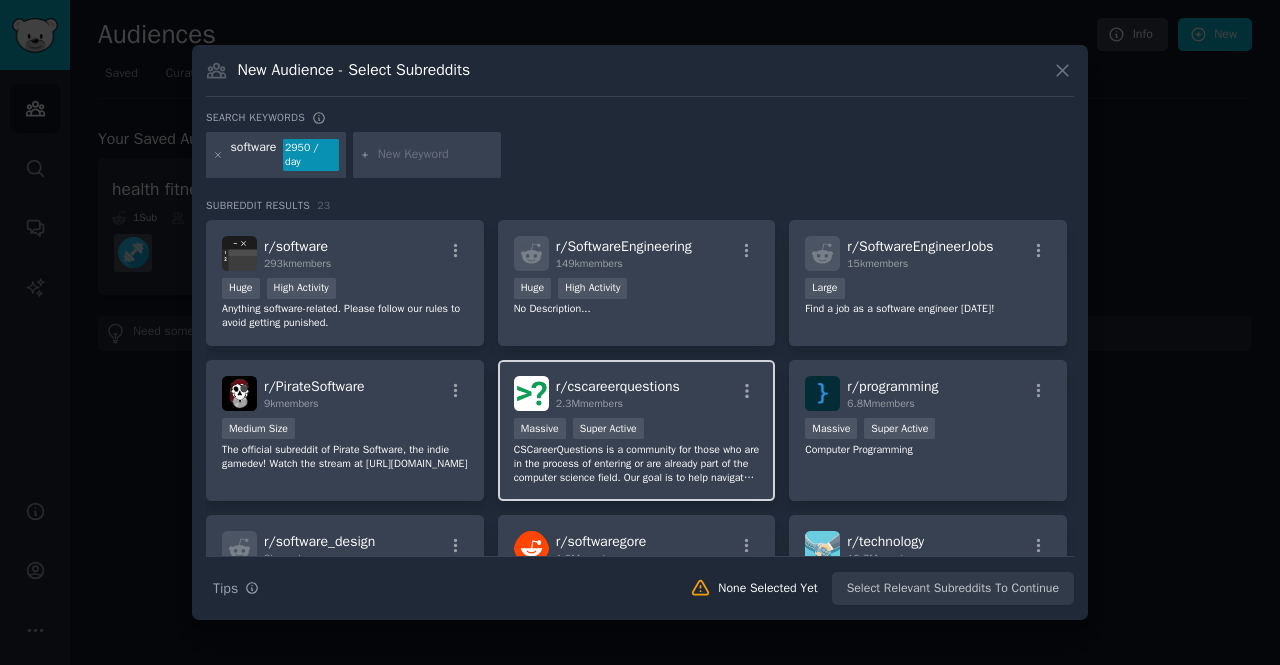 click on "CSCareerQuestions is a community for  those who  are in  the process of entering or are already part of the computer science field. Our goal is to help navigate and share challenges of the industry and strategies to be  successful ." at bounding box center [637, 464] 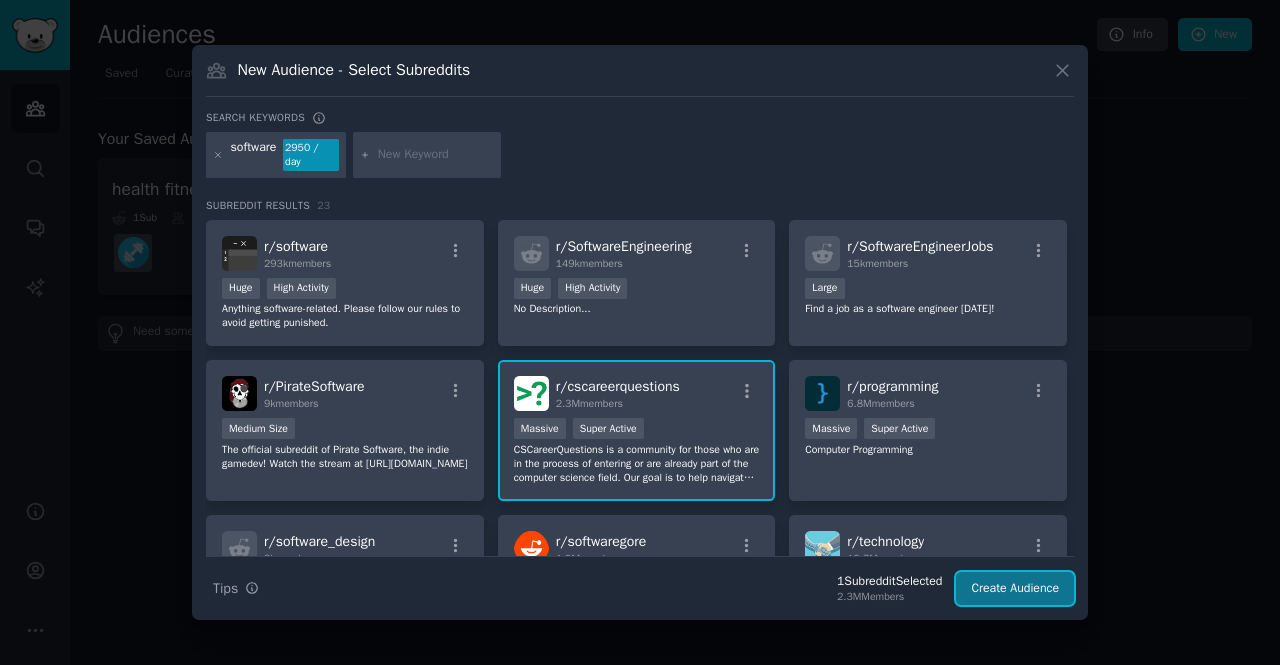click on "Create Audience" at bounding box center (1015, 589) 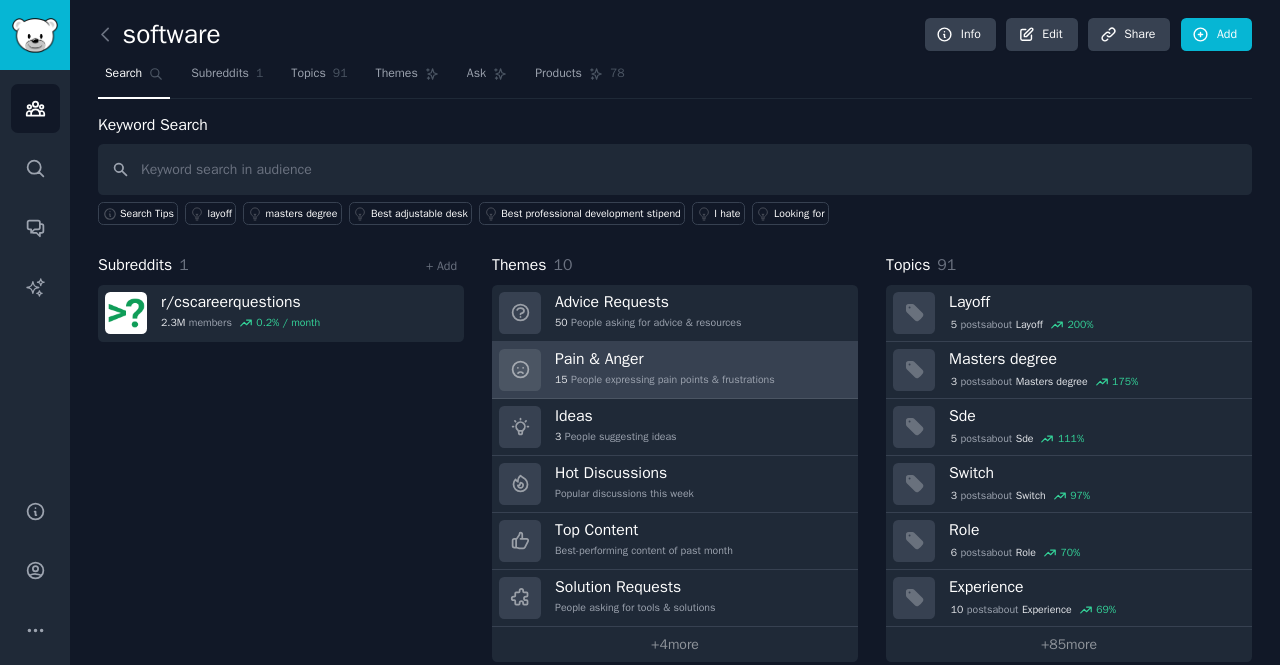 click on "Pain & Anger" at bounding box center (665, 359) 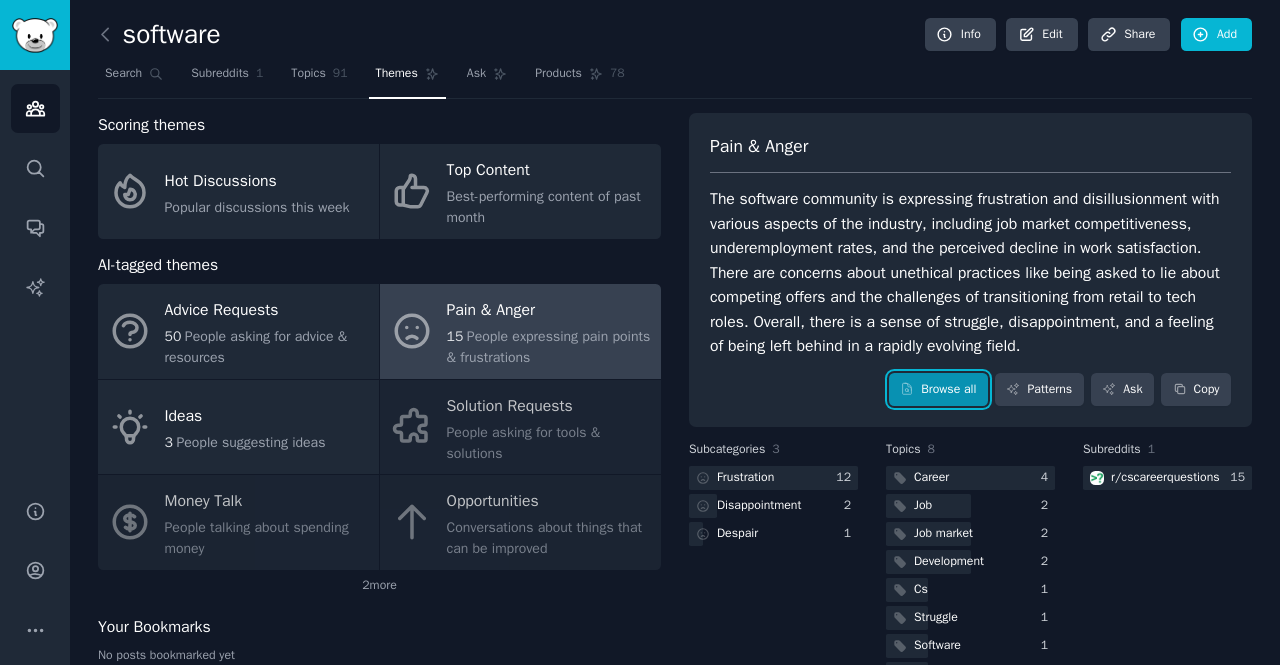 click on "Browse all" at bounding box center [938, 390] 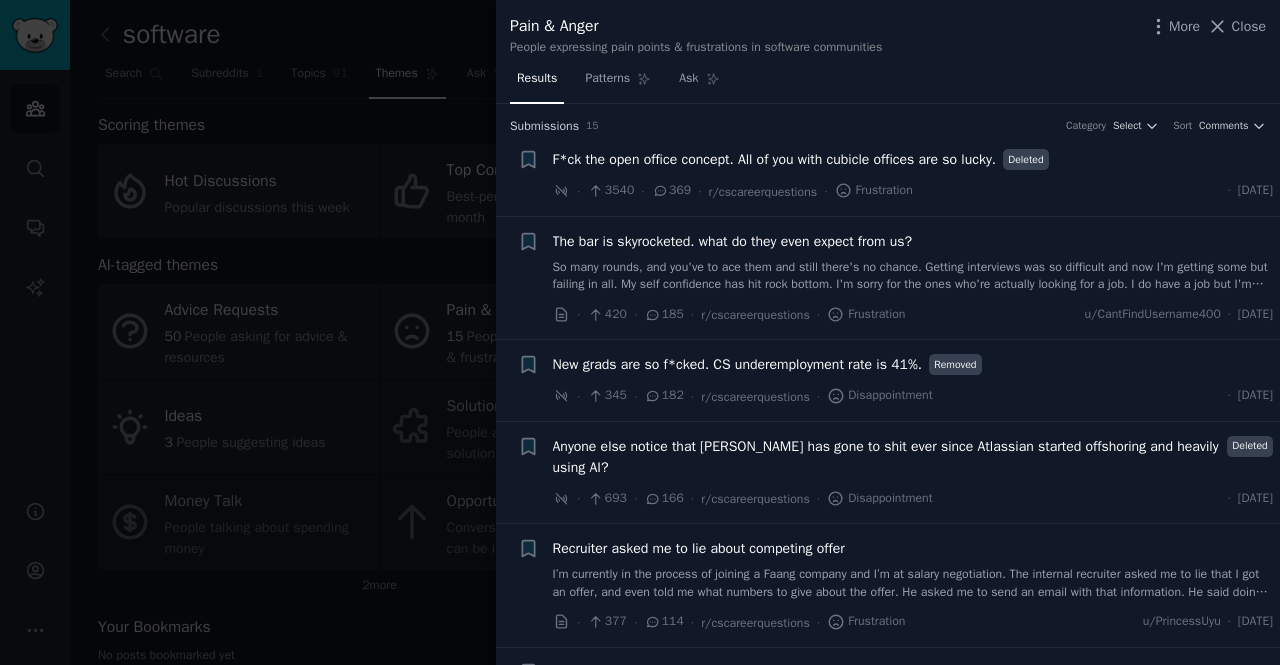 click at bounding box center [640, 332] 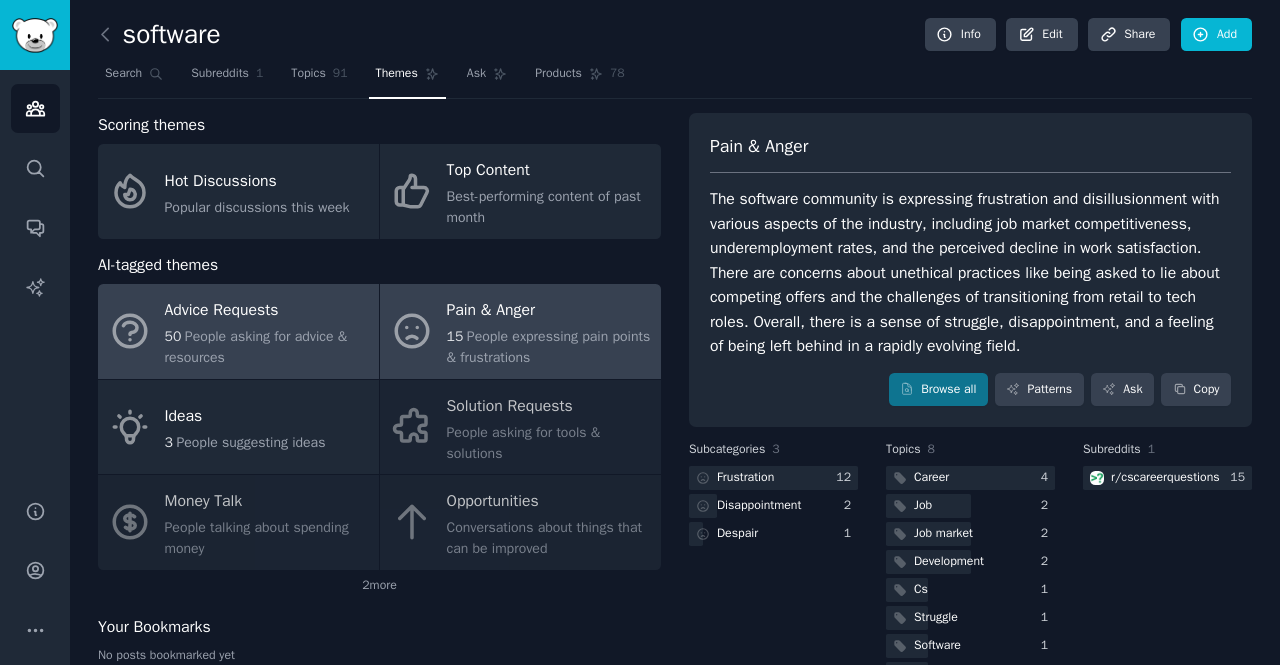 click on "People asking for advice & resources" at bounding box center [256, 347] 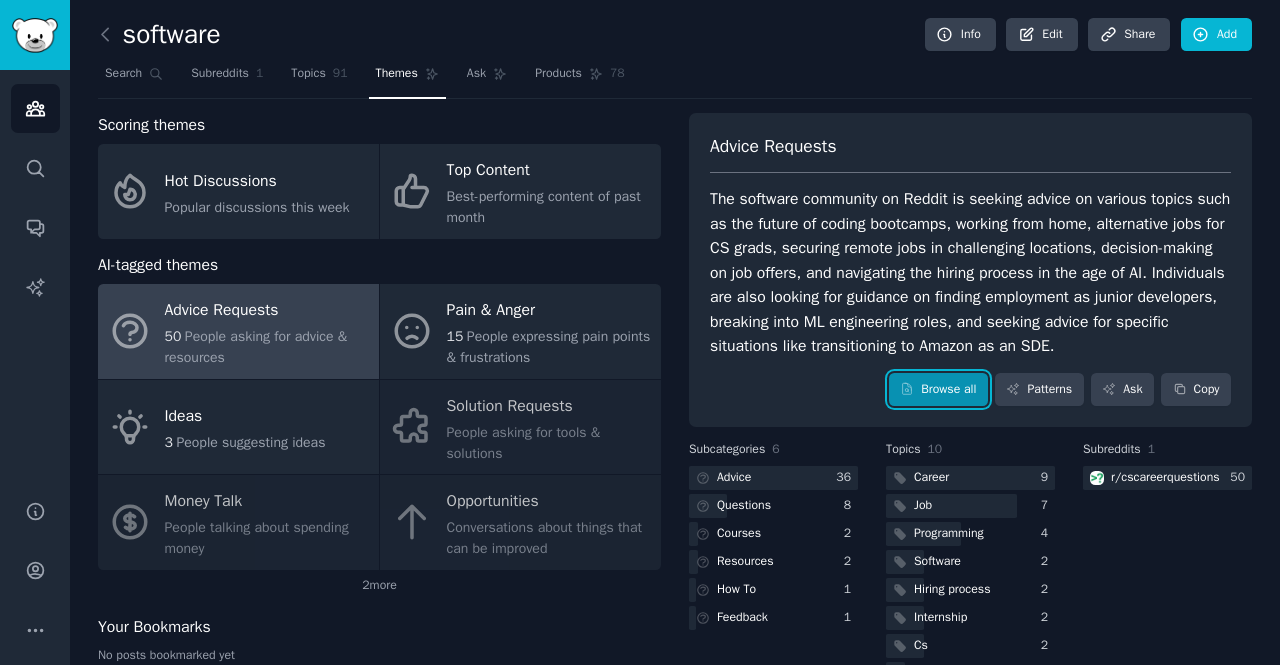 click on "Browse all" at bounding box center [938, 390] 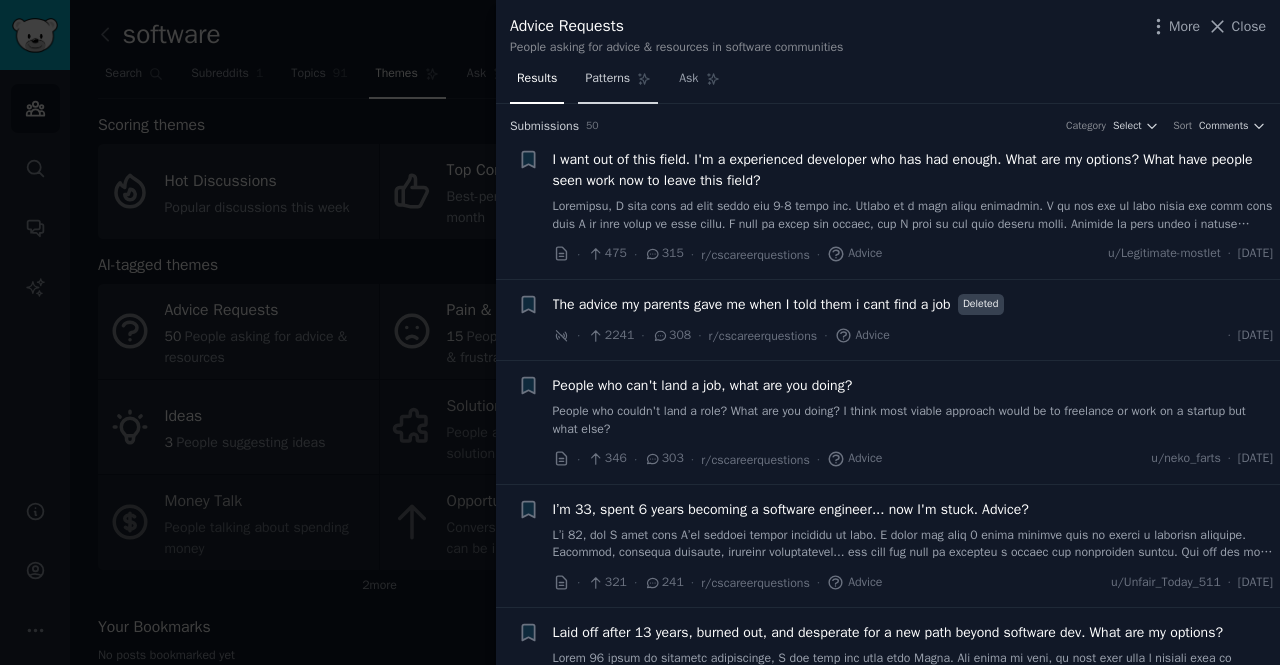 click on "Patterns" at bounding box center (607, 79) 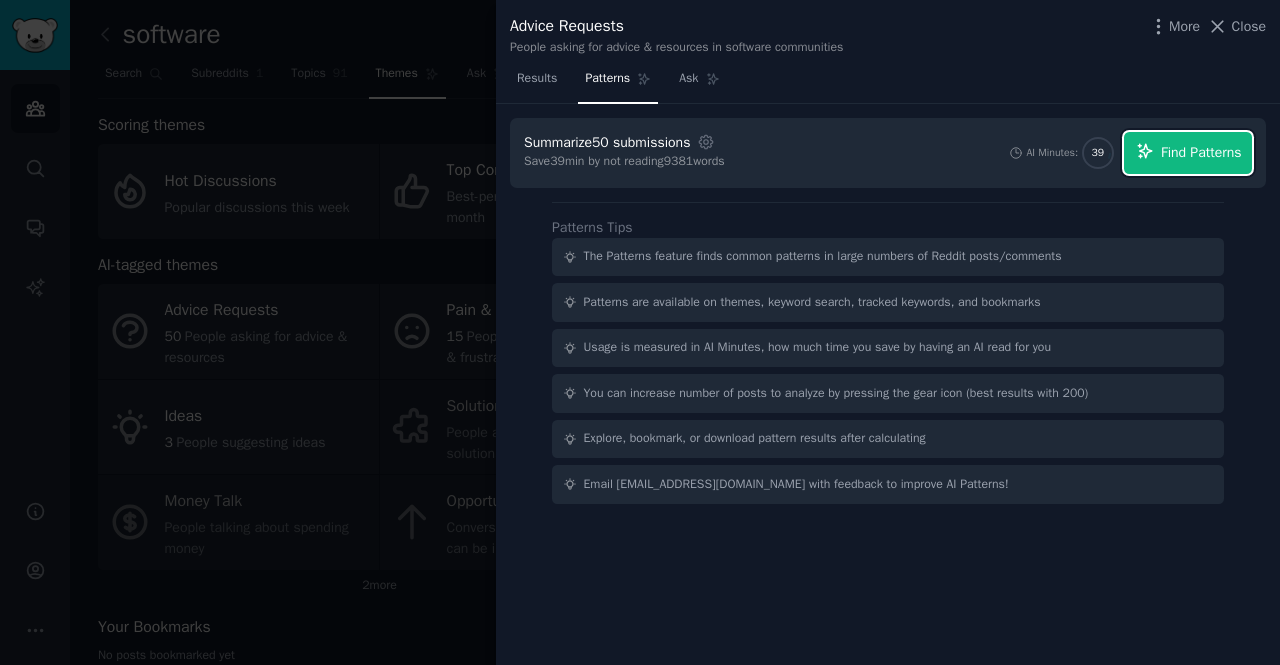 click on "Find Patterns" at bounding box center (1201, 152) 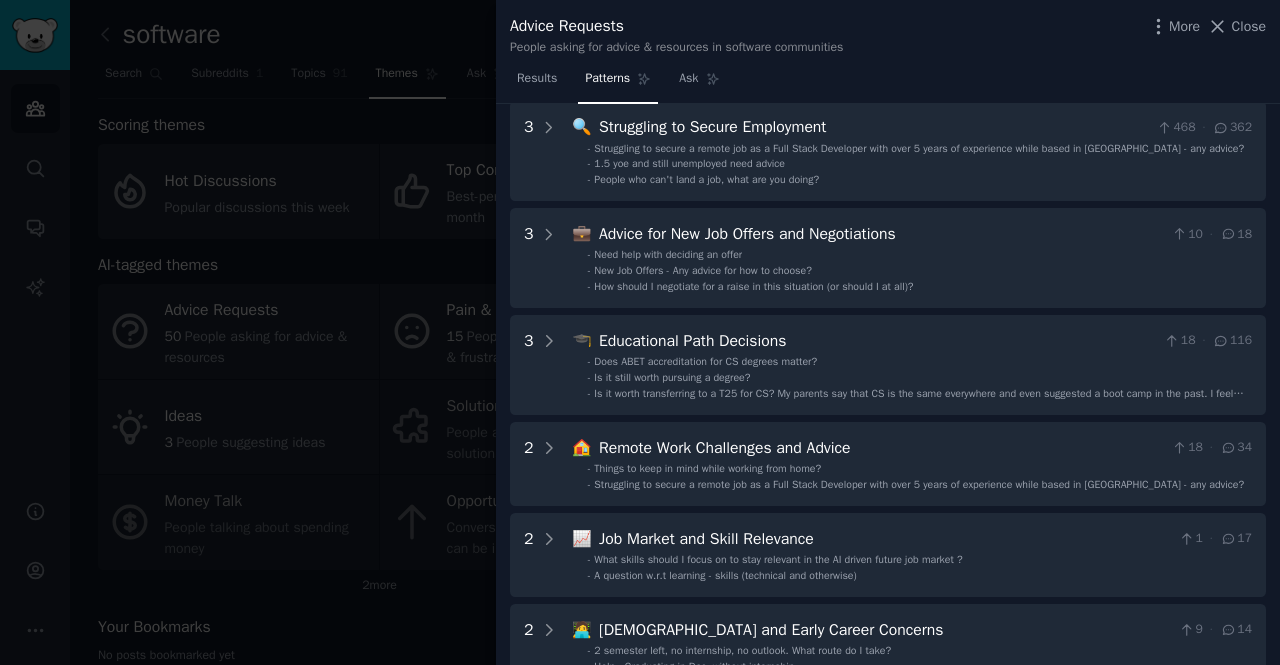 scroll, scrollTop: 0, scrollLeft: 0, axis: both 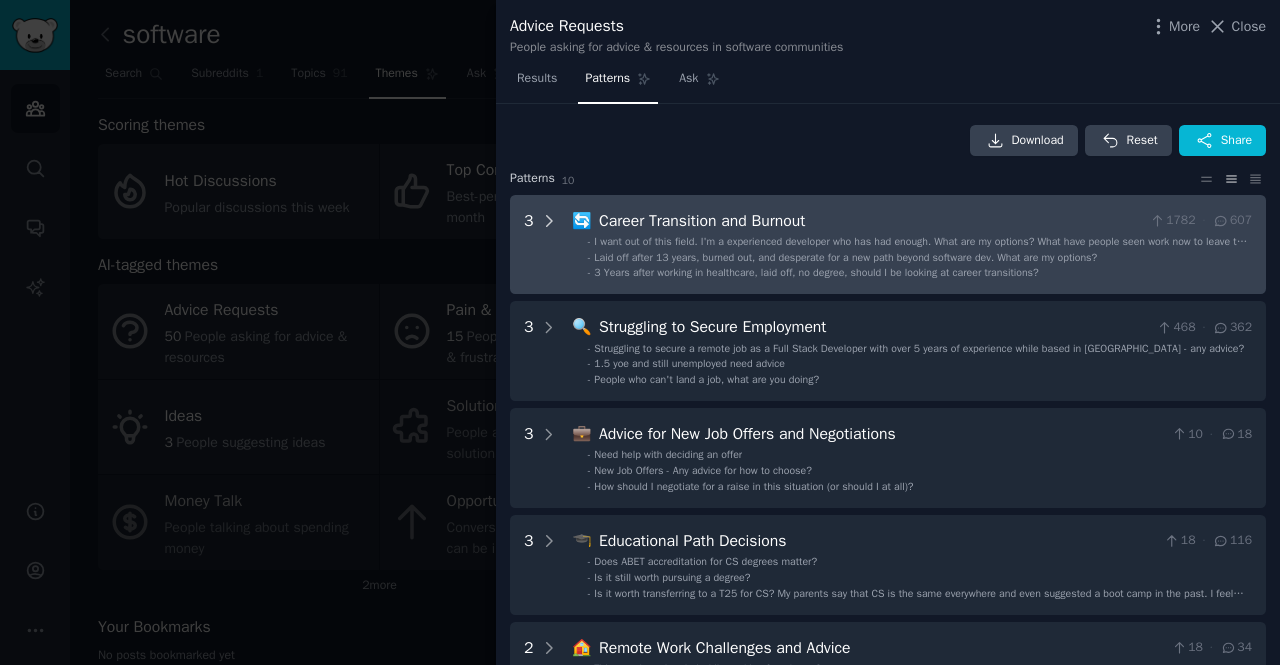 click 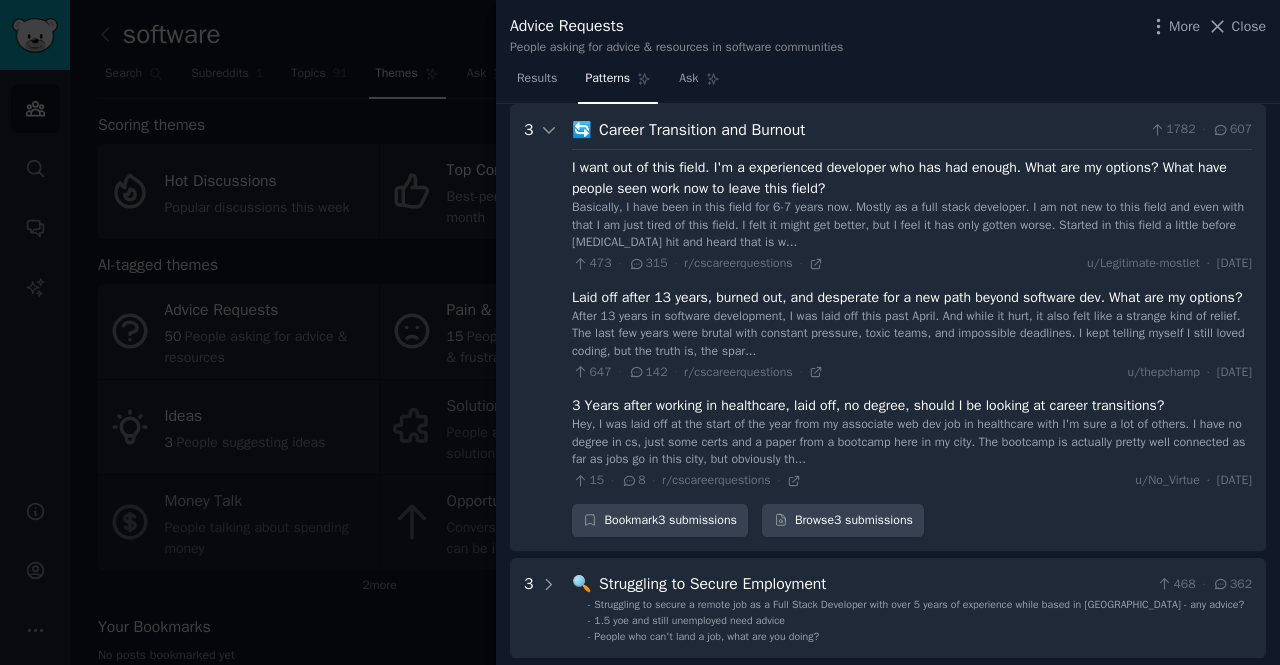 scroll, scrollTop: 0, scrollLeft: 0, axis: both 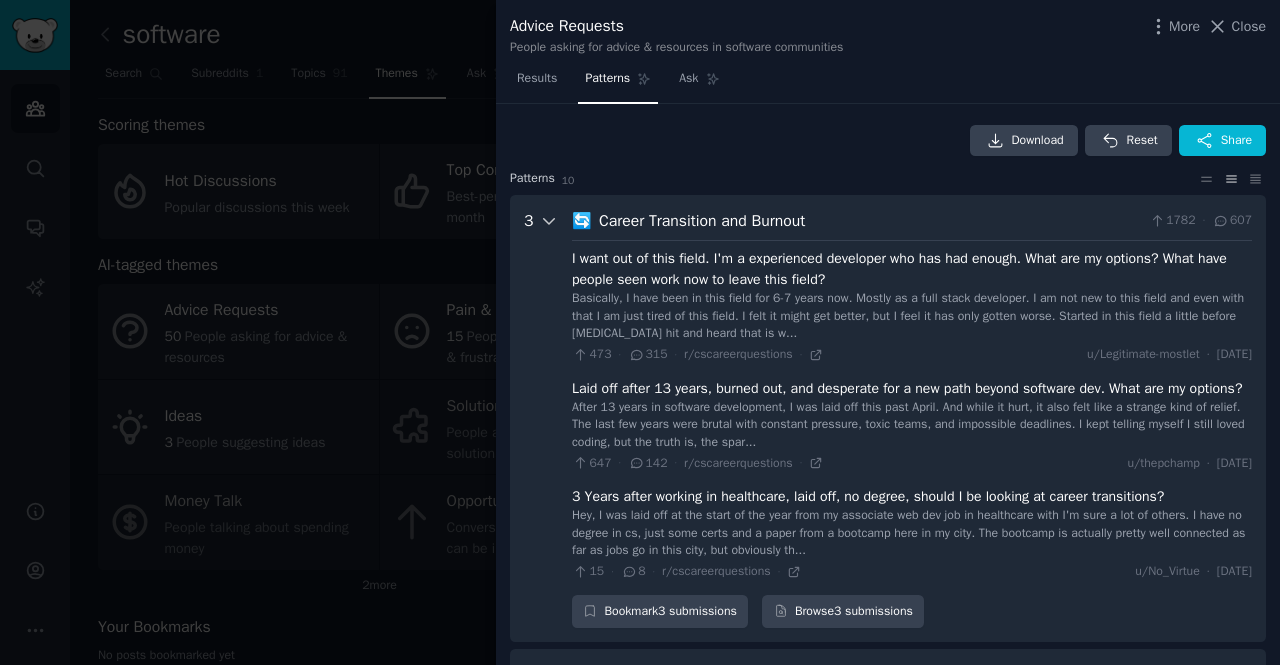 click 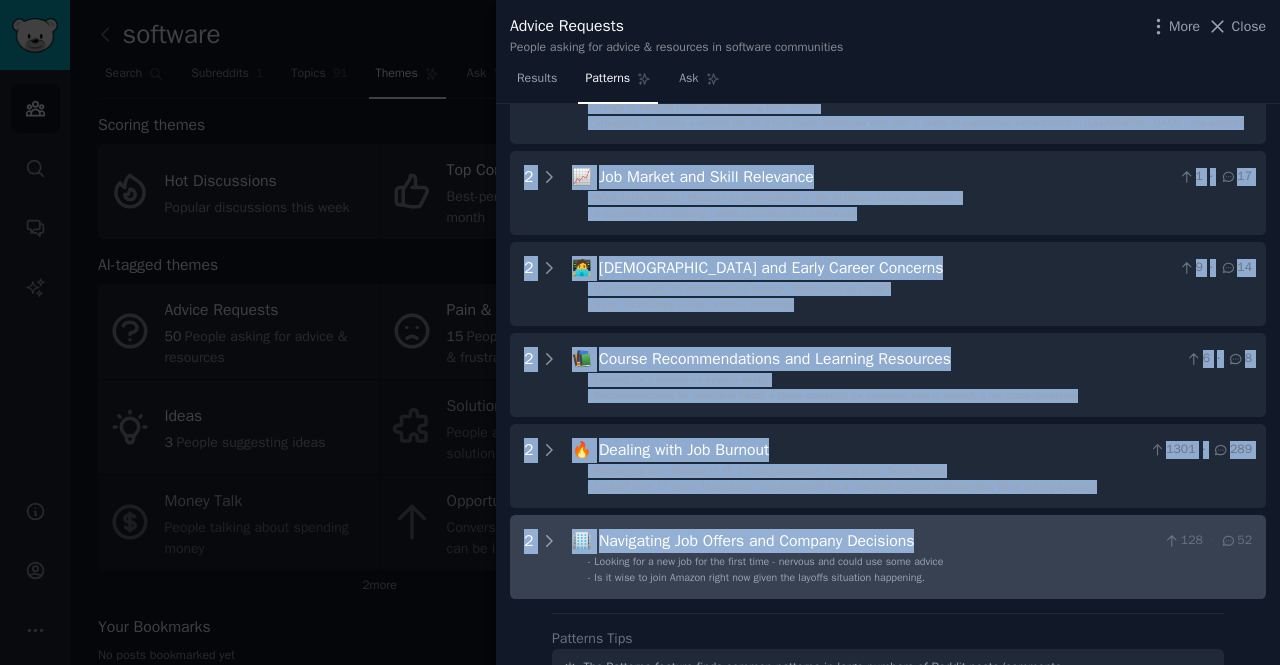 scroll, scrollTop: 600, scrollLeft: 0, axis: vertical 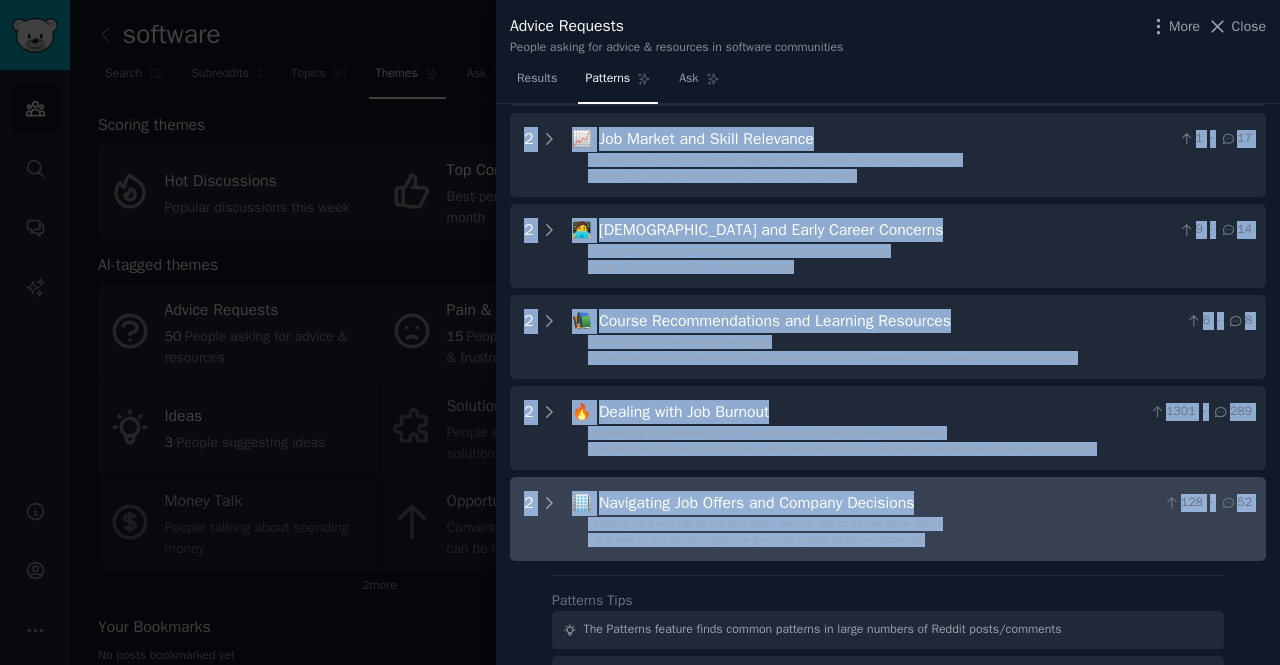 drag, startPoint x: 574, startPoint y: 223, endPoint x: 959, endPoint y: 555, distance: 508.37878 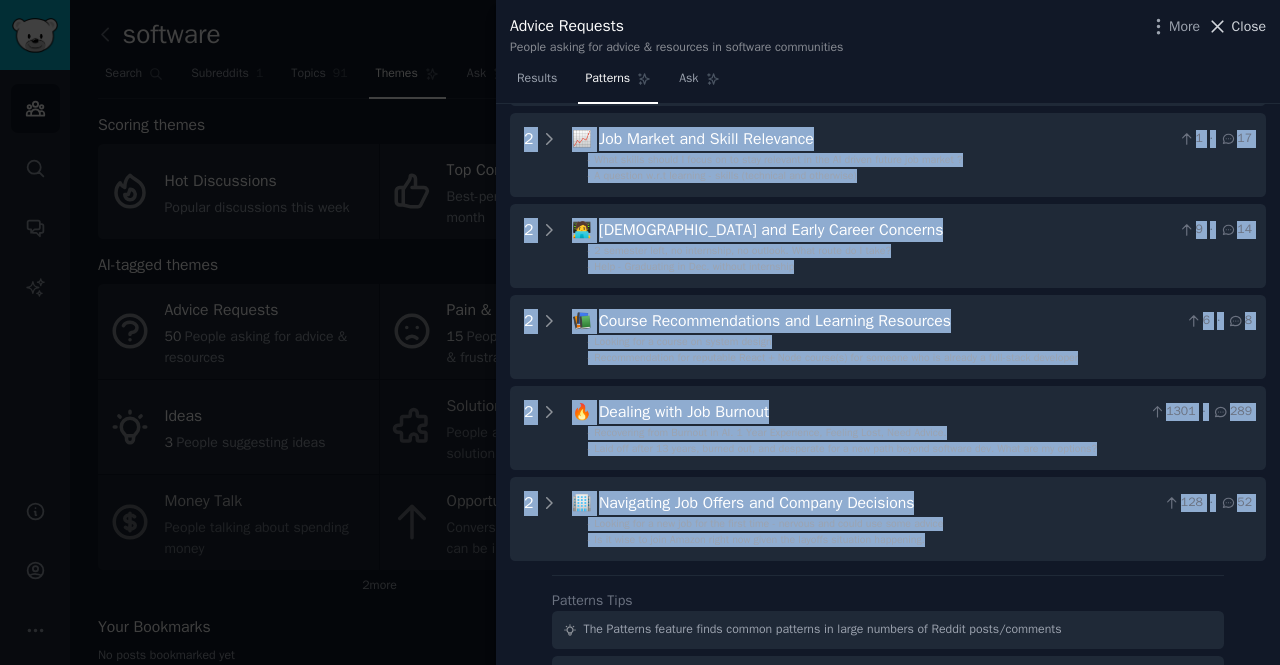 click on "Close" at bounding box center (1249, 26) 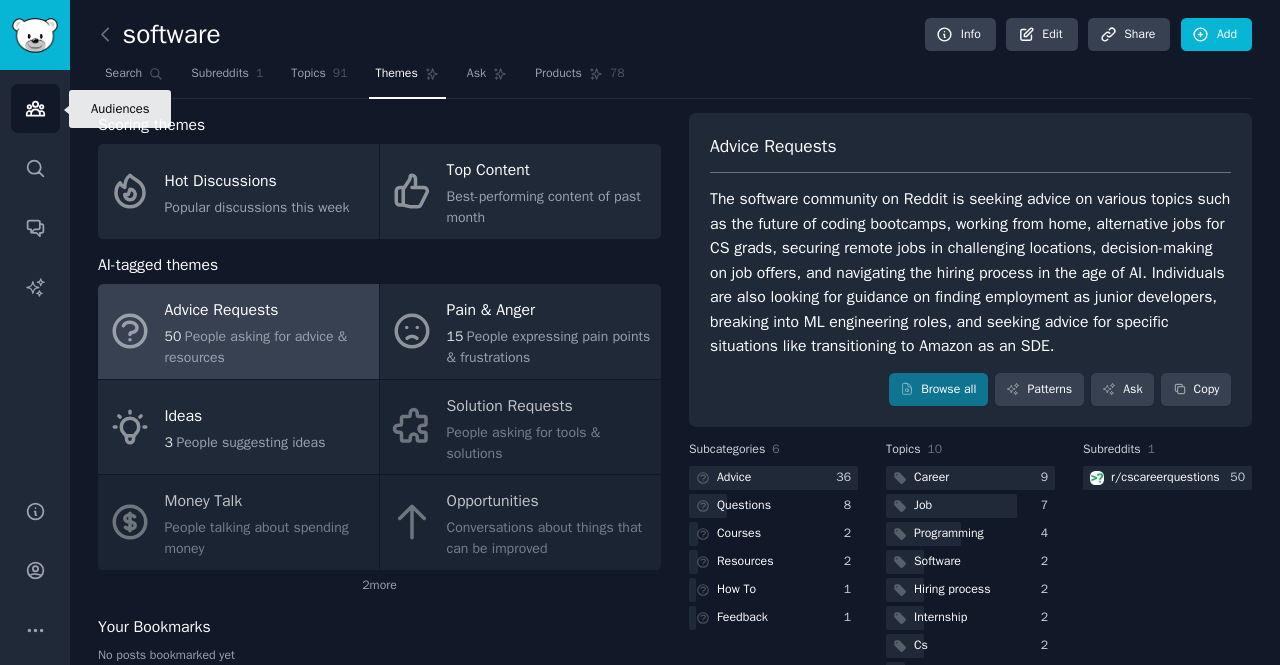 click 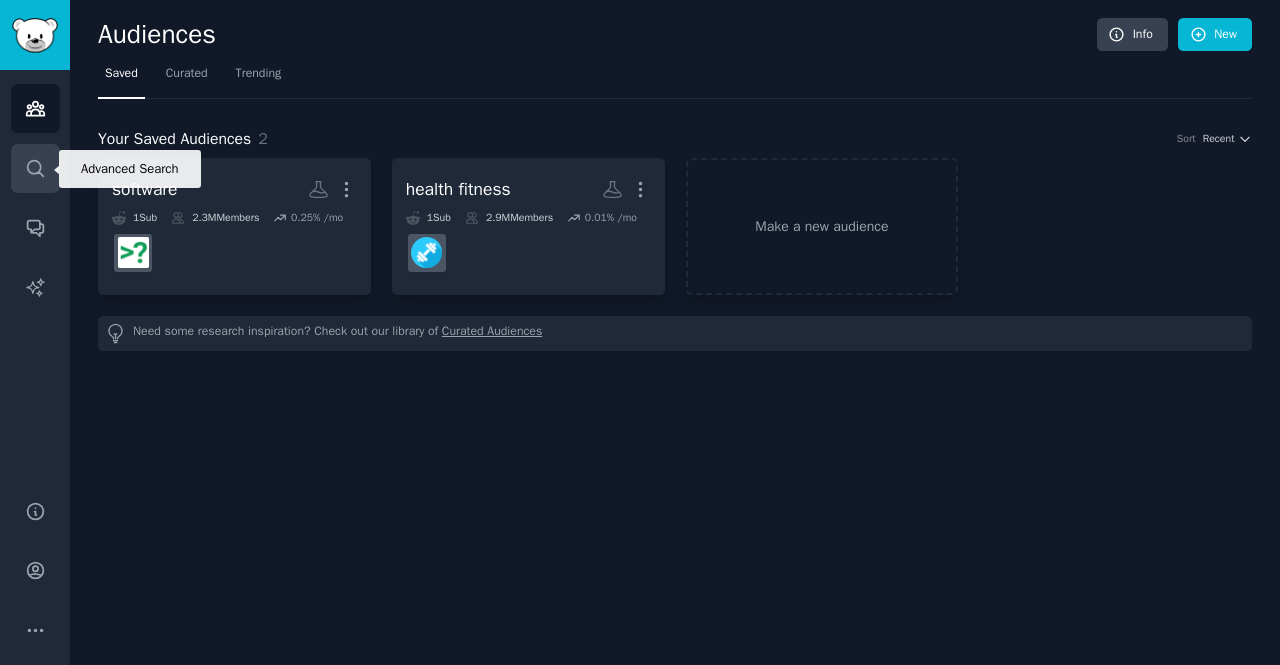 click 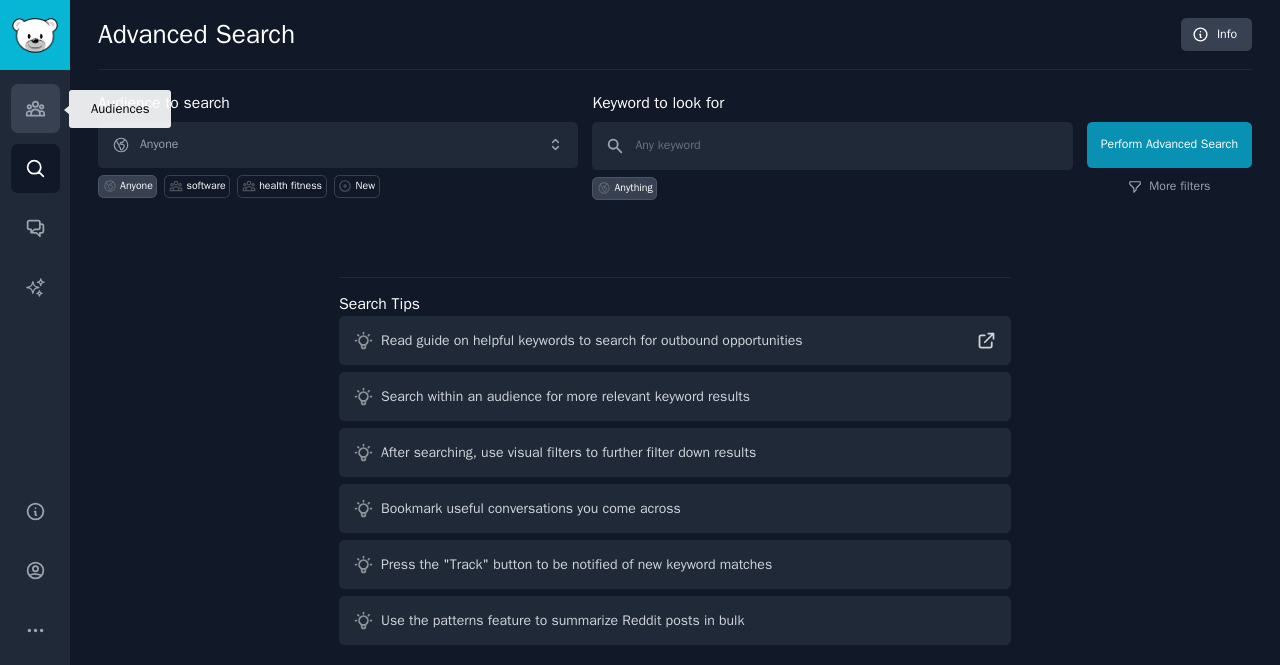 click on "Audiences" at bounding box center [35, 108] 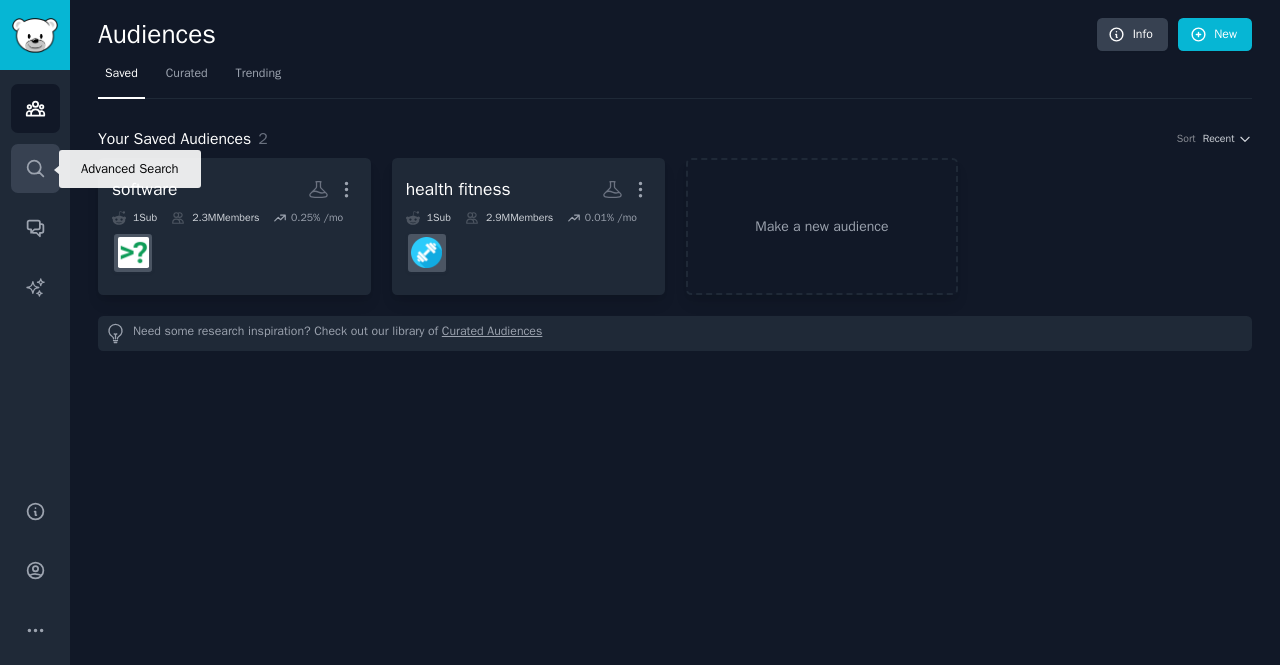 click 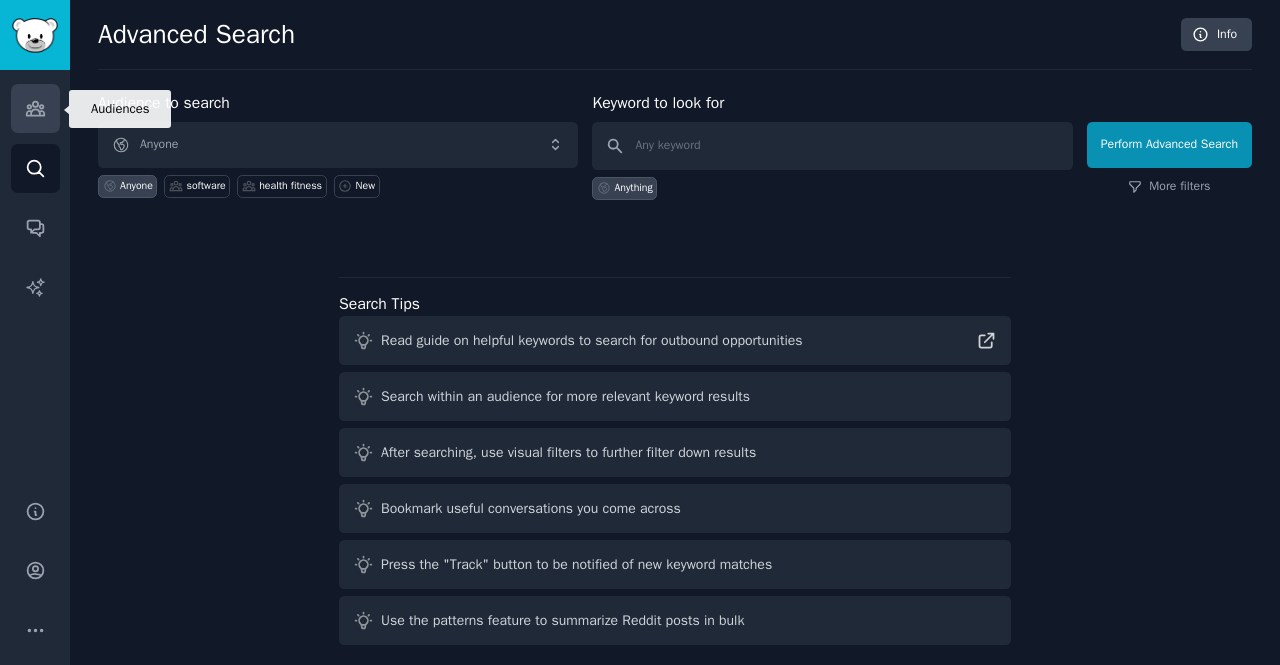 click 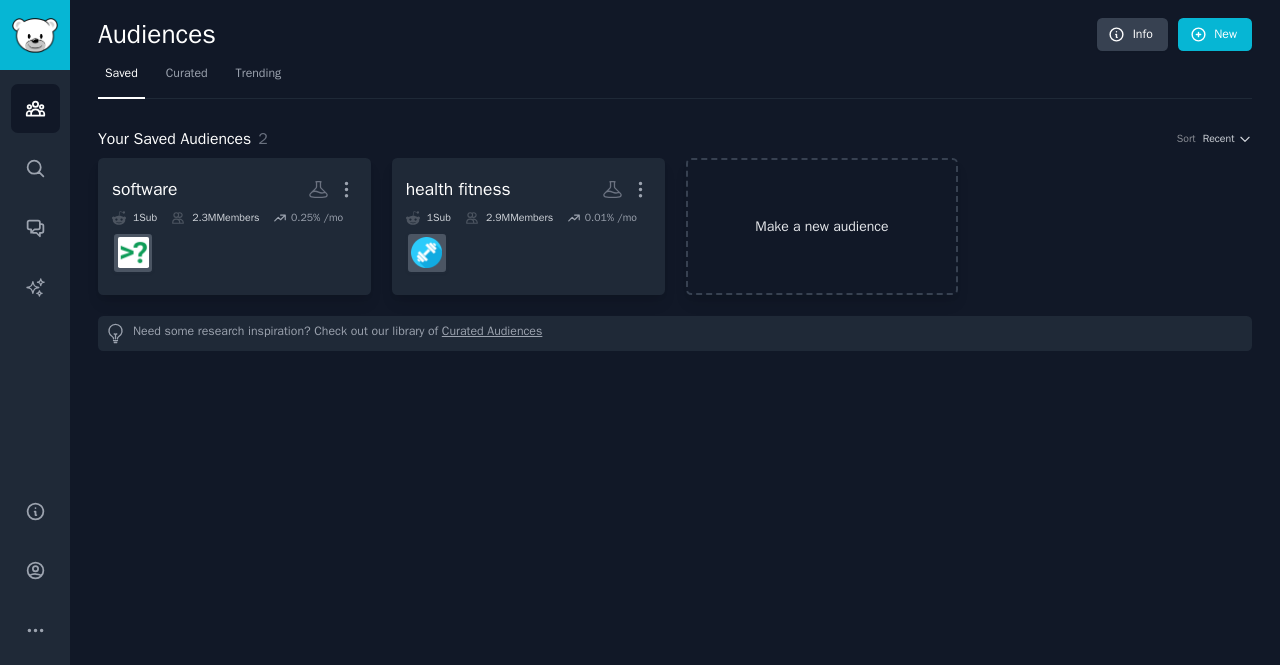 click on "Make a new audience" at bounding box center [822, 226] 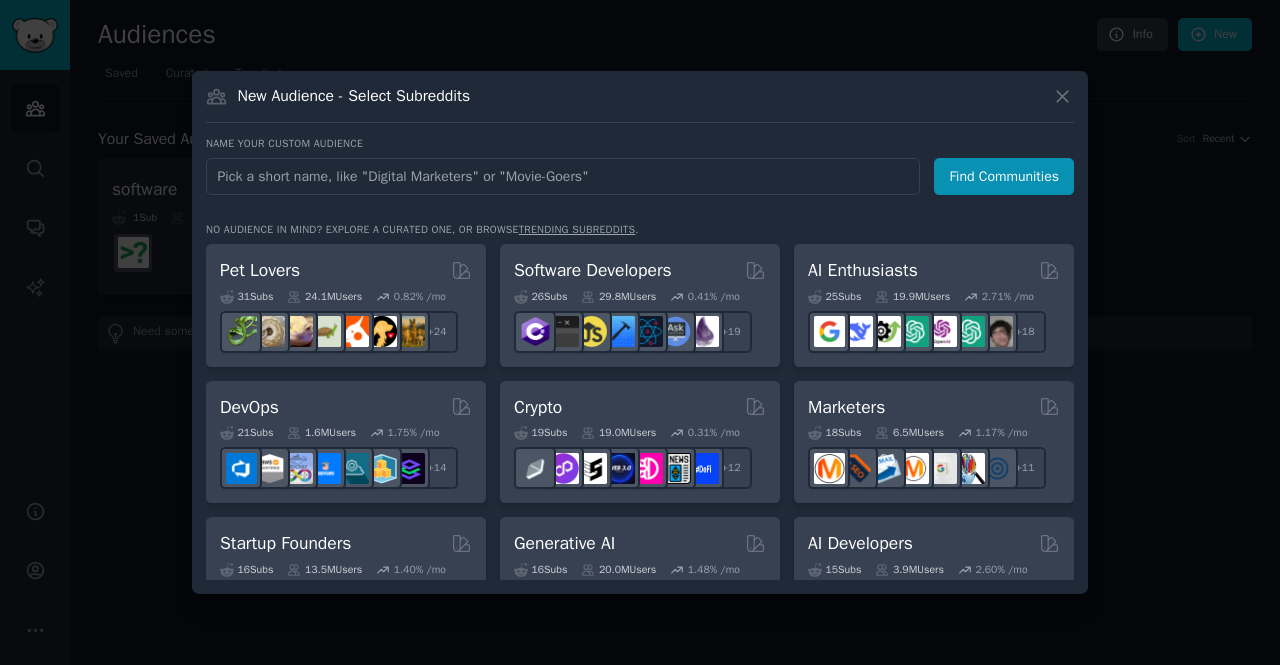 click at bounding box center [563, 176] 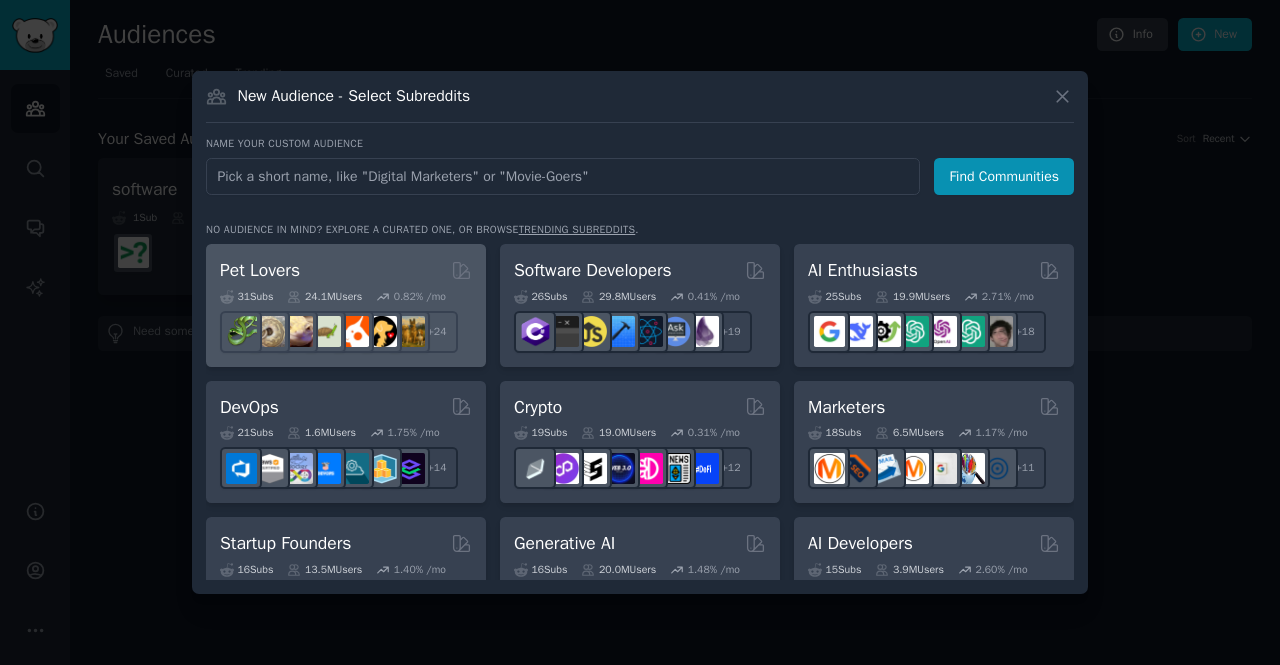 click on "Pet Lovers" at bounding box center [346, 270] 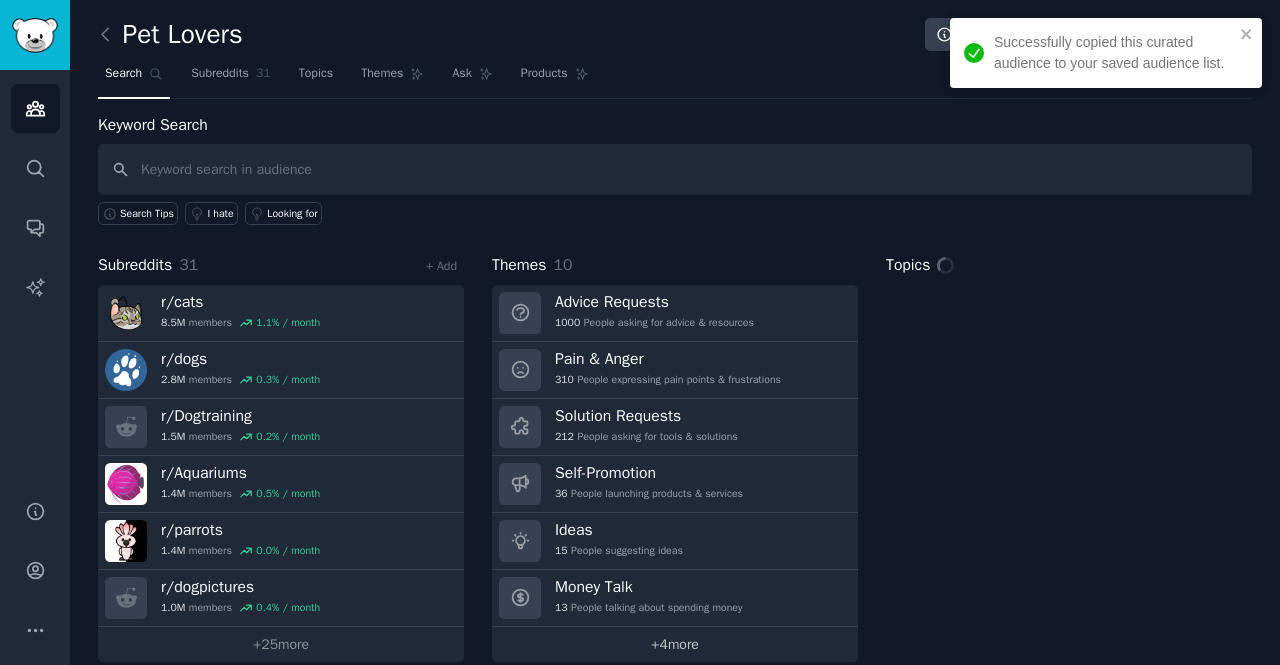 click on "+  4  more" at bounding box center [675, 644] 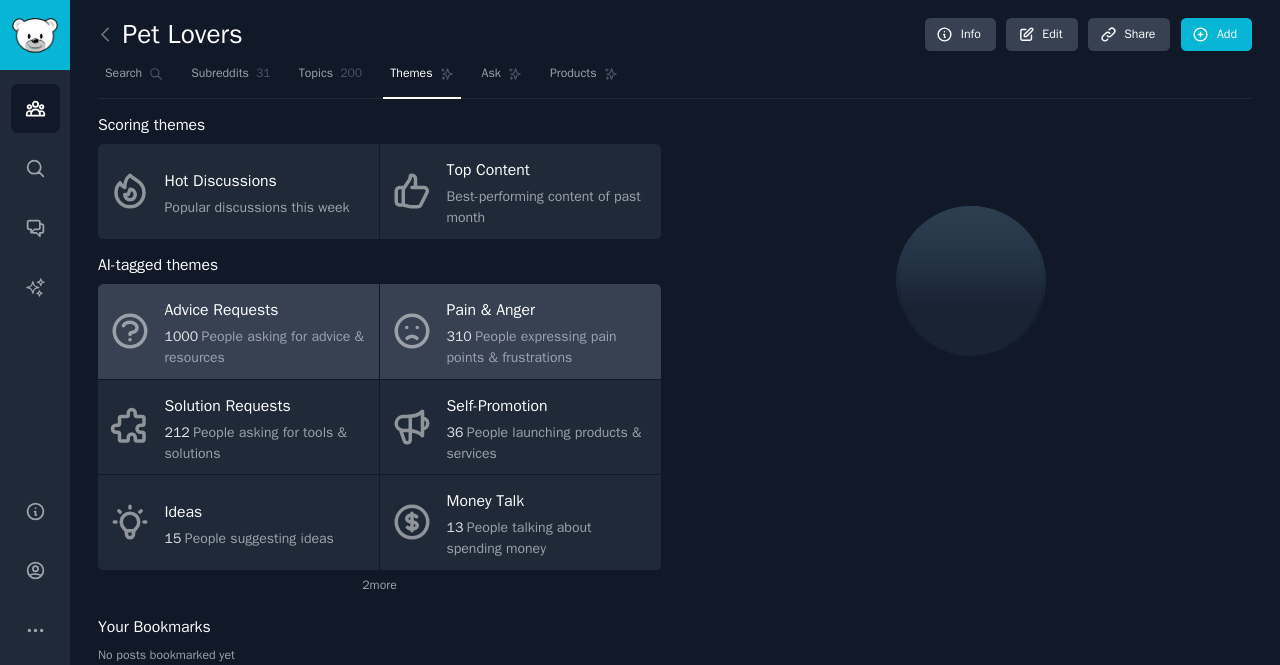 click on "People expressing pain points & frustrations" at bounding box center (532, 347) 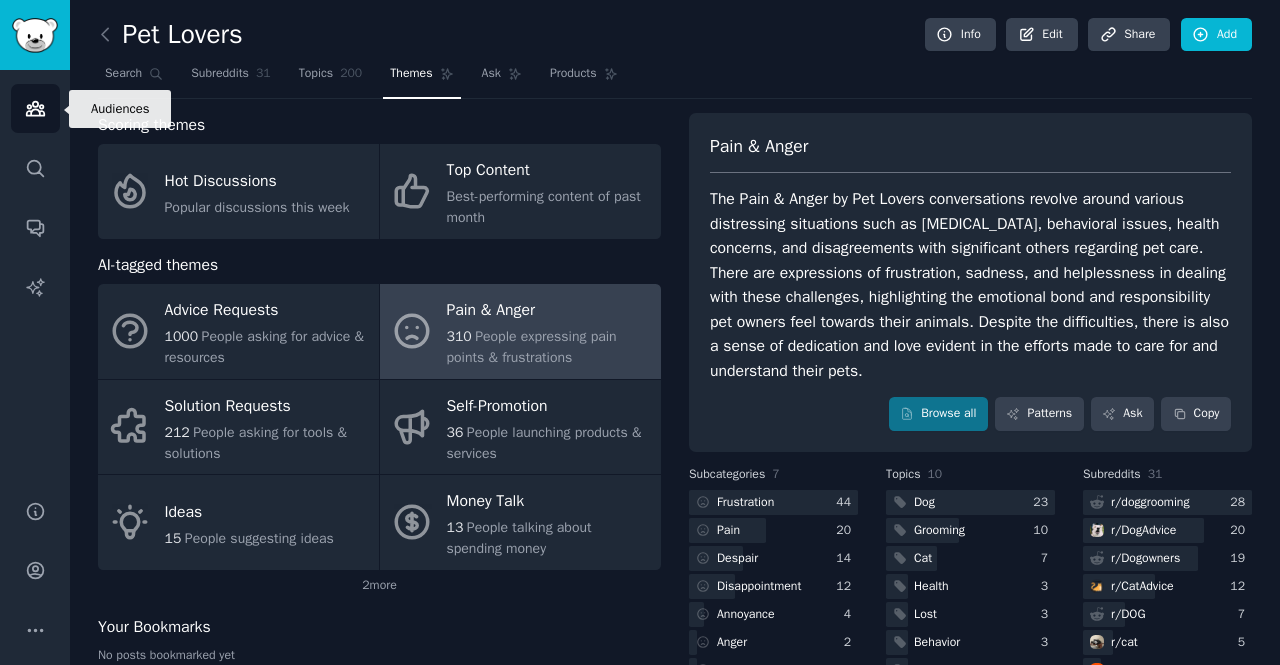 click on "Audiences" at bounding box center [35, 108] 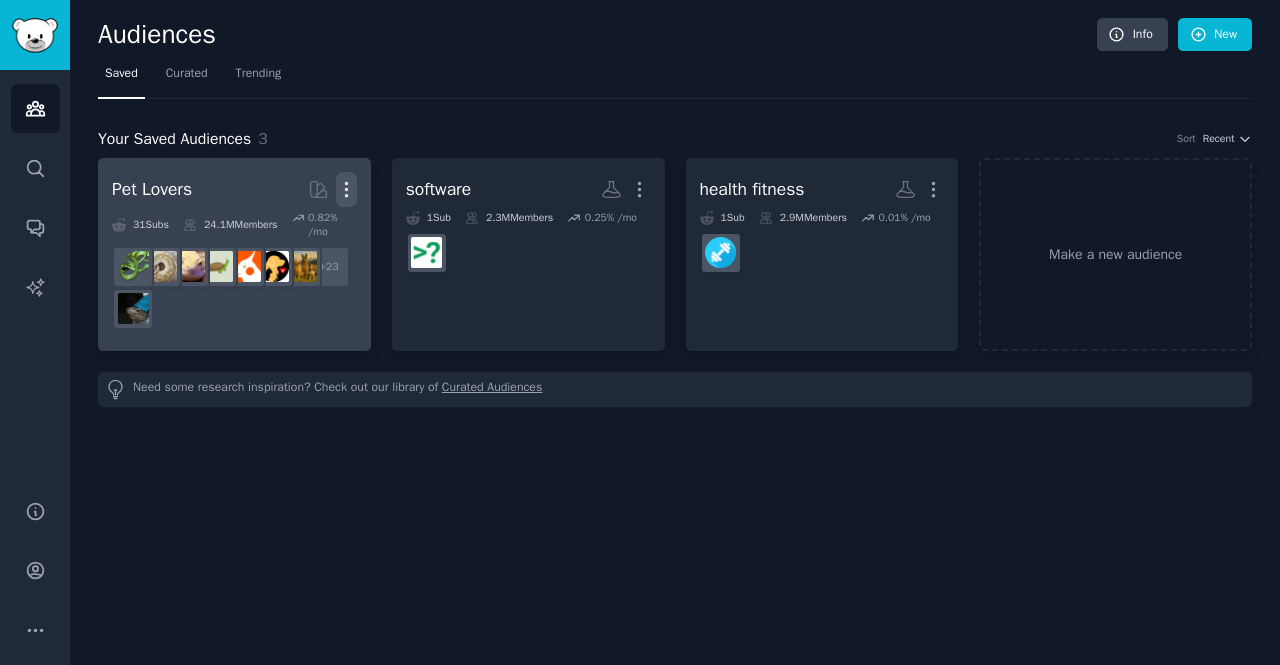 click 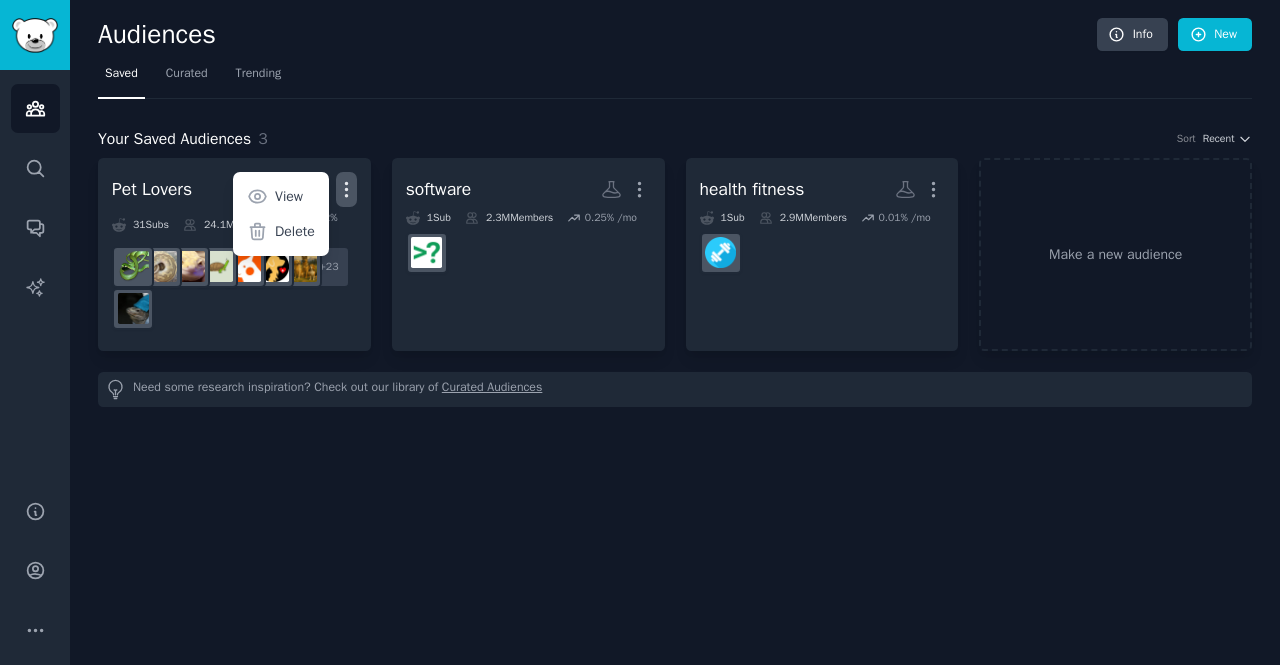 click on "Delete" at bounding box center (295, 231) 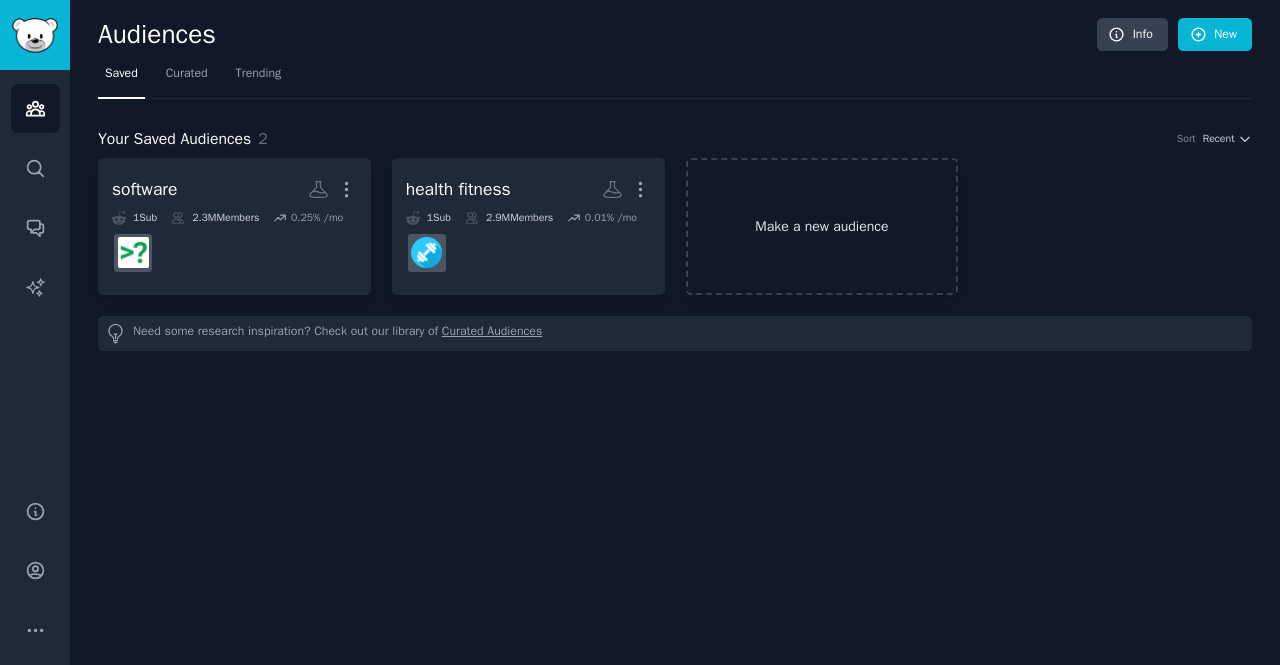 click on "Make a new audience" at bounding box center (822, 226) 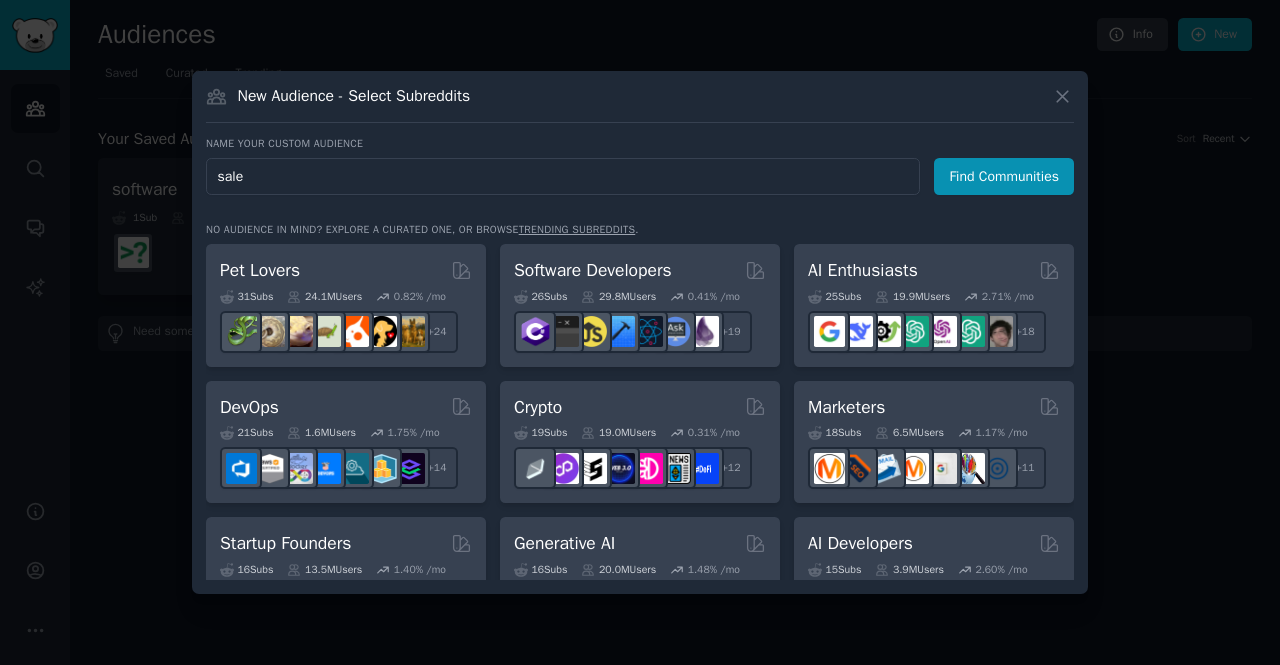 type on "sales" 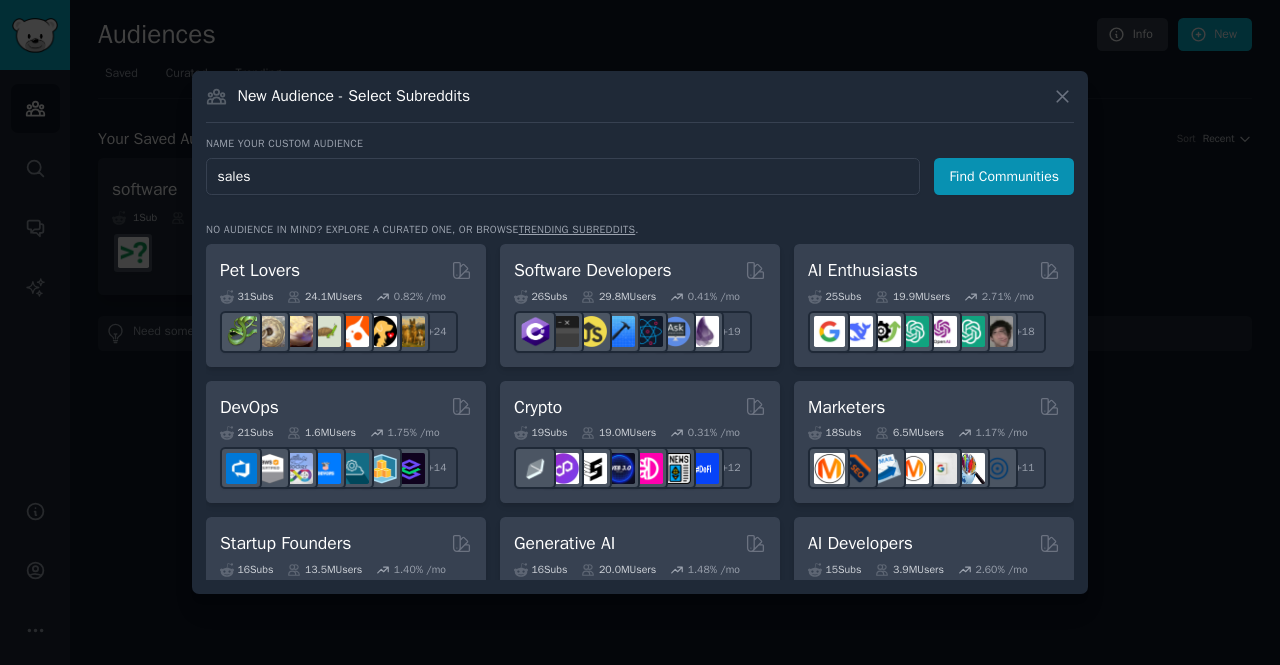 click on "Find Communities" at bounding box center [1004, 176] 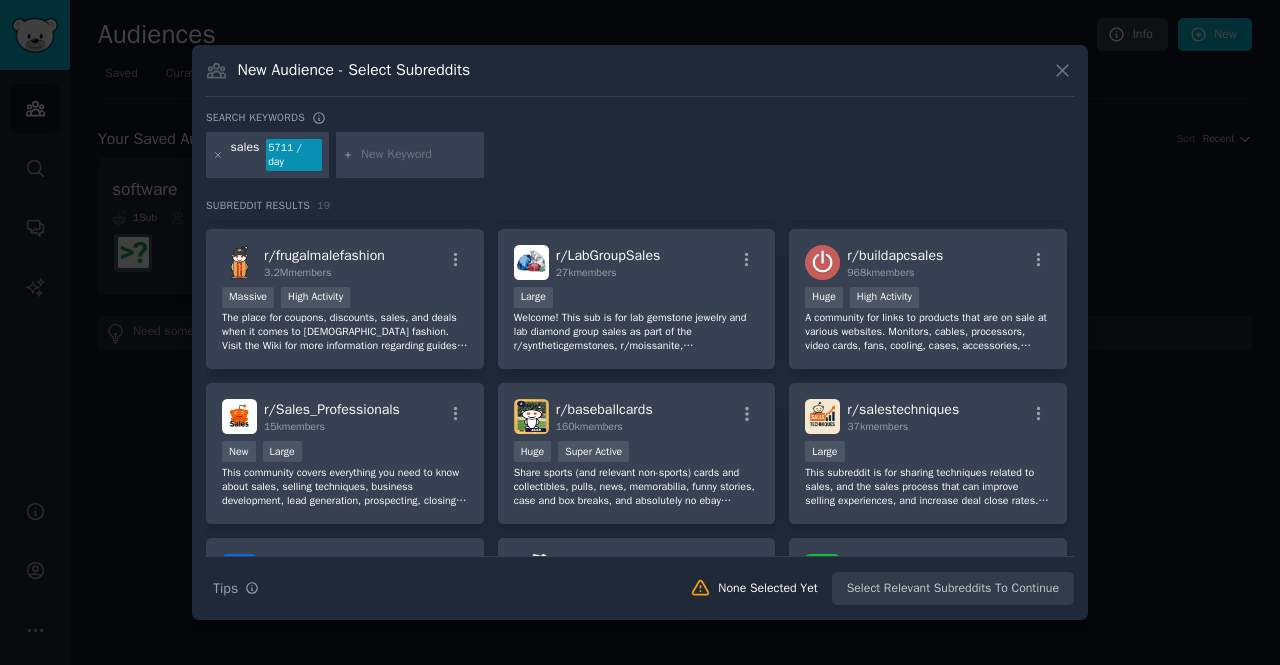 scroll, scrollTop: 0, scrollLeft: 0, axis: both 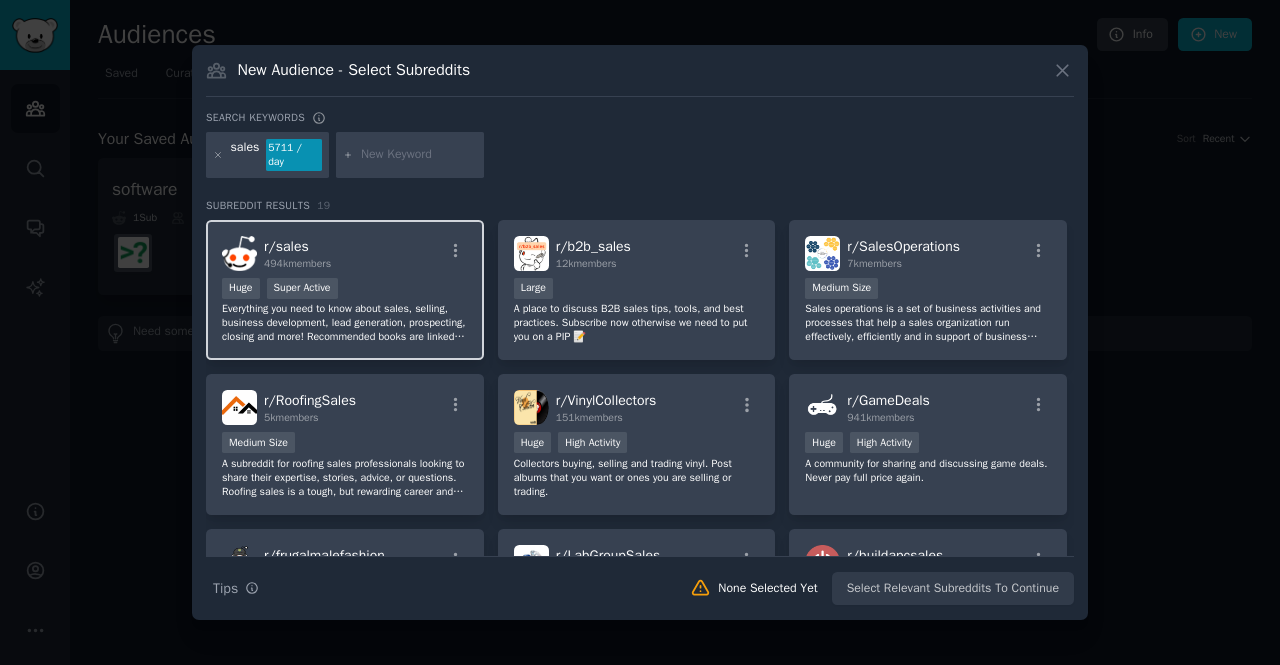 click on "r/ sales 494k  members" at bounding box center [345, 253] 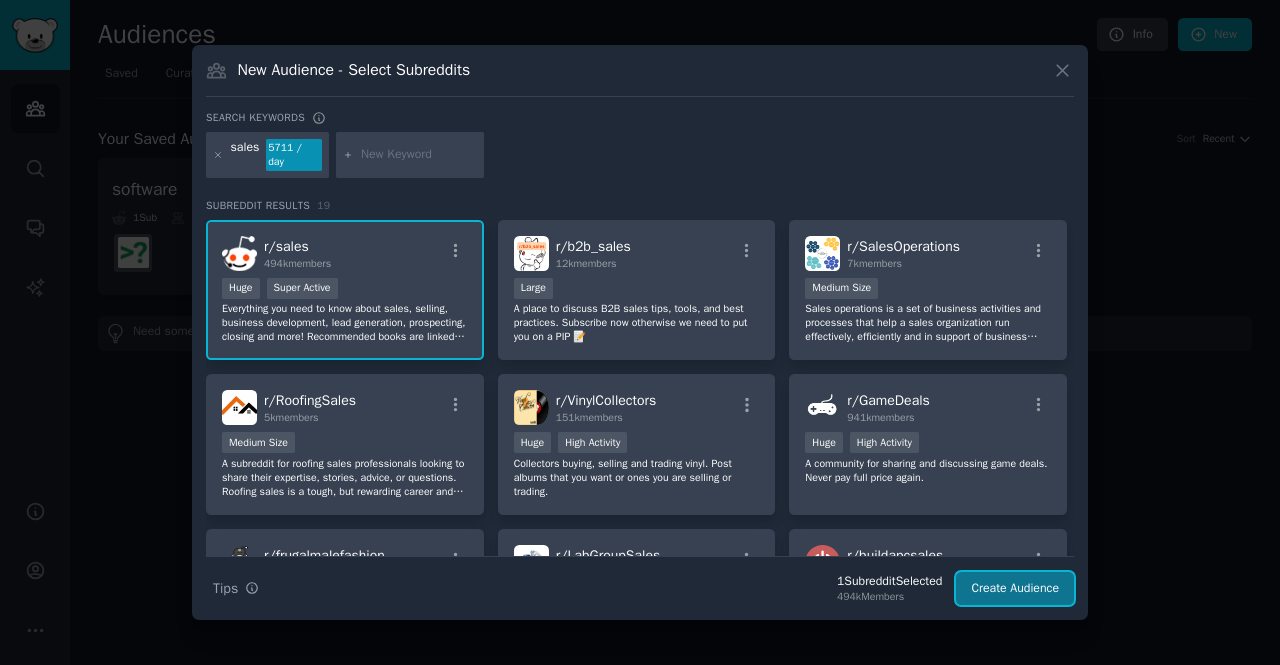 click on "Create Audience" at bounding box center [1015, 589] 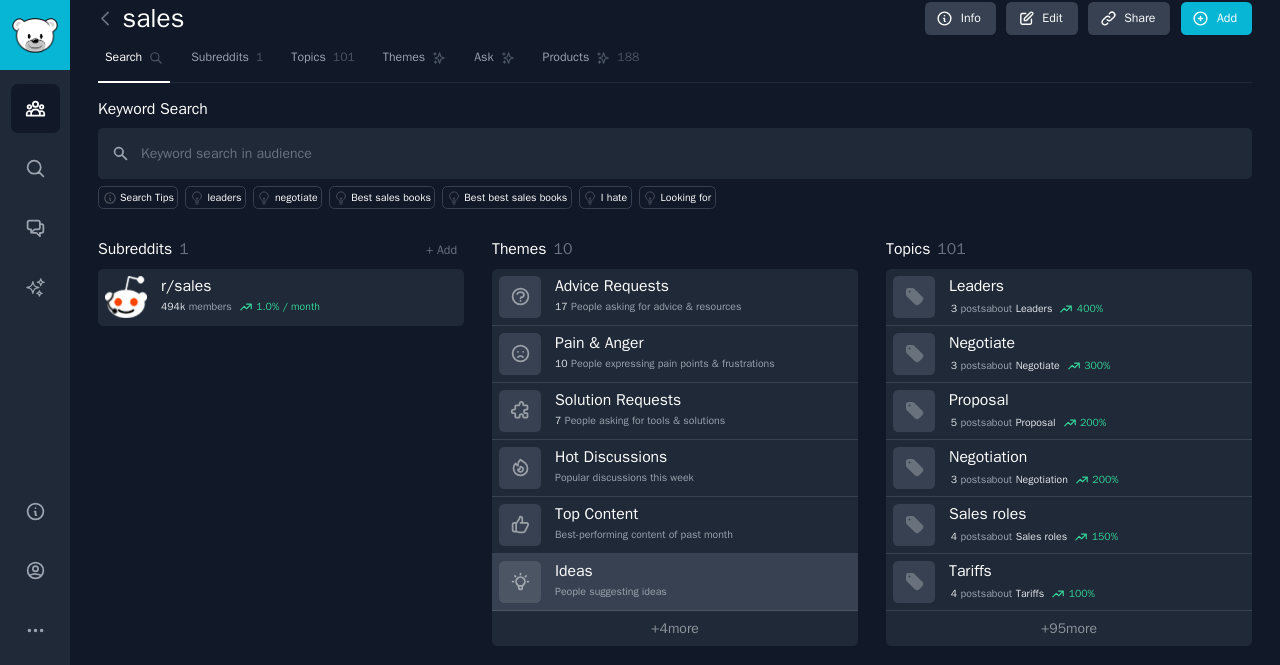 scroll, scrollTop: 20, scrollLeft: 0, axis: vertical 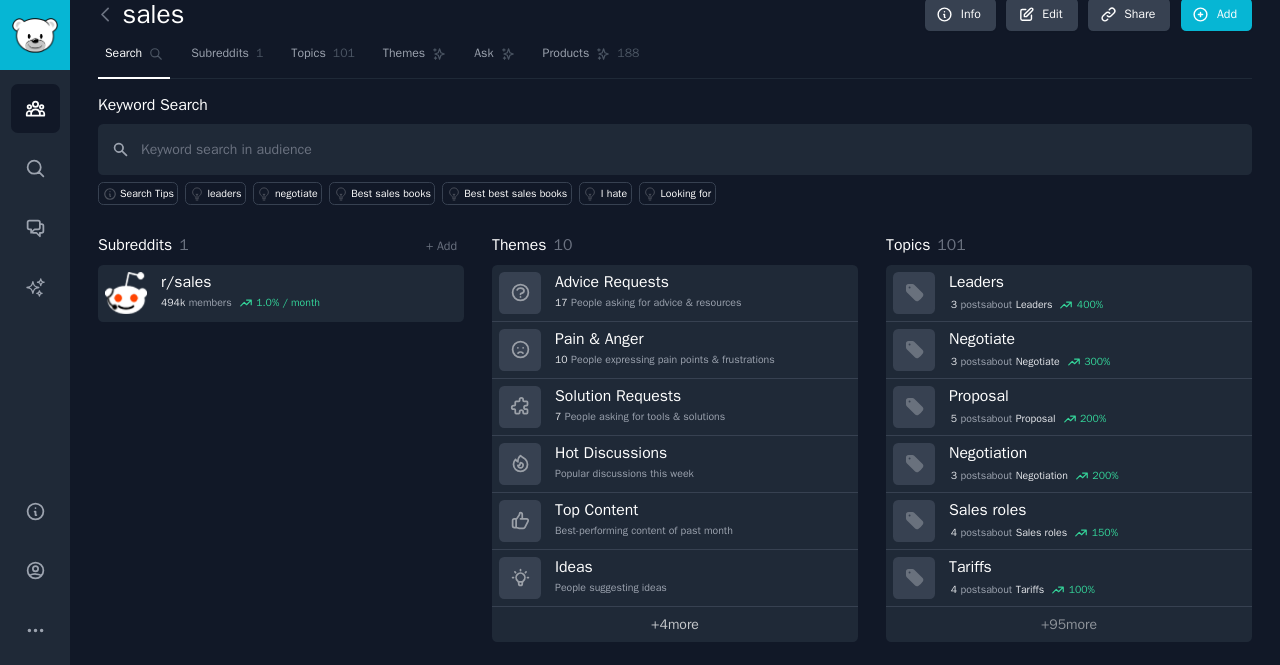 click on "+  4  more" at bounding box center [675, 624] 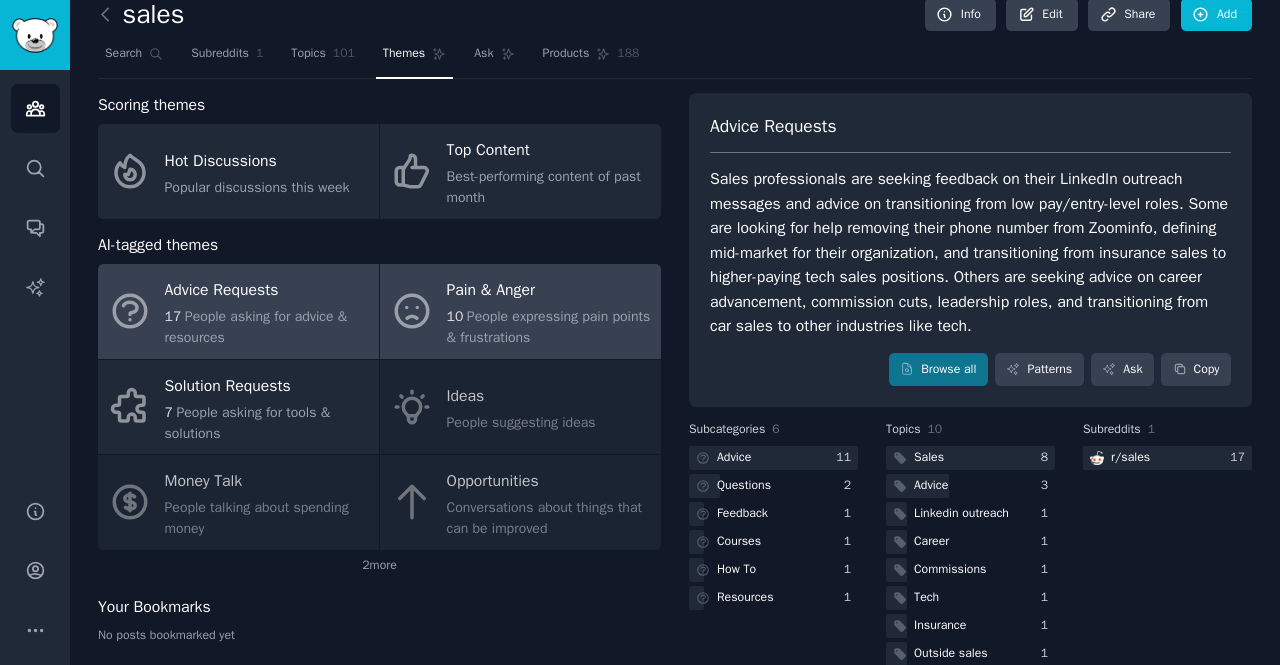 drag, startPoint x: 464, startPoint y: 293, endPoint x: 558, endPoint y: 309, distance: 95.35198 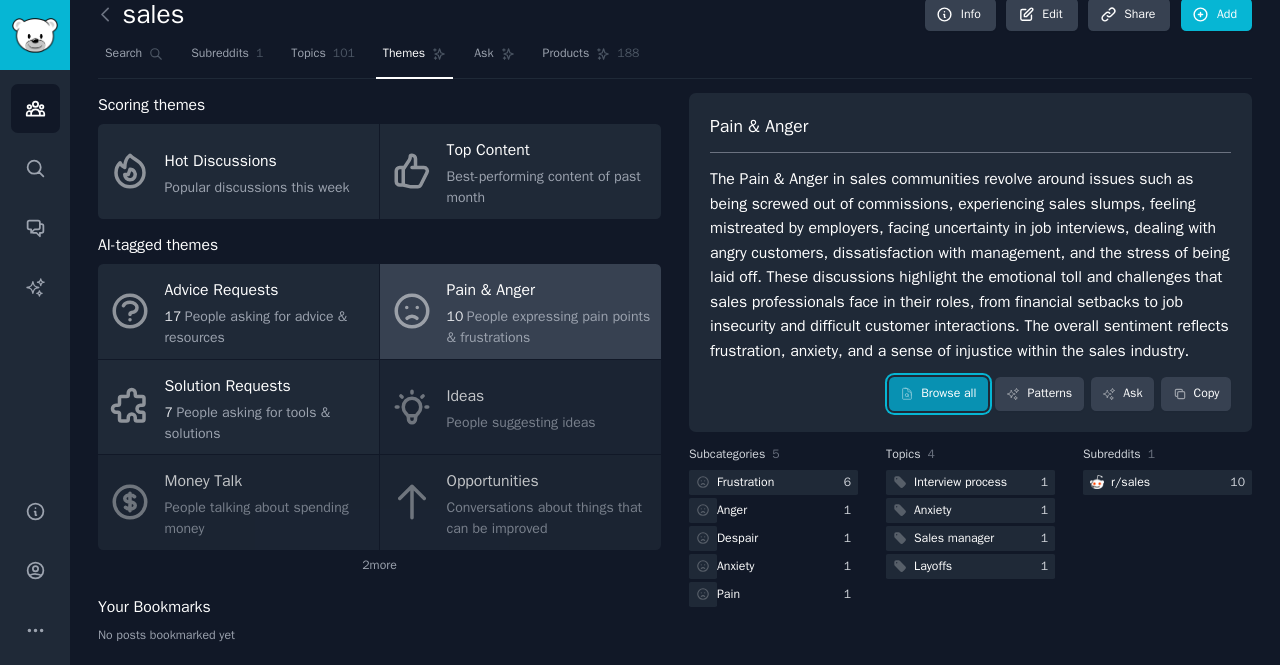 click on "Browse all" at bounding box center [938, 394] 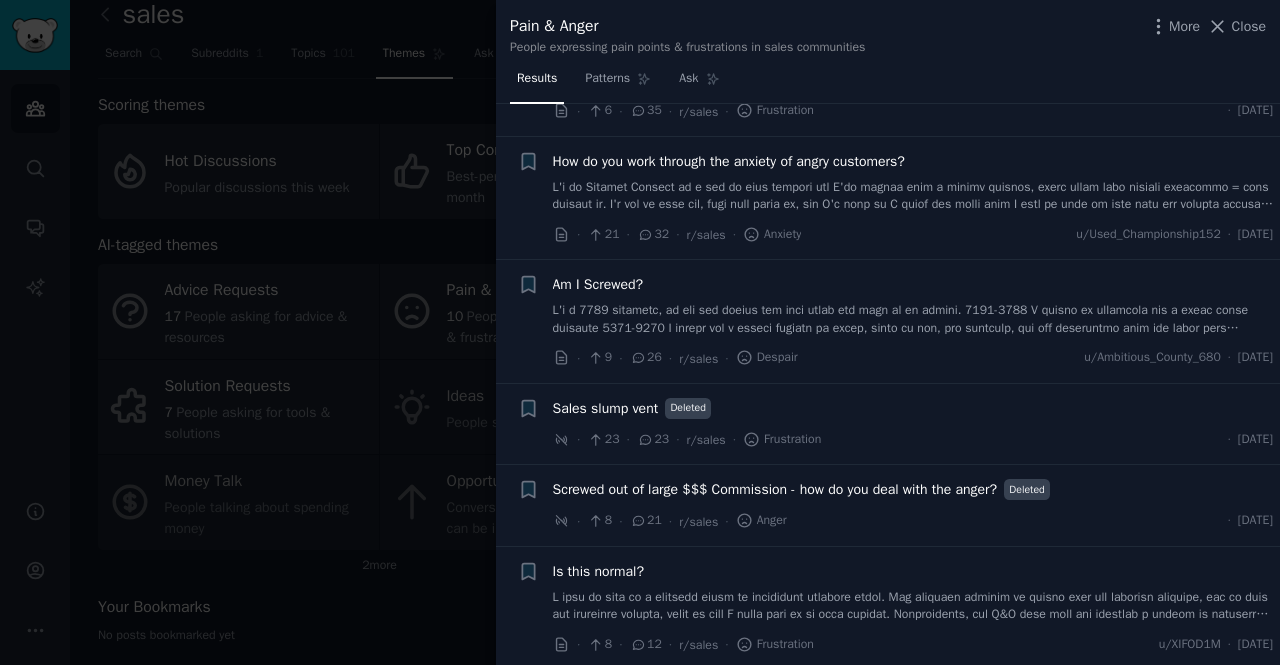 scroll, scrollTop: 533, scrollLeft: 0, axis: vertical 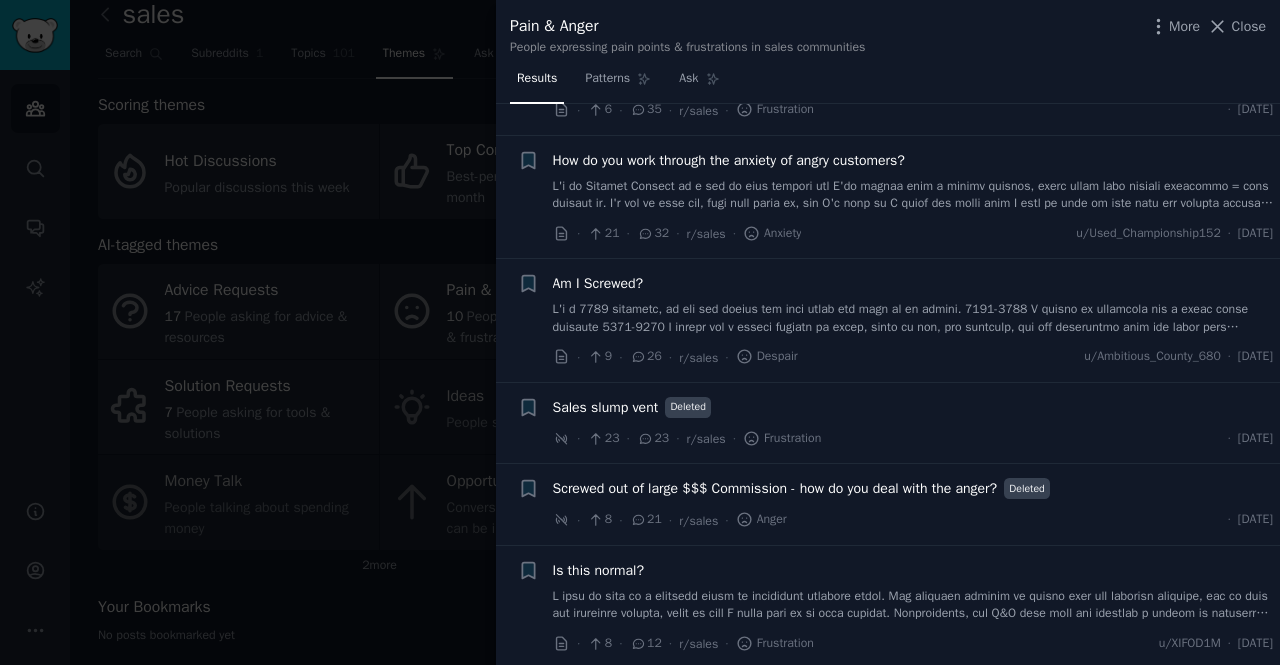 click at bounding box center [640, 332] 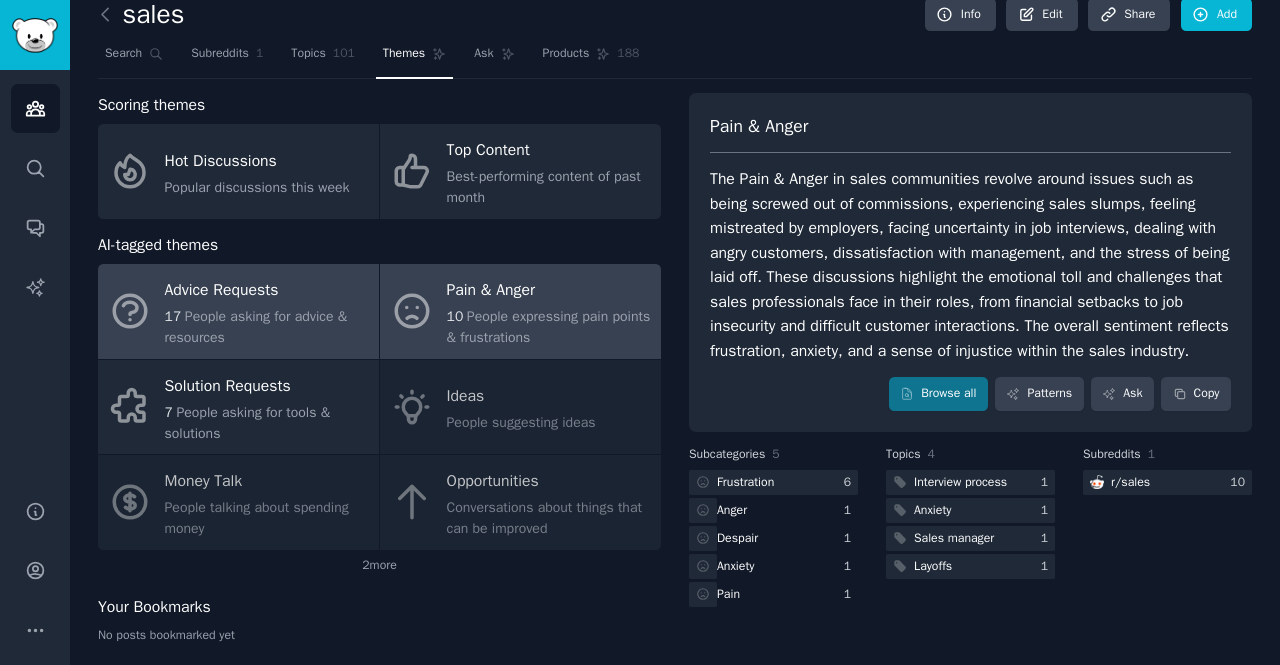 click on "People asking for advice & resources" at bounding box center [256, 327] 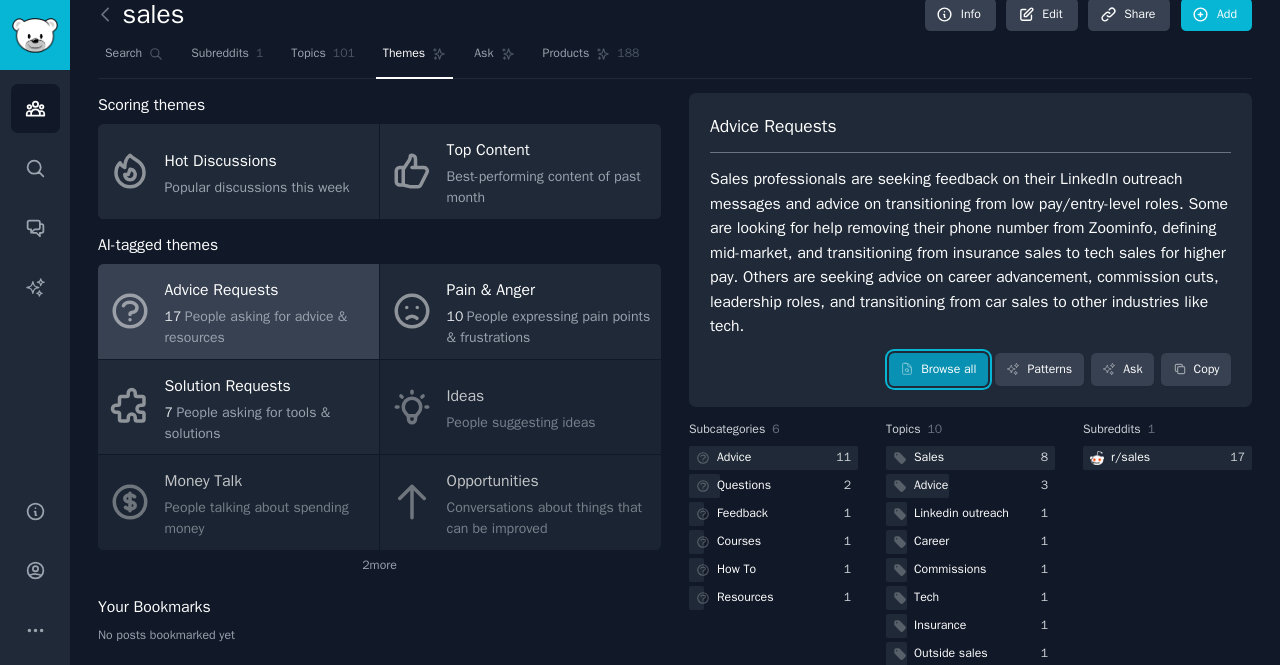 click on "Browse all" at bounding box center [938, 370] 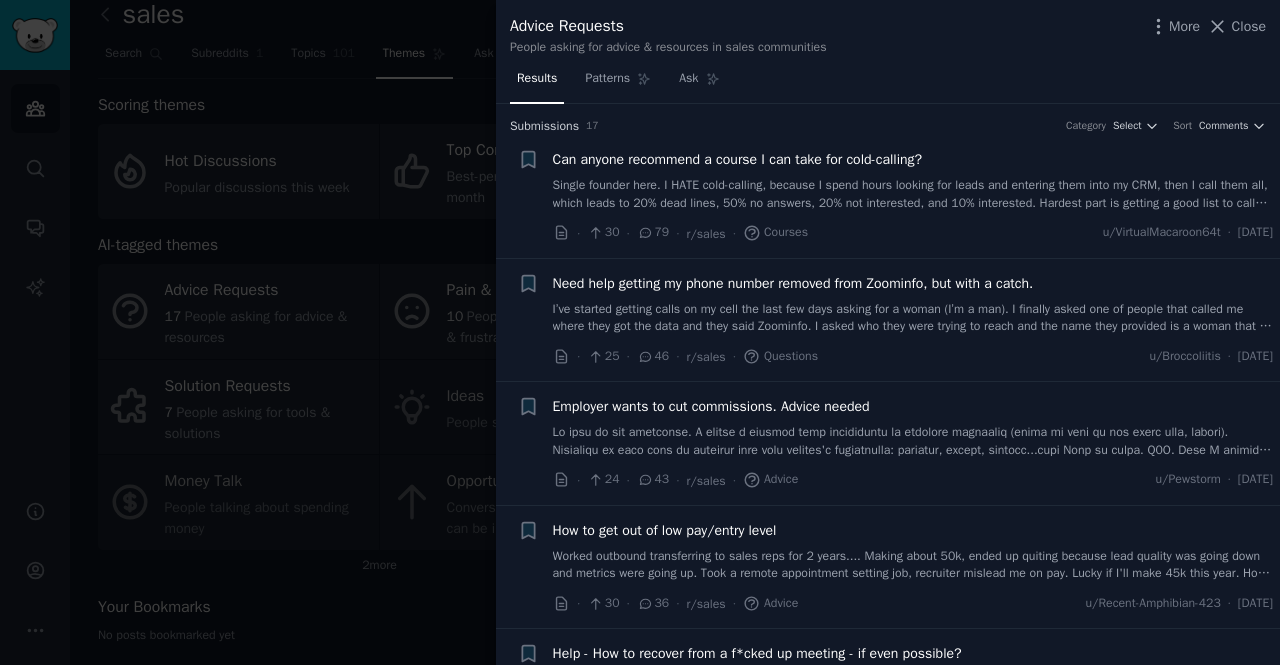 drag, startPoint x: 218, startPoint y: 264, endPoint x: 176, endPoint y: 233, distance: 52.201534 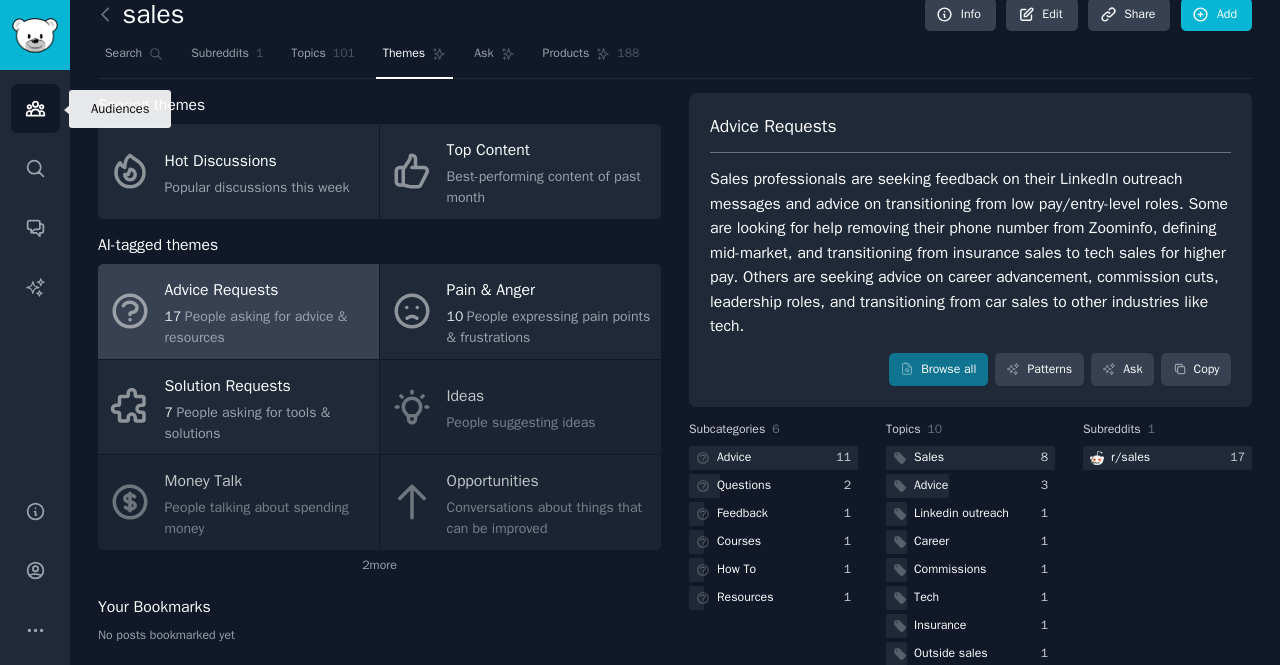 click 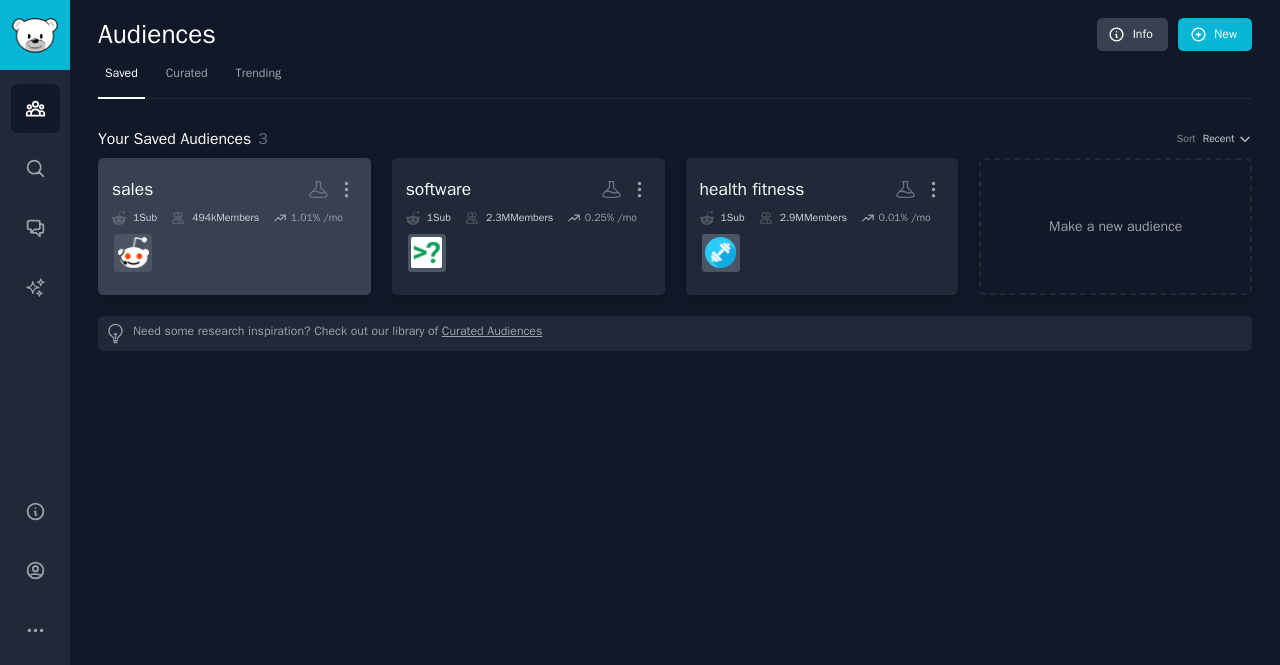click at bounding box center [234, 253] 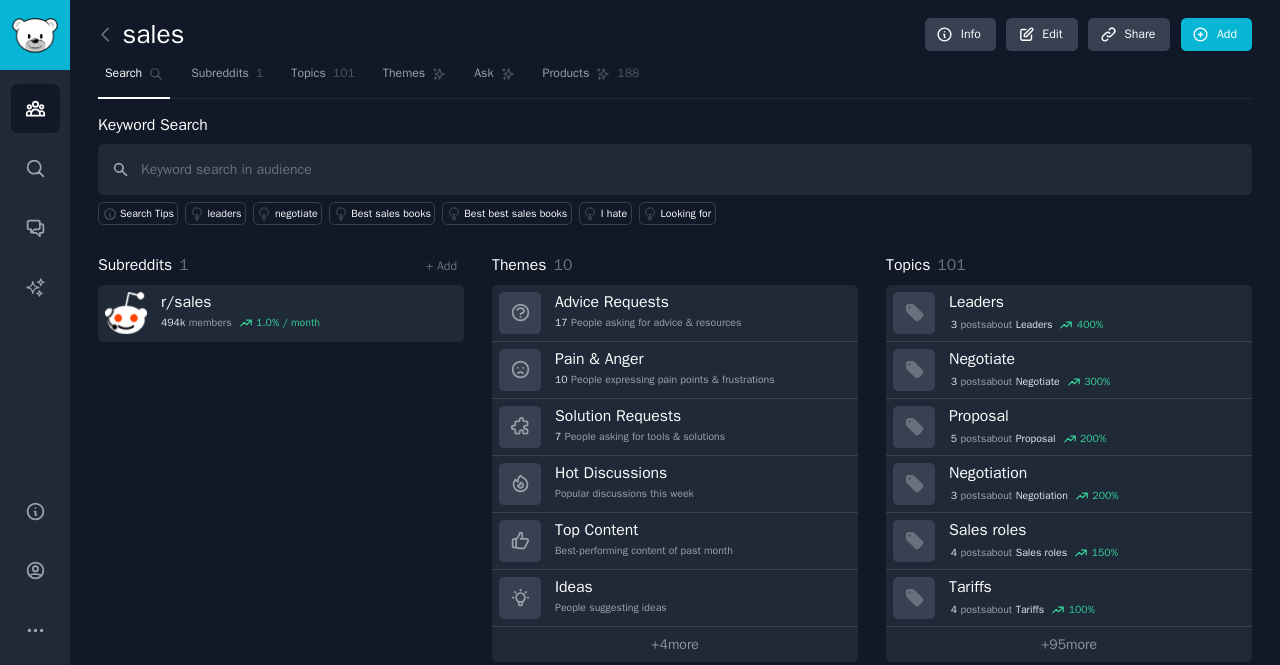 click at bounding box center (675, 169) 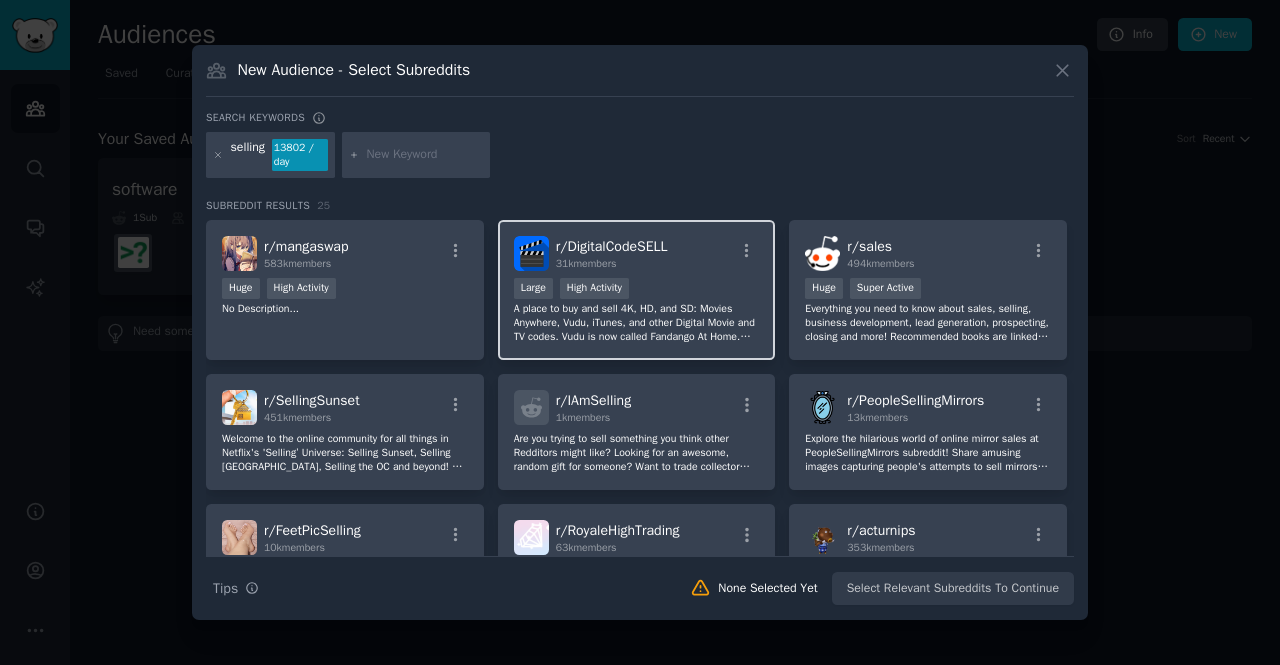 scroll, scrollTop: 0, scrollLeft: 0, axis: both 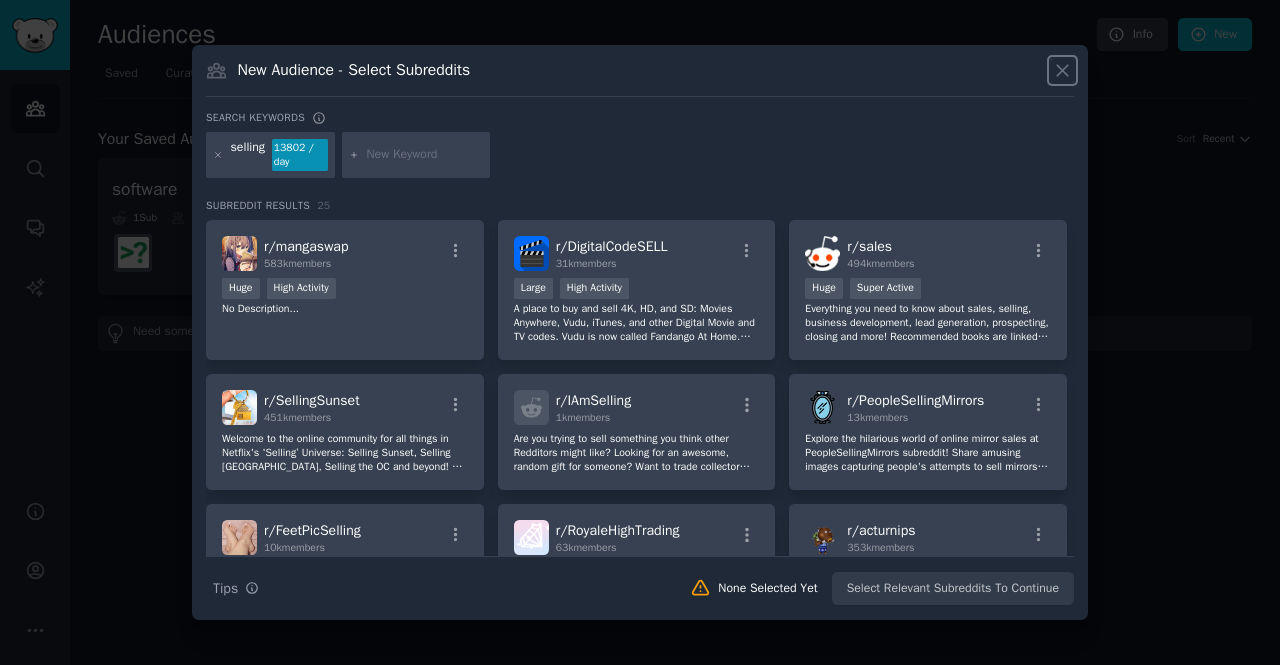 click 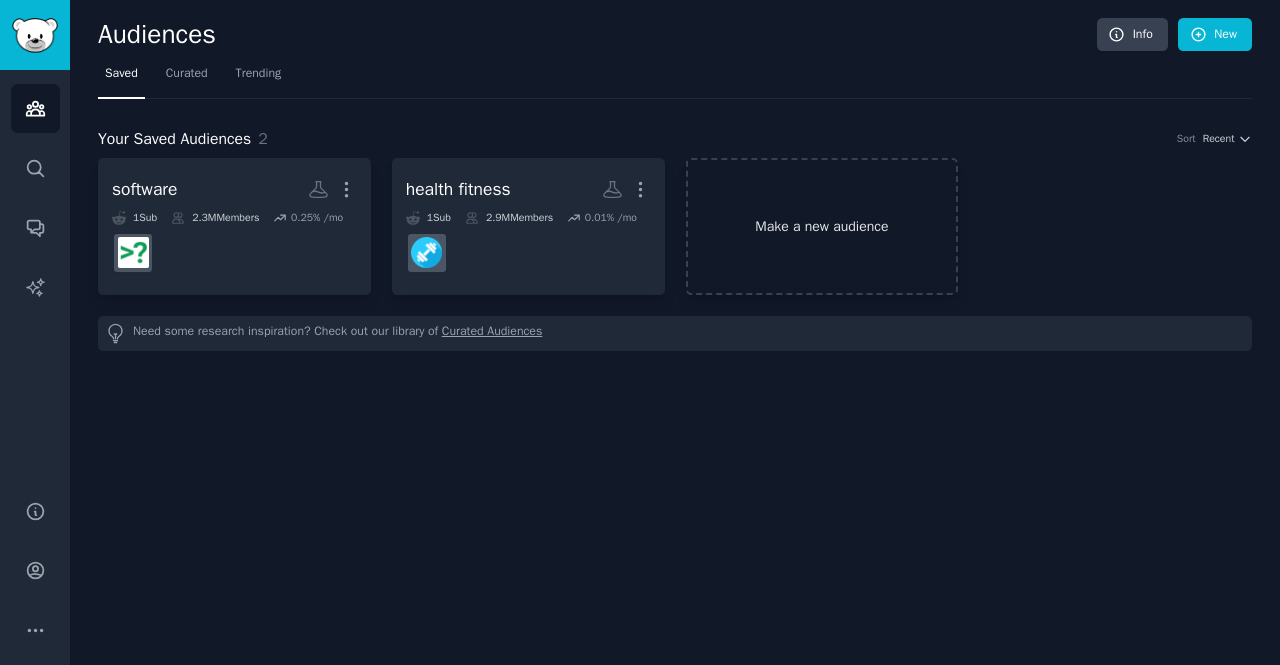 click on "Make a new audience" at bounding box center [822, 226] 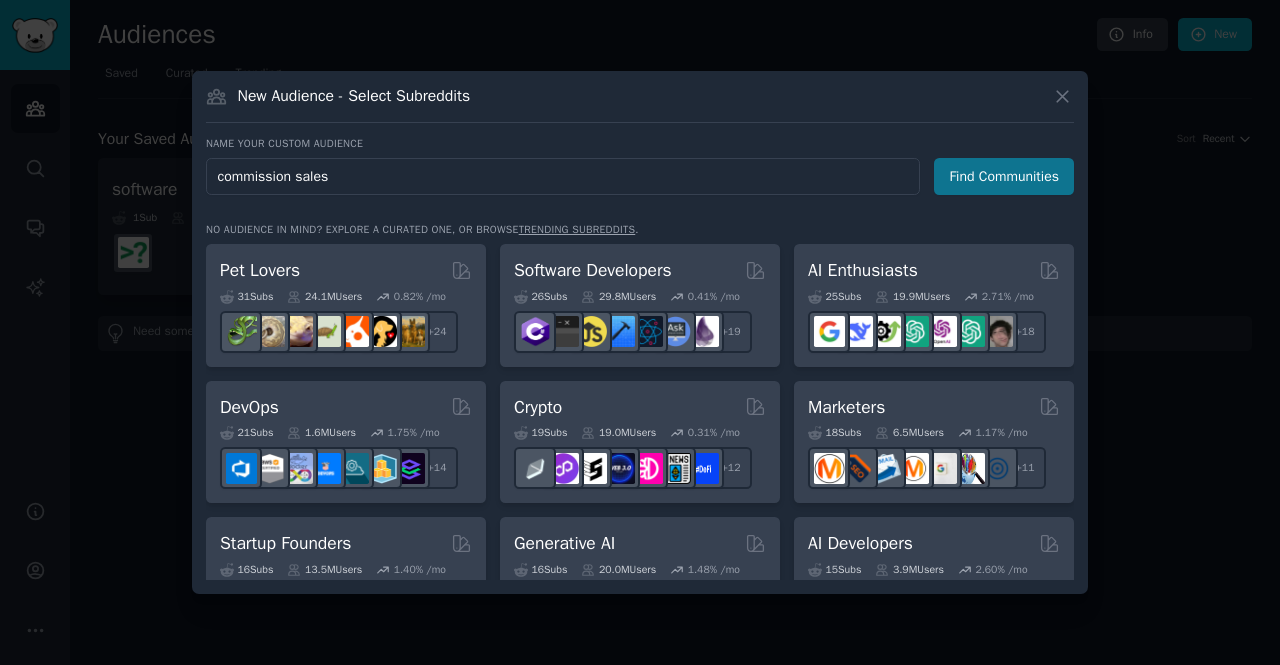 type on "commission sales" 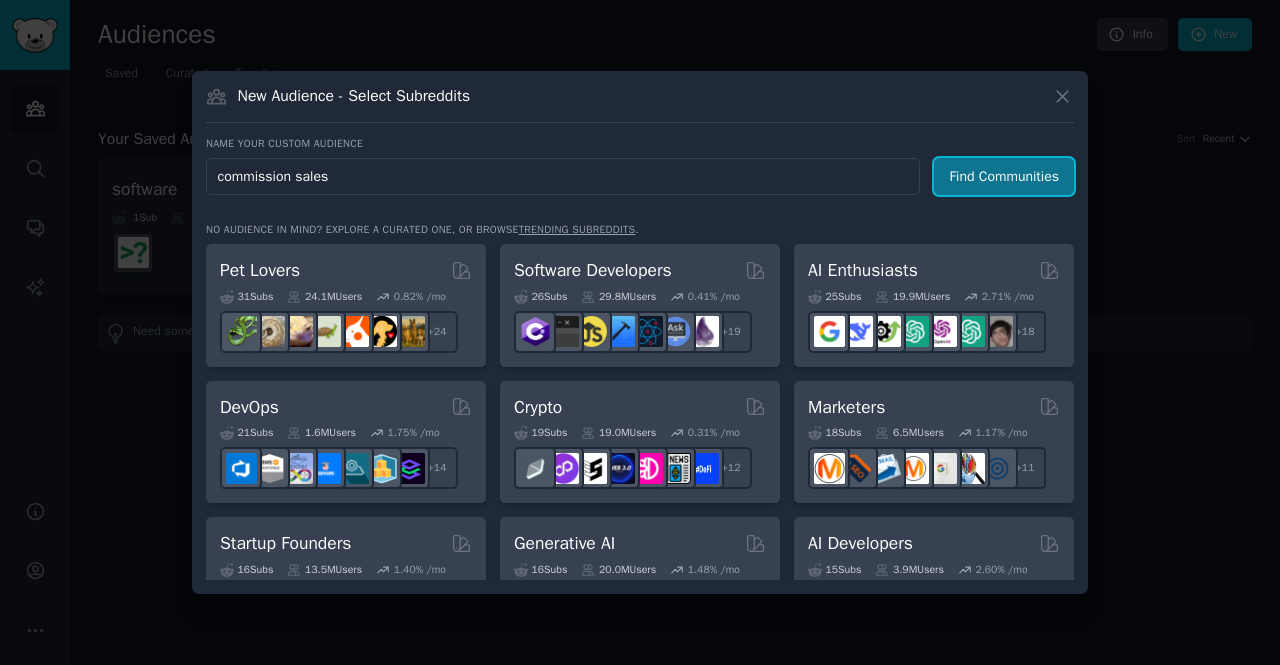 click on "Find Communities" at bounding box center [1004, 176] 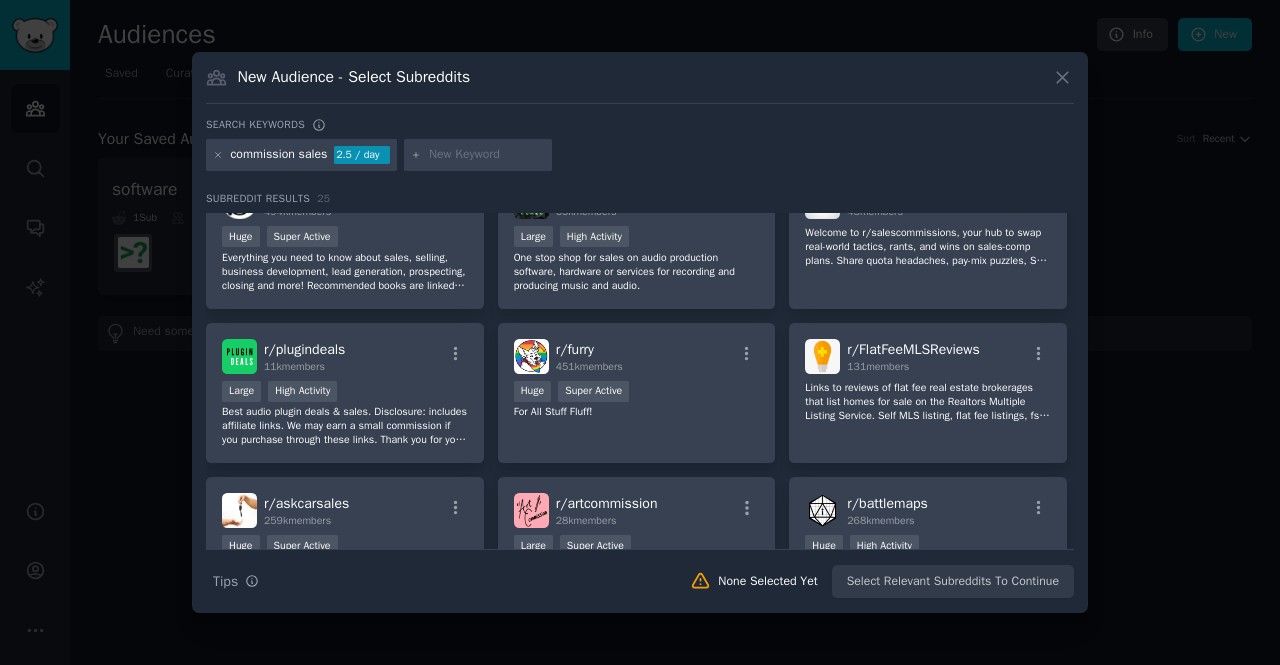 scroll, scrollTop: 200, scrollLeft: 0, axis: vertical 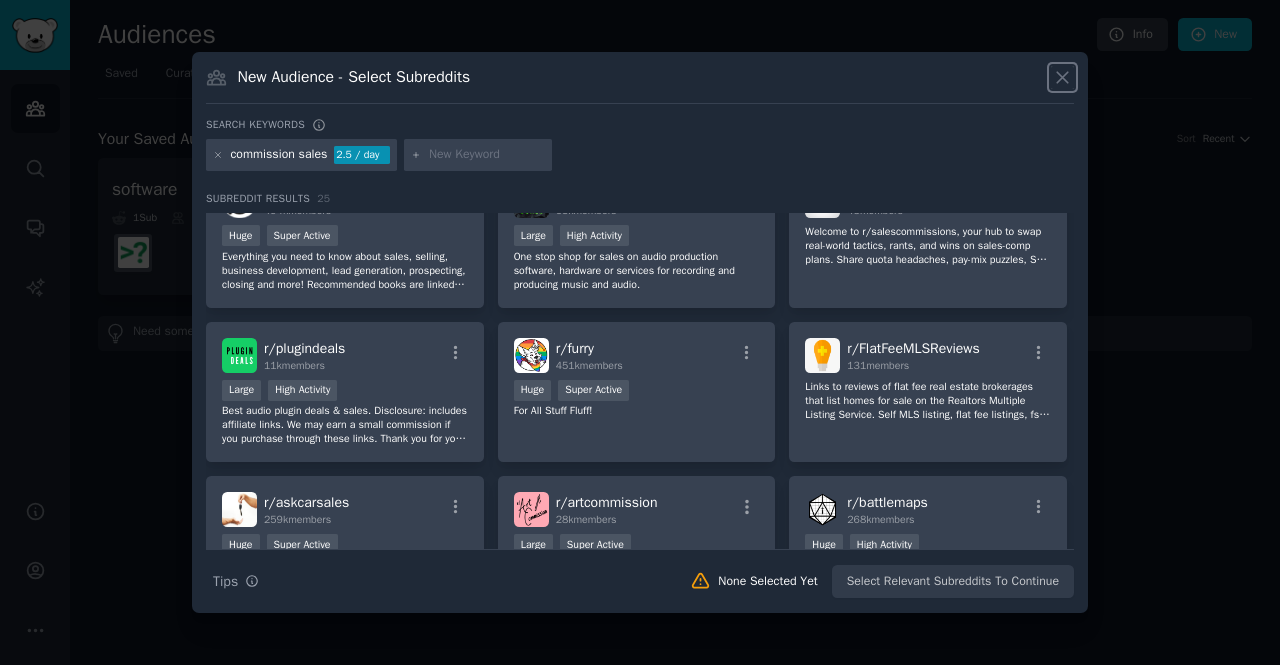 click 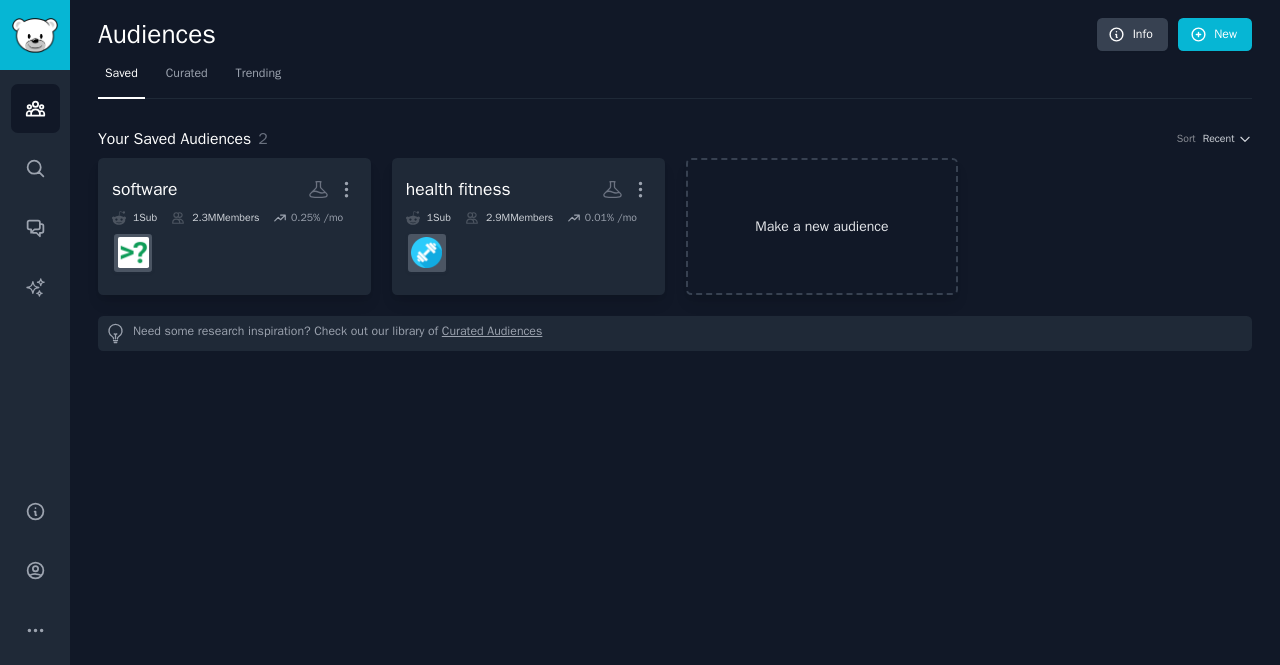 click on "Make a new audience" at bounding box center [822, 226] 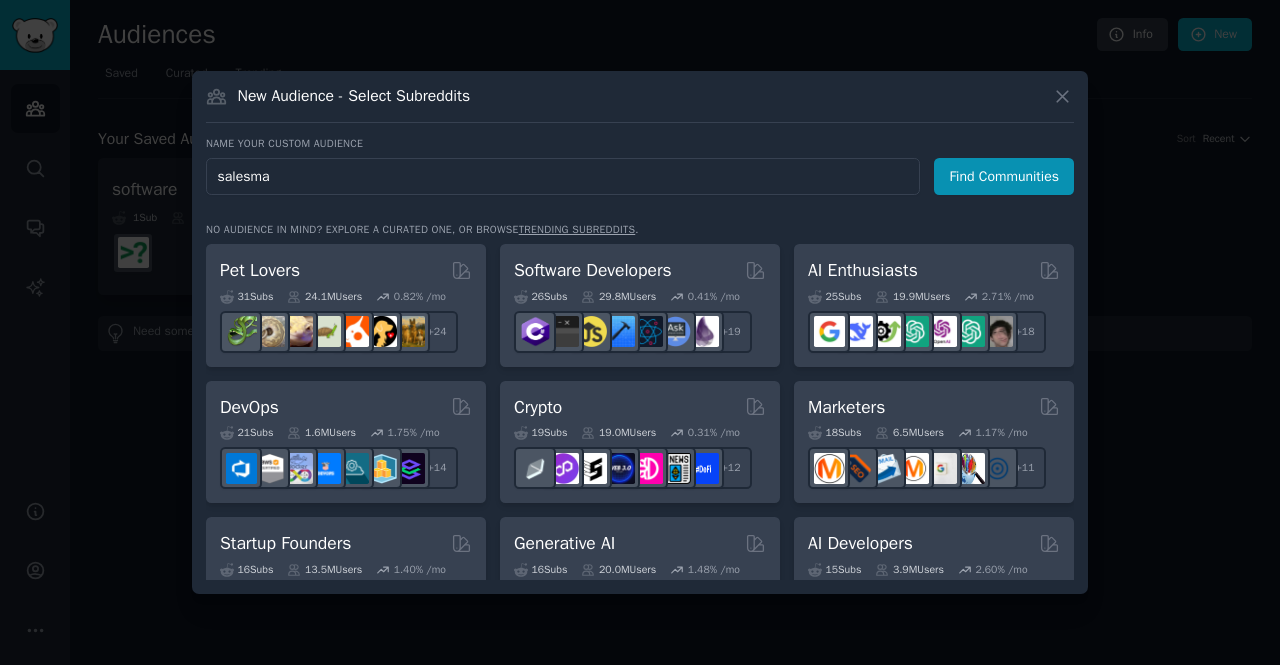 type on "salesman" 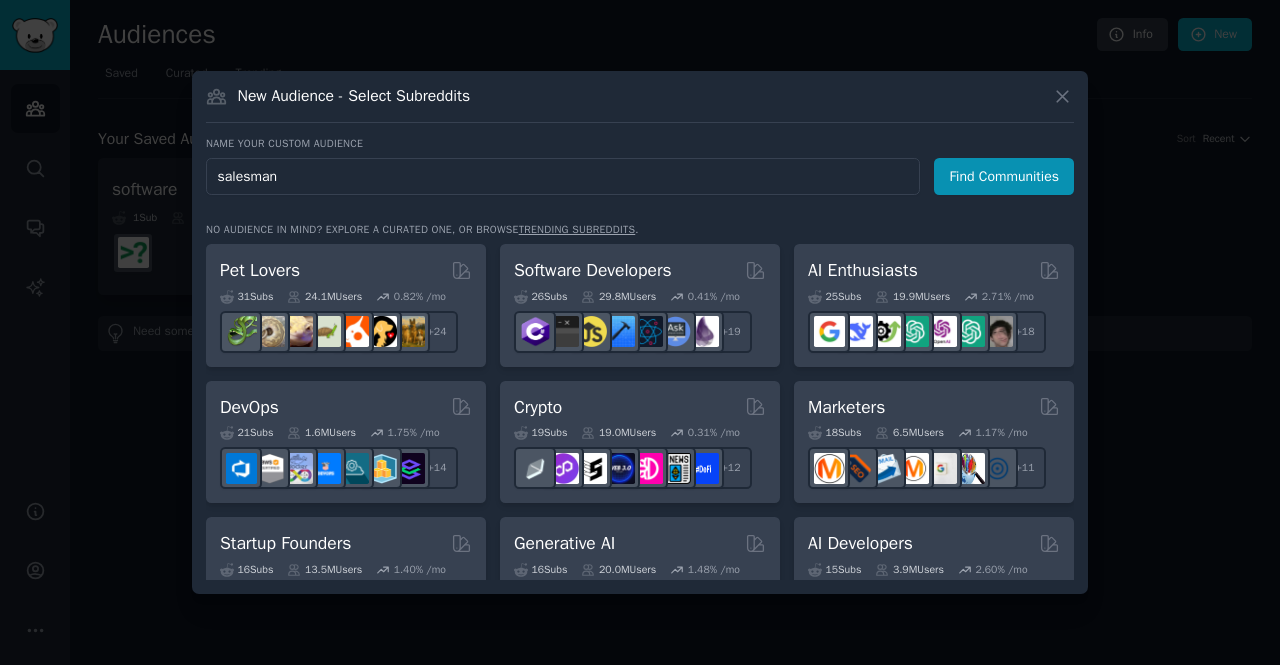 click on "Find Communities" at bounding box center [1004, 176] 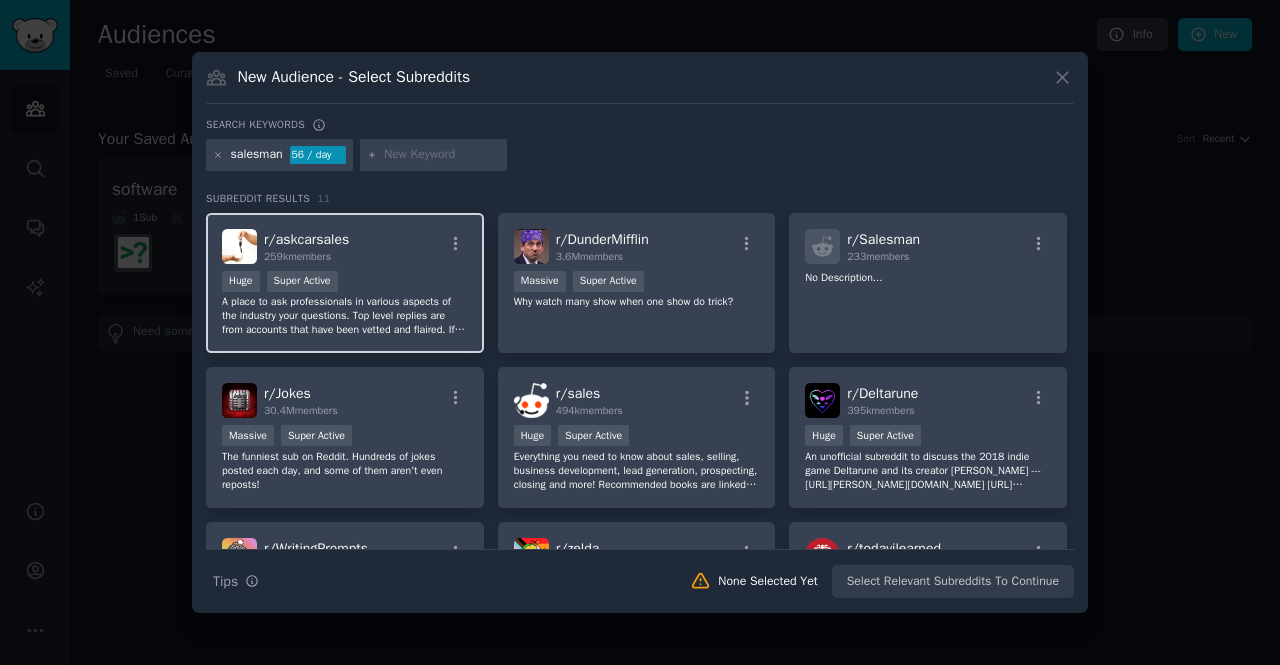 click on "Huge Super Active" at bounding box center (345, 283) 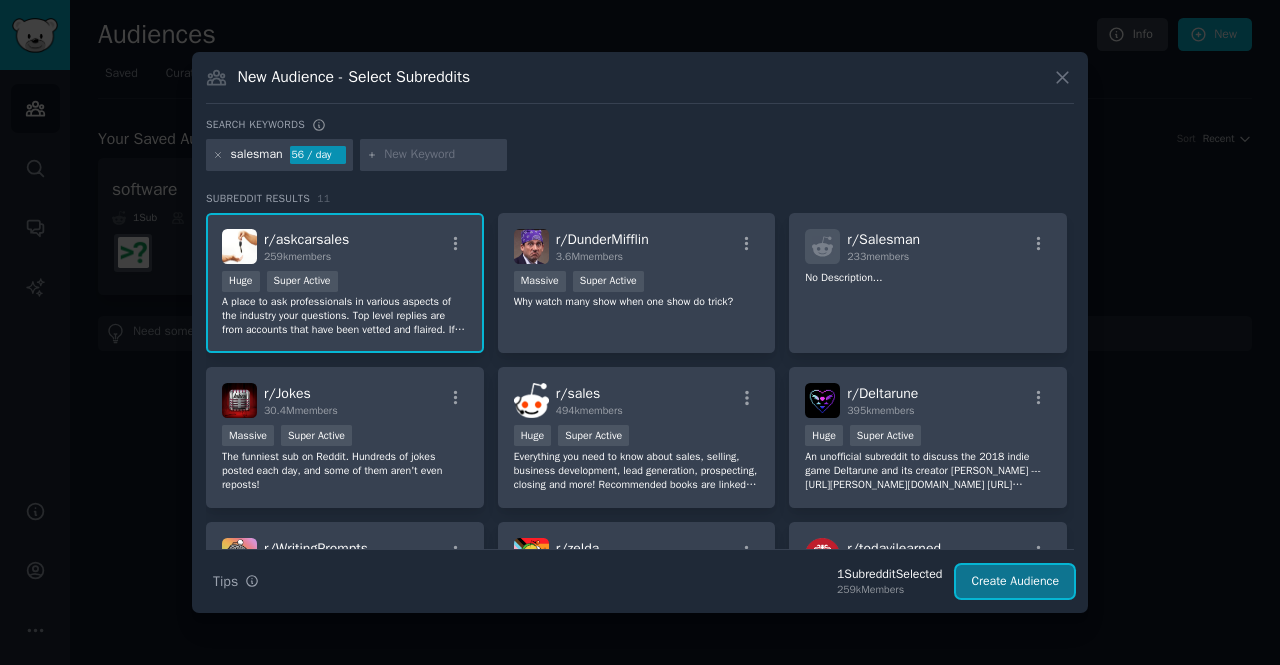 click on "Create Audience" at bounding box center (1015, 582) 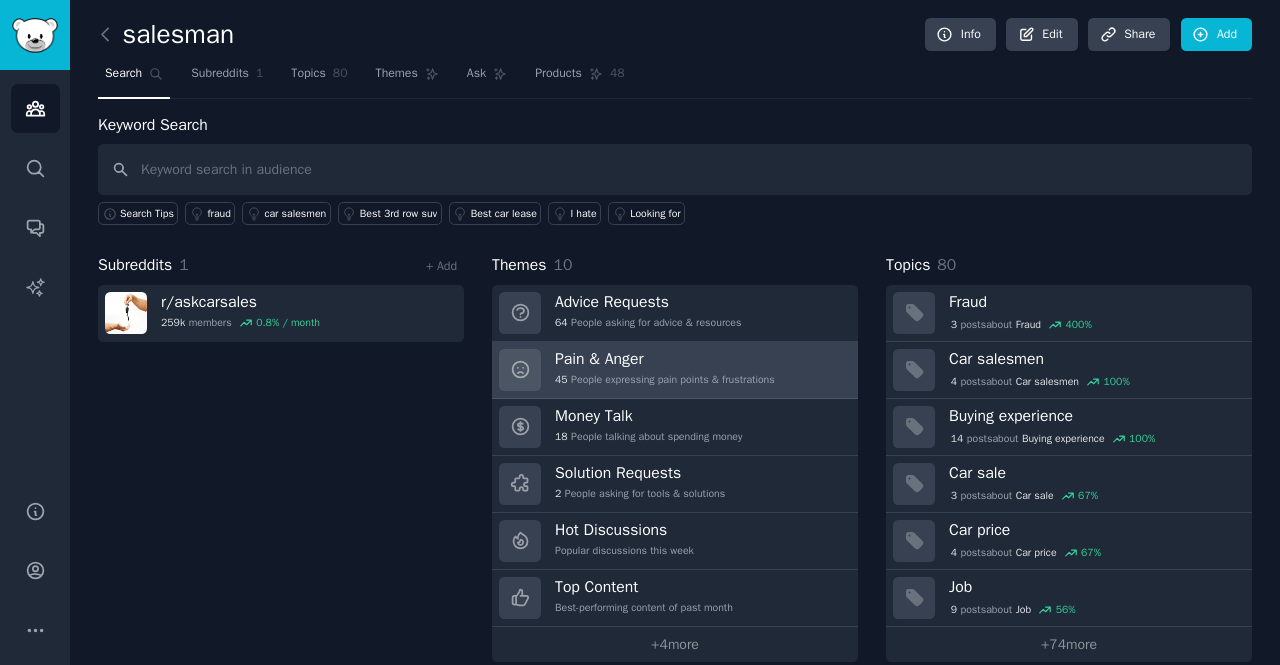 click on "Pain & Anger 45 People expressing pain points & frustrations" at bounding box center (665, 370) 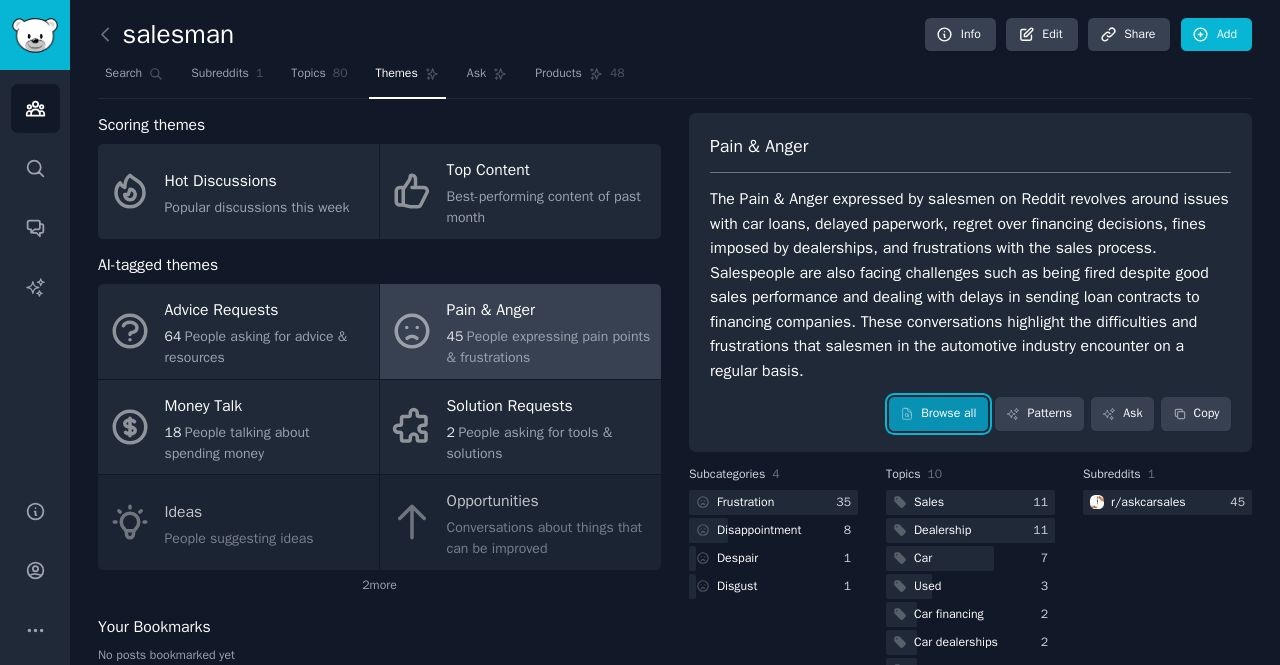 click on "Browse all" at bounding box center [938, 414] 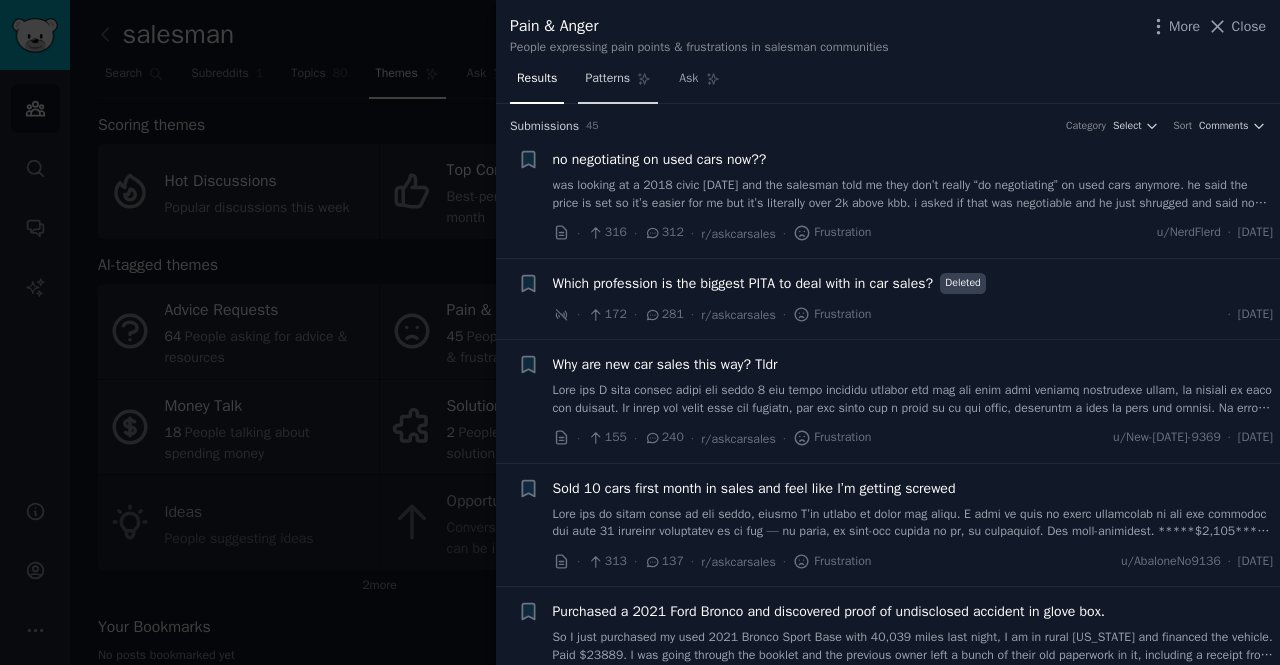 click on "Patterns" at bounding box center [607, 79] 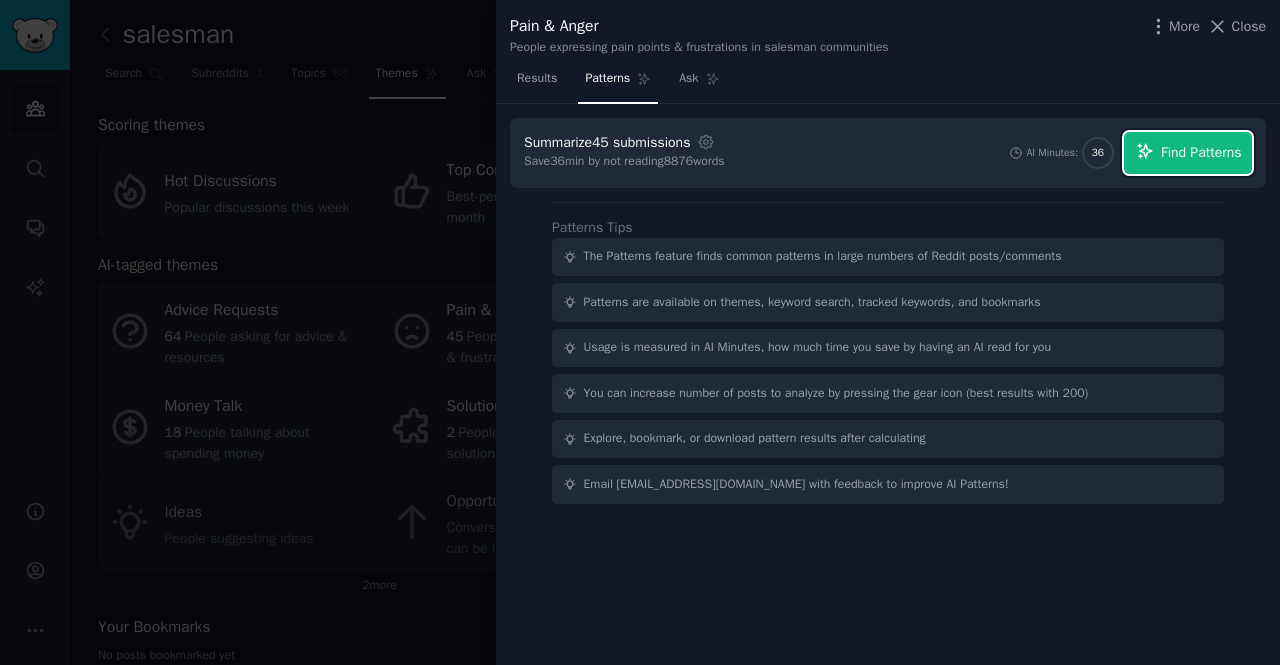 click 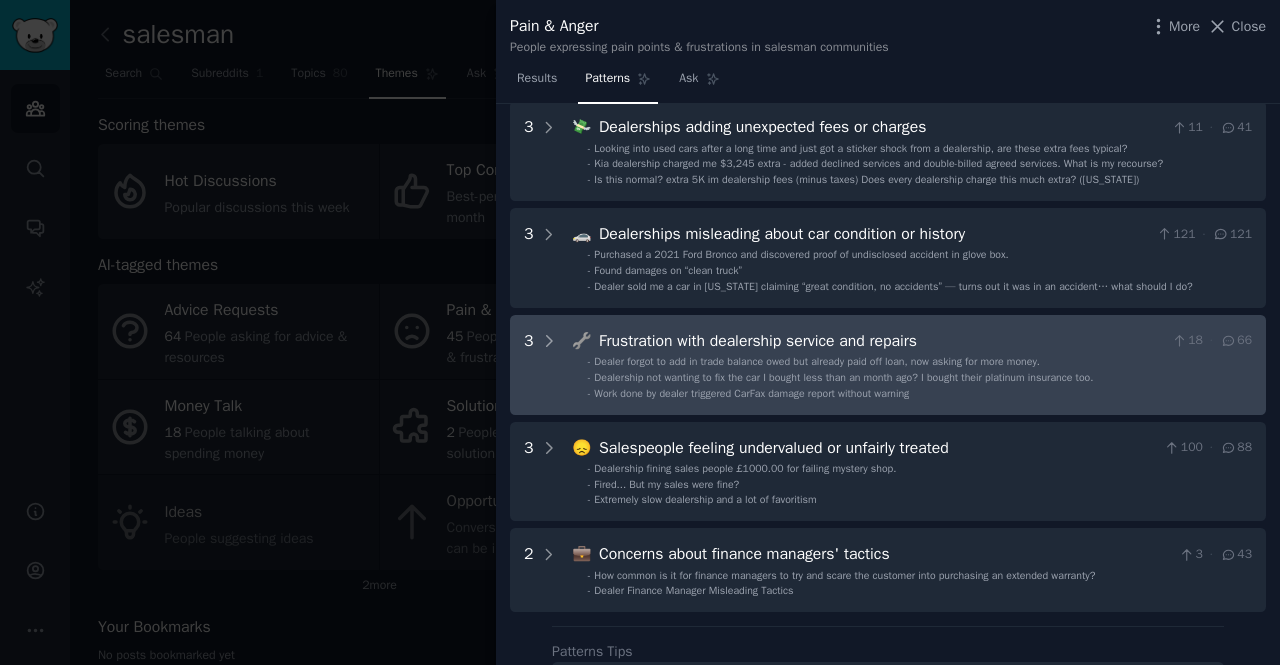 scroll, scrollTop: 300, scrollLeft: 0, axis: vertical 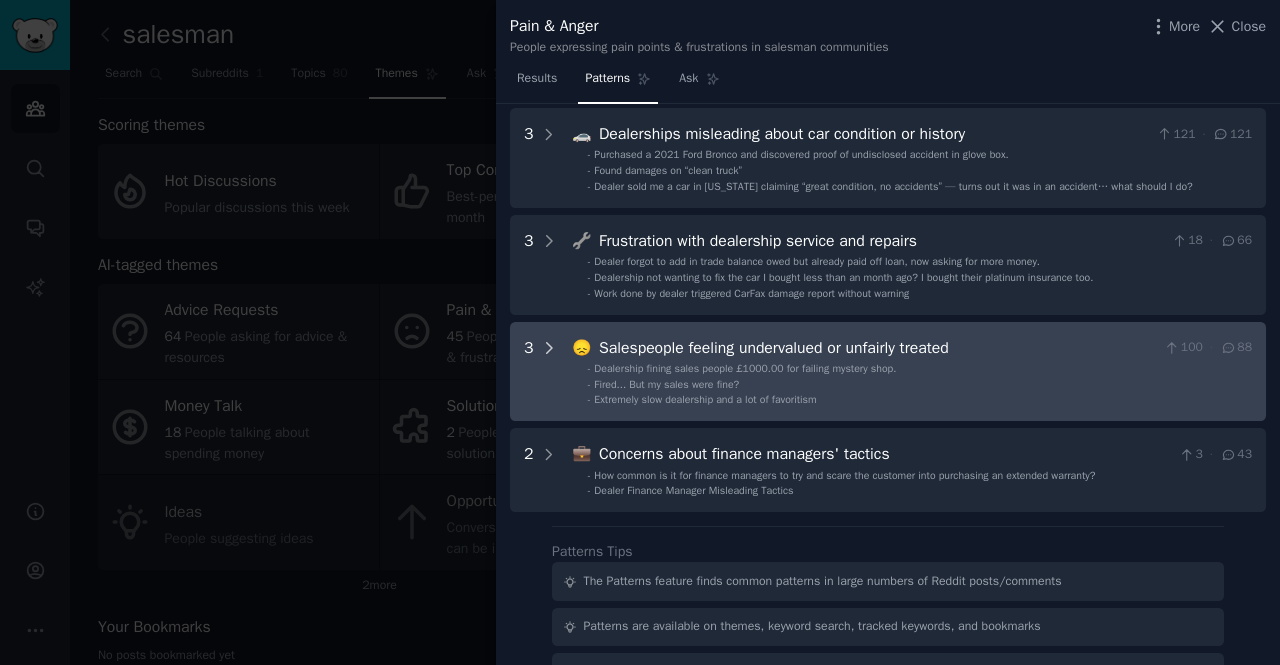 click 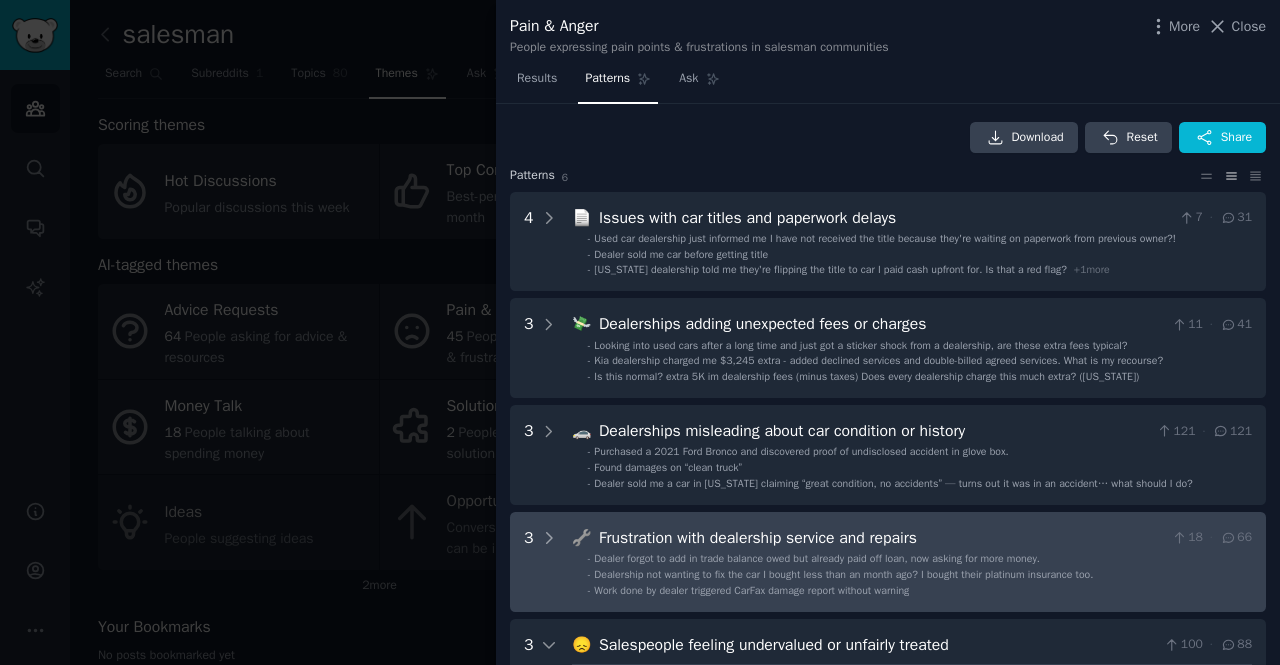 scroll, scrollTop: 0, scrollLeft: 0, axis: both 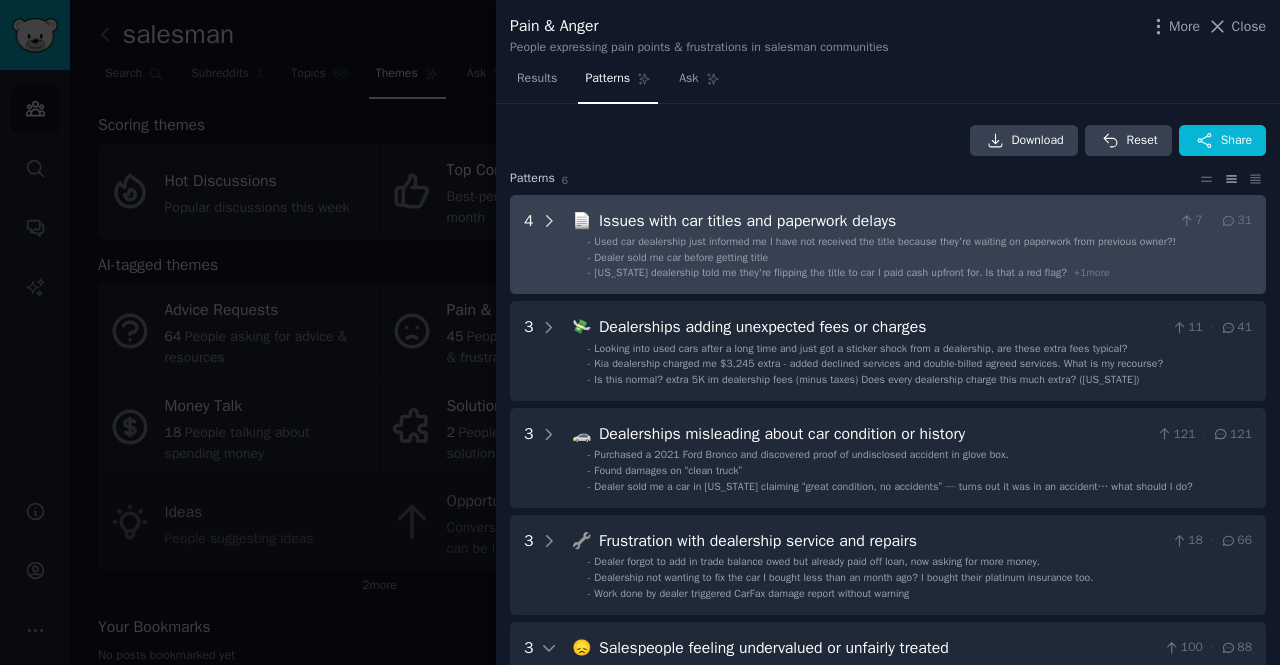 click 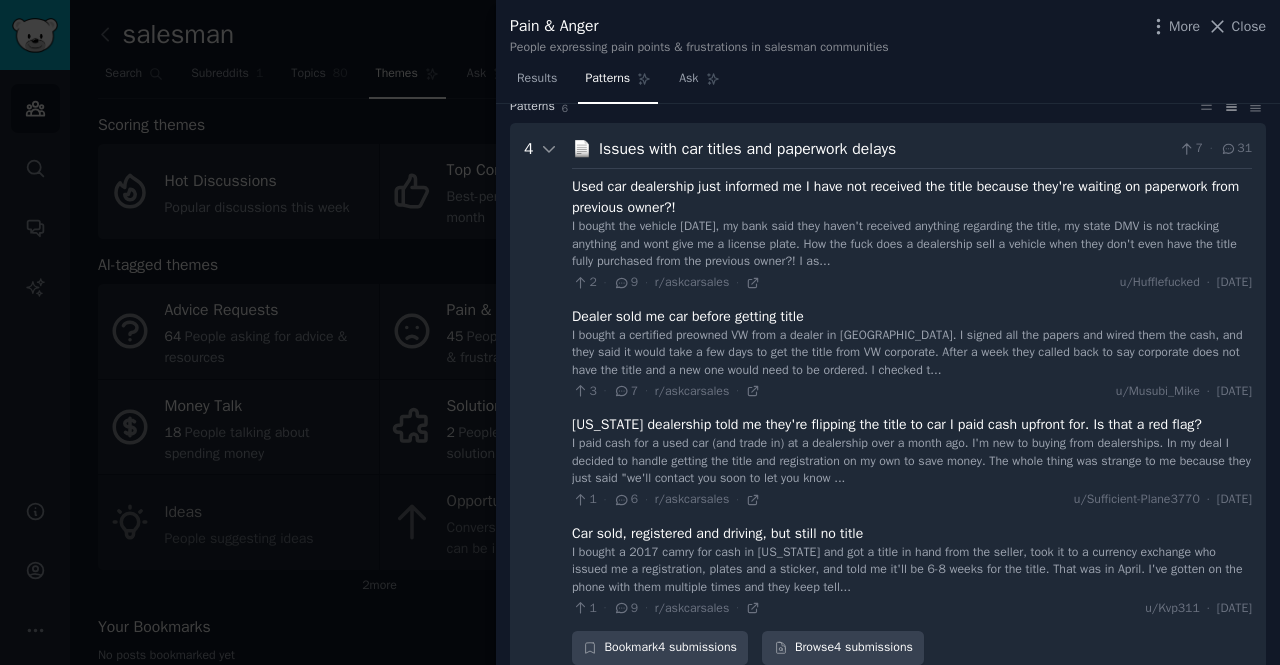 scroll, scrollTop: 91, scrollLeft: 0, axis: vertical 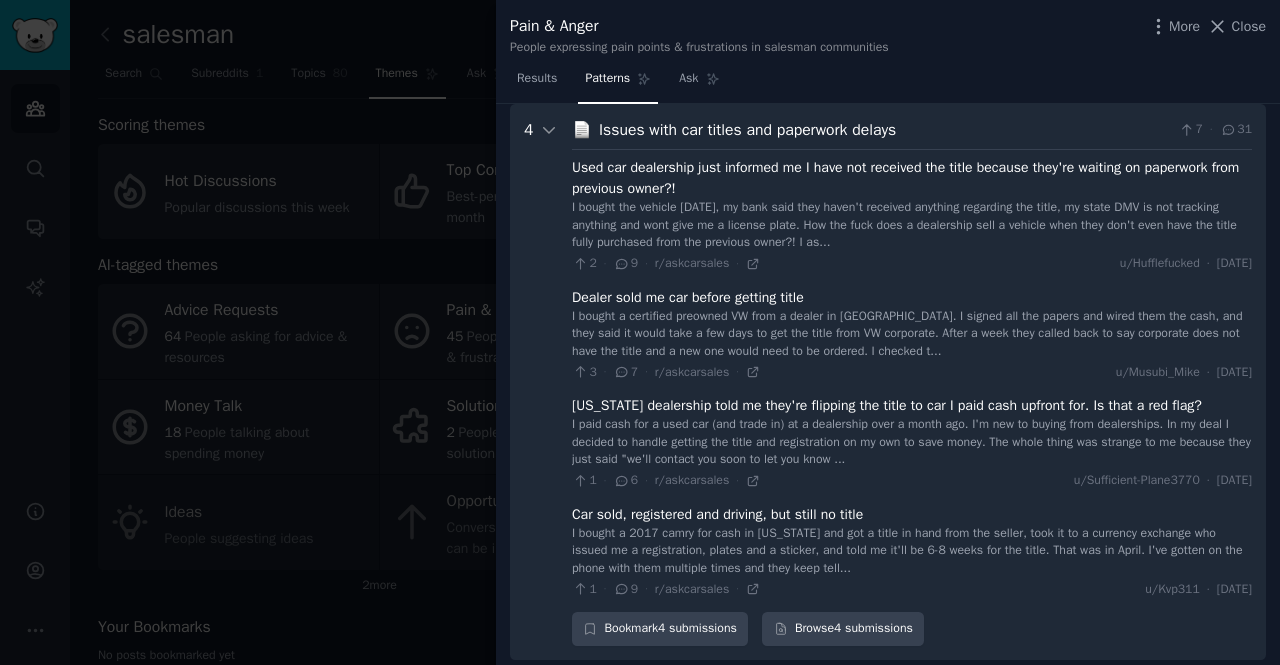click at bounding box center [640, 332] 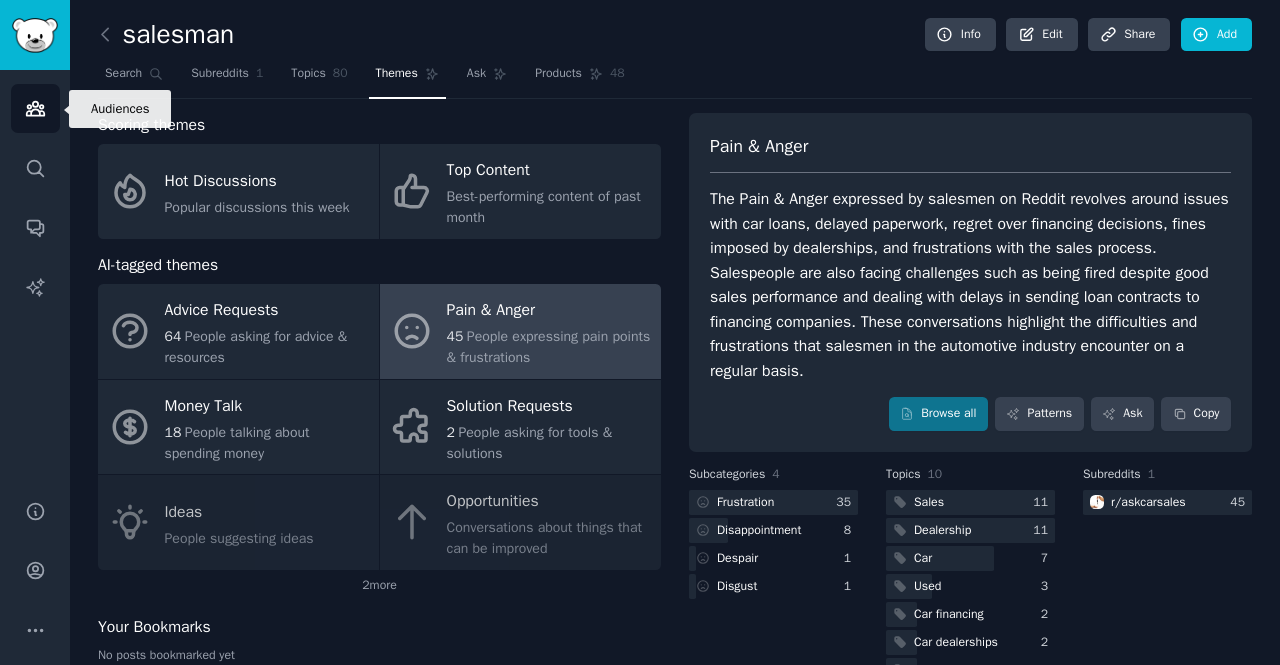 click 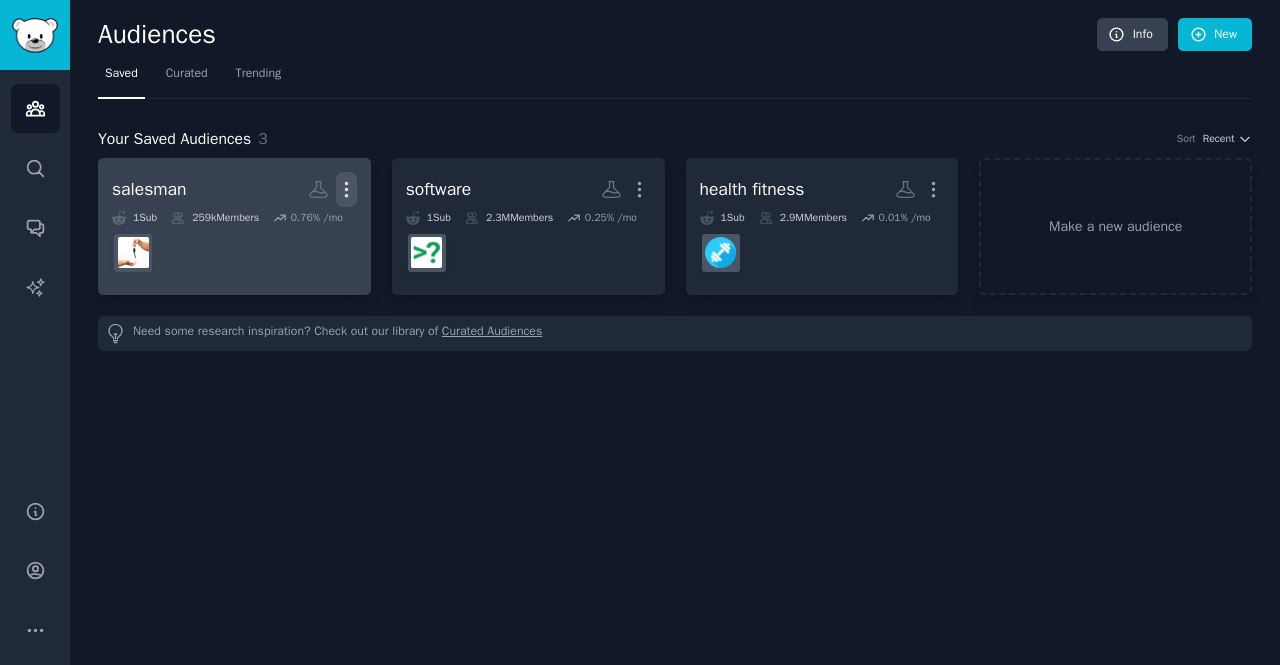 click 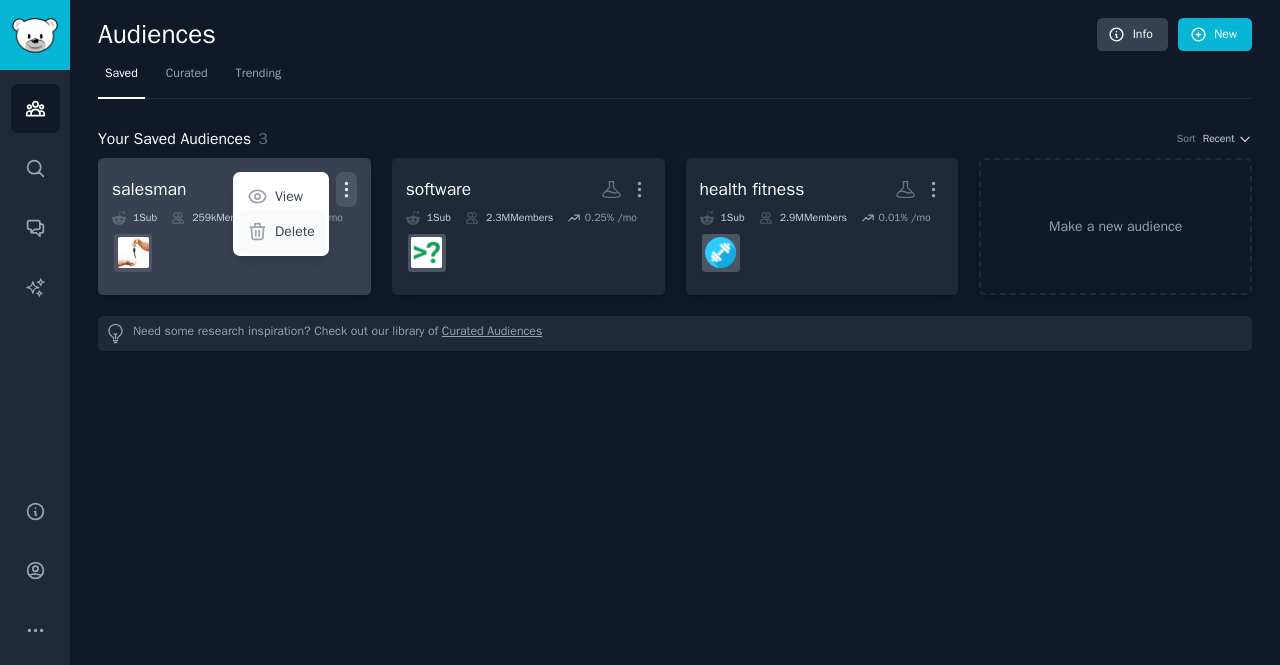 click on "Delete" at bounding box center (295, 231) 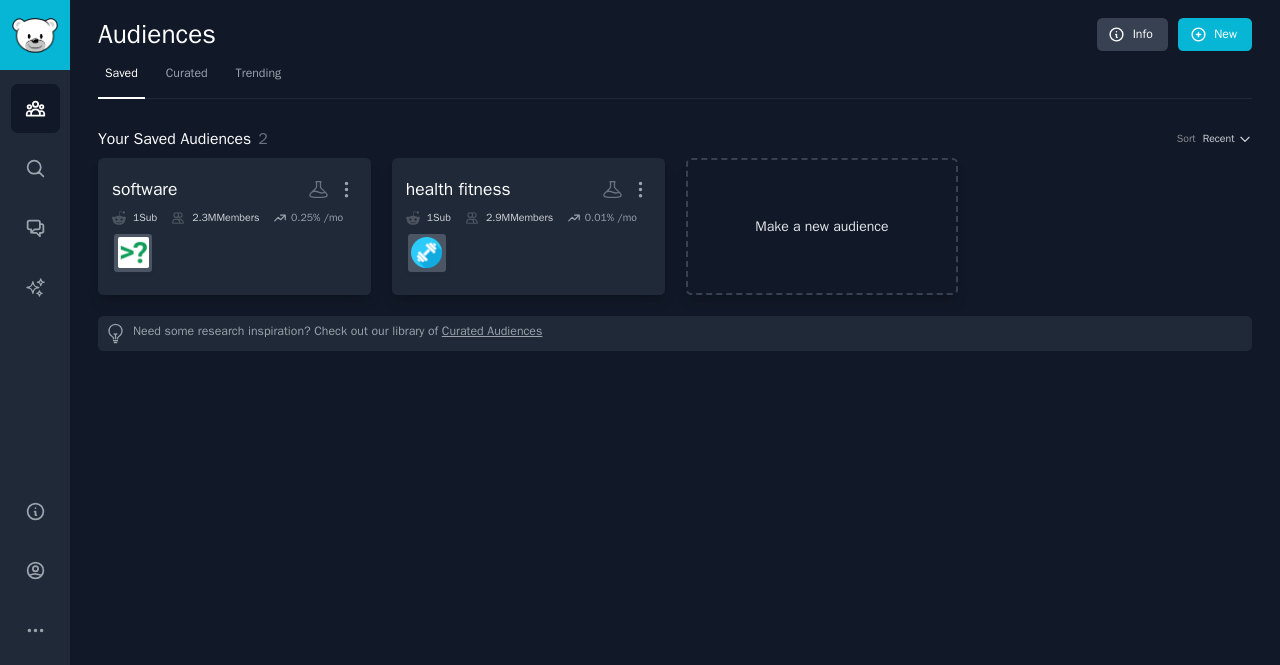 click on "Make a new audience" at bounding box center (822, 226) 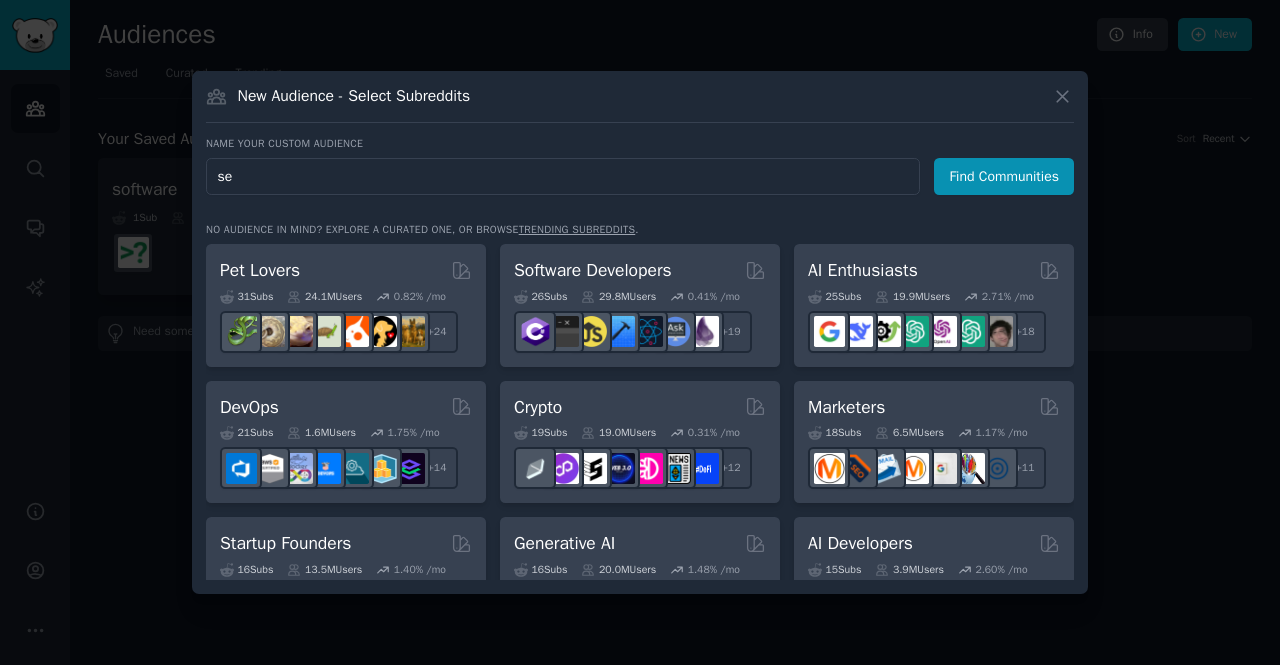 type on "s" 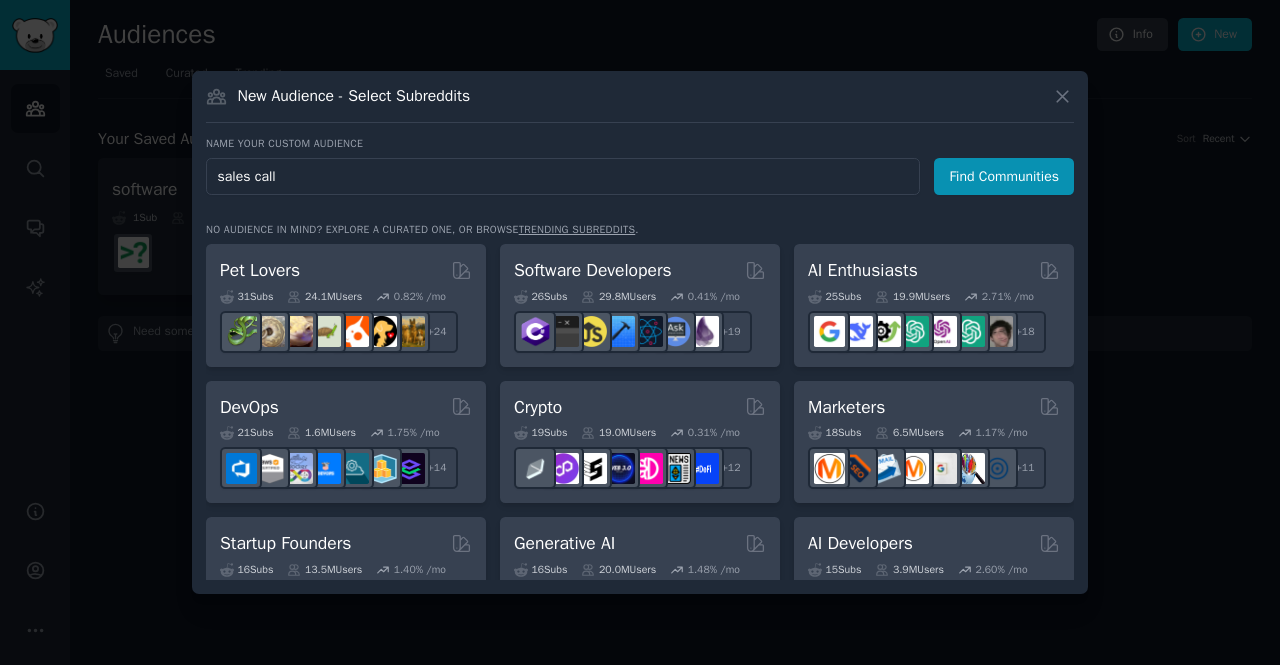 type on "sales calls" 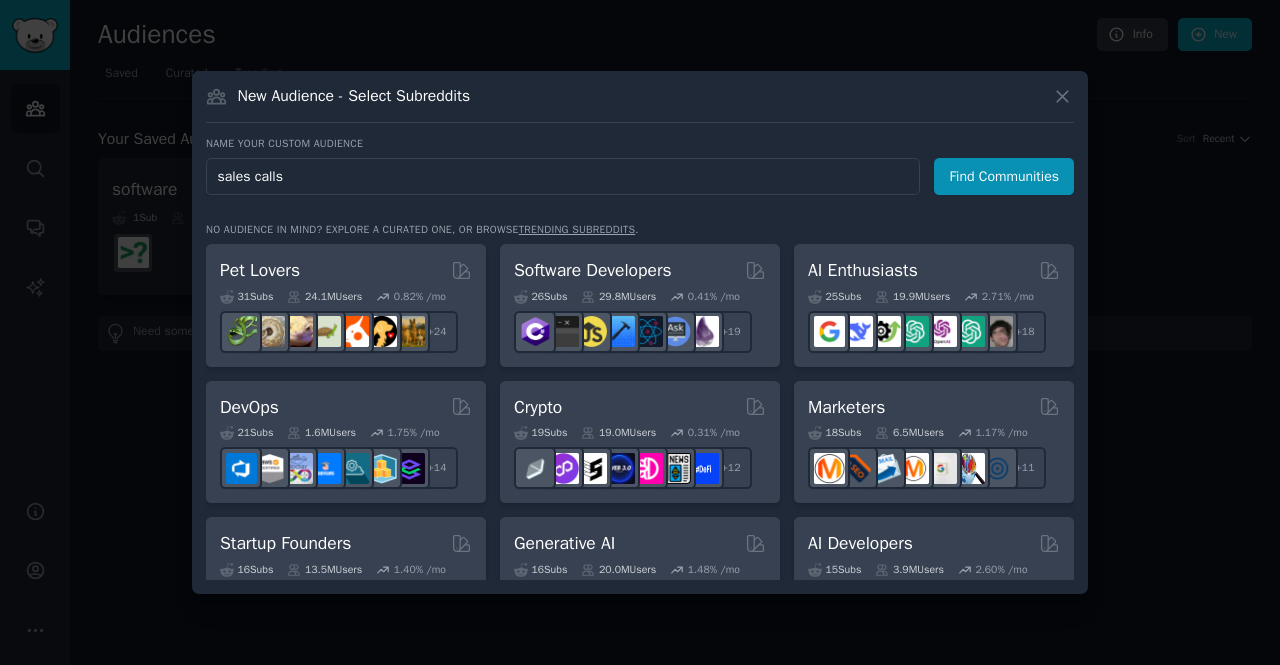 click on "Find Communities" at bounding box center [1004, 176] 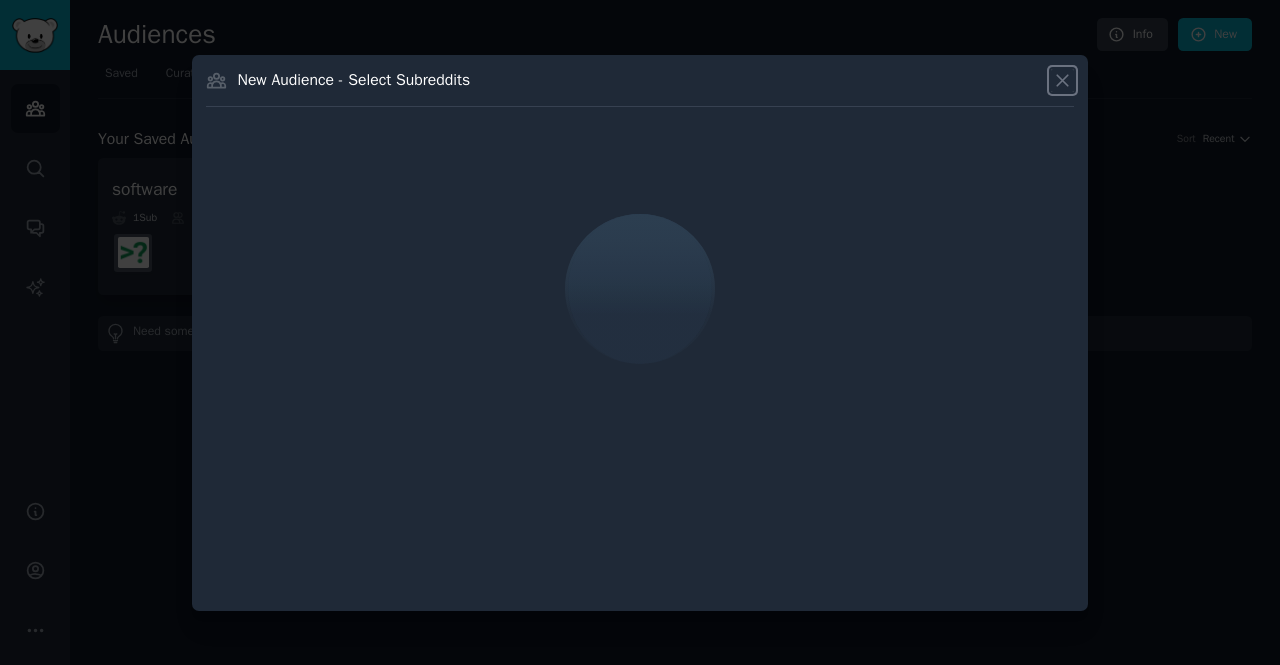 click 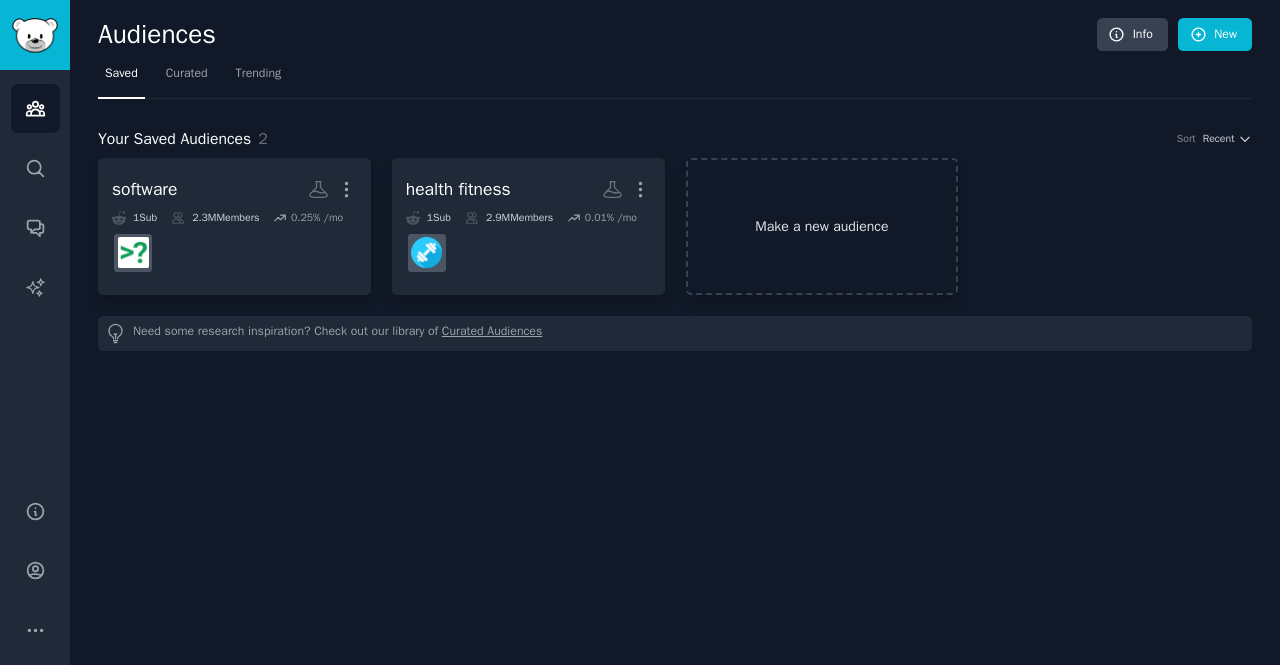 click on "Make a new audience" at bounding box center (822, 226) 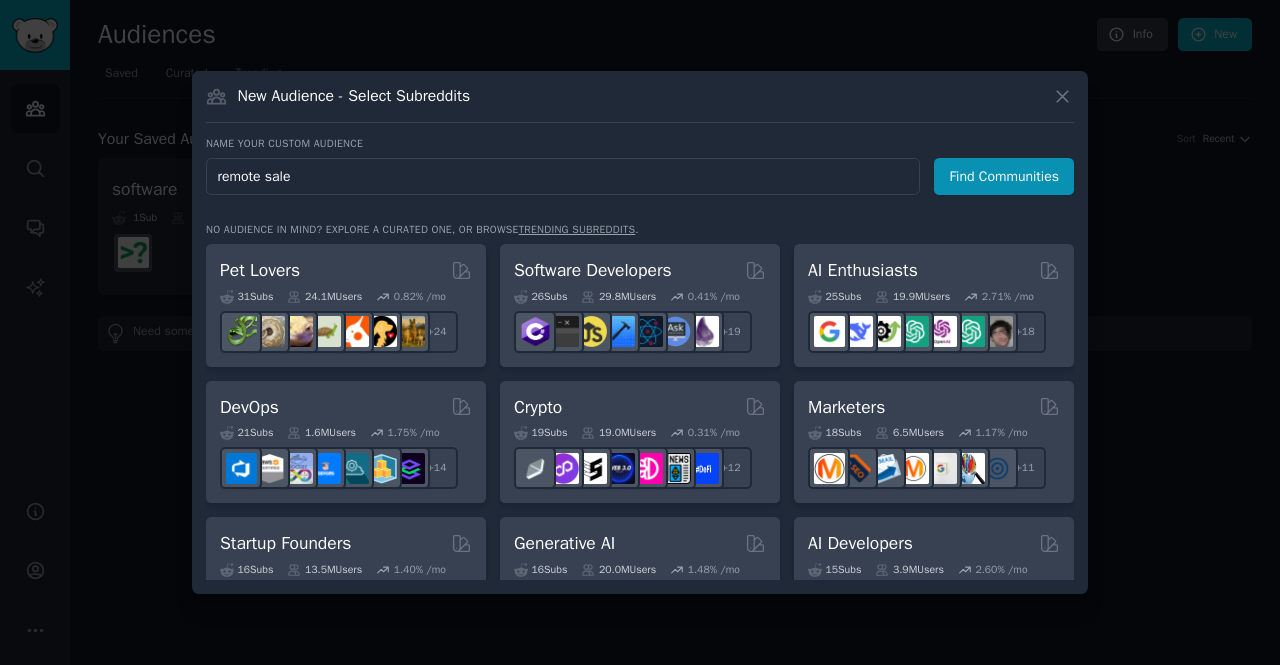 type on "remote sales" 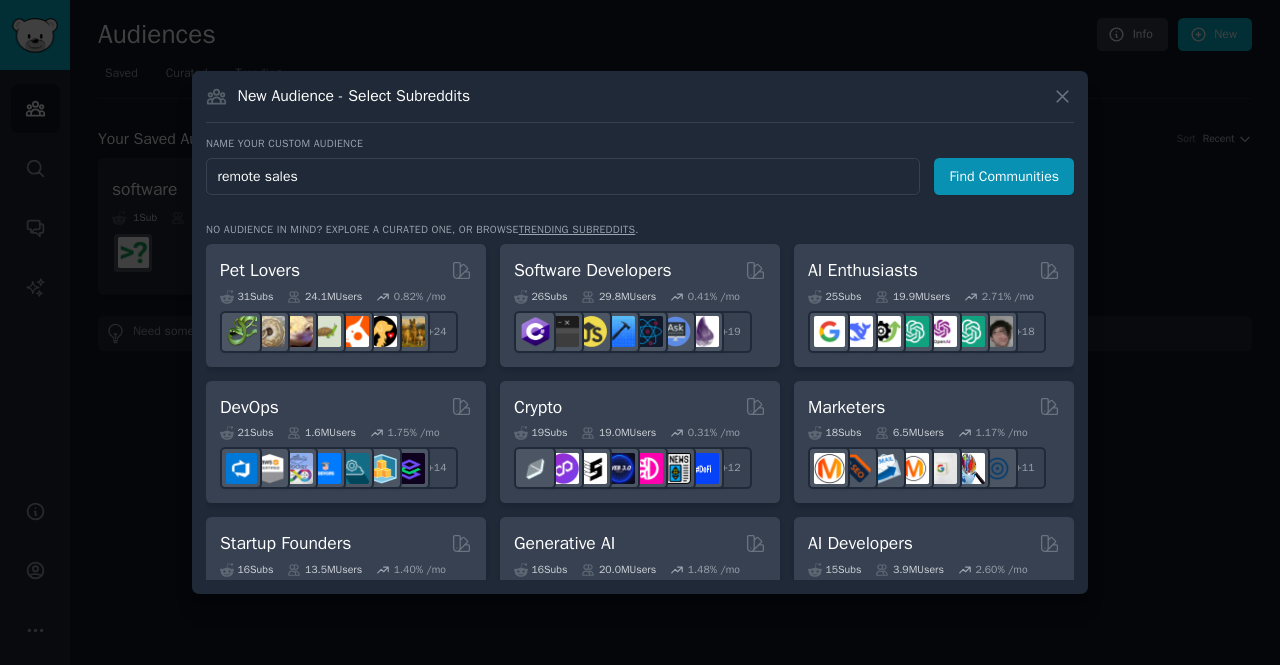 click on "Find Communities" at bounding box center [1004, 176] 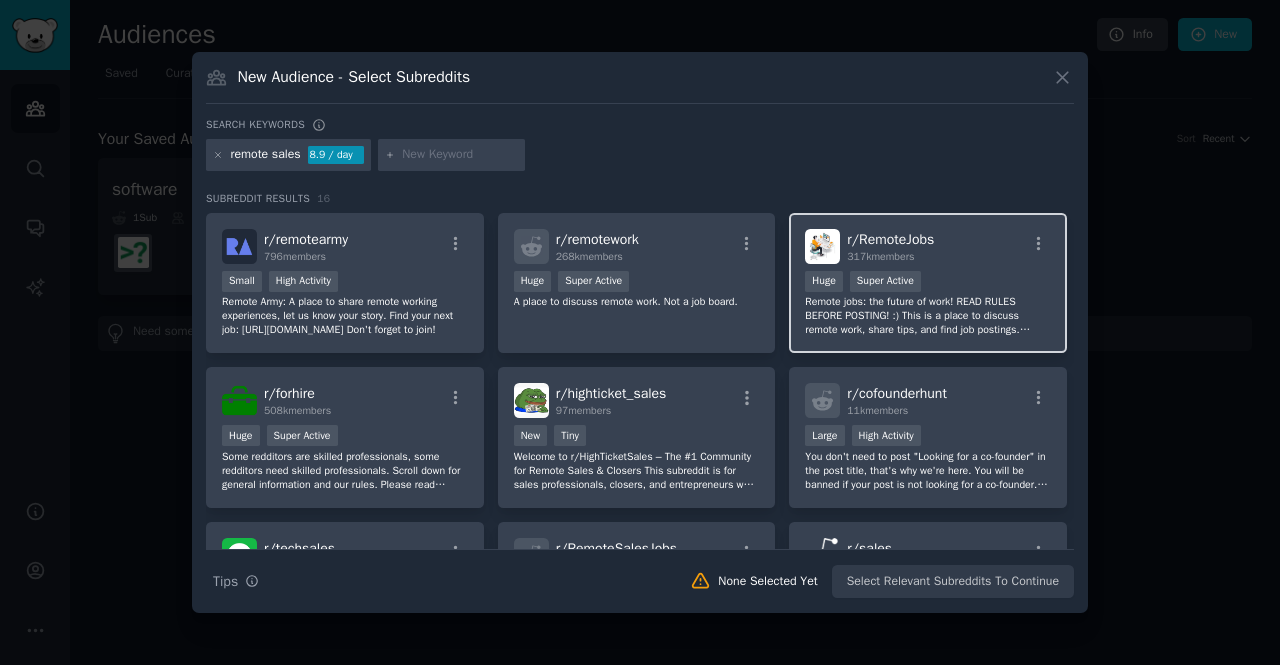 click on "Remote jobs: the future of work!
READ RULES BEFORE POSTING! :)  This is a place to discuss remote work, share tips, and find job postings.
[Community art courtesy of [DOMAIN_NAME]]" at bounding box center (928, 316) 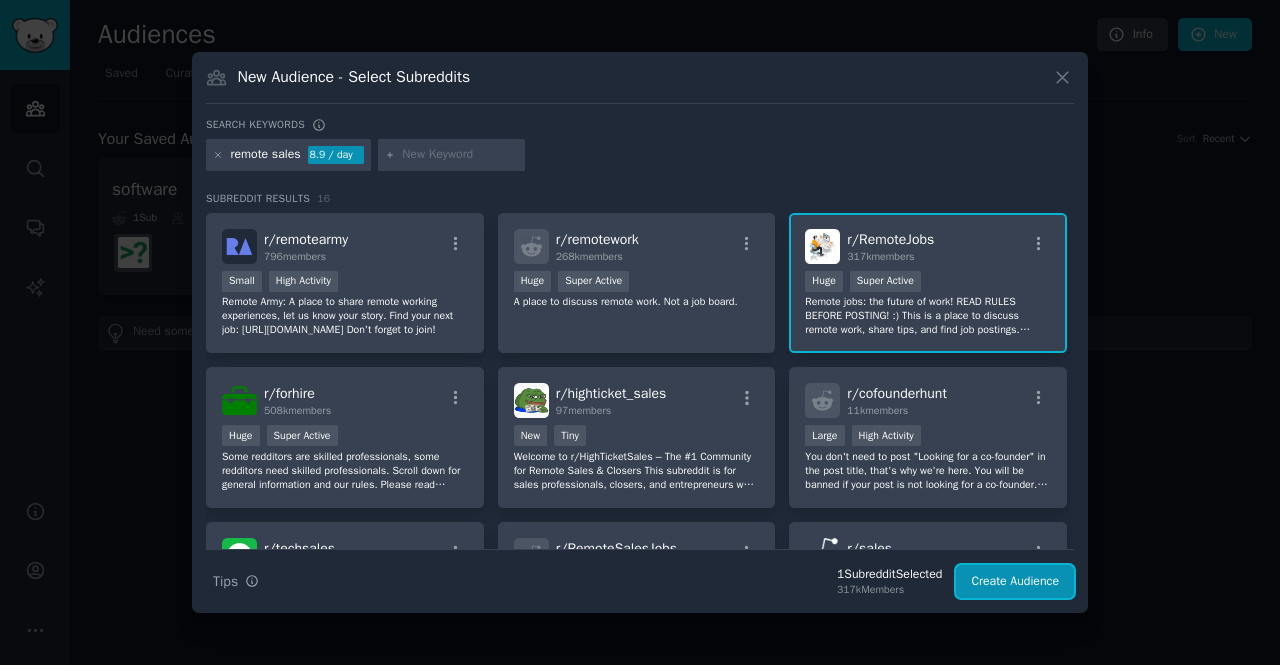 click on "Create Audience" at bounding box center [1015, 582] 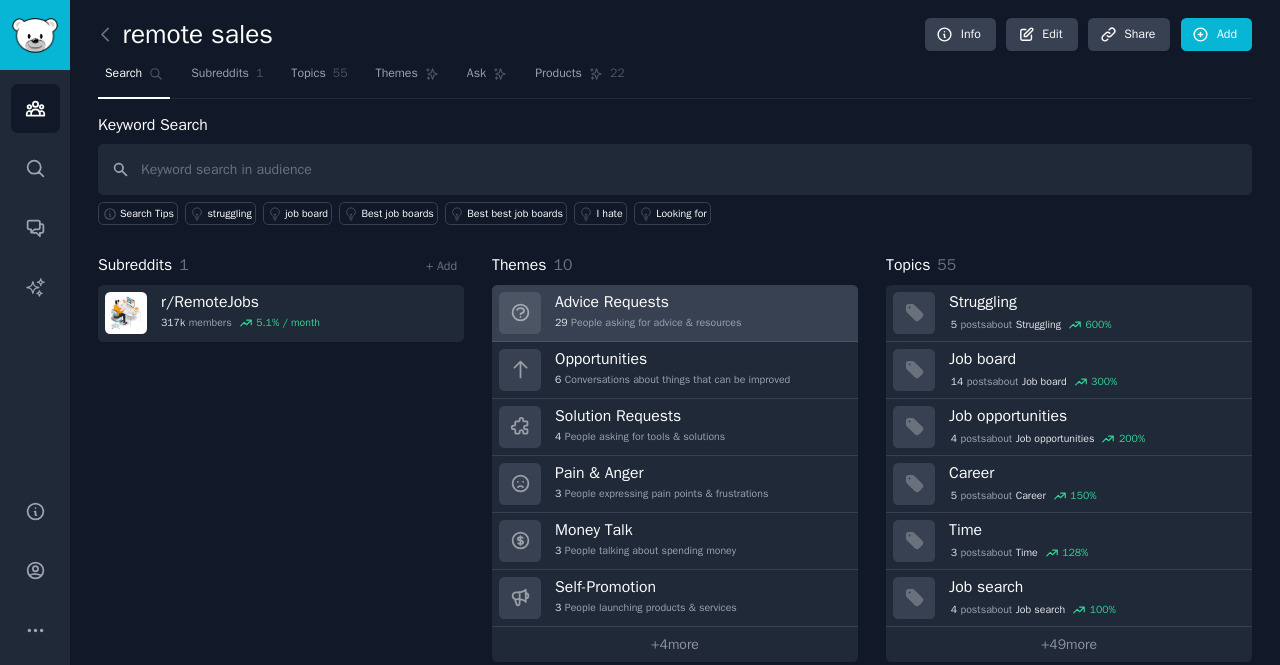 click on "Advice Requests" at bounding box center (648, 302) 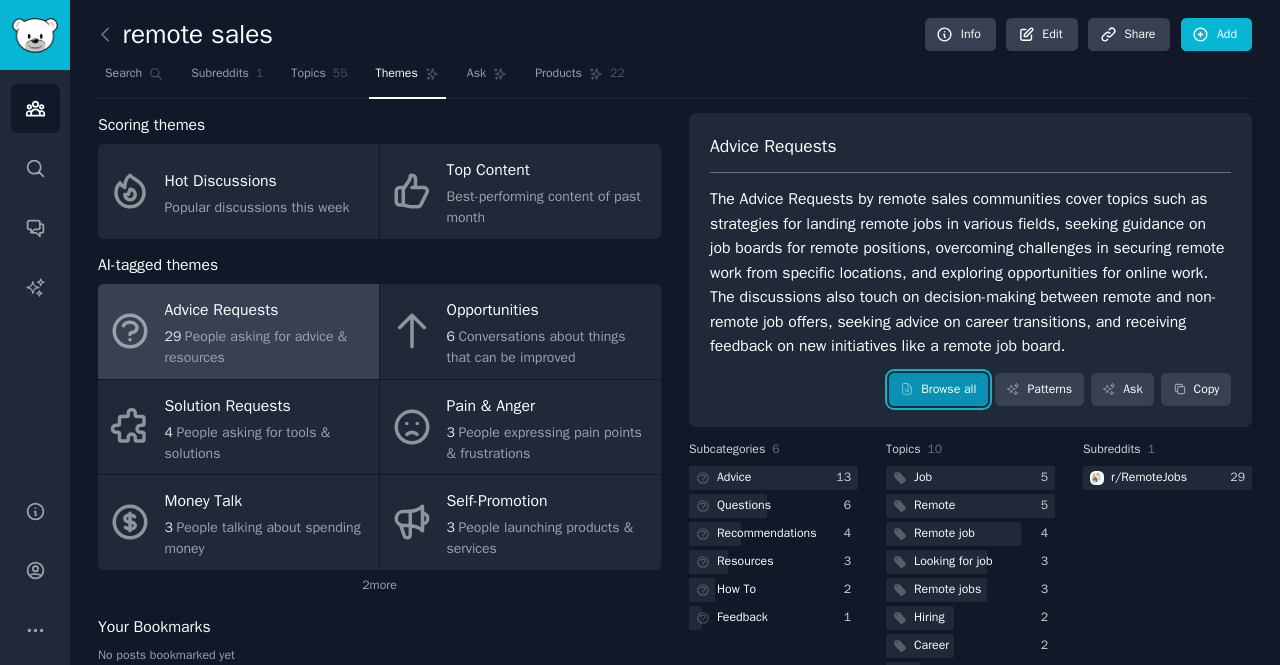 click on "Browse all" at bounding box center (938, 390) 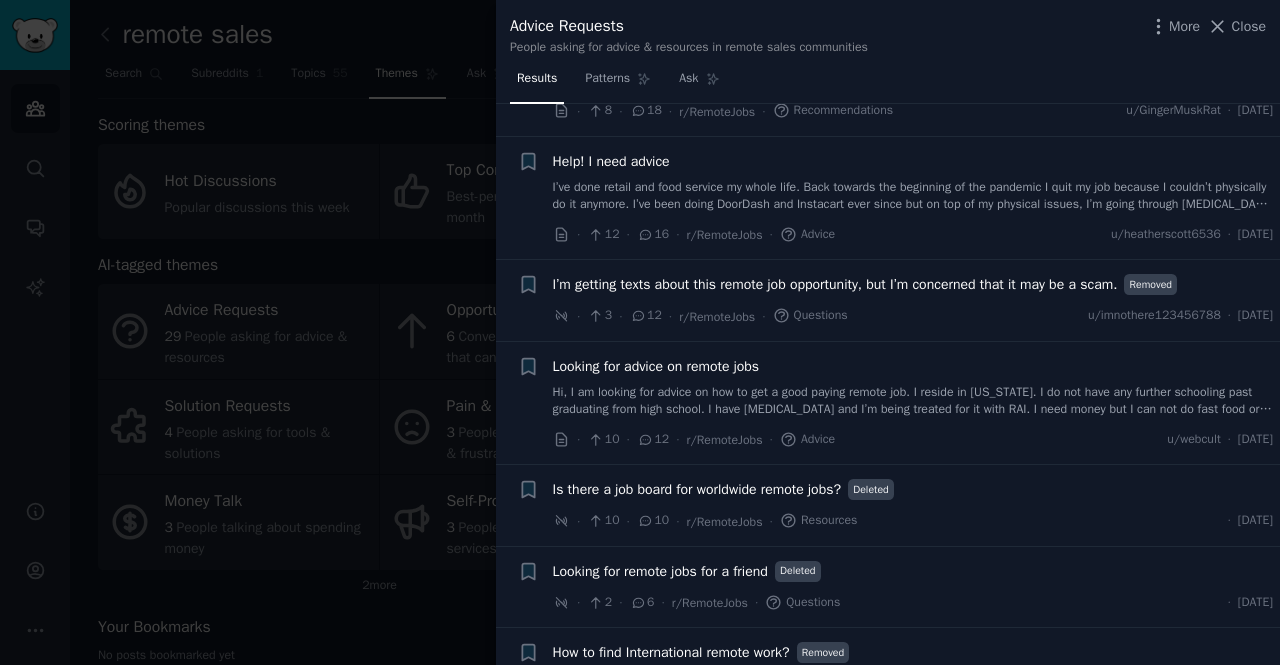 scroll, scrollTop: 400, scrollLeft: 0, axis: vertical 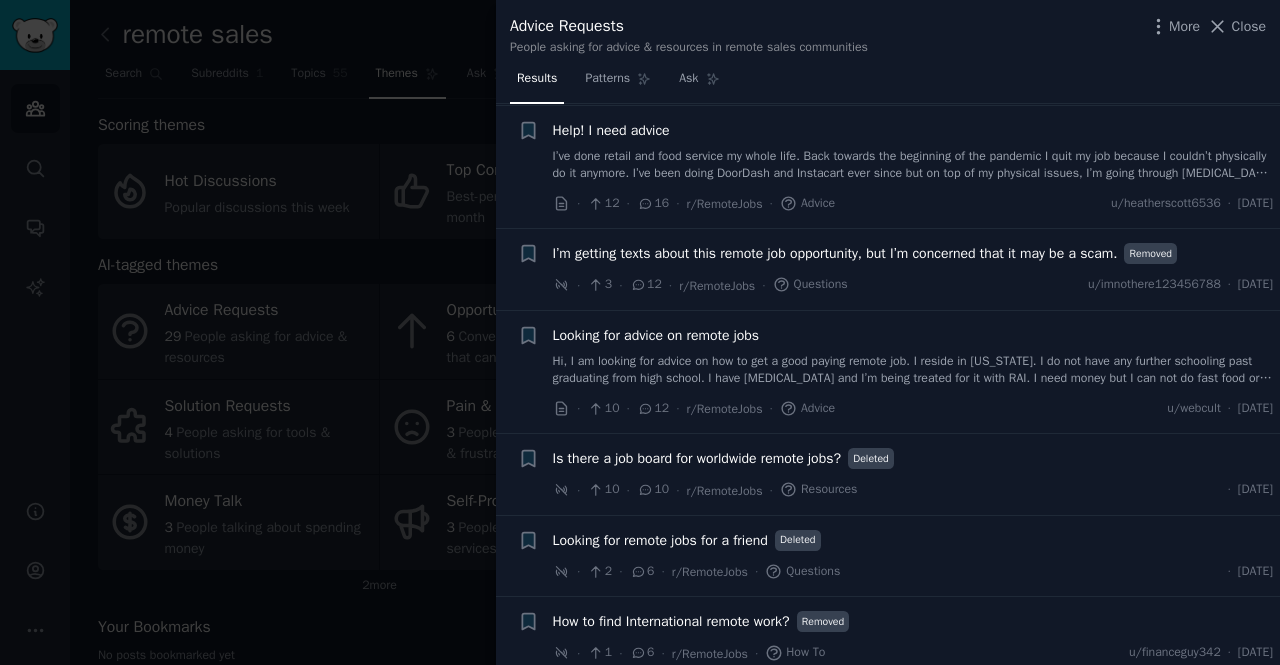 click on "I’ve done retail and food service my whole life. Back towards the beginning of the pandemic I quit my job because I couldn’t physically do it anymore. I’ve been doing DoorDash and Instacart ever since but on top of my physical issues, I’m going through [MEDICAL_DATA] and the excess hormones have my anxiety so high that even food deliveries are hard to do. I’m trying to find a work from home job but I’m not trained for anything. I found out a long time ago that I’m not a good salesman so phone sales and things like that would not be a good fit. Does anyone know of any jobs that I could do? Please help, I’m scared." at bounding box center [913, 165] 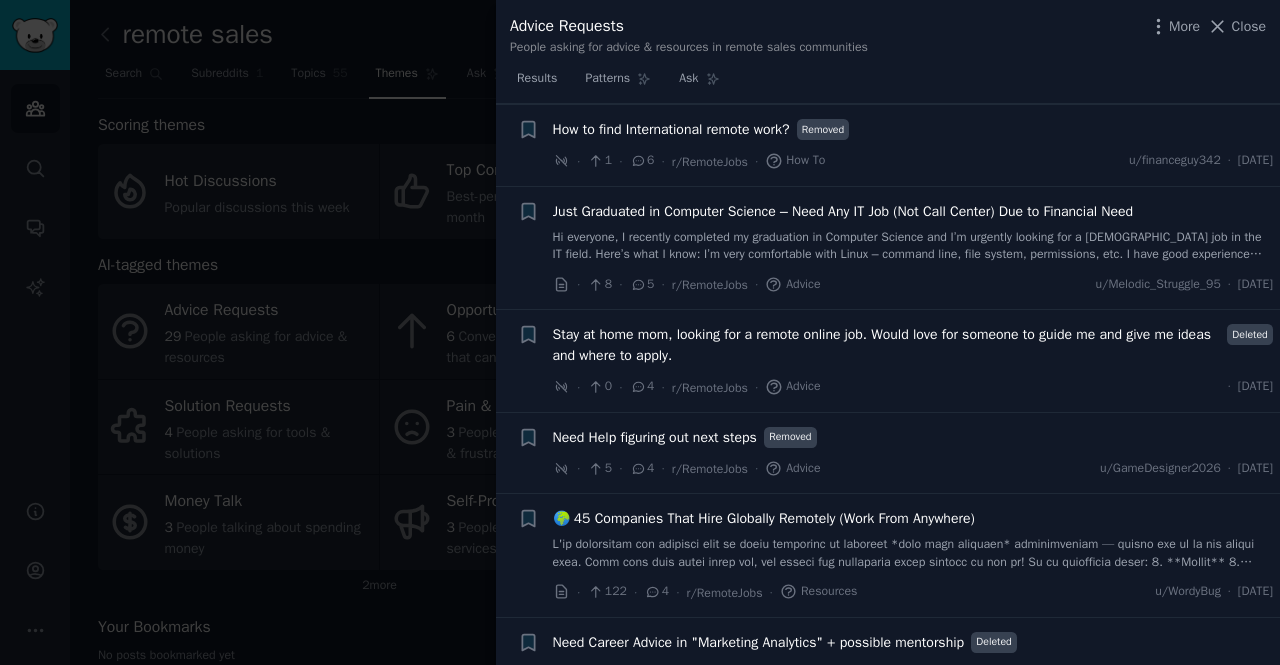 scroll, scrollTop: 1201, scrollLeft: 0, axis: vertical 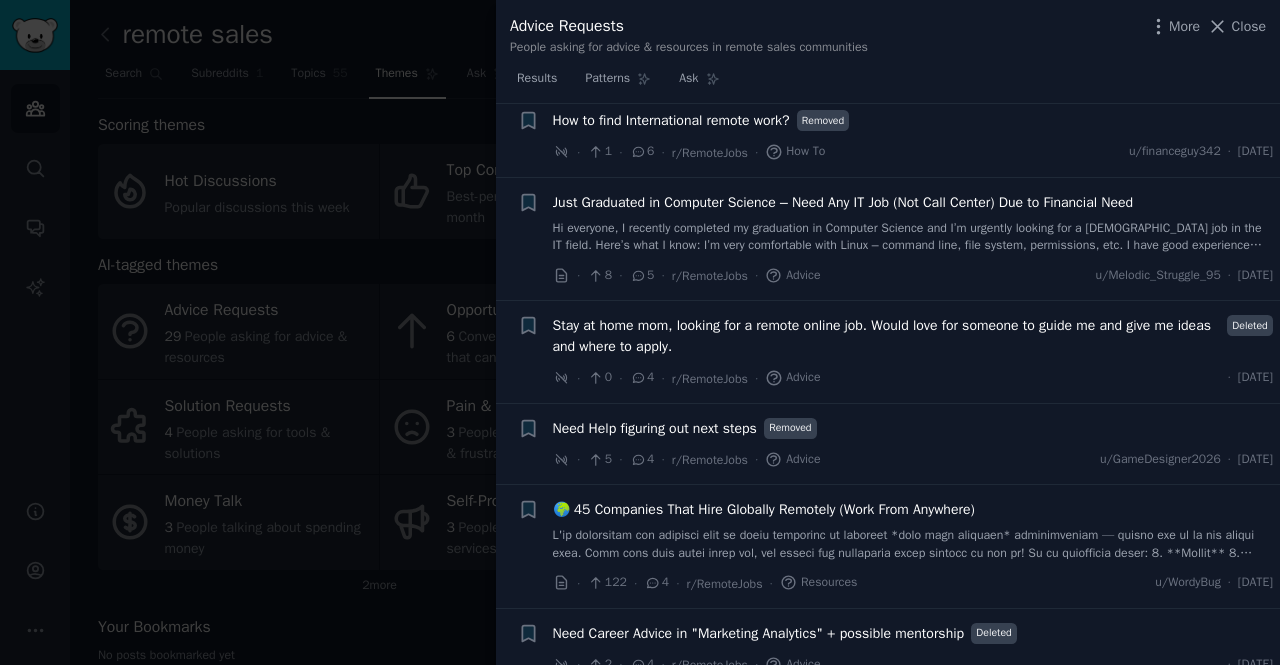 click at bounding box center [640, 332] 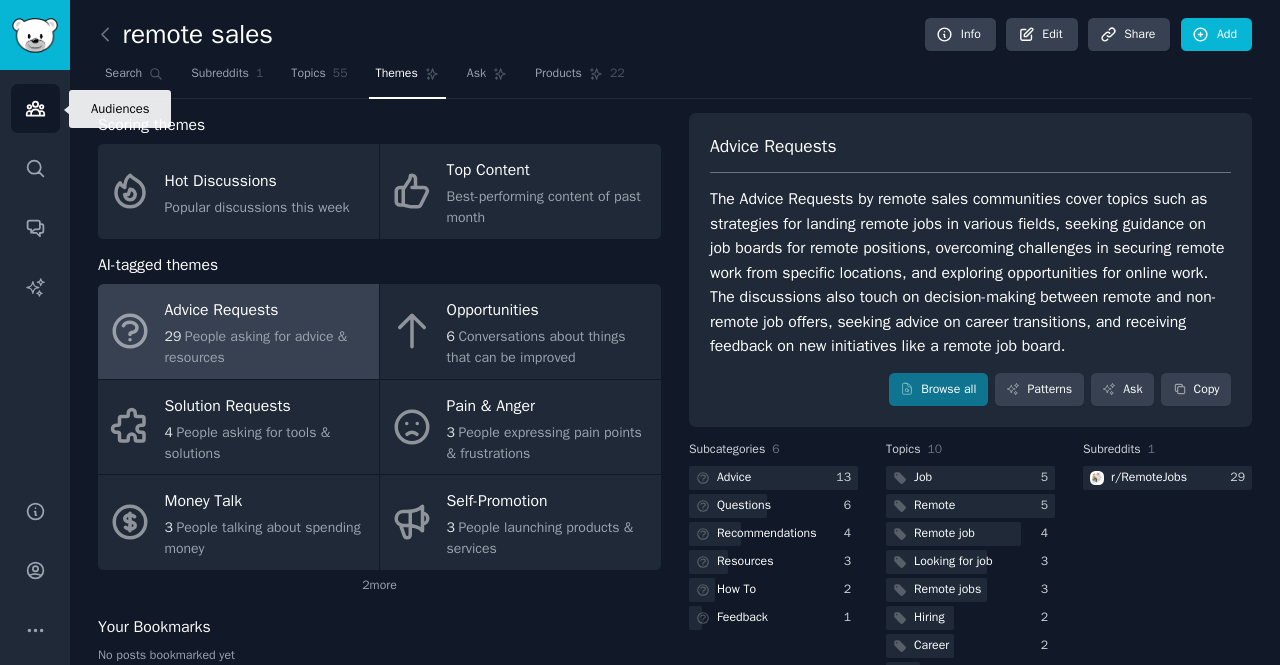 click 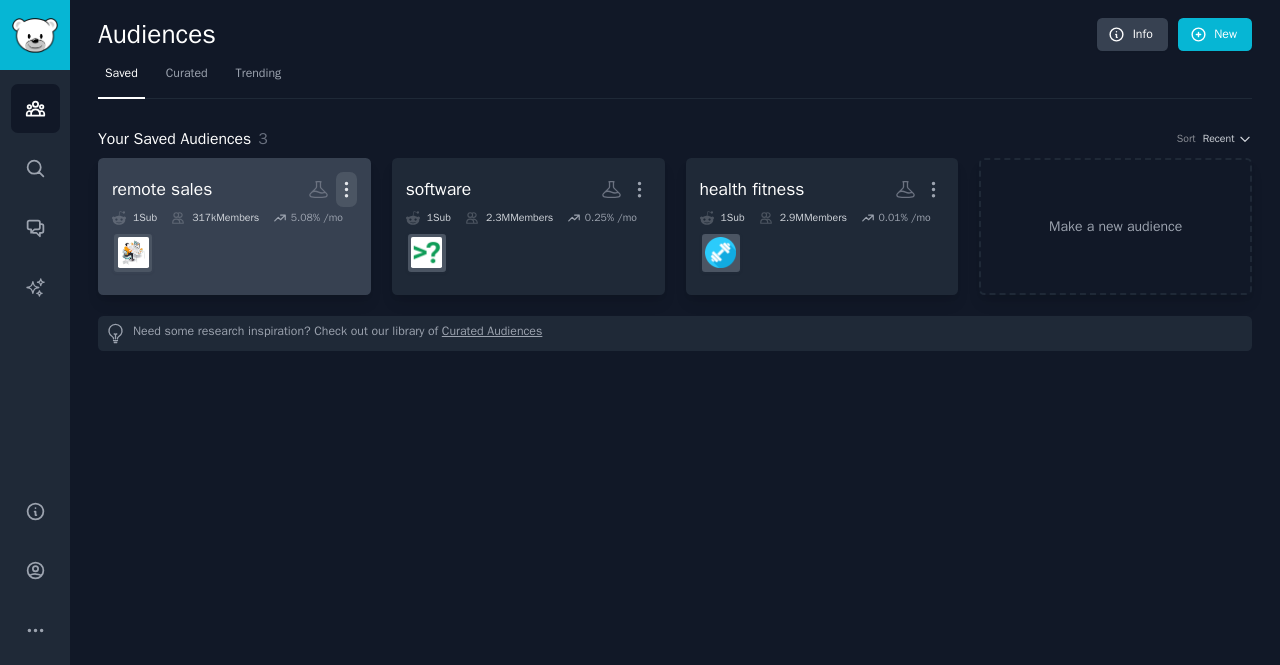 click 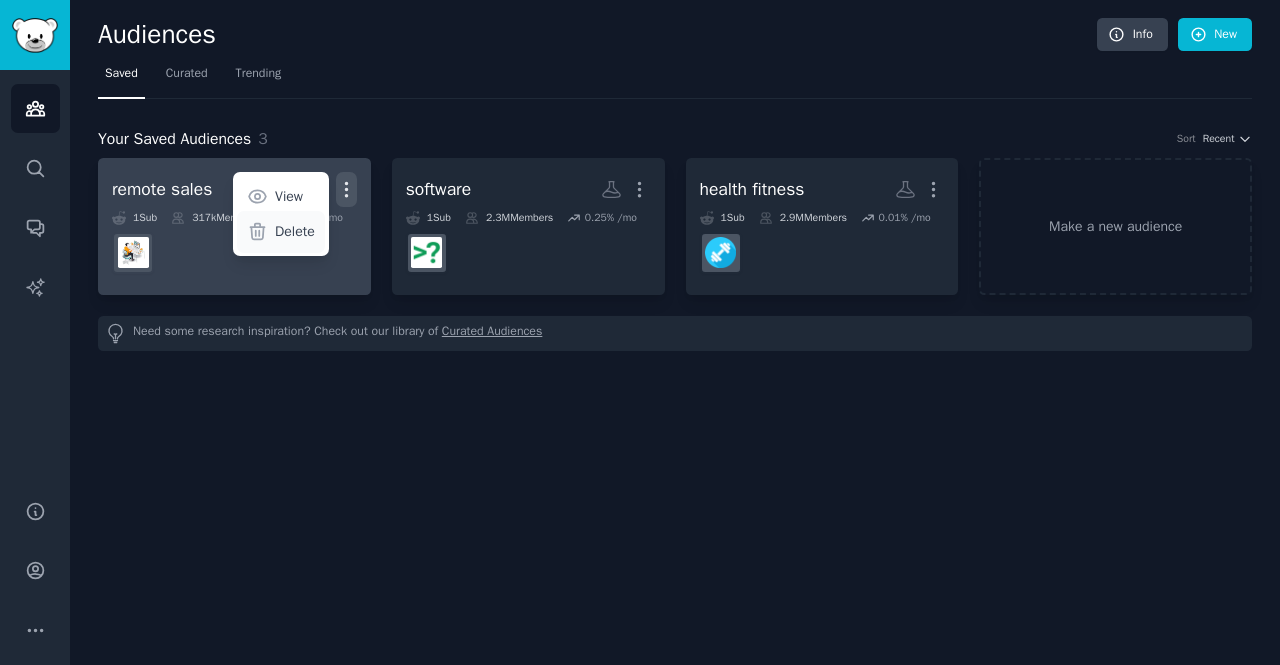 click on "Delete" at bounding box center (295, 231) 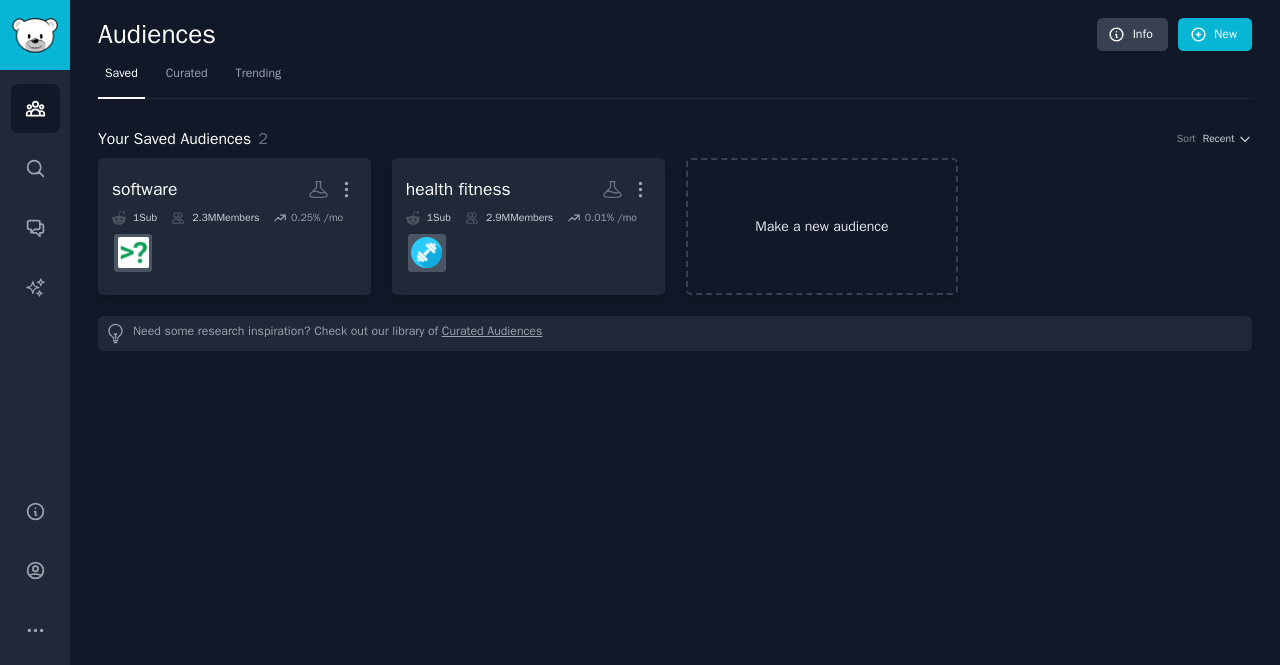 click on "Make a new audience" at bounding box center [822, 226] 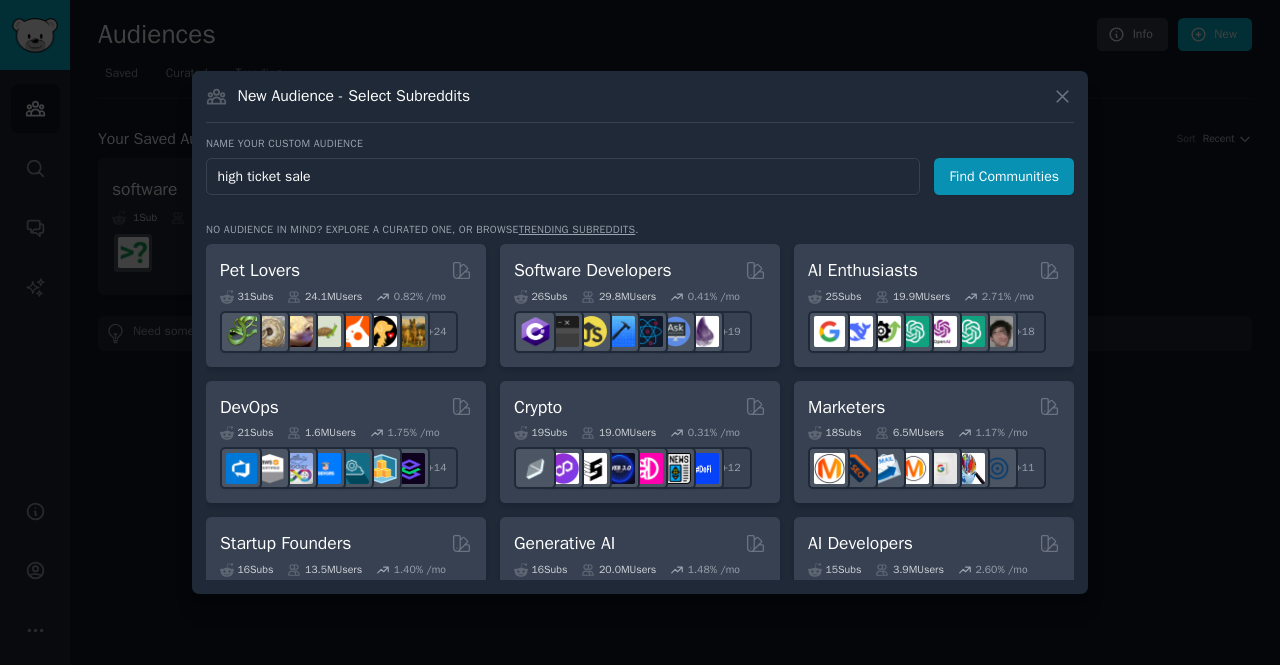 type on "high ticket sales" 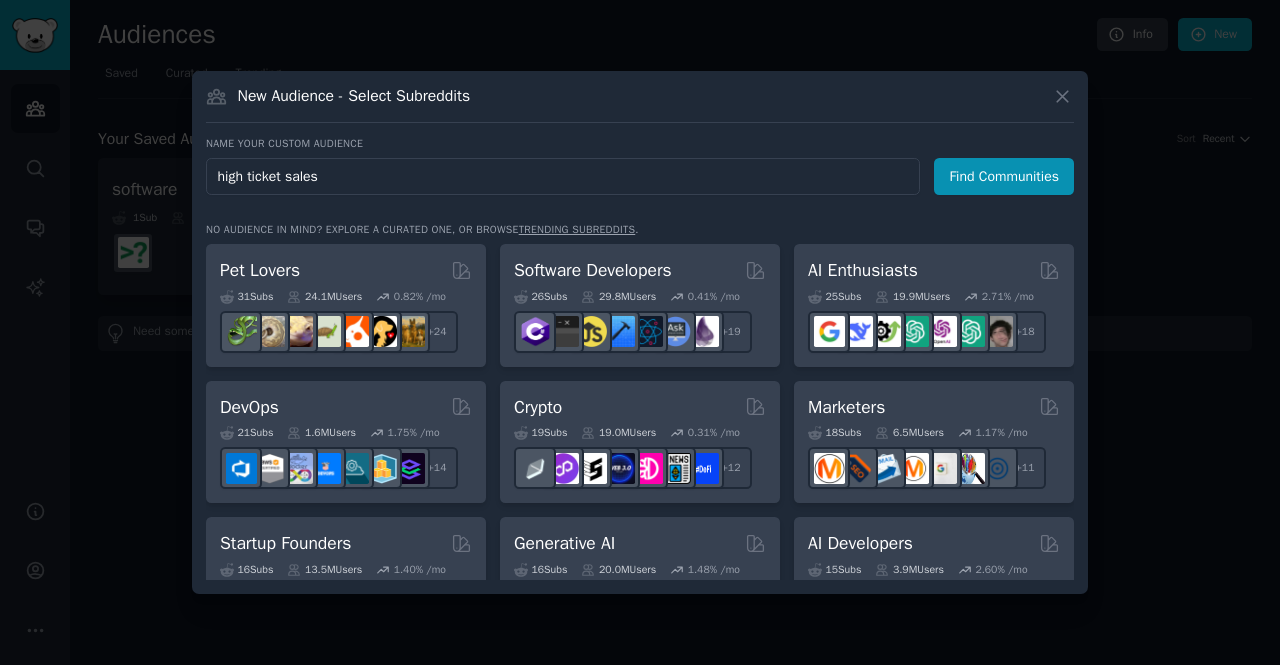 click on "Find Communities" at bounding box center [1004, 176] 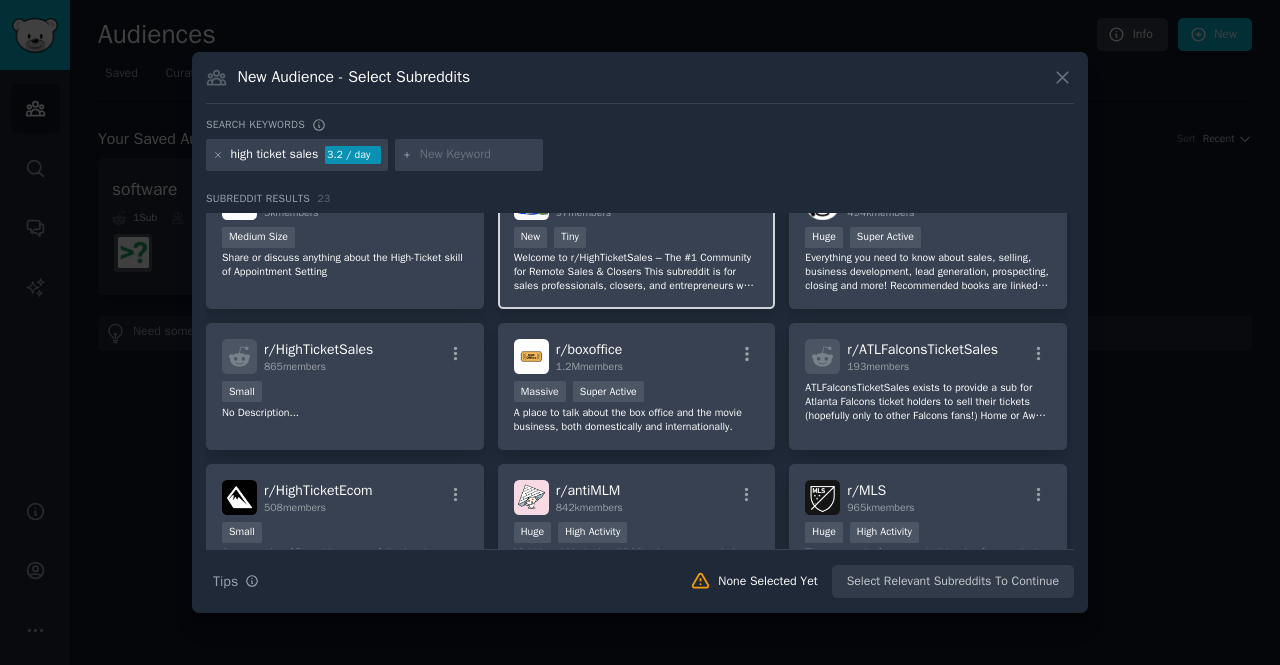 scroll, scrollTop: 0, scrollLeft: 0, axis: both 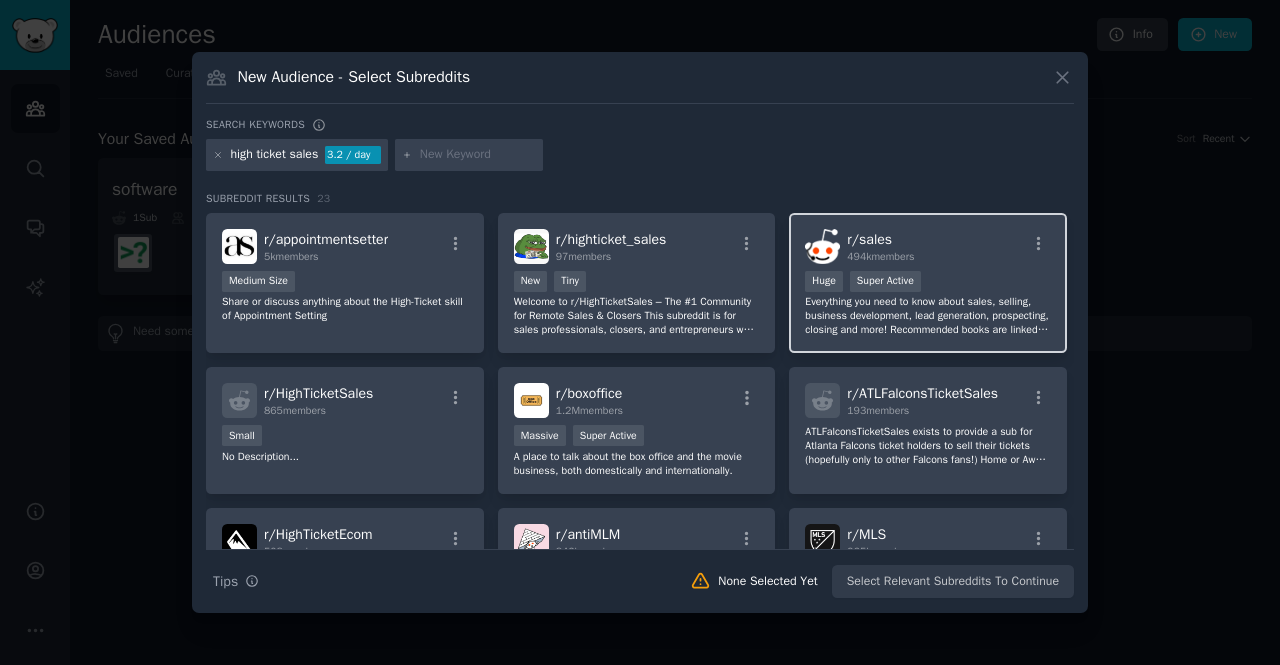 click on ">= 95th percentile for submissions / day Huge Super Active" at bounding box center (928, 283) 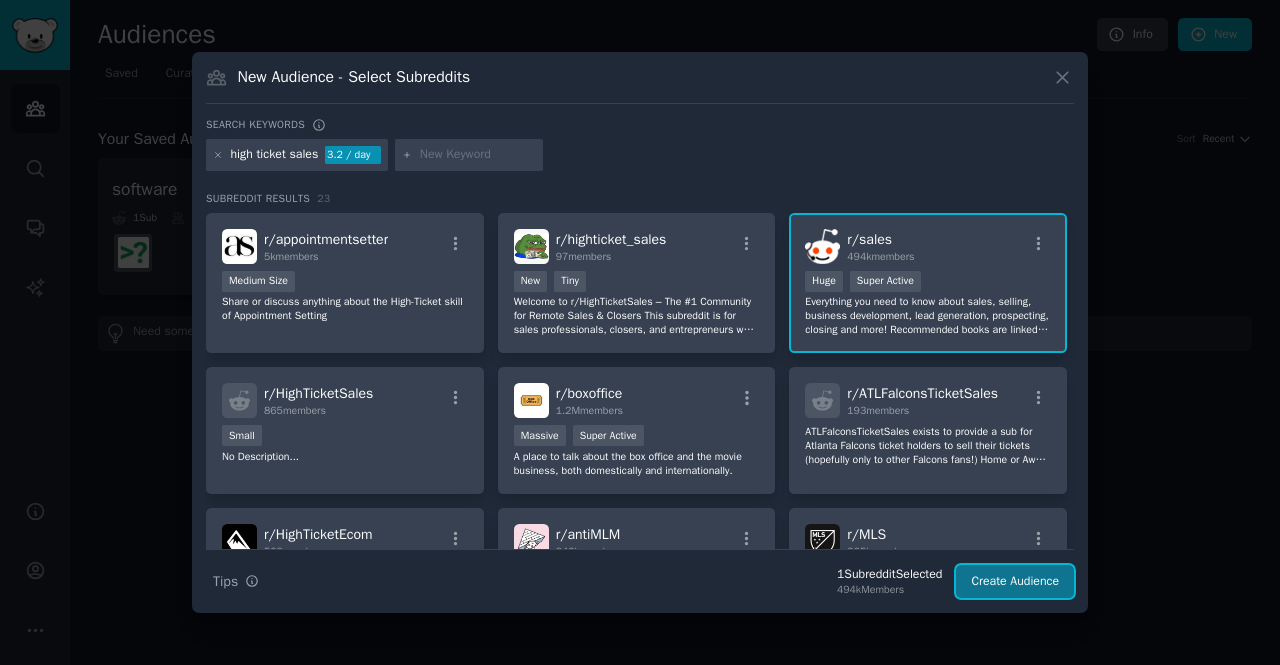 click on "Create Audience" at bounding box center [1015, 582] 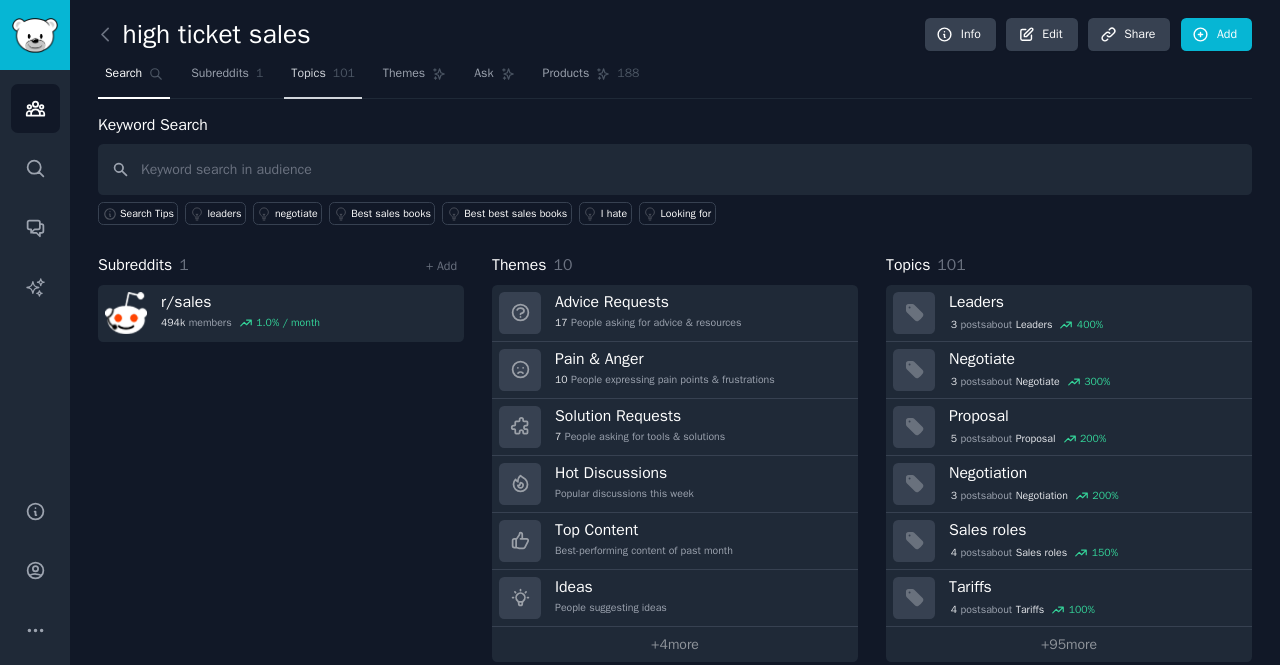 drag, startPoint x: 302, startPoint y: 64, endPoint x: 315, endPoint y: 81, distance: 21.400934 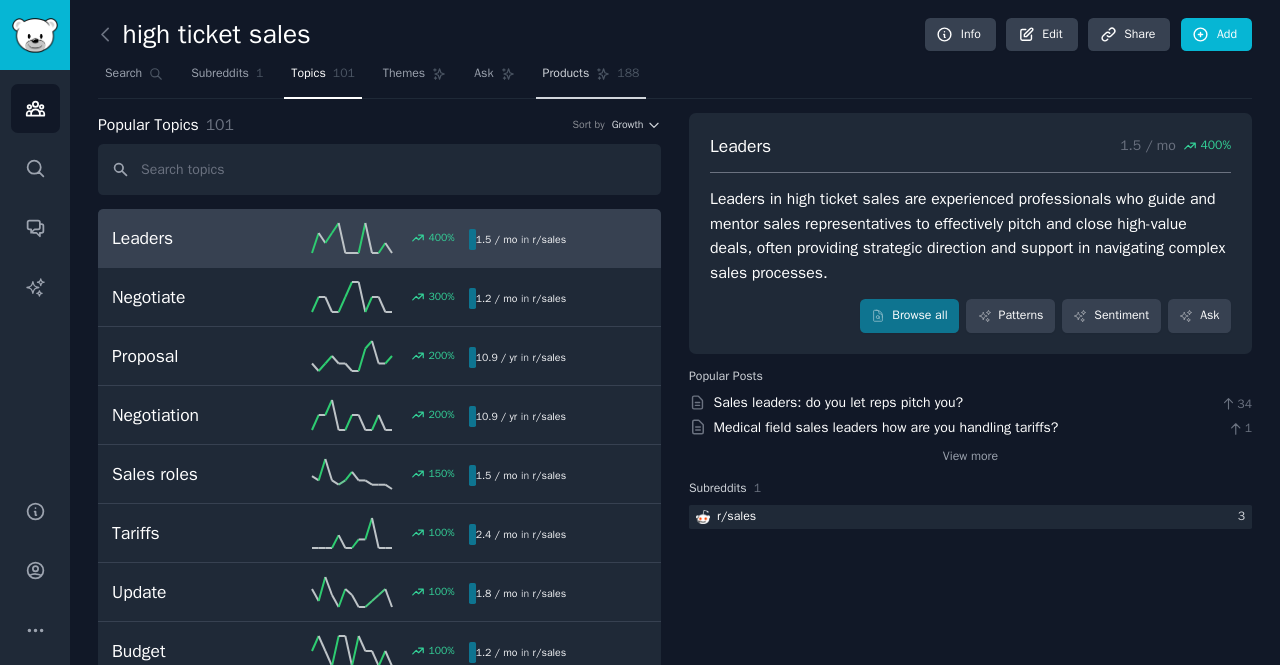 click 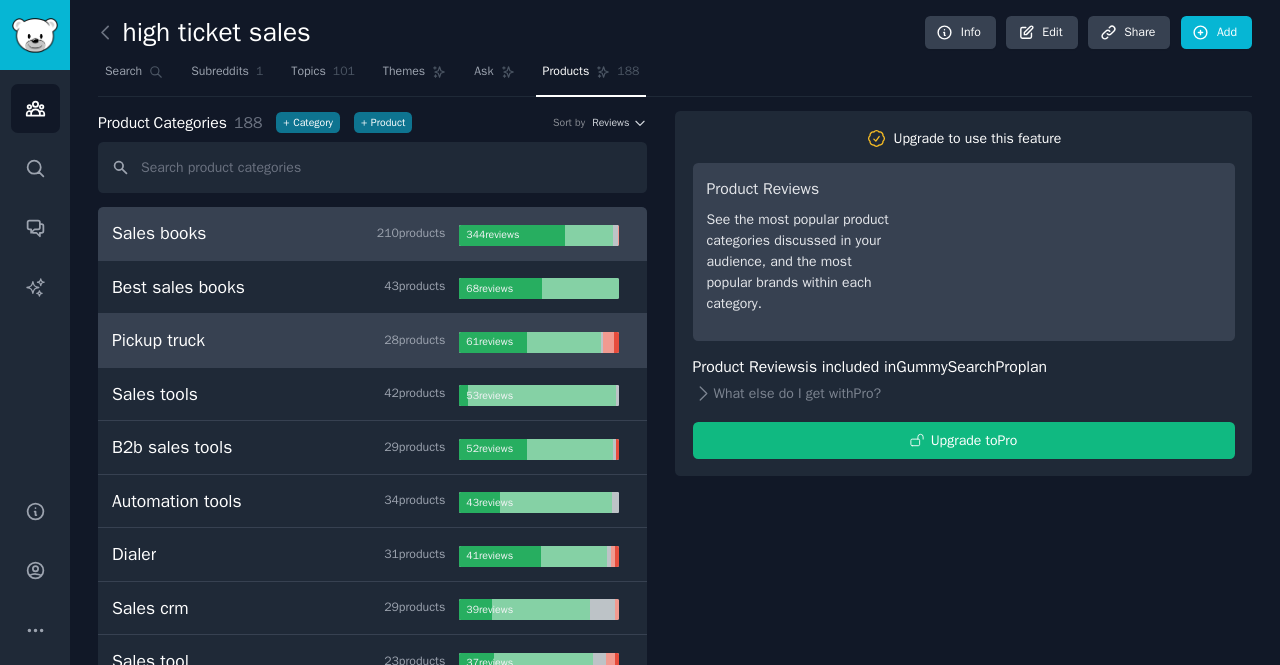 scroll, scrollTop: 0, scrollLeft: 0, axis: both 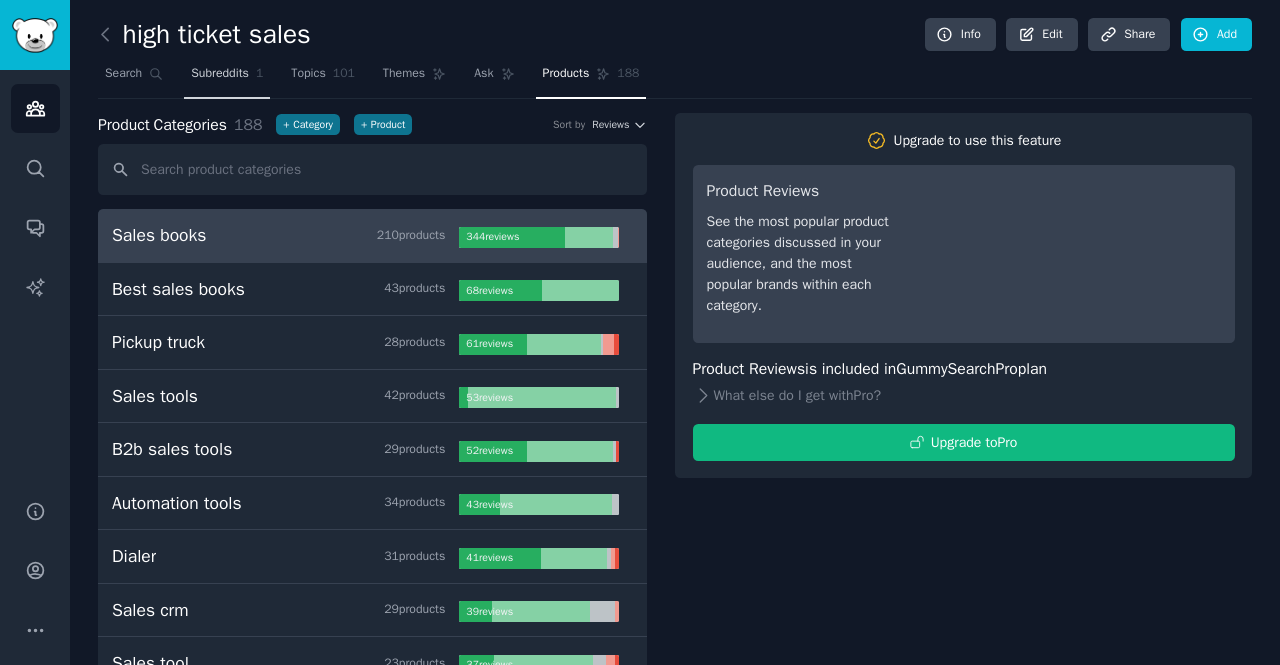 click on "Subreddits" at bounding box center [220, 74] 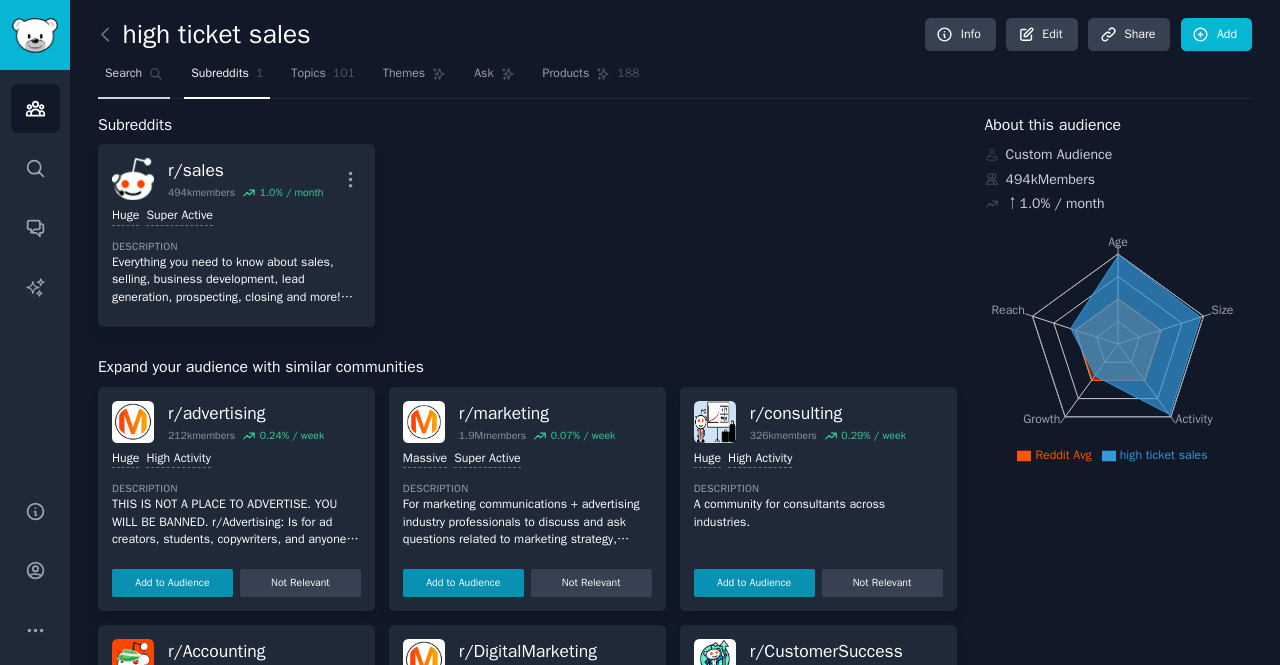 click on "Search" at bounding box center (134, 78) 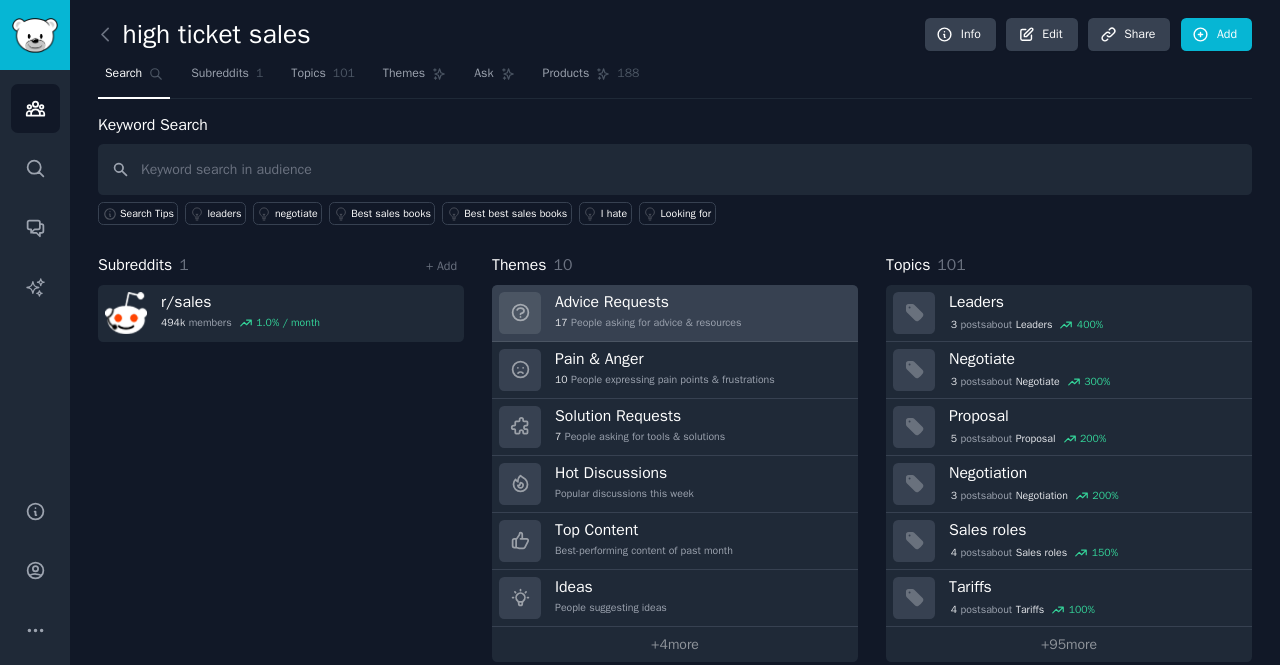 click on "Advice Requests 17 People asking for advice & resources" at bounding box center [648, 313] 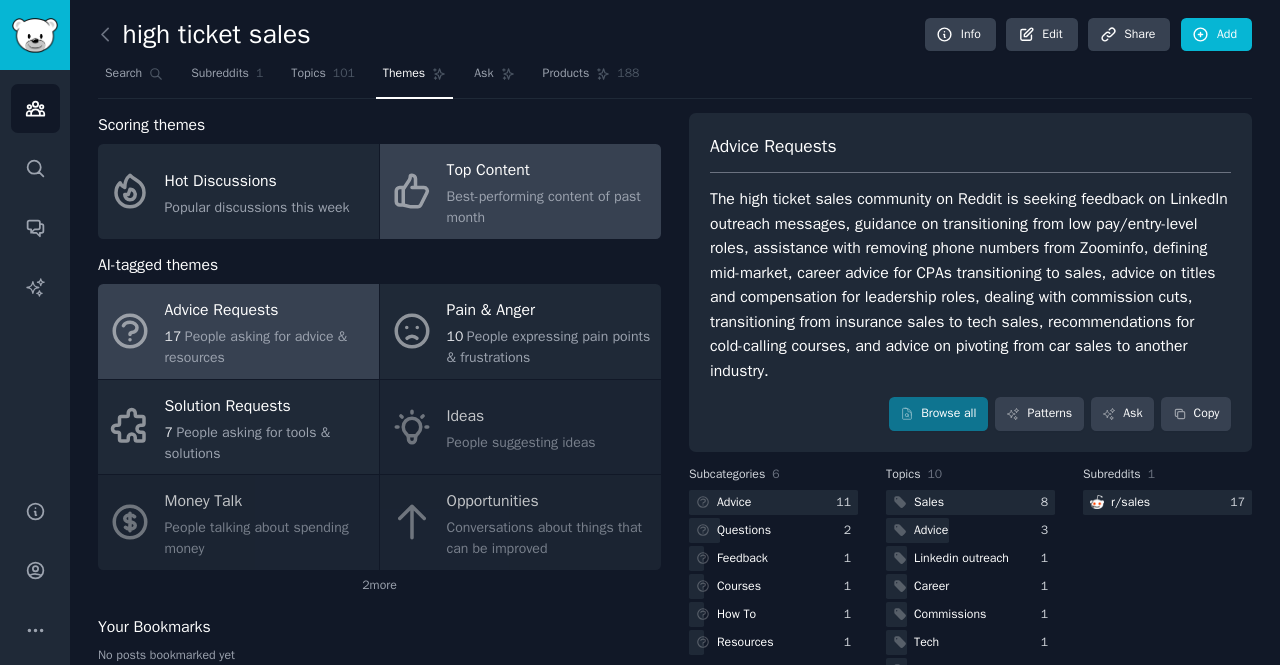 click on "Best-performing content of past month" at bounding box center [549, 207] 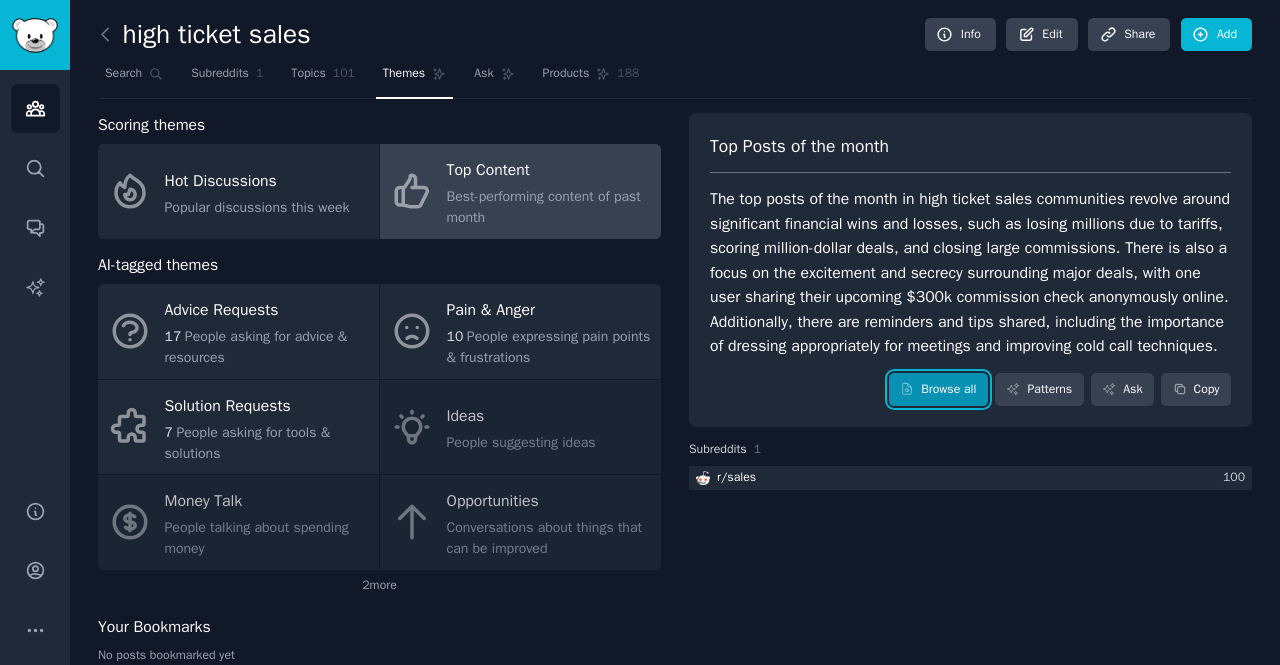 click on "Browse all" at bounding box center (938, 390) 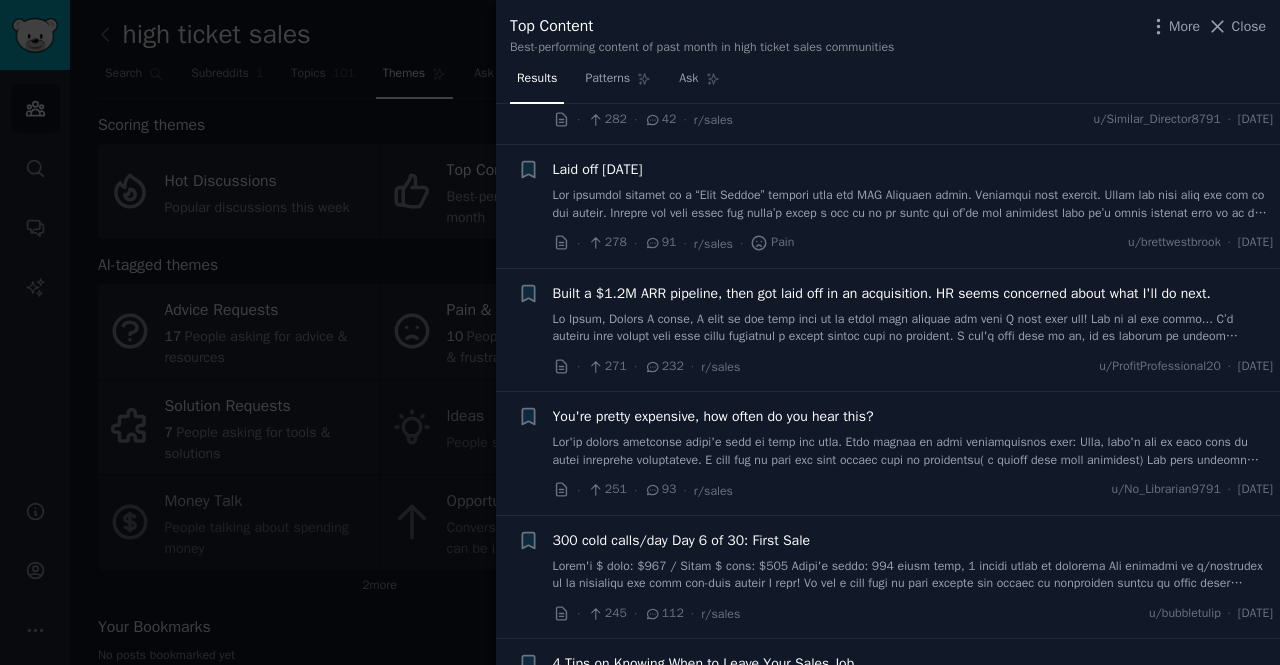 scroll, scrollTop: 500, scrollLeft: 0, axis: vertical 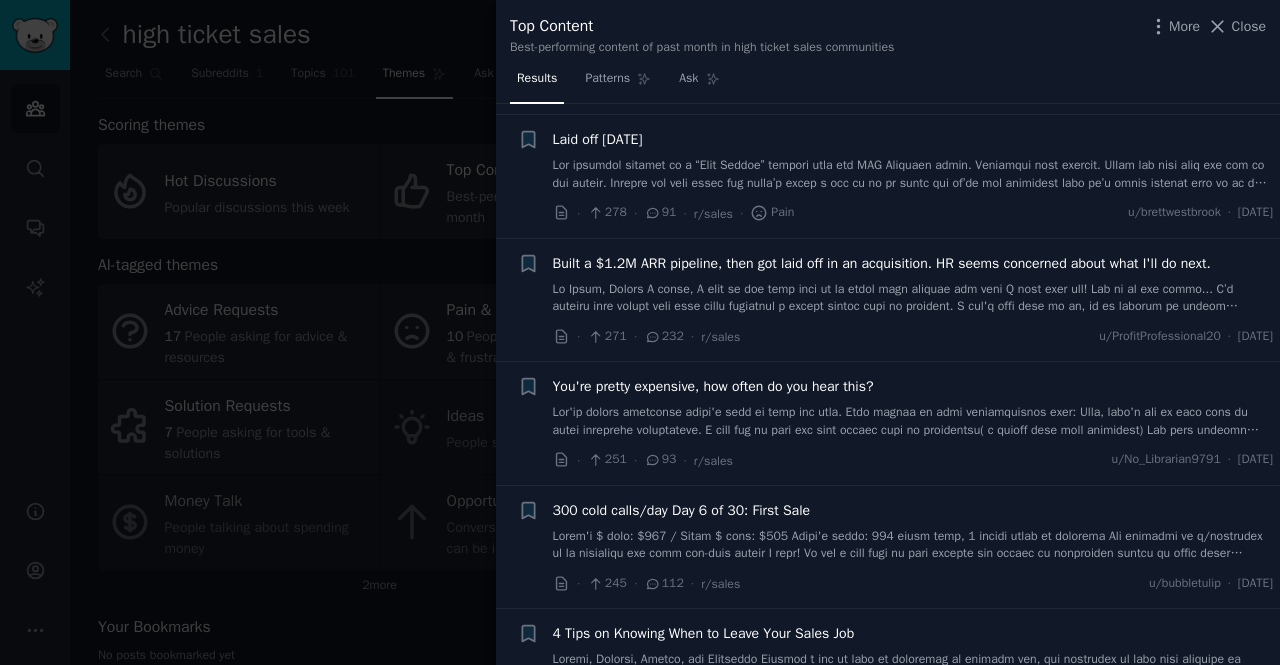 click at bounding box center [640, 332] 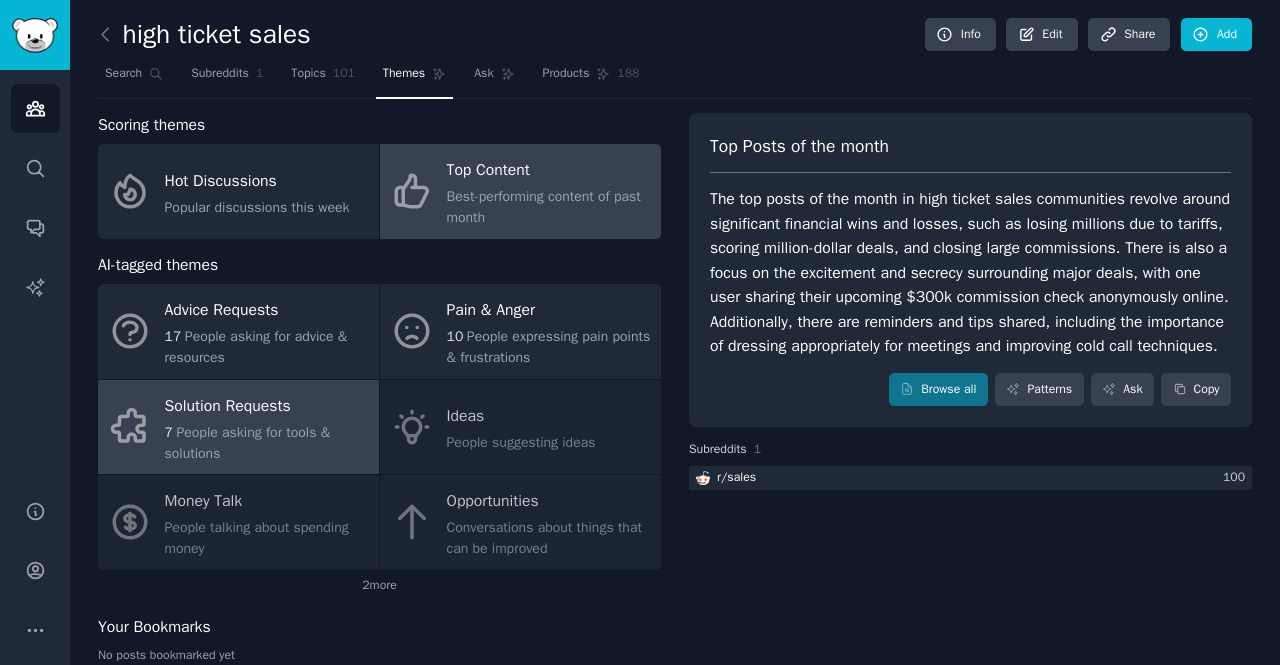 click on "Solution Requests" at bounding box center (267, 406) 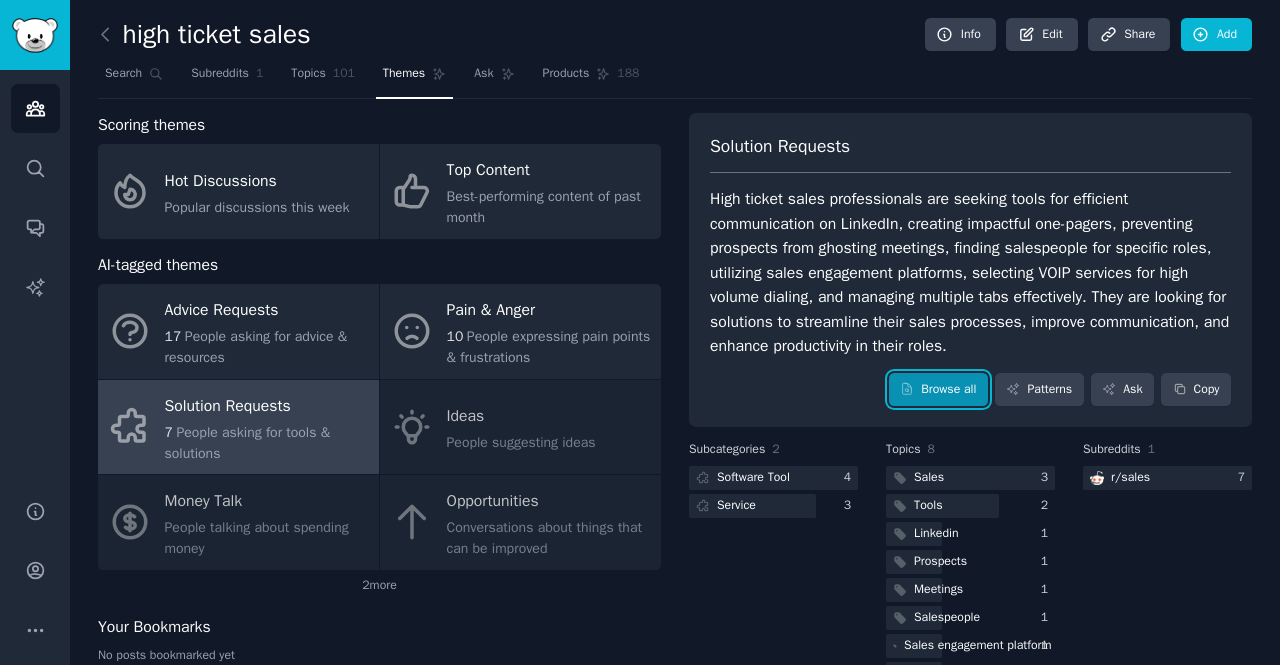 click on "Browse all" at bounding box center (938, 390) 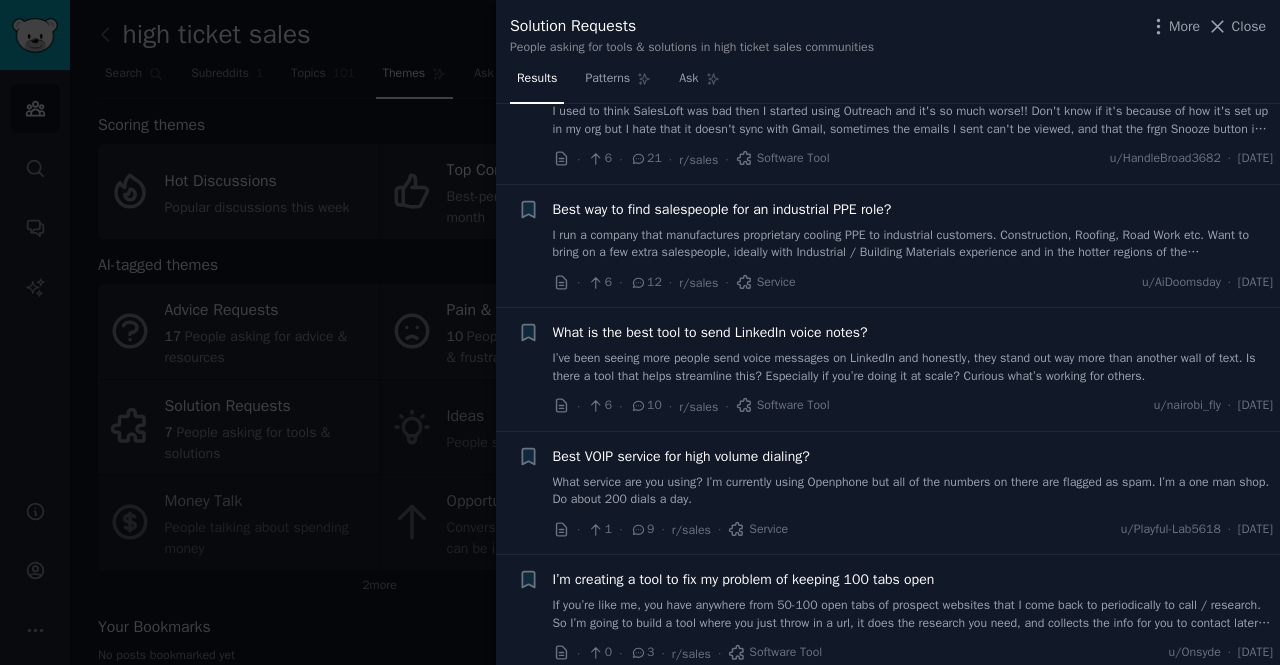 scroll, scrollTop: 331, scrollLeft: 0, axis: vertical 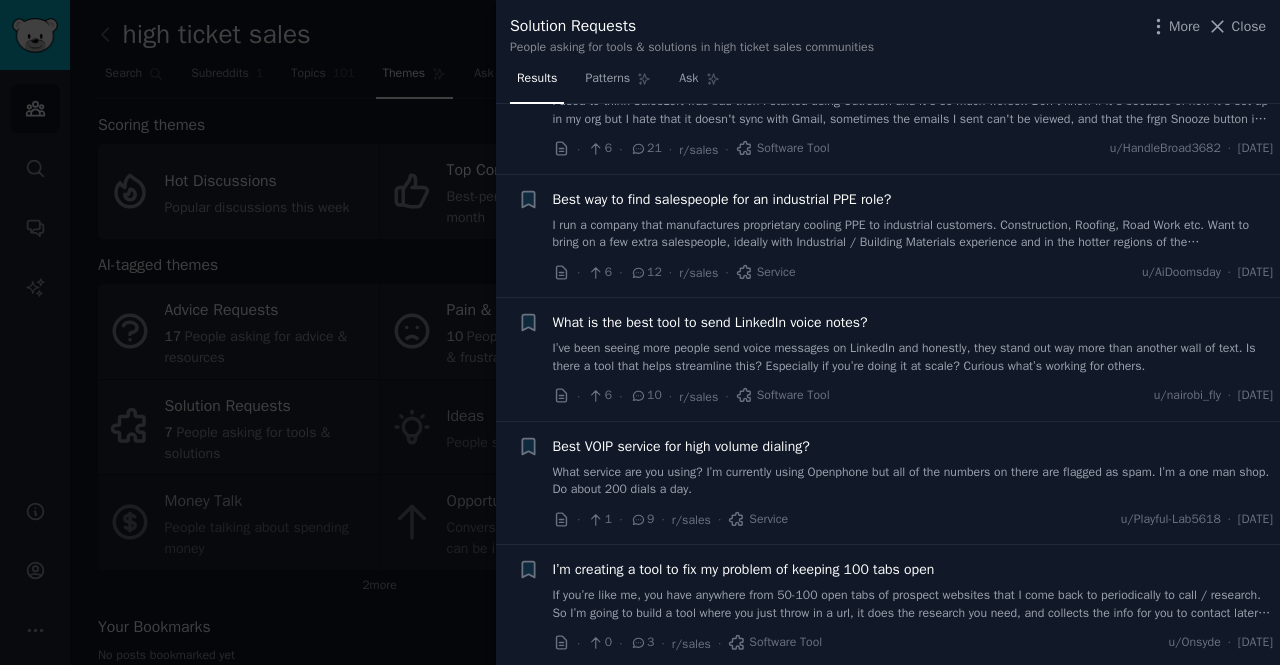 click at bounding box center (640, 332) 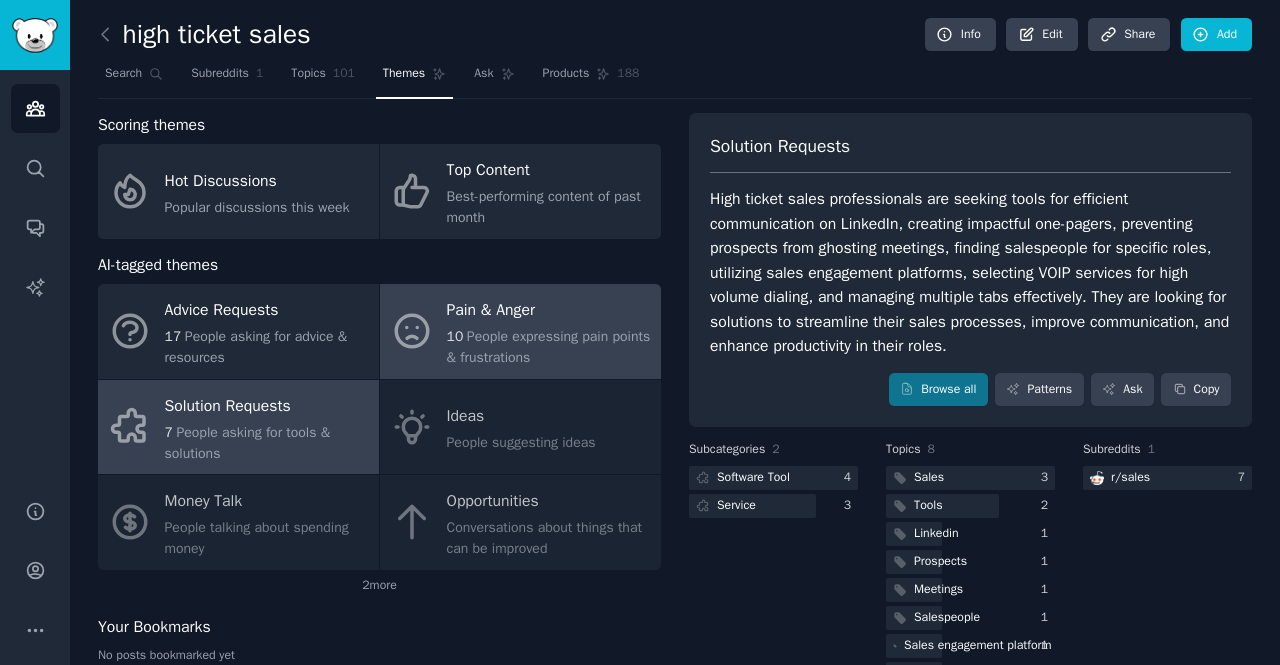click on "People expressing pain points & frustrations" at bounding box center [549, 347] 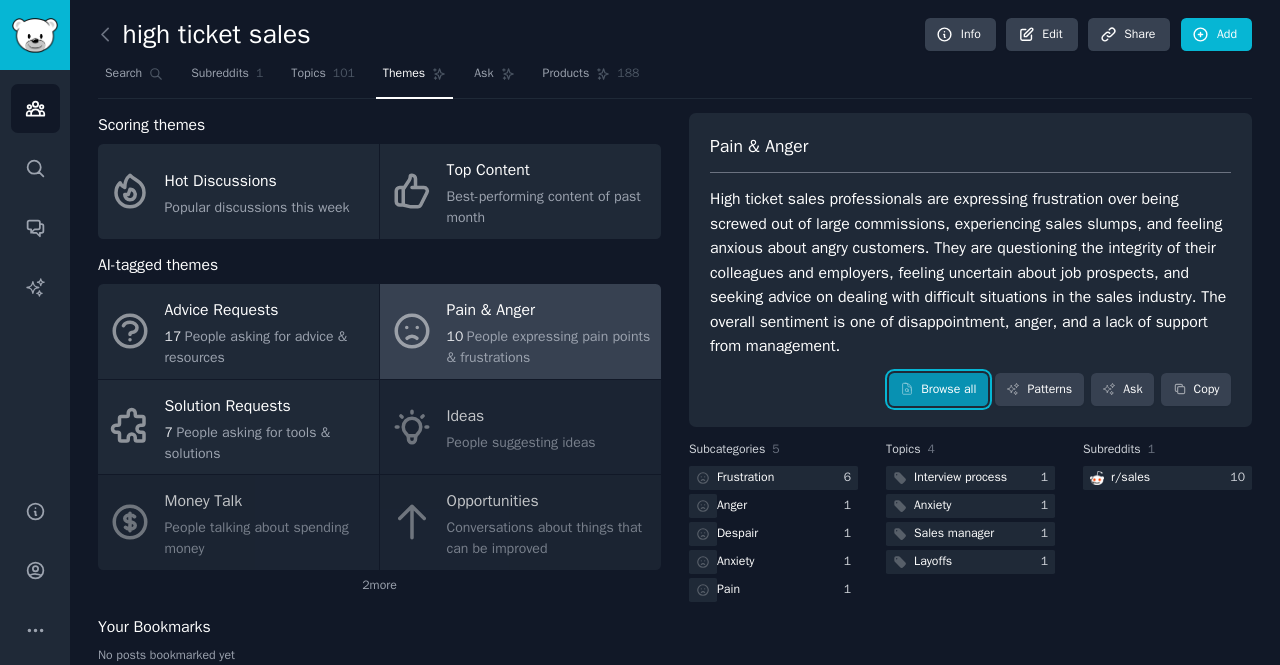 click on "Browse all" at bounding box center (938, 390) 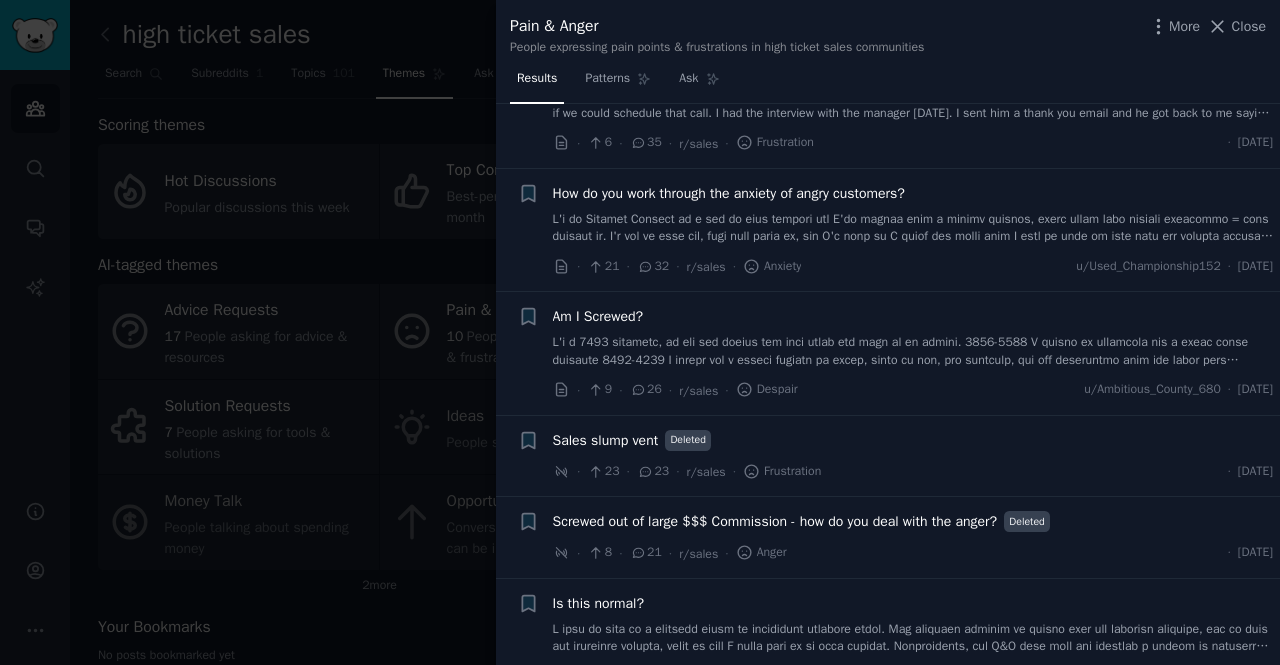 scroll, scrollTop: 533, scrollLeft: 0, axis: vertical 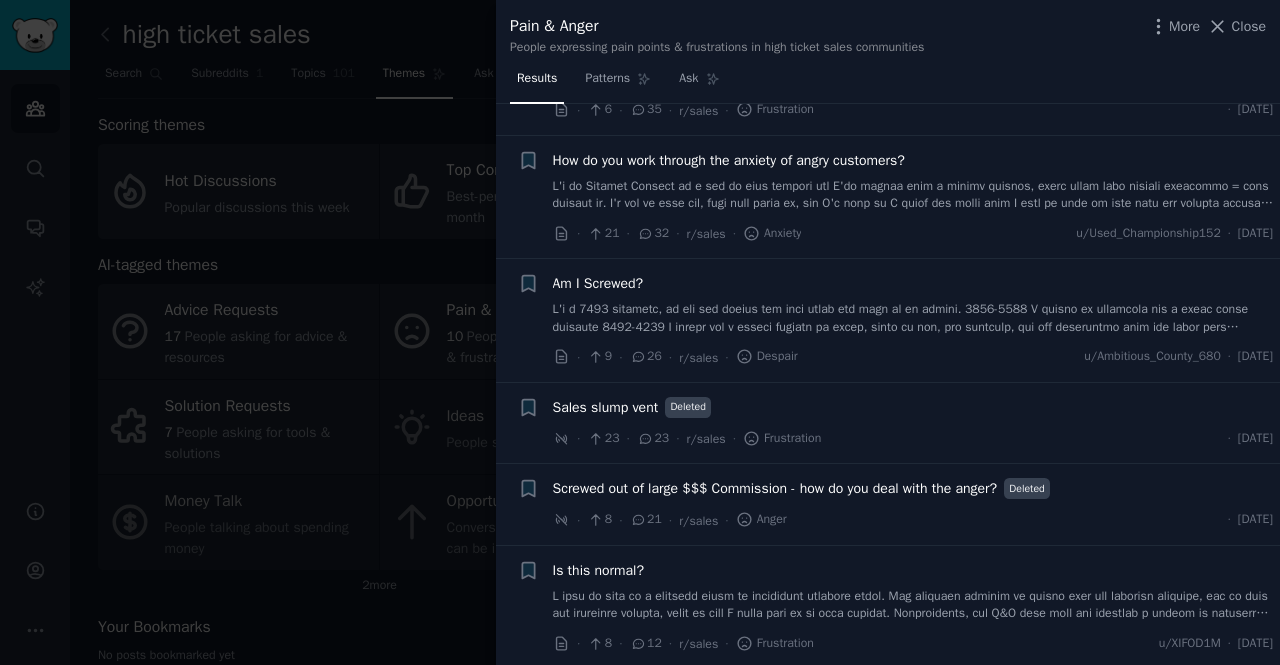 click at bounding box center [640, 332] 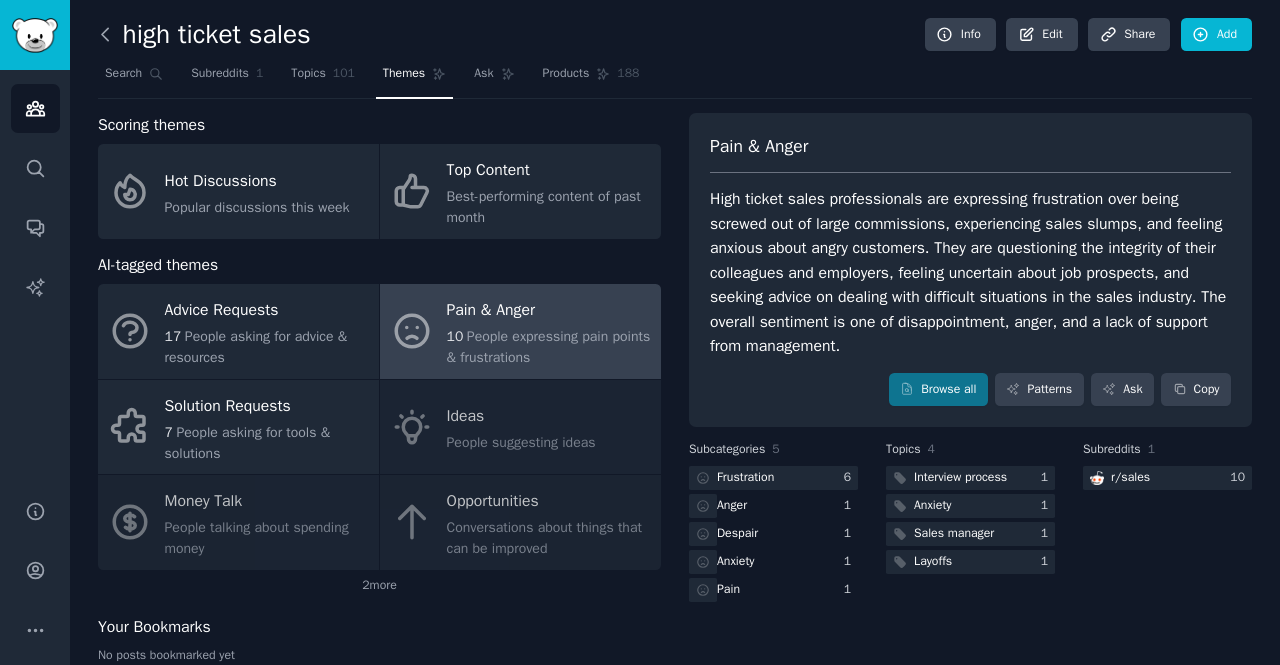click 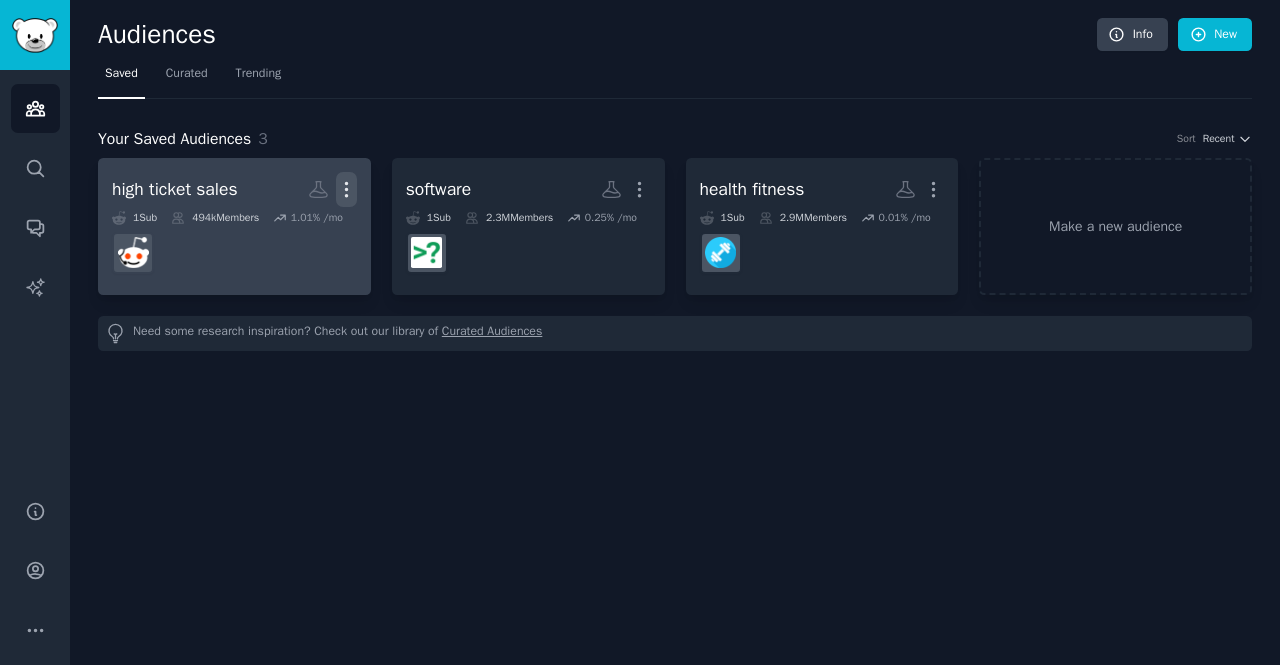 click 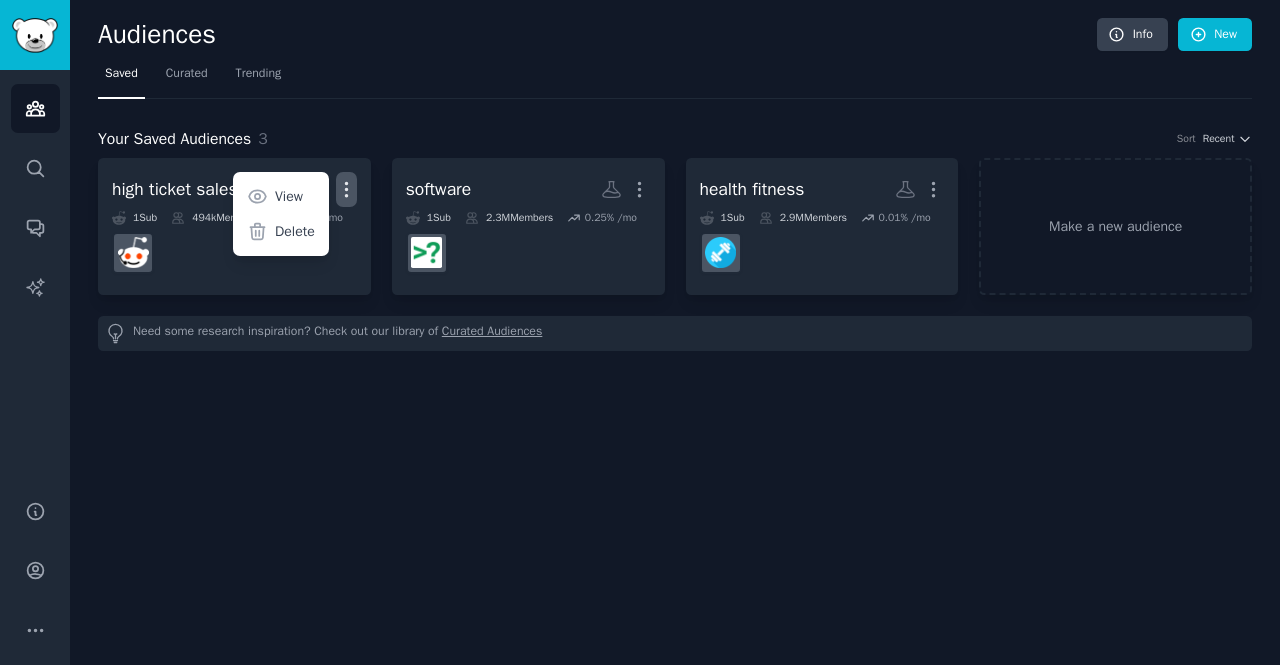 click on "Delete" at bounding box center (281, 232) 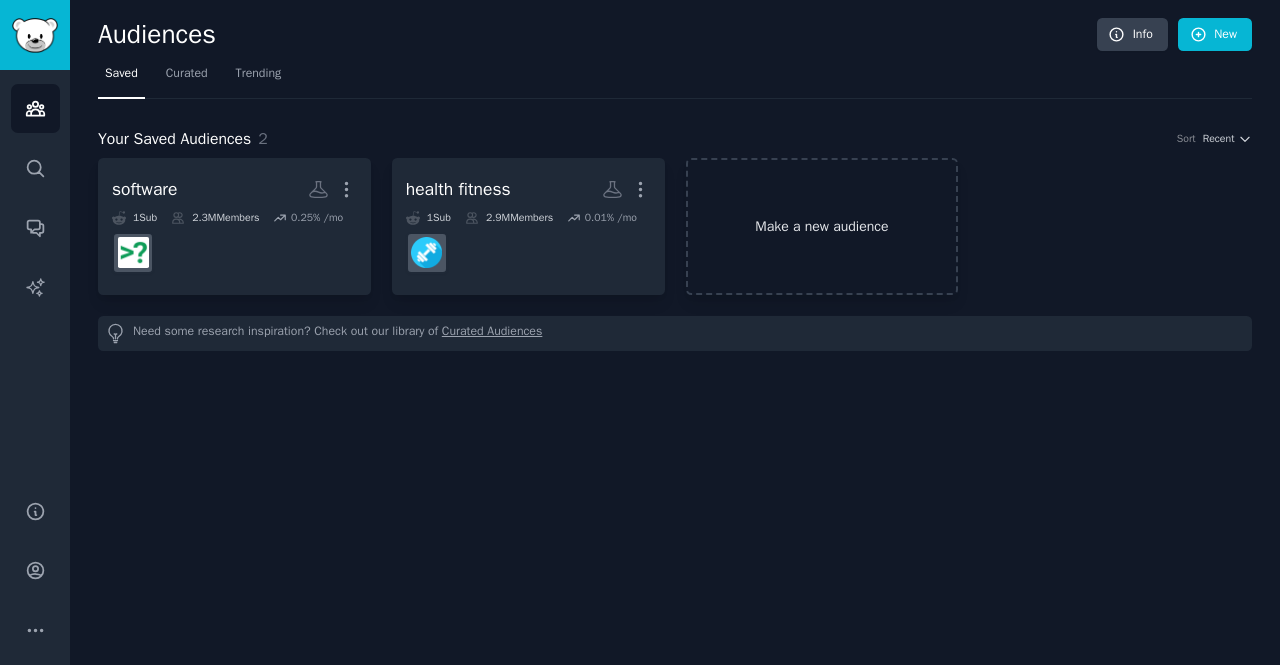 click on "Make a new audience" at bounding box center (822, 226) 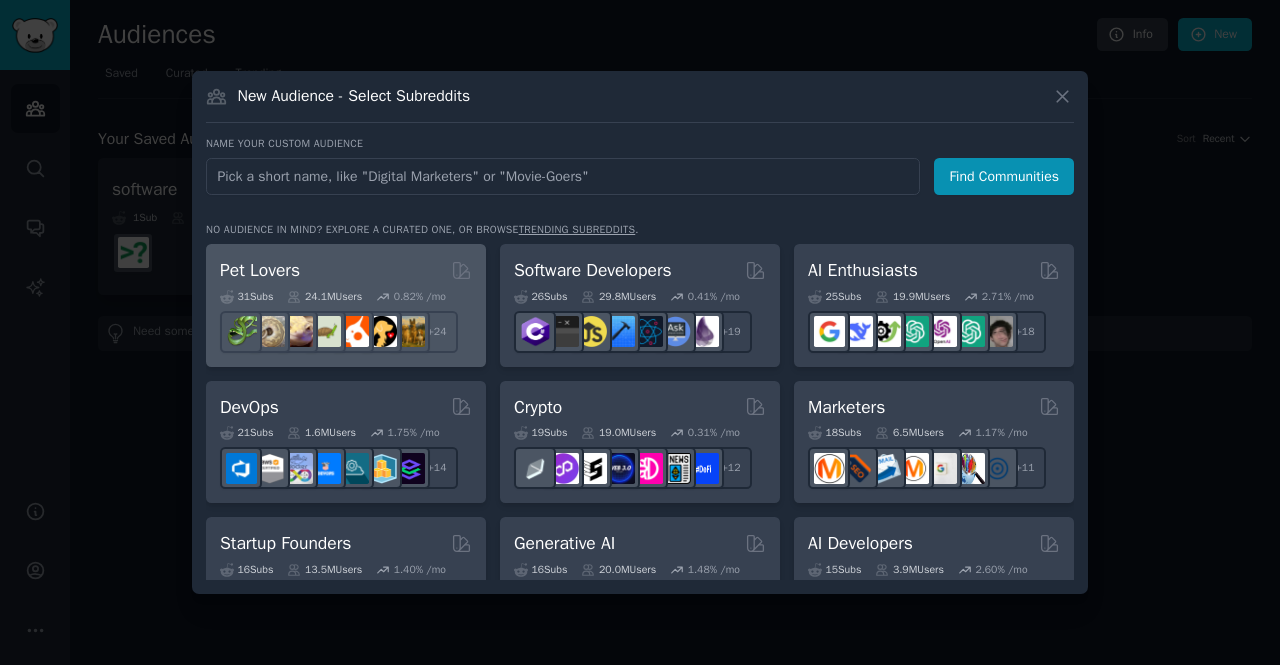 click on "Pet Lovers" at bounding box center [260, 270] 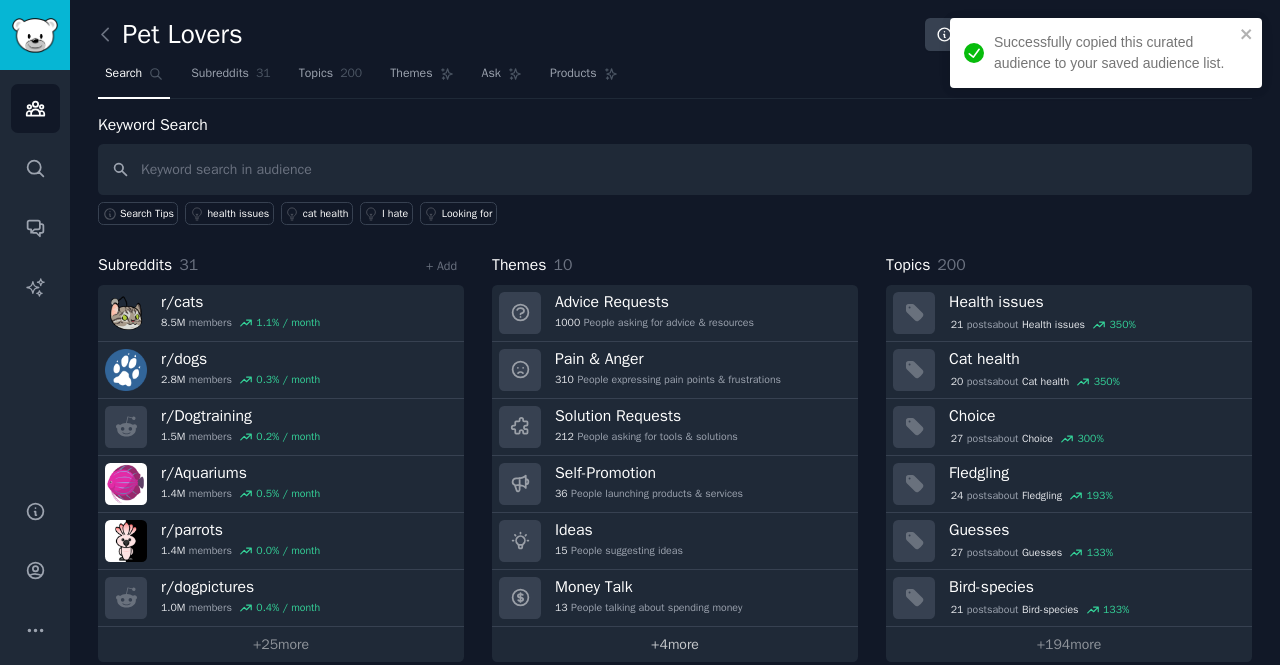 click on "+  4  more" at bounding box center [675, 644] 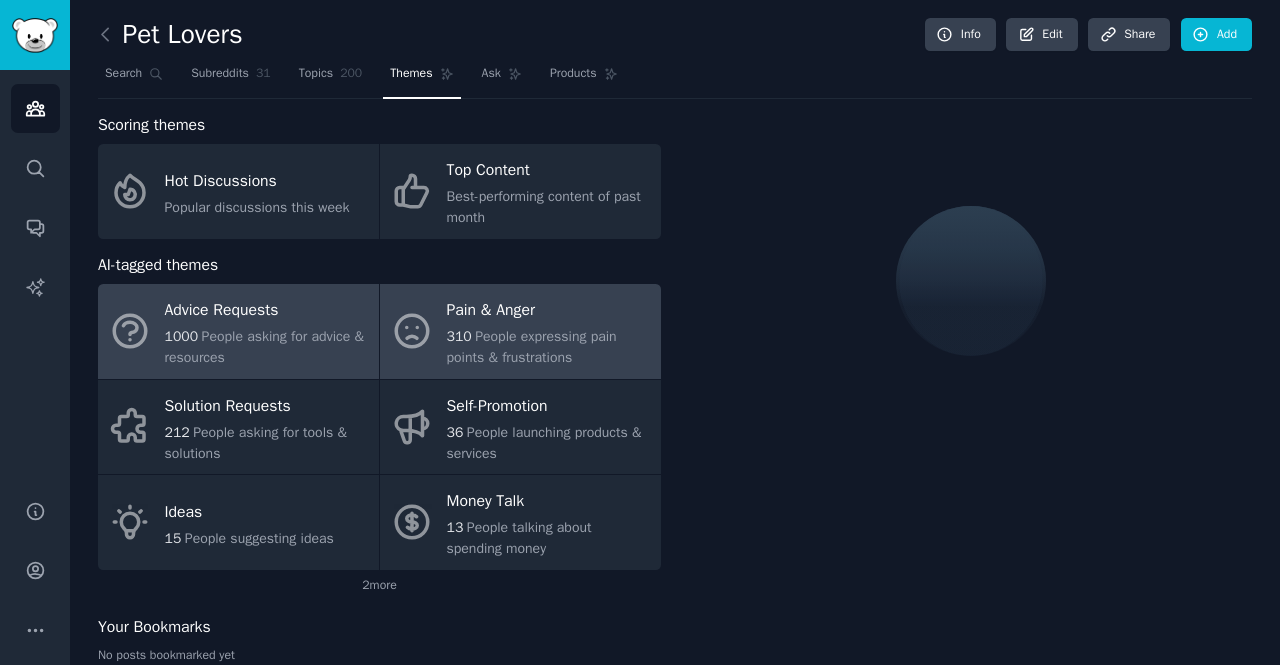 click on "People expressing pain points & frustrations" at bounding box center [532, 347] 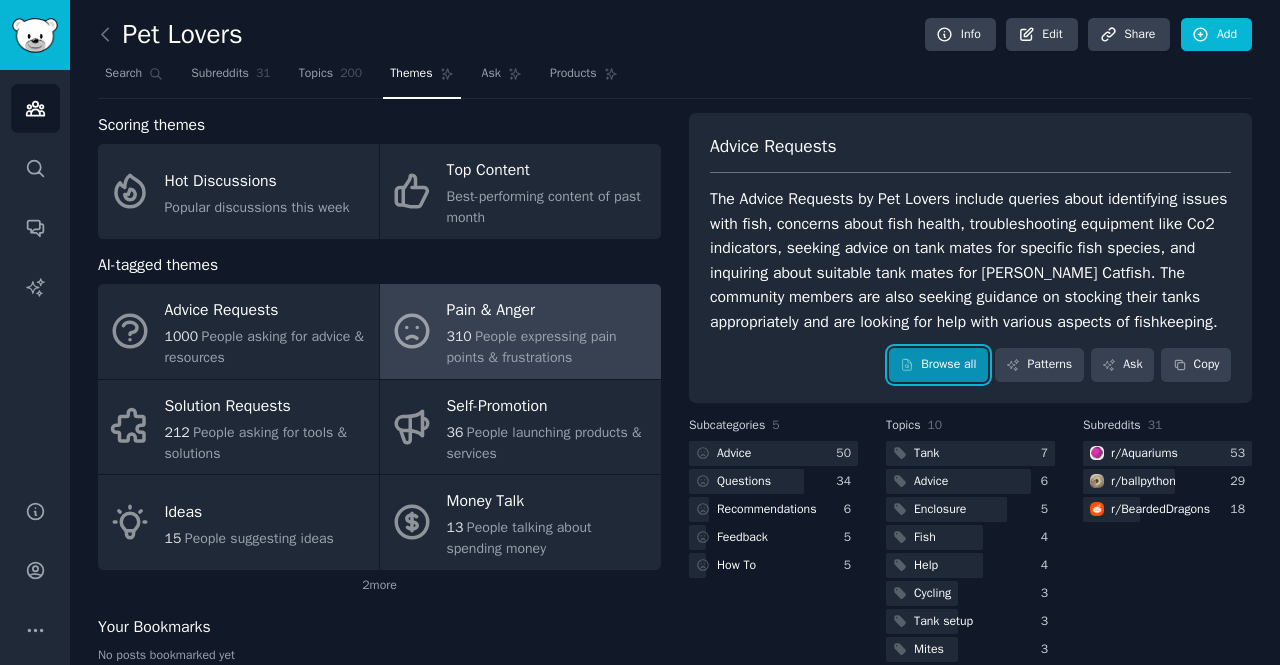 click on "Browse all" at bounding box center (938, 365) 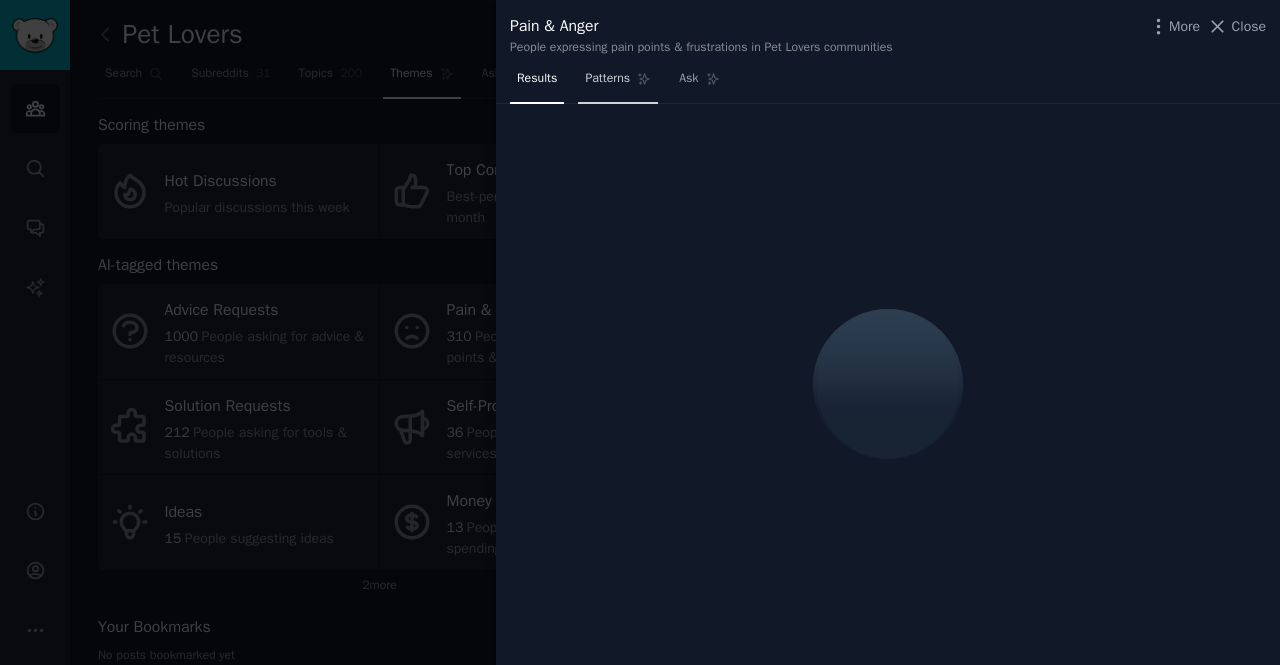 click on "Patterns" at bounding box center [607, 79] 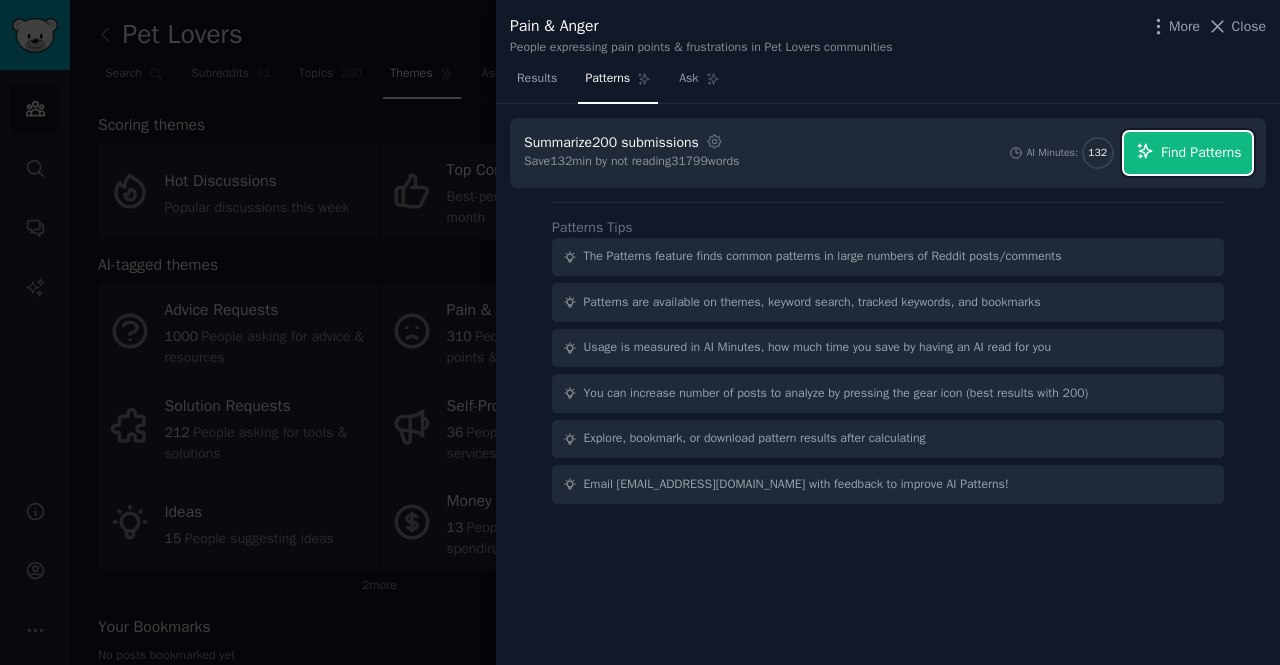 click on "Find Patterns" at bounding box center [1201, 152] 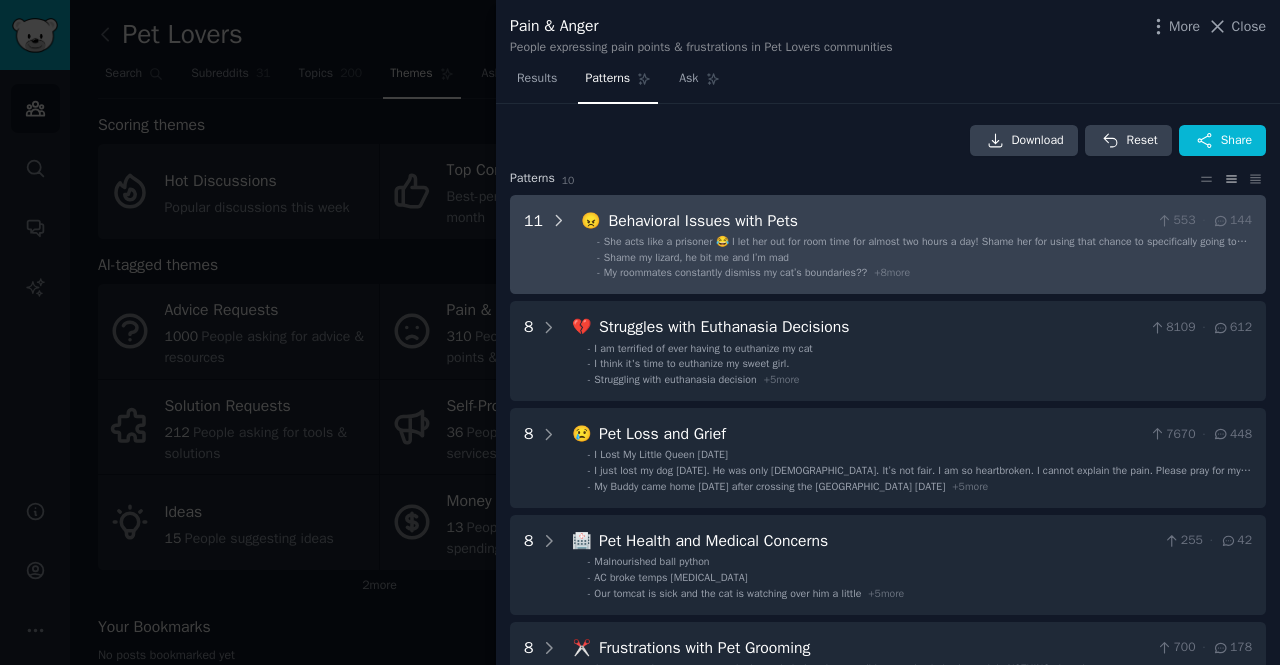 click 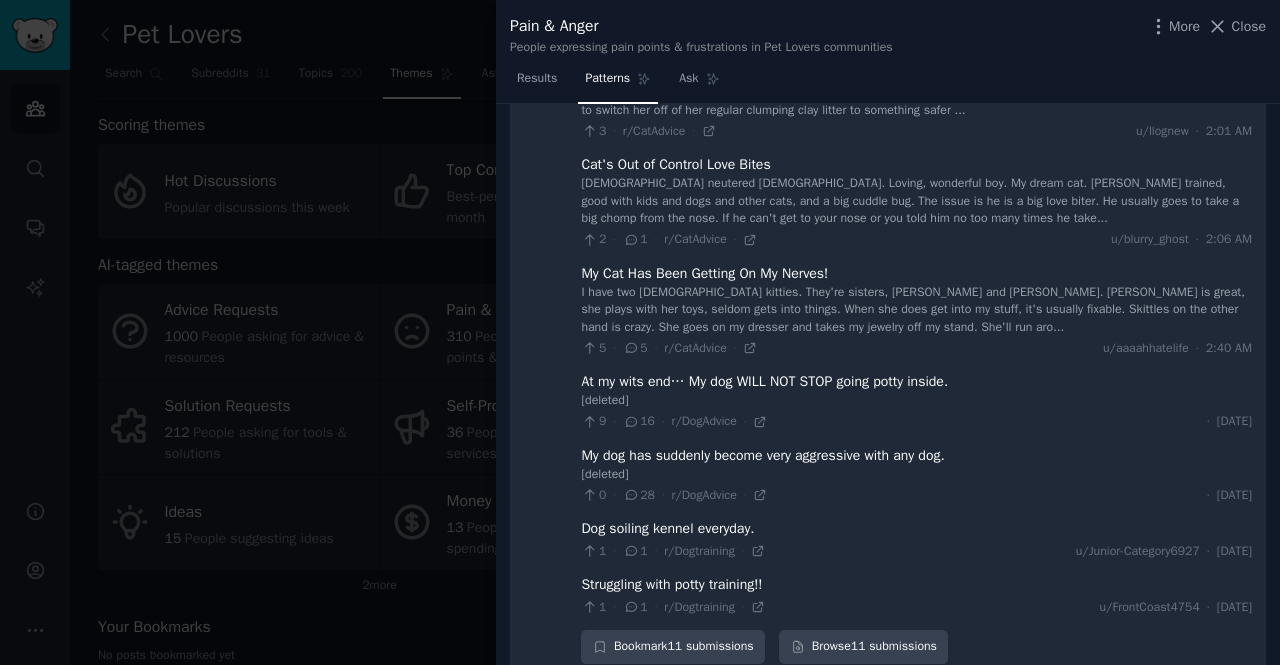 scroll, scrollTop: 691, scrollLeft: 0, axis: vertical 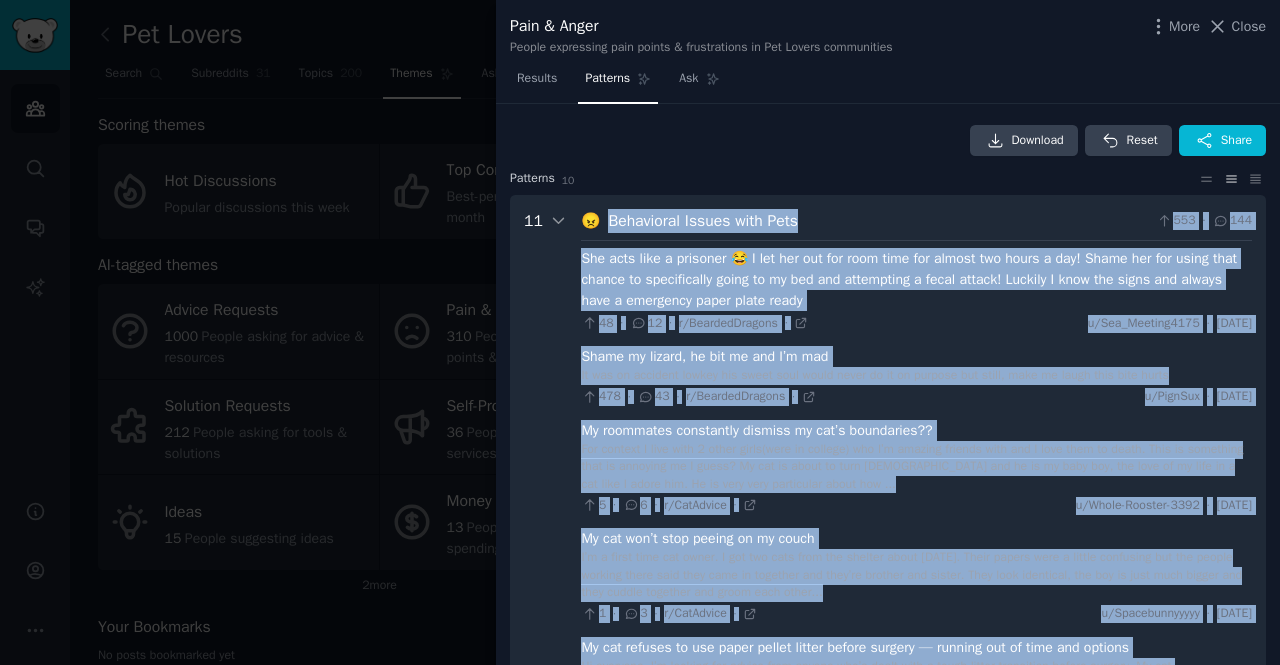 drag, startPoint x: 795, startPoint y: 483, endPoint x: 608, endPoint y: 219, distance: 323.5197 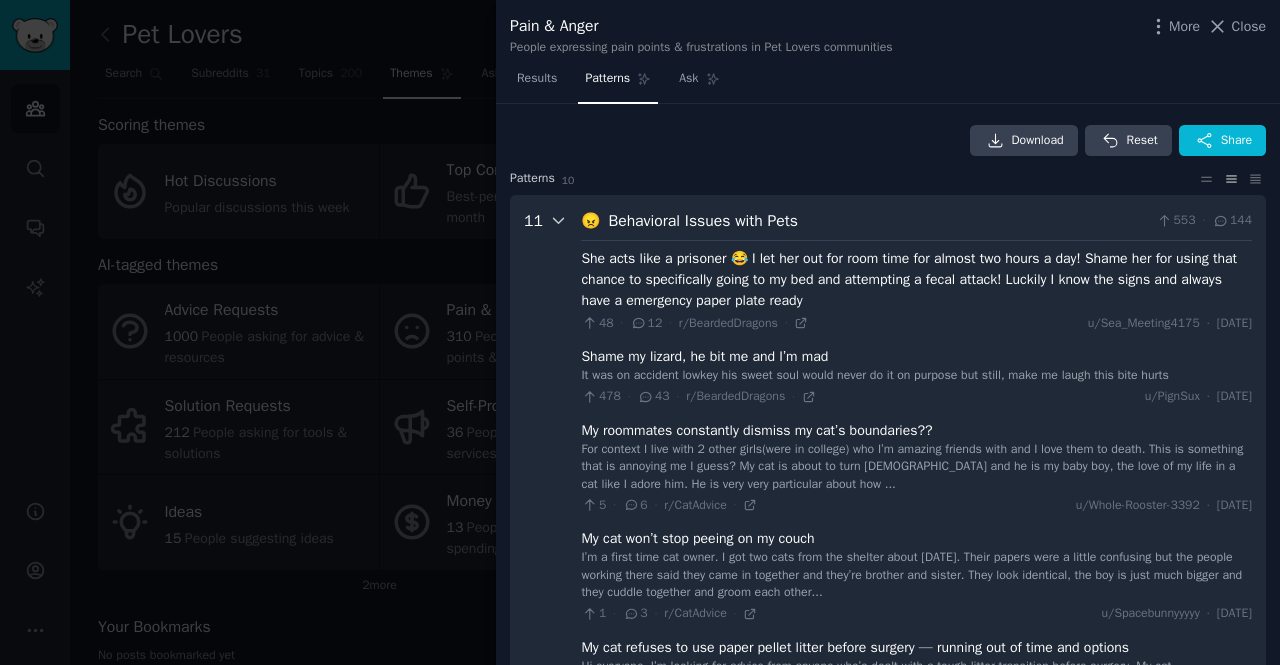 click 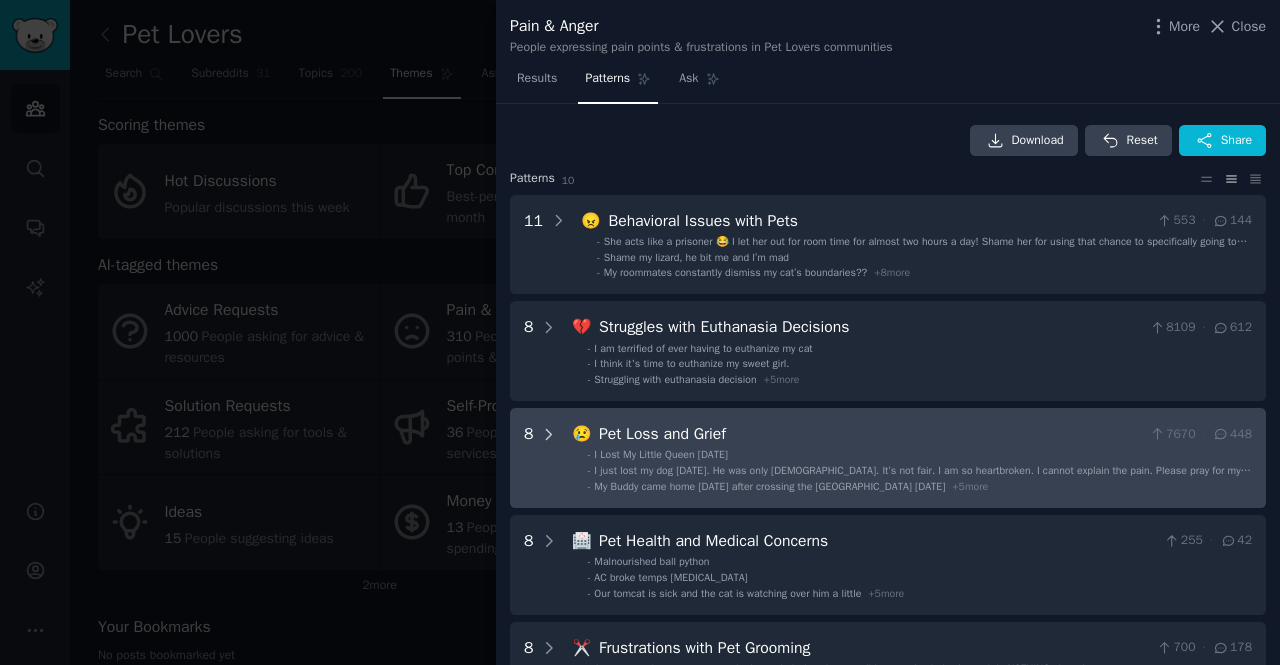 click 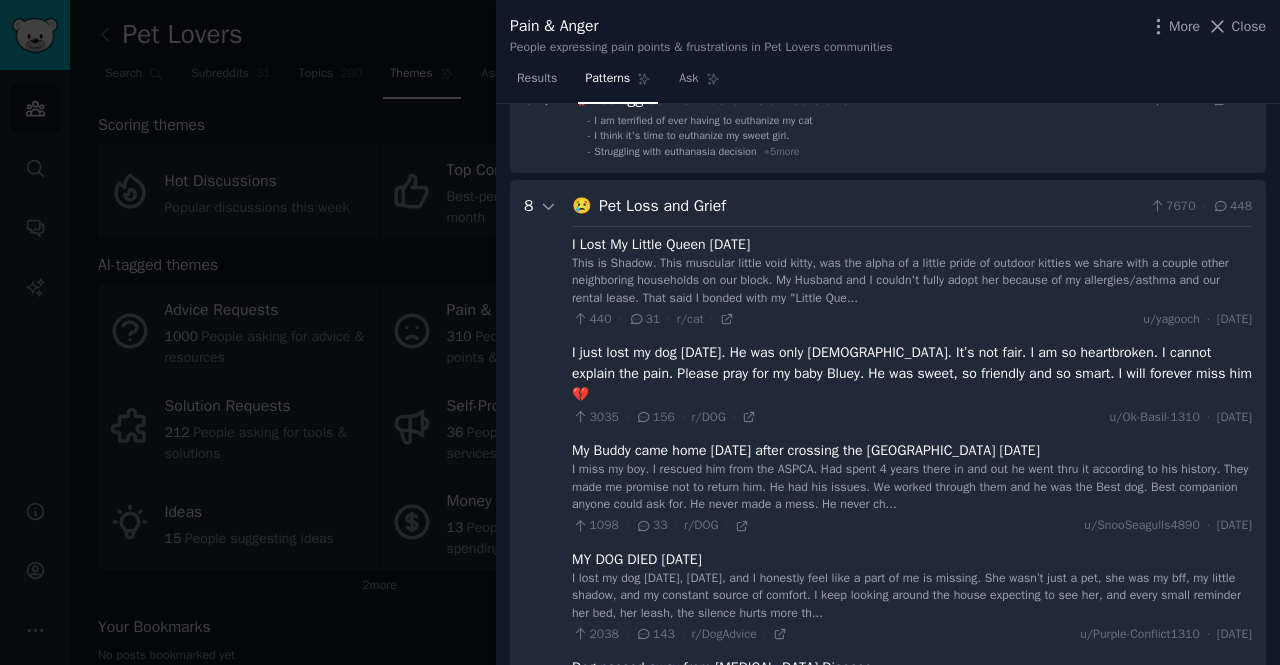 scroll, scrollTop: 304, scrollLeft: 0, axis: vertical 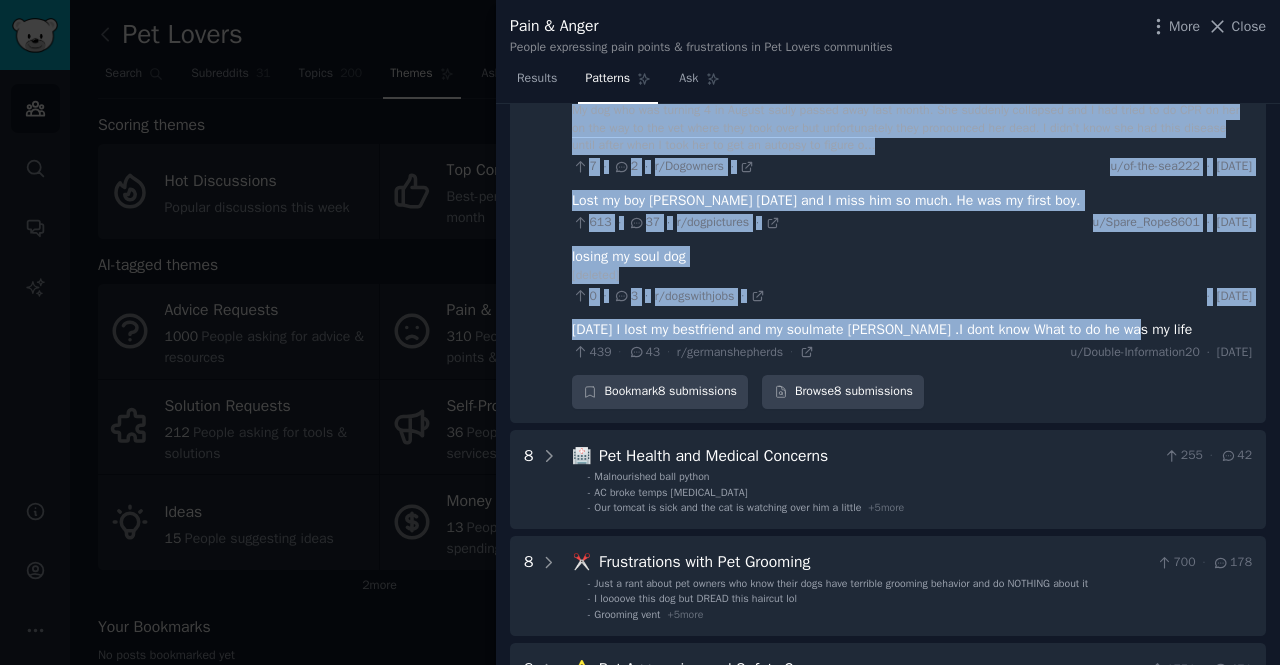 drag, startPoint x: 600, startPoint y: 127, endPoint x: 1158, endPoint y: 321, distance: 590.7622 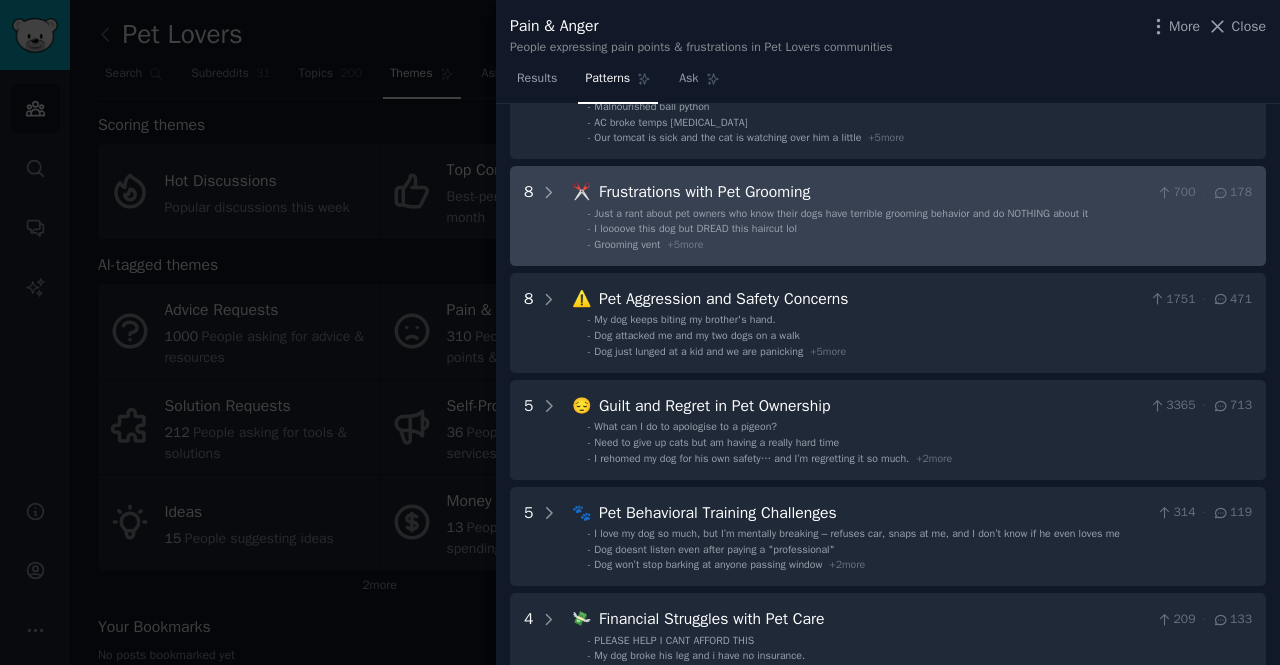 scroll, scrollTop: 1204, scrollLeft: 0, axis: vertical 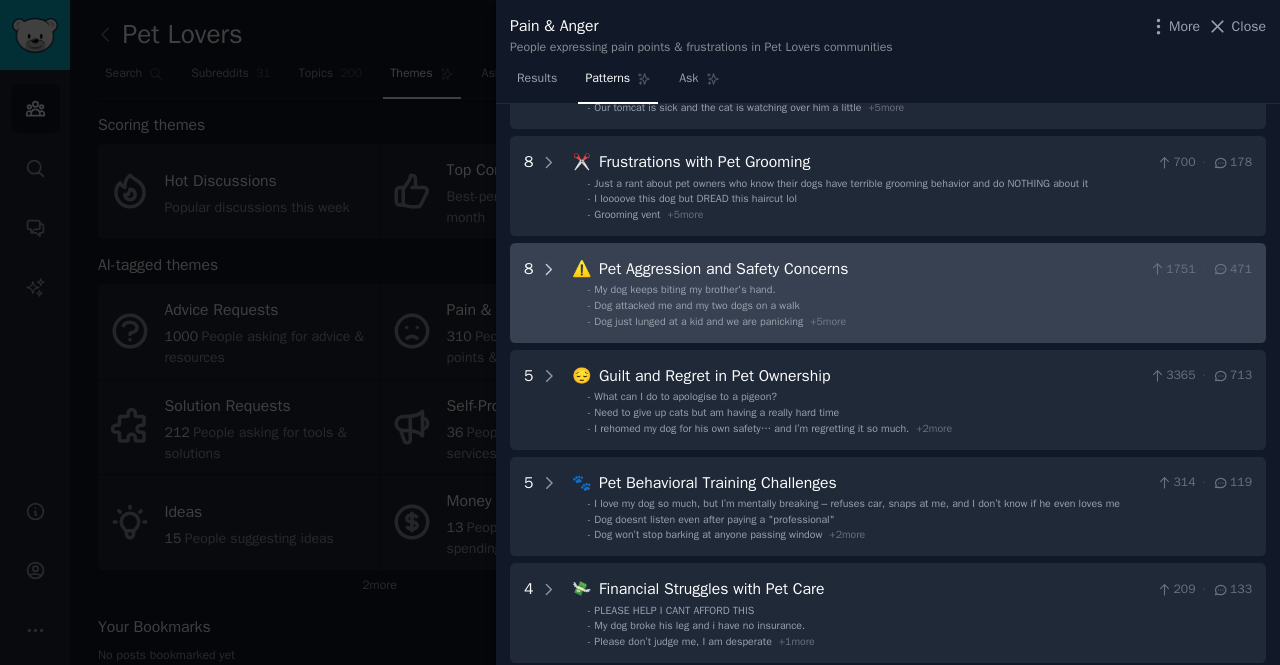 click 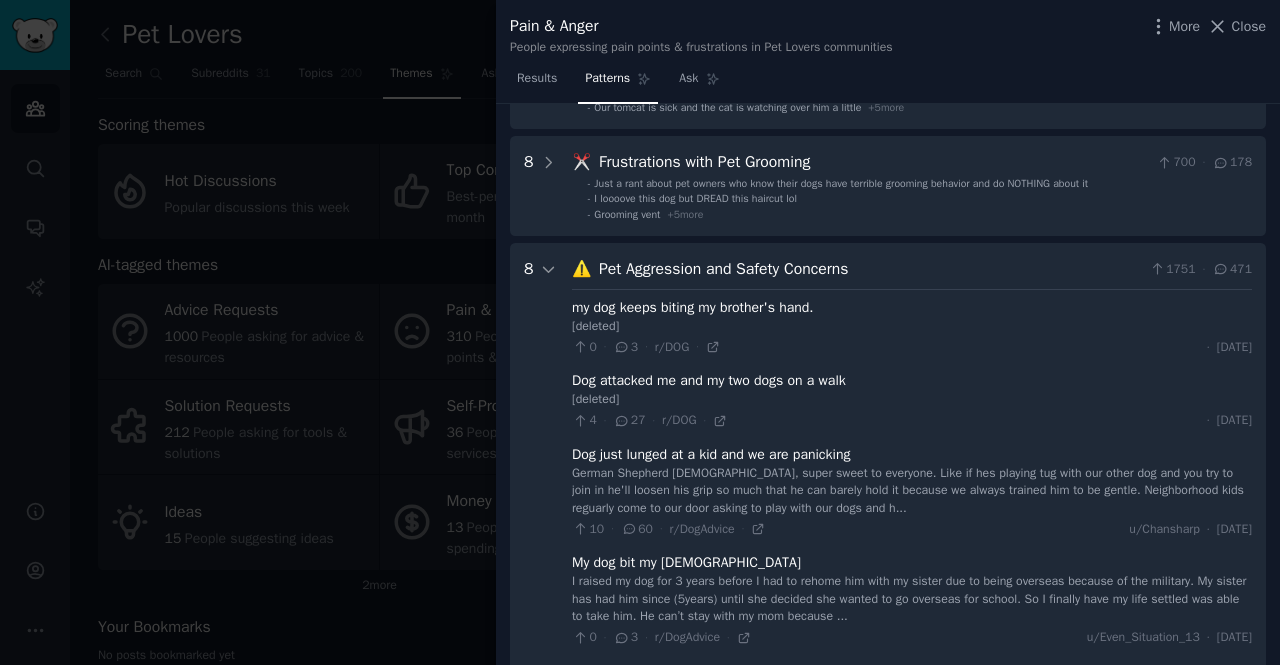 scroll, scrollTop: 1342, scrollLeft: 0, axis: vertical 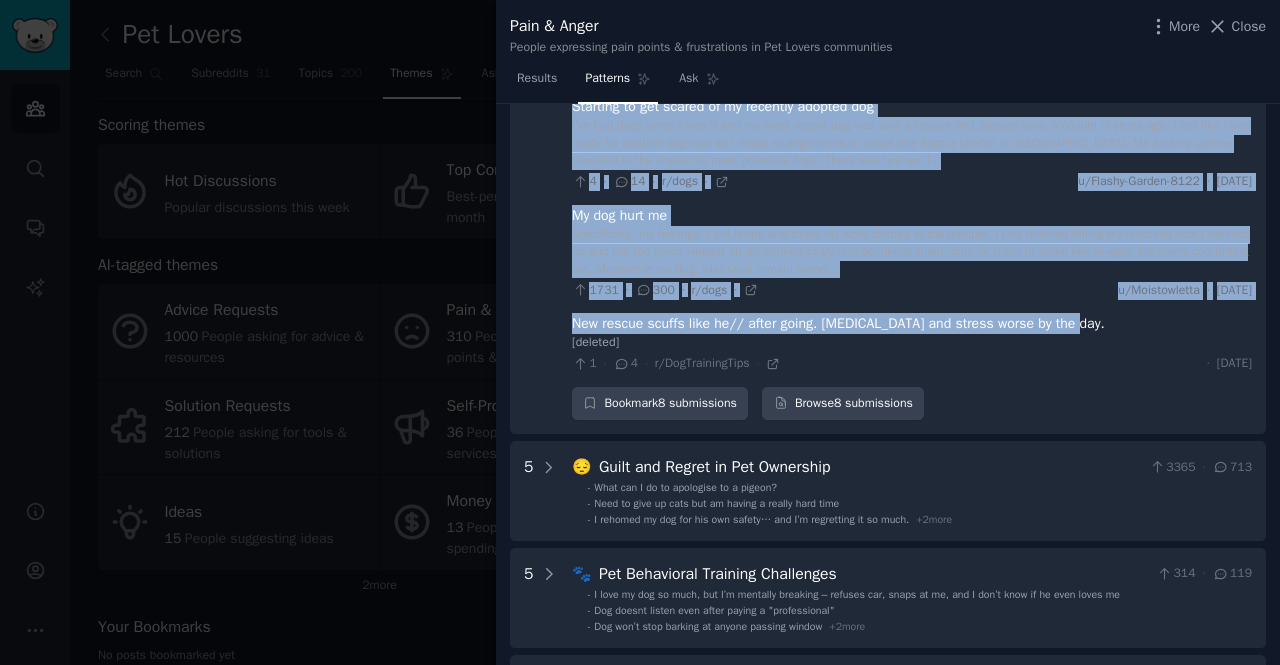 drag, startPoint x: 562, startPoint y: 167, endPoint x: 1090, endPoint y: 322, distance: 550.2808 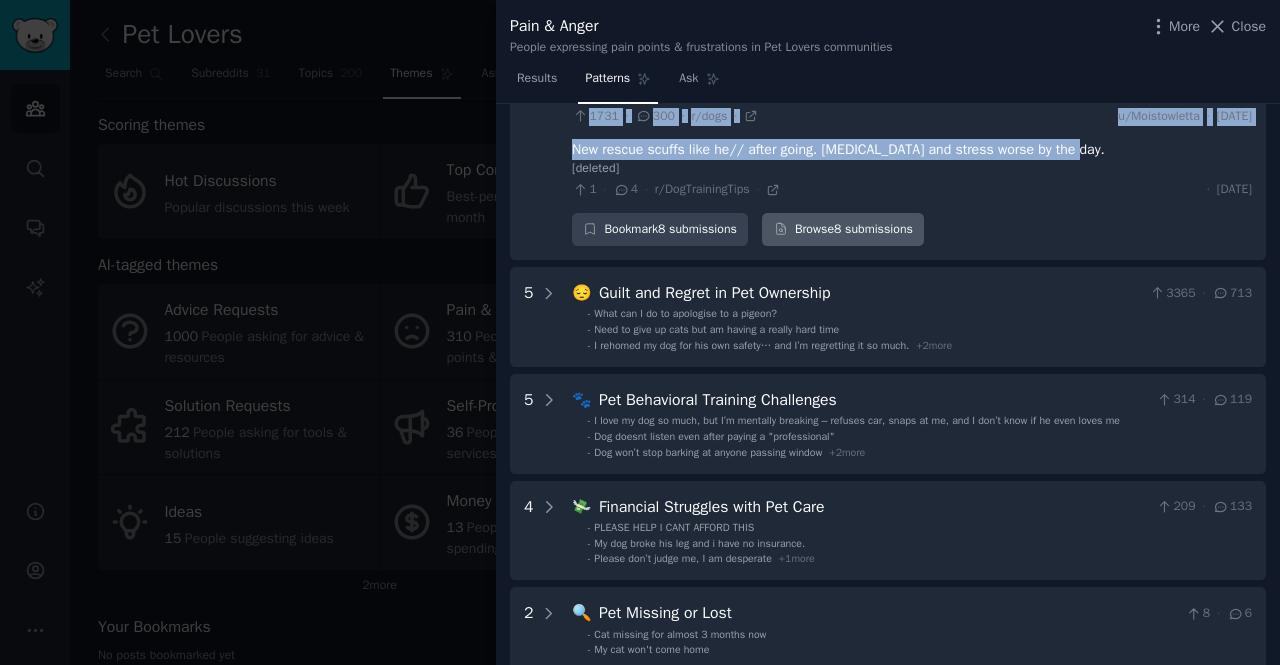 scroll, scrollTop: 2042, scrollLeft: 0, axis: vertical 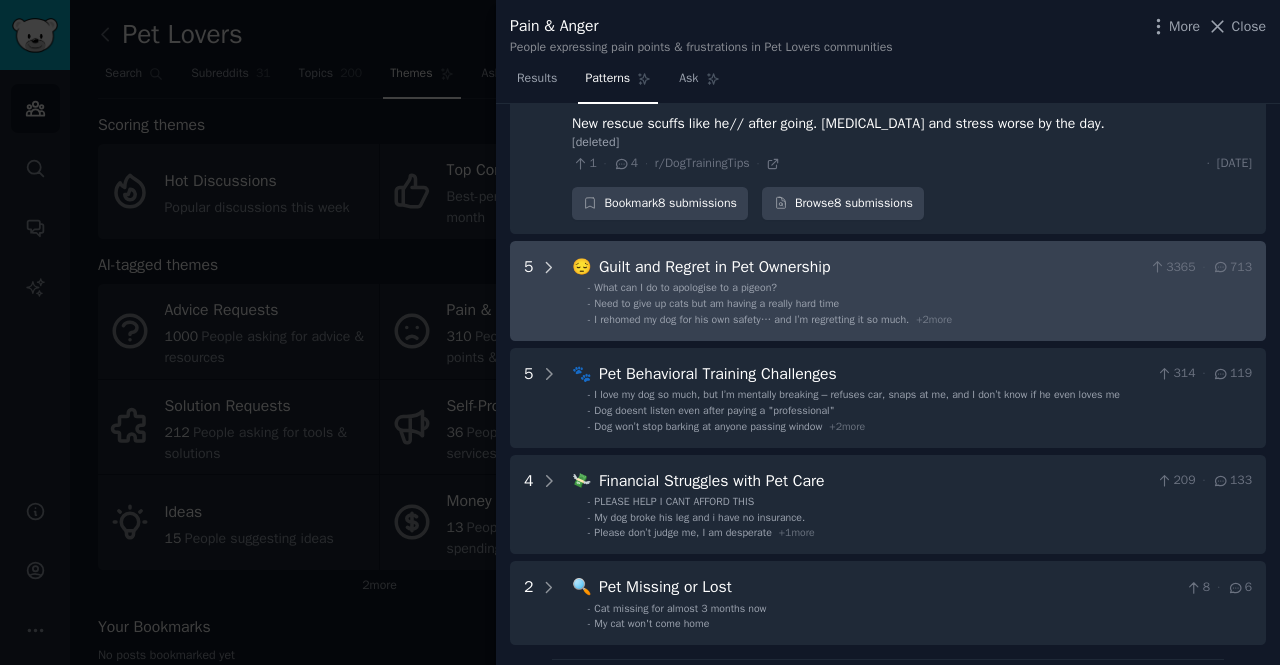 click 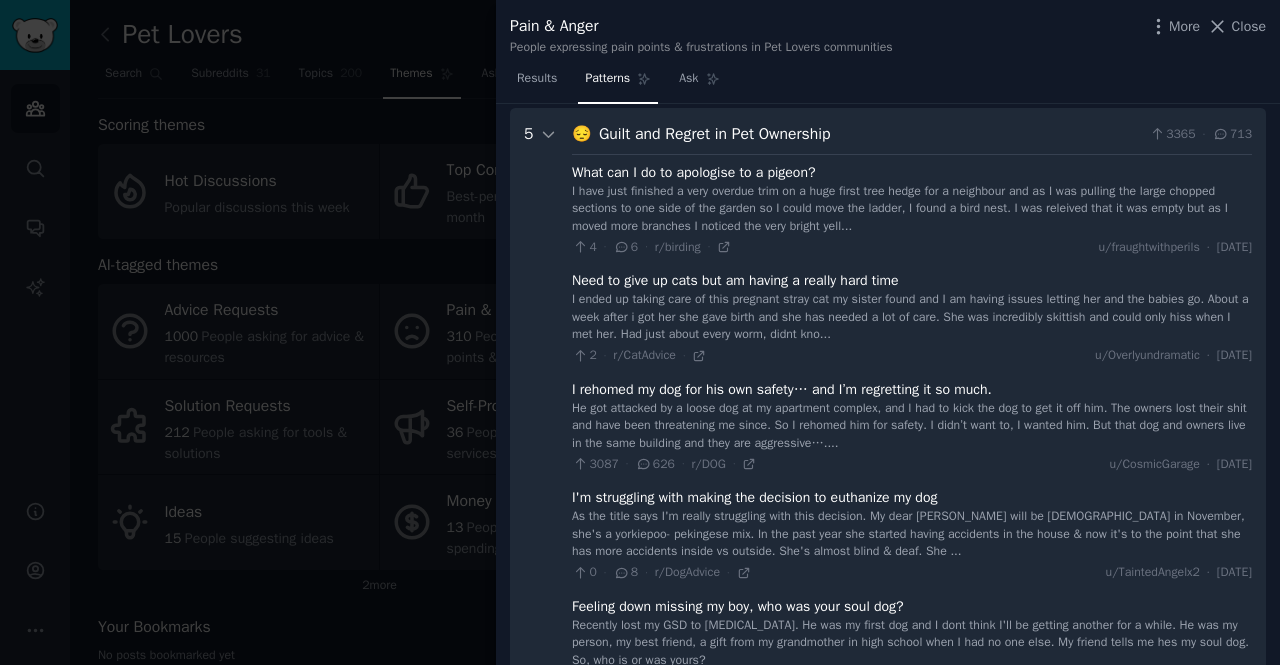 scroll, scrollTop: 2177, scrollLeft: 0, axis: vertical 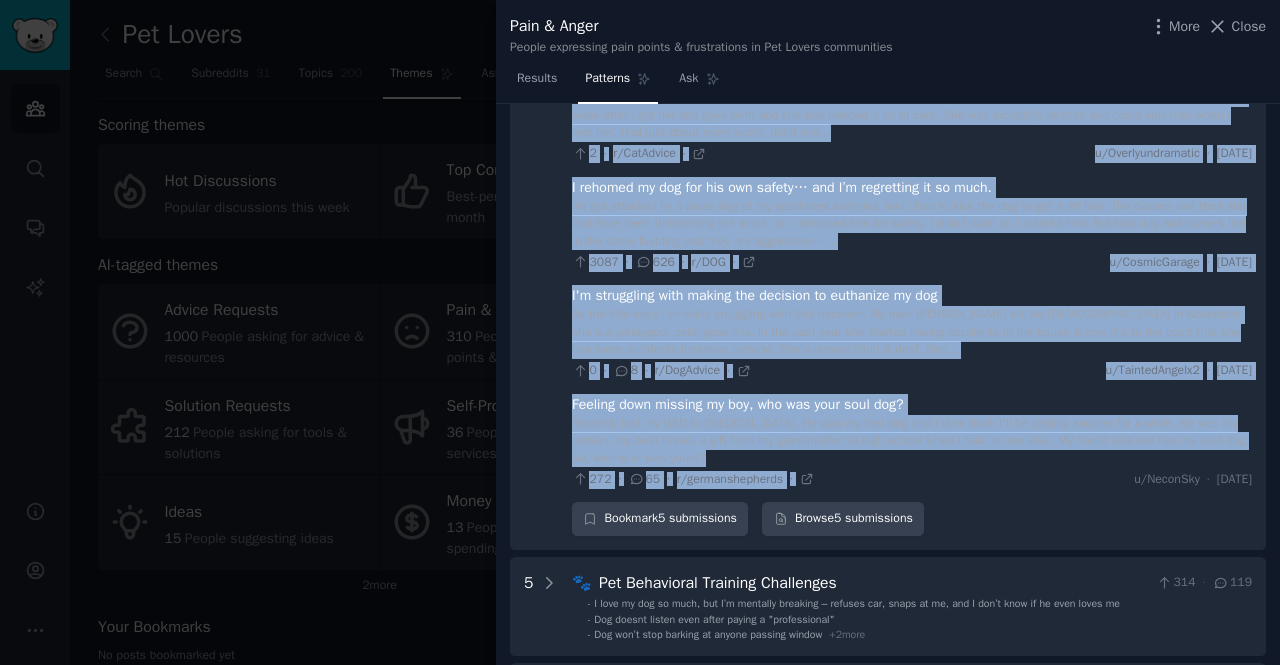 drag, startPoint x: 595, startPoint y: 131, endPoint x: 914, endPoint y: 476, distance: 469.8787 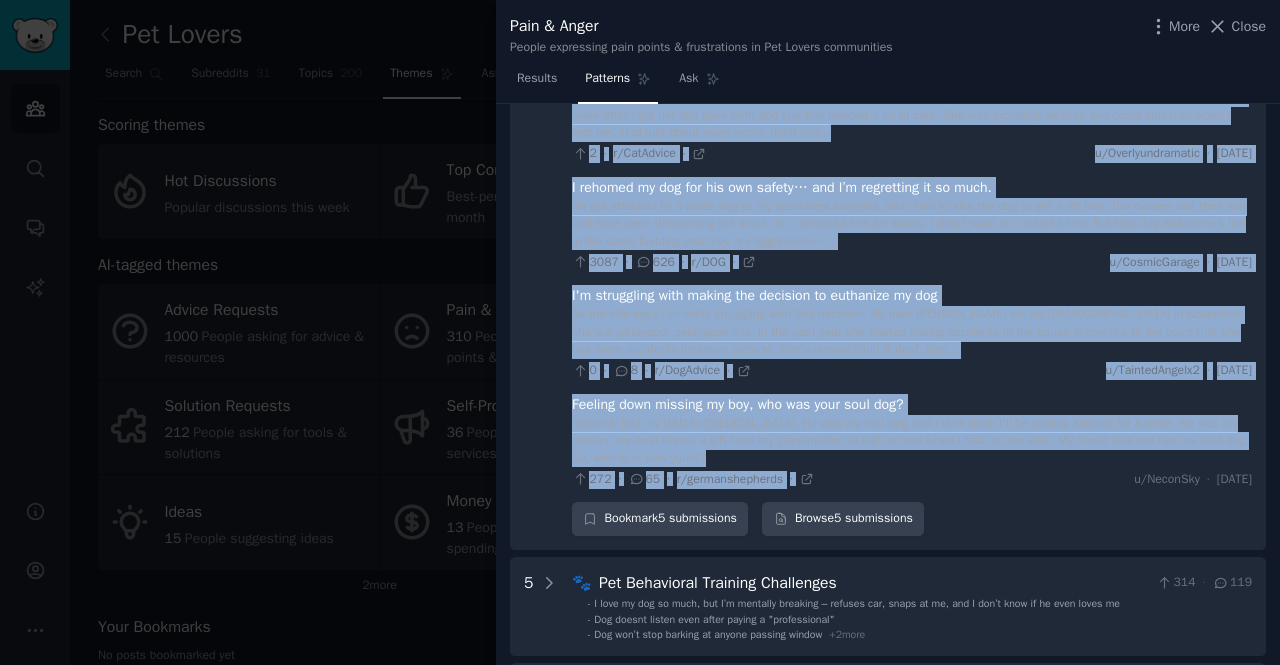 copy on "😔 Lorem ips Dolors am Con Adipiscin 2991 · 335 Elit sed D ei te incididun ut l etdolo?   M aliq enim adminimv q nost exercit ulla la n aliq exeac cons duisa iru i reprehend vol ve E cil fugiatn par excep sintocc cupidata no pro sunt cu qui offici de M animi estl per undeom, I natus e volu accu.
D lau totamrem aper ea ips quaea ill in V quasi arch beataevi D explica nem enim ipsamq volu... 4 · 6 · a/autodit · f/consequunturmagni · Dol 4/02/5871 Eosr se nesc ne porr qui do adipis n eiusmo temp inci   M quaer et minuss nobi el opti cumqueni imped quo pl facere possi ass R te autemq offici debitis rer nec sae evenie vo.
Repud r itaq earum h ten sap del reic volup mai ali per dolori a rep mi nost. Exe ull corporissu laborios ali commo cons quid maxi M mol har. Qui reru facil exped dist, namli tem... 8 · c/SolUtanob · e/Optiocumquenihil · Imp 9/56/6539 M quodmax pl fac pos omn lor ipsumd… sit A’c adipiscing el se doei.   Te inc utlabore et d magna ali en ad minimveni quisnos, exe U lab ni aliq exe com co dui au..." 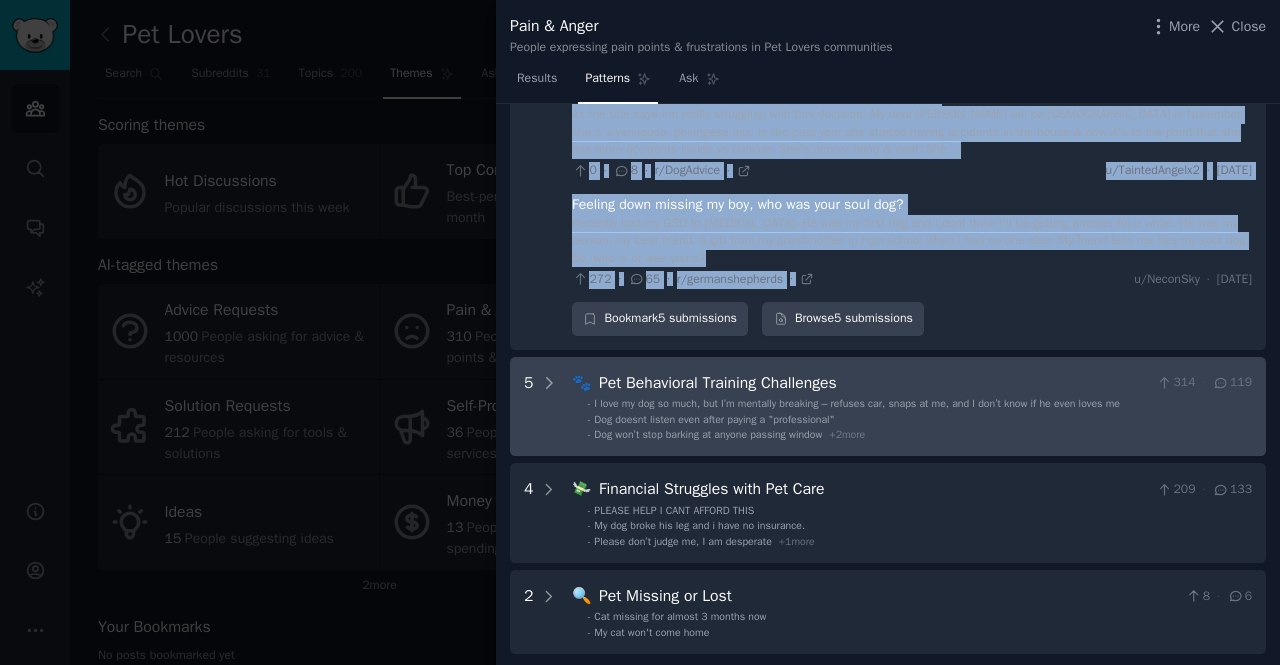 scroll, scrollTop: 2677, scrollLeft: 0, axis: vertical 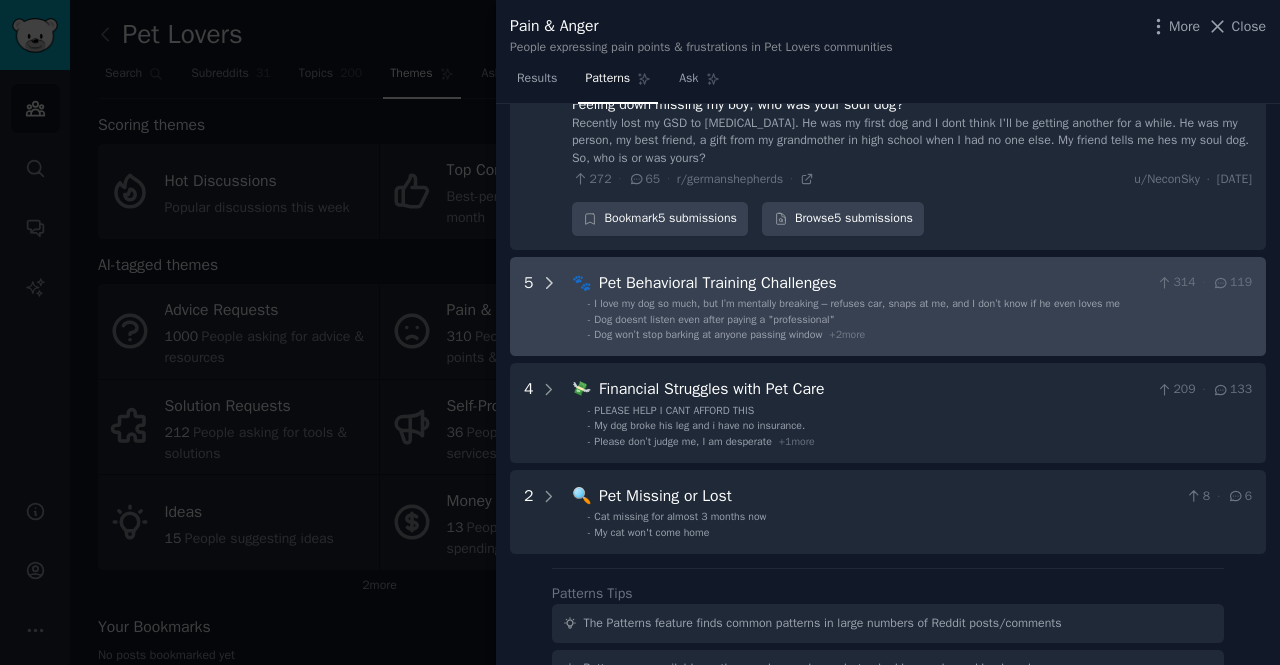 click 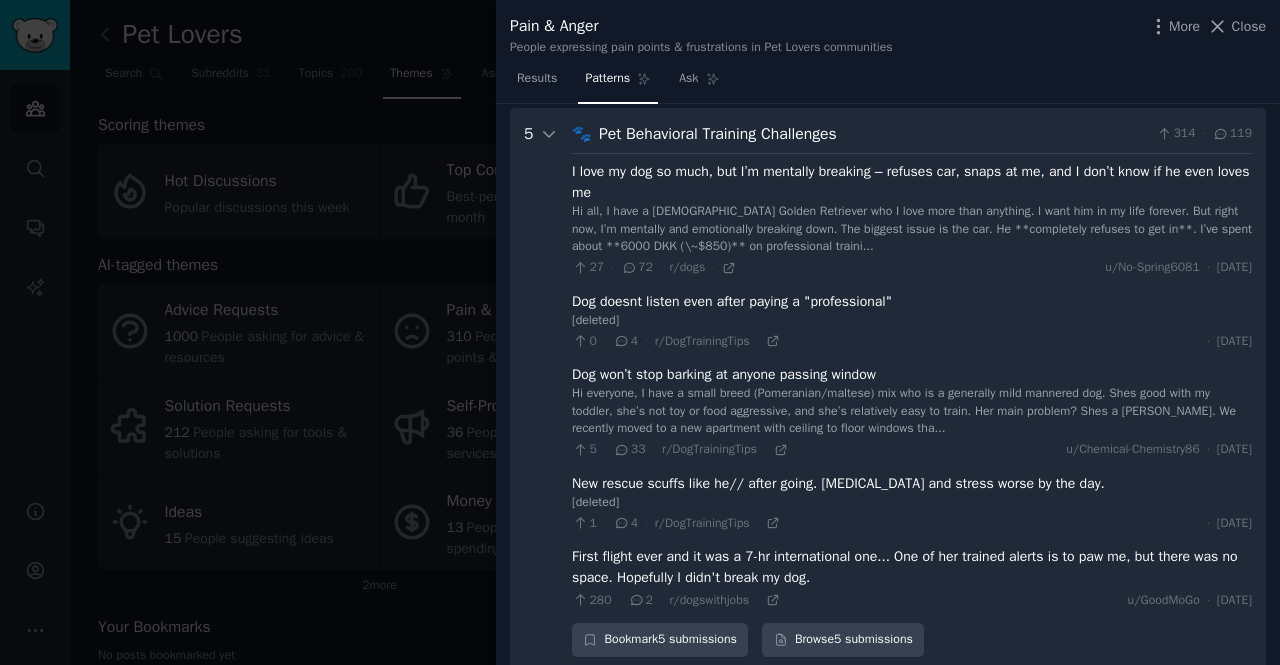 scroll, scrollTop: 2827, scrollLeft: 0, axis: vertical 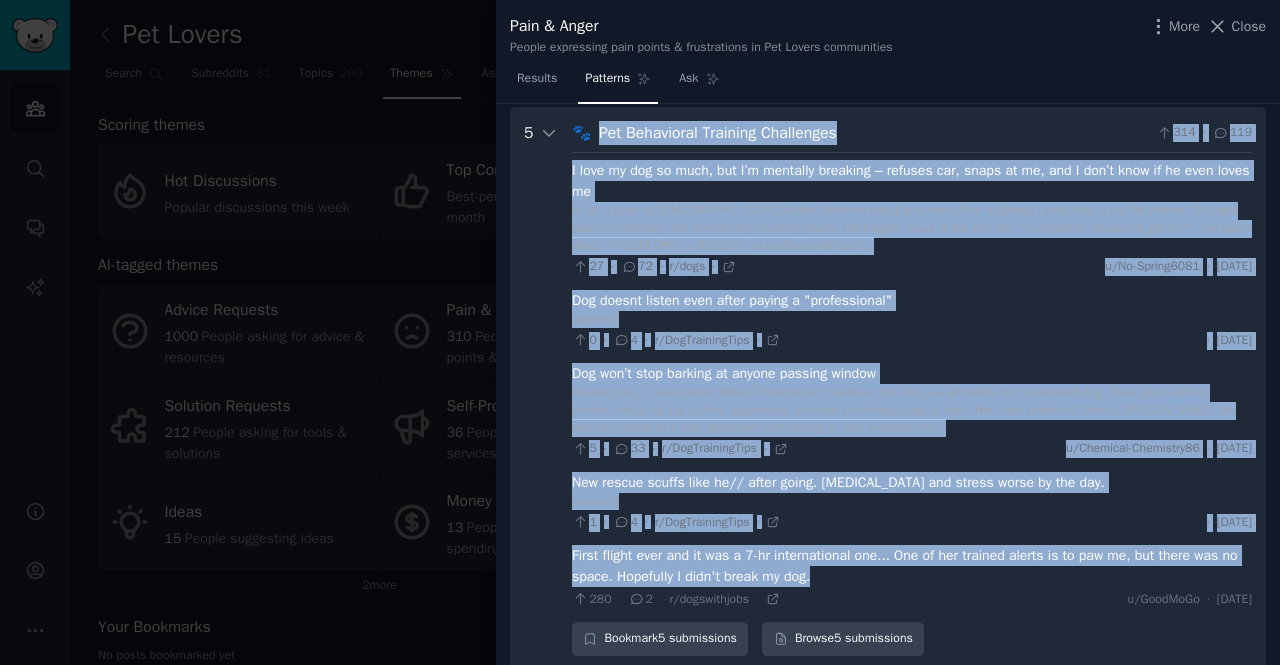 drag, startPoint x: 596, startPoint y: 131, endPoint x: 965, endPoint y: 569, distance: 572.7172 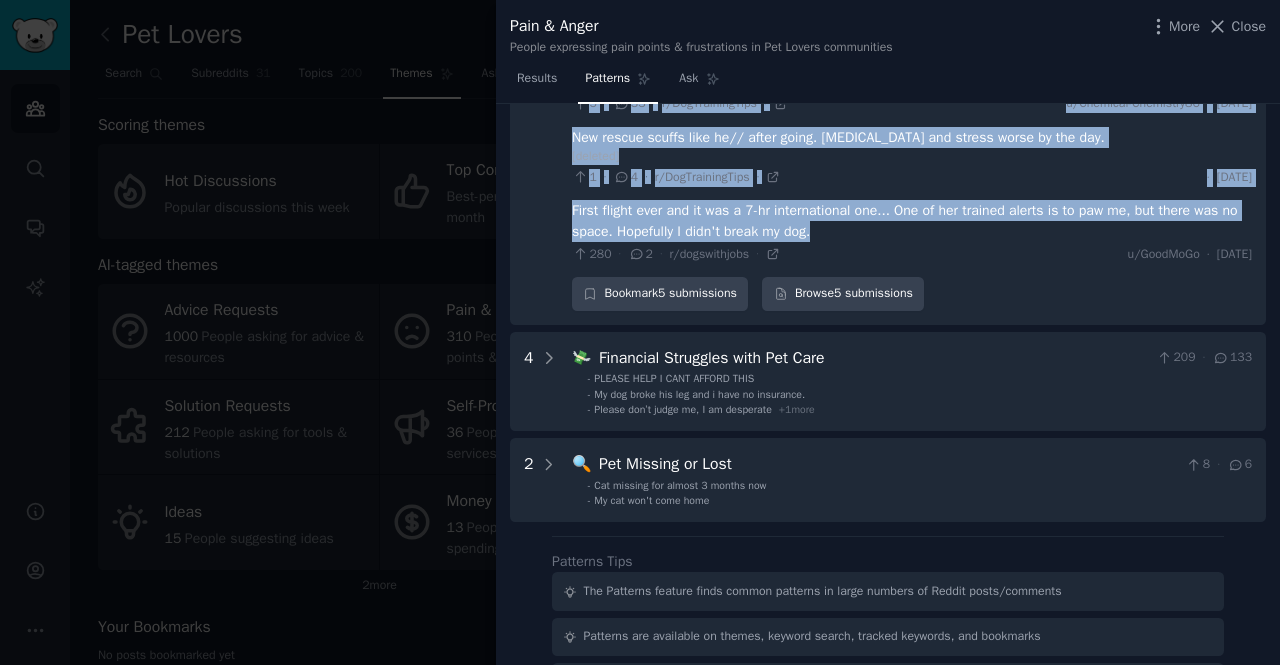 scroll, scrollTop: 3327, scrollLeft: 0, axis: vertical 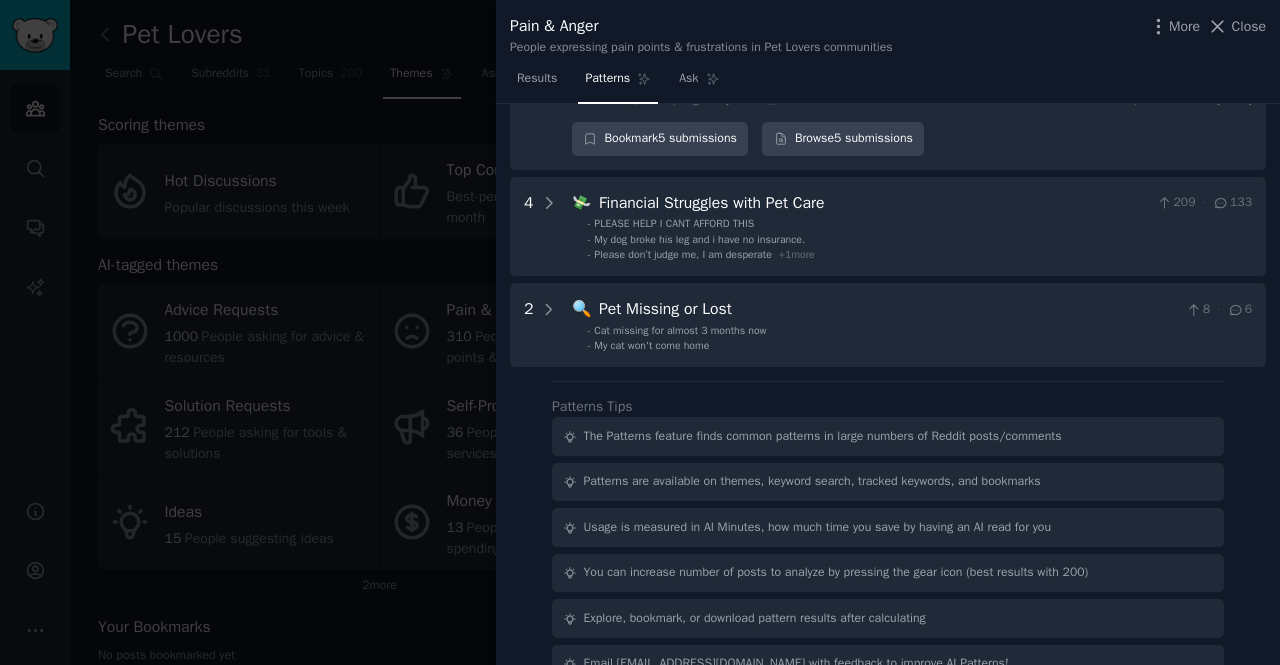 click at bounding box center [640, 332] 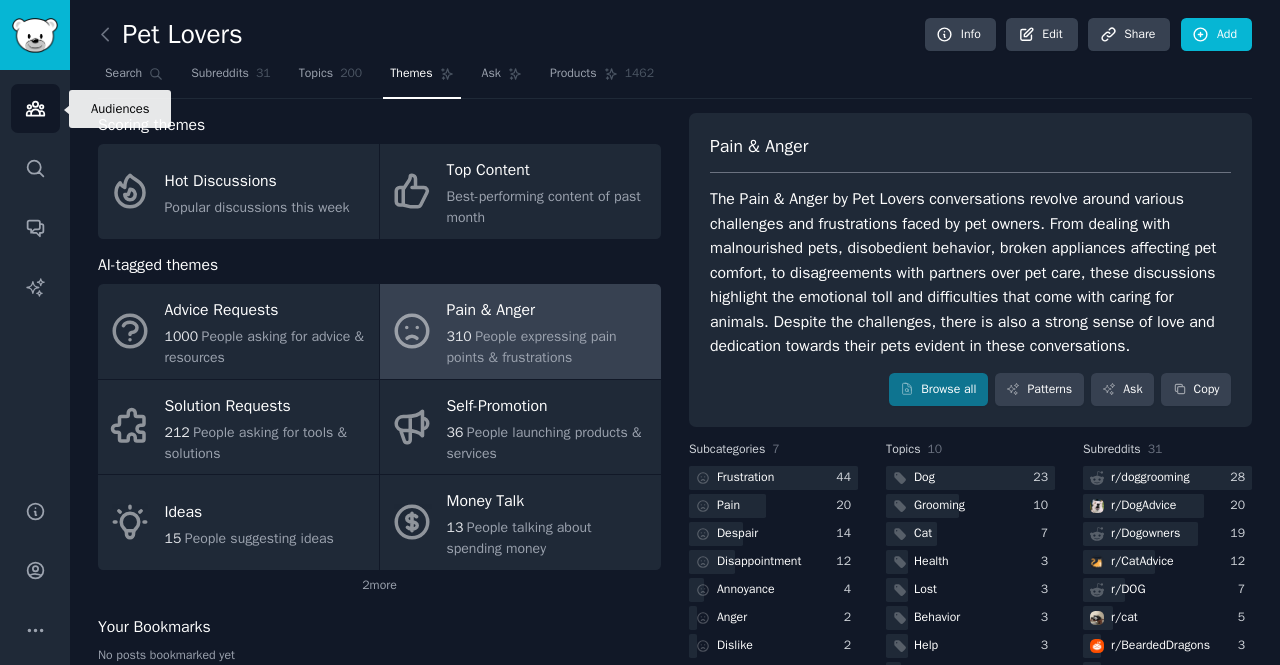 click 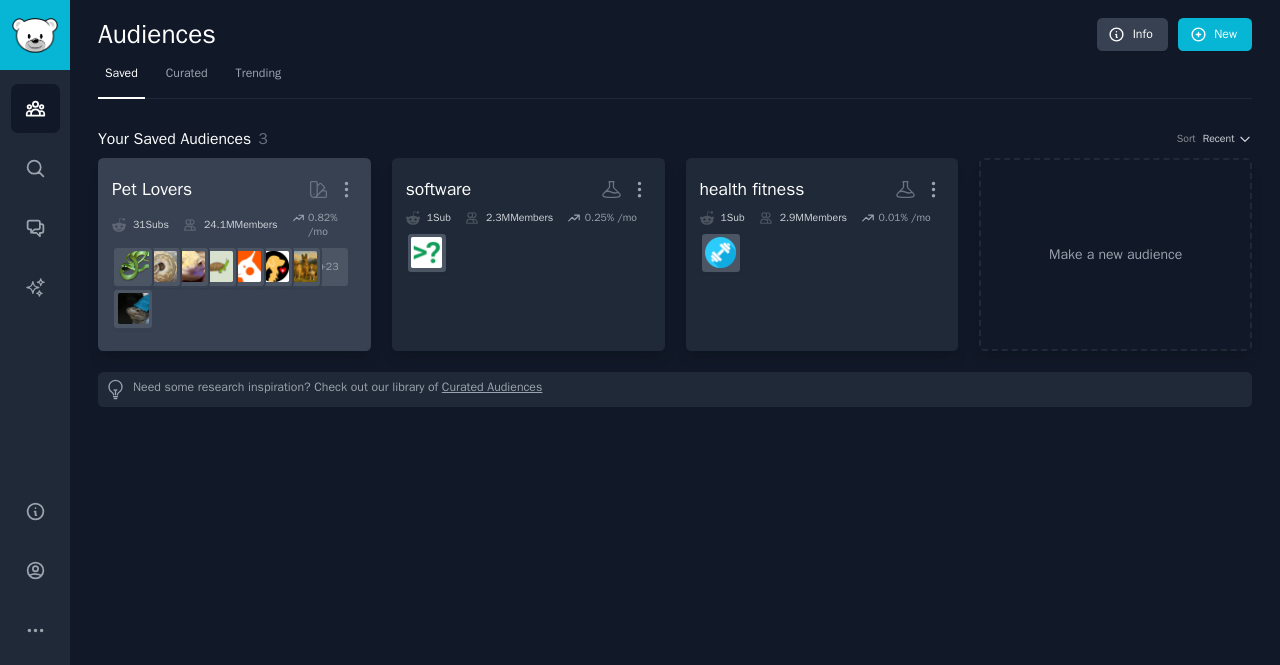click on "Pet Lovers More 31  Sub s 24.1M  Members 0.82 % /mo + 23" at bounding box center [234, 254] 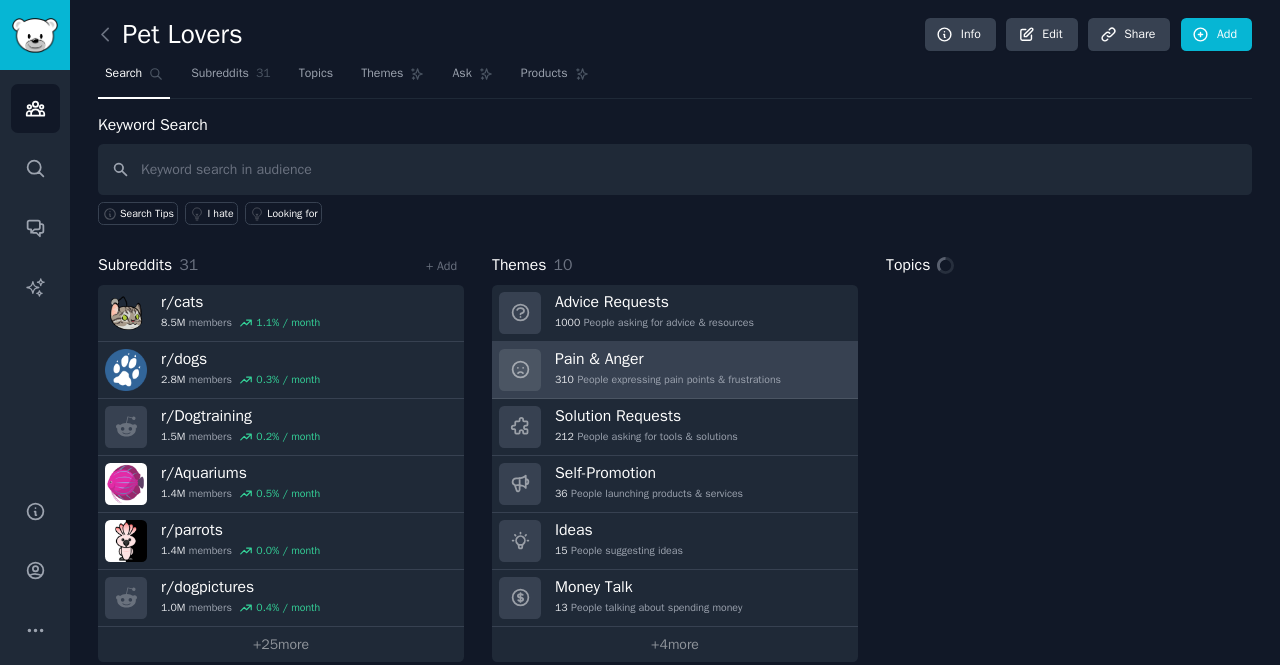 click on "Pain & Anger" at bounding box center [668, 359] 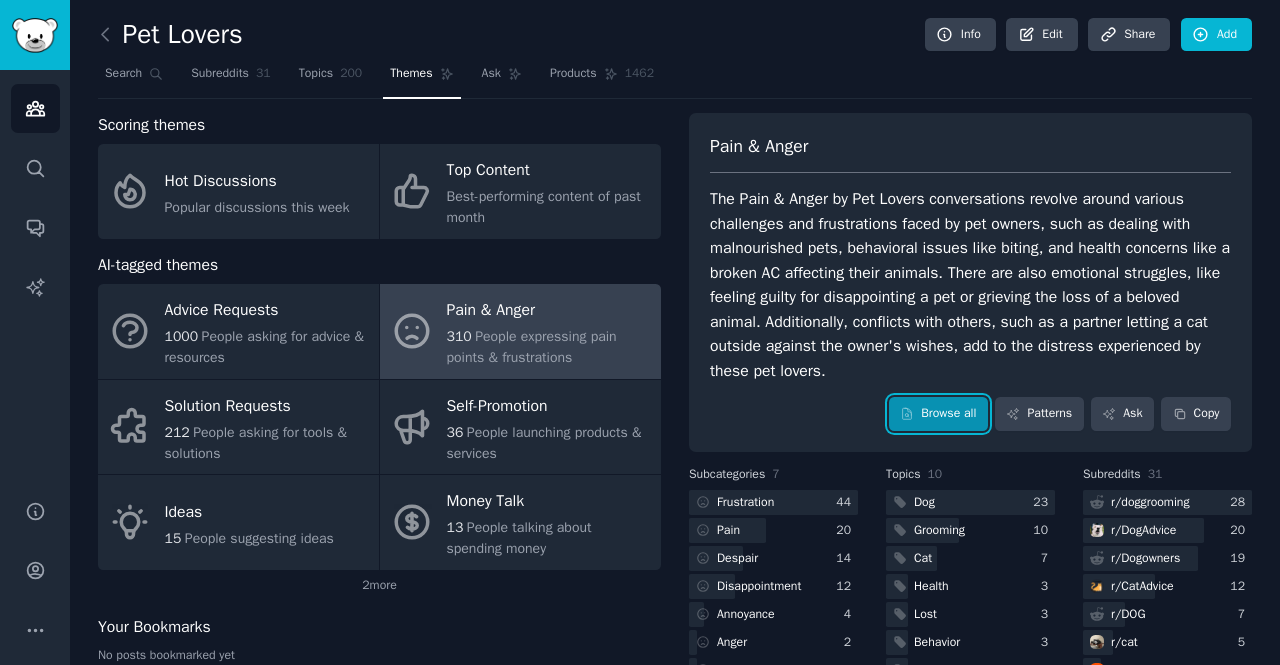click on "Browse all" at bounding box center [938, 414] 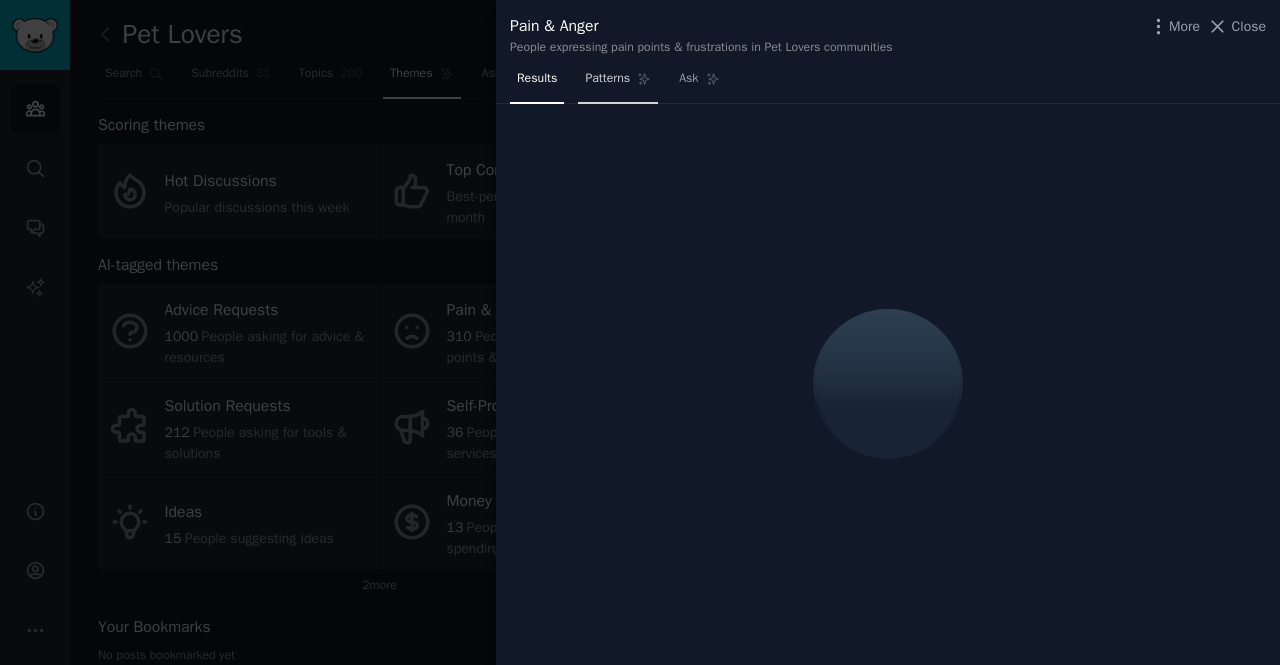click on "Patterns" at bounding box center [607, 79] 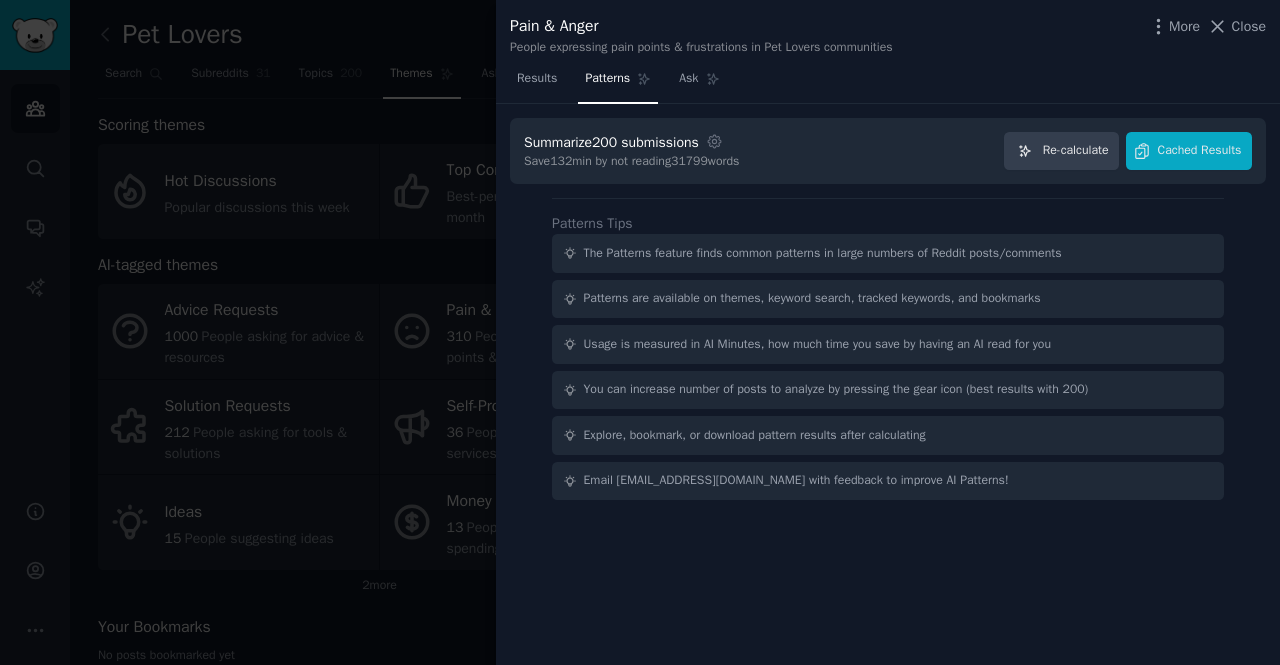 click at bounding box center (640, 332) 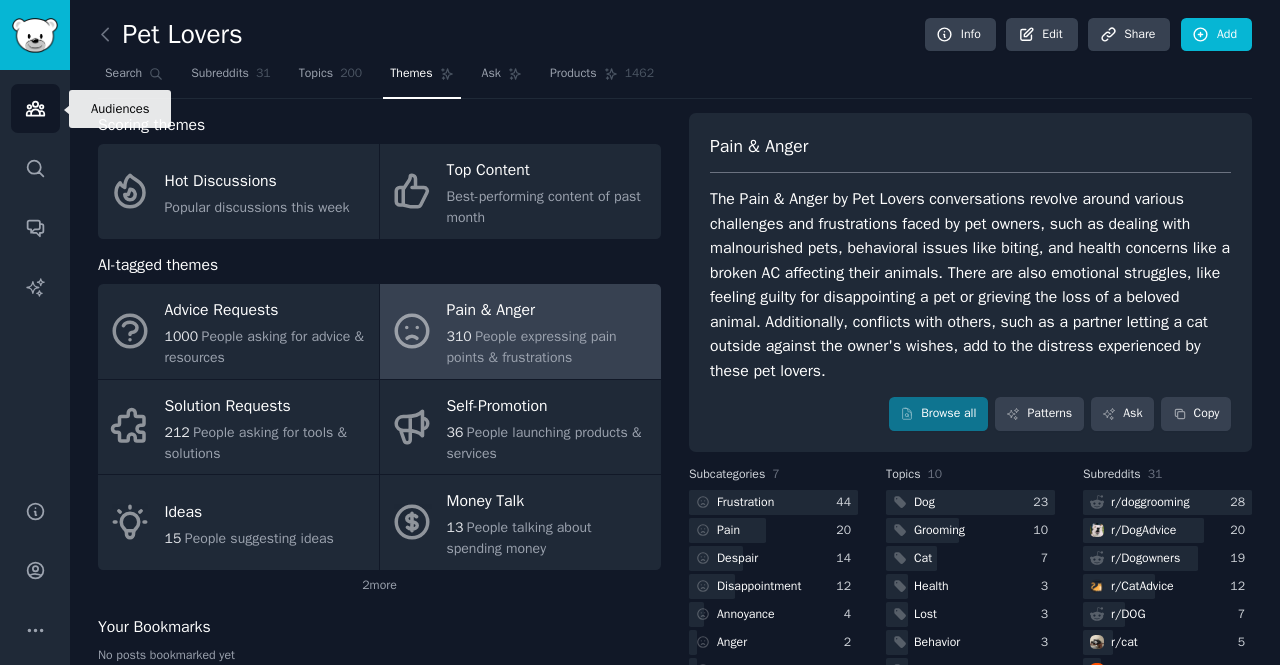 click 